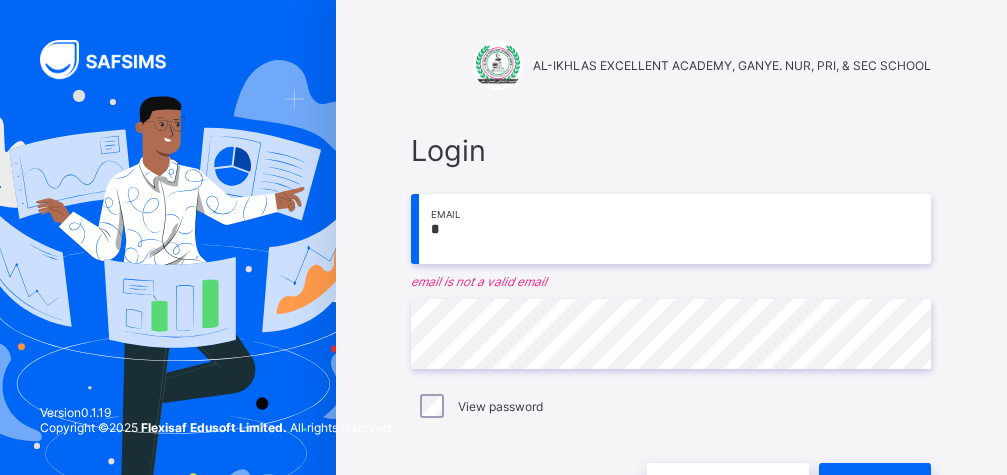 scroll, scrollTop: 0, scrollLeft: 0, axis: both 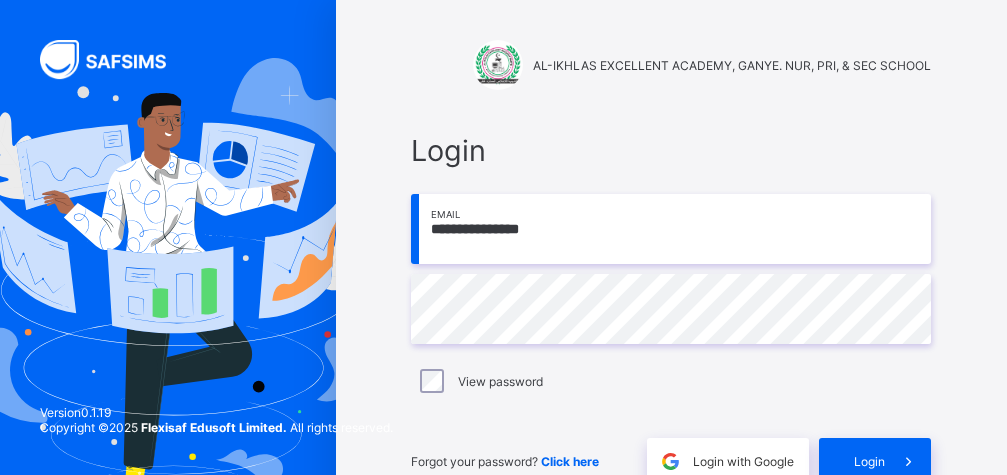 type on "**********" 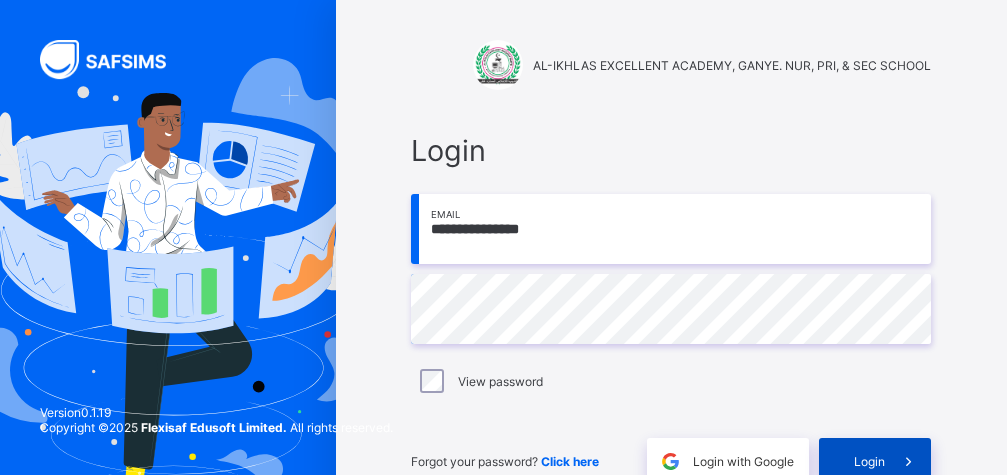 click at bounding box center [908, 461] 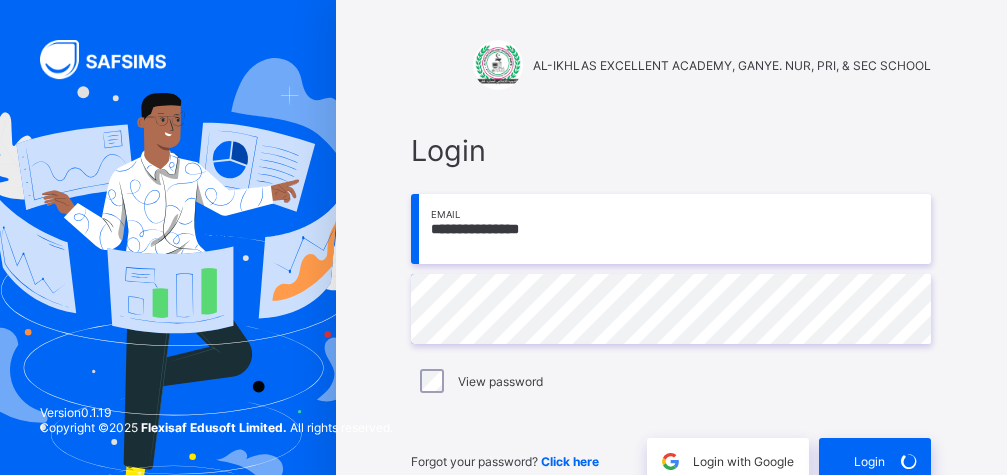 scroll, scrollTop: 104, scrollLeft: 0, axis: vertical 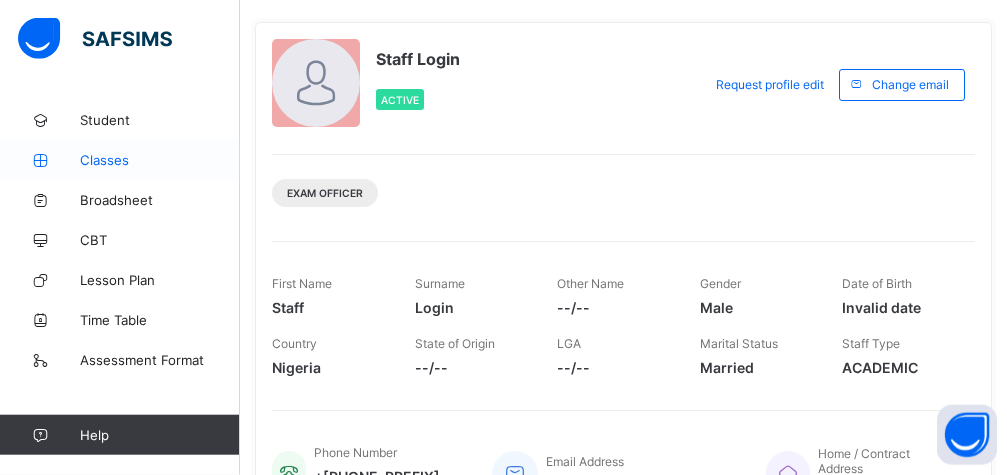 click on "Classes" at bounding box center (160, 160) 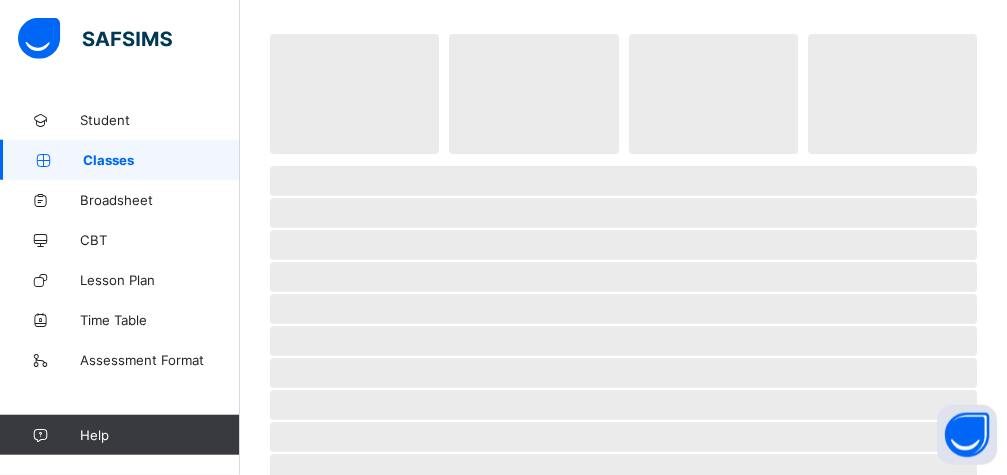 click on "Classes" at bounding box center (161, 160) 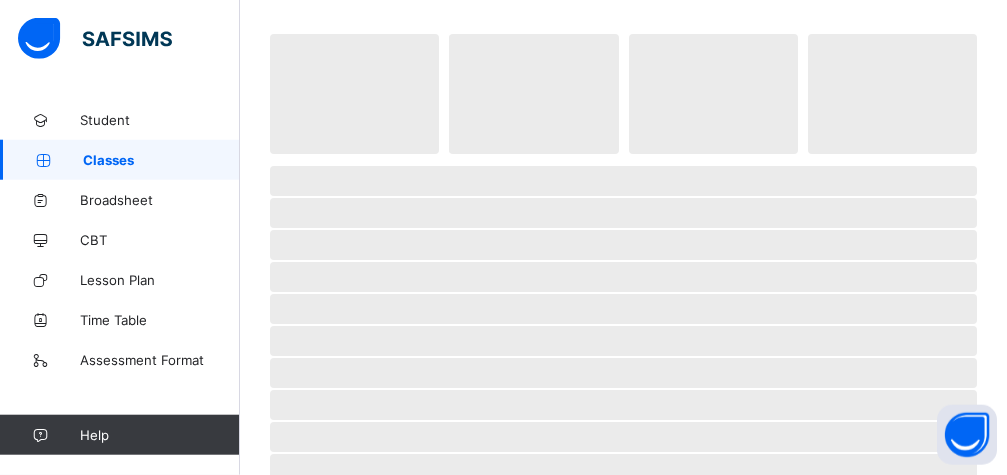 scroll, scrollTop: 0, scrollLeft: 0, axis: both 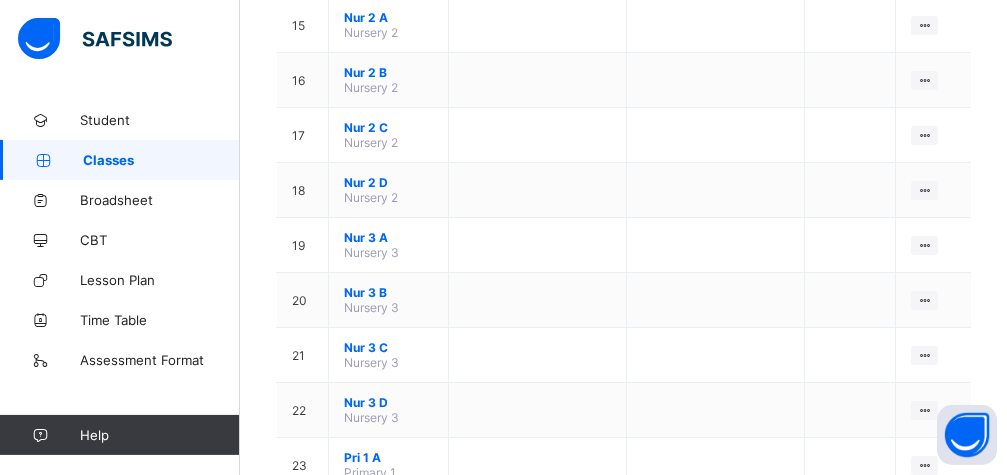 click on "Primary 5" at bounding box center [370, 1187] 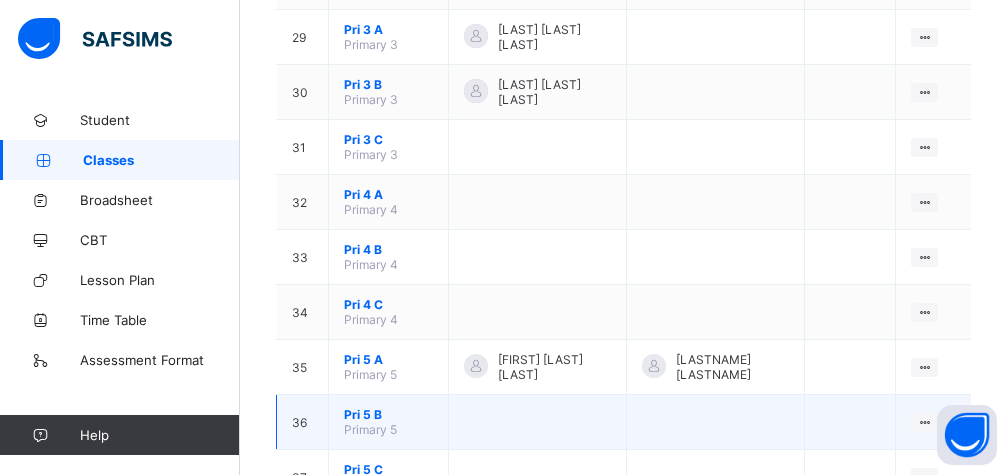 click on "Primary 5" at bounding box center (370, 429) 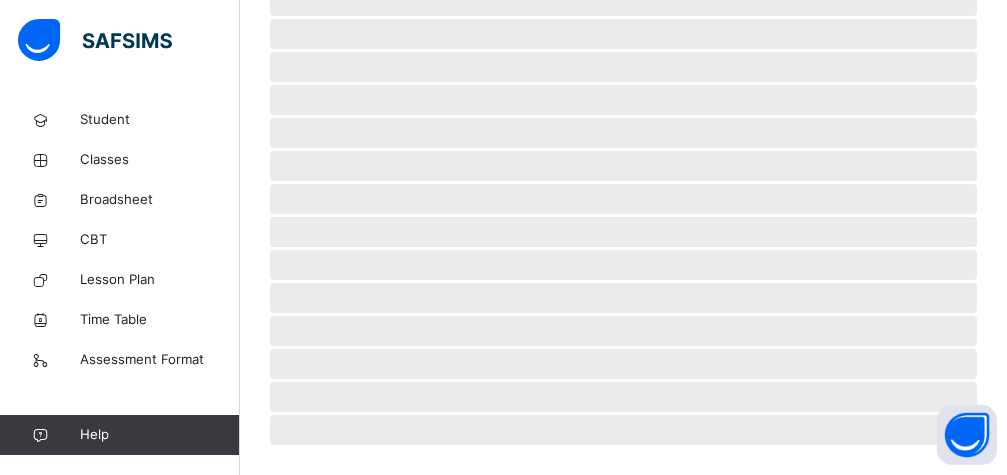 click on "‌" at bounding box center [623, 265] 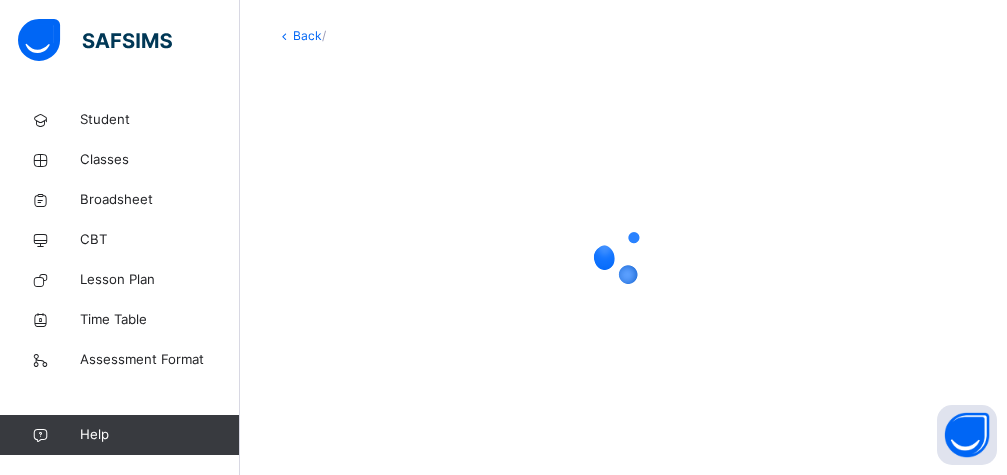 click on "Back  /" at bounding box center [623, 236] 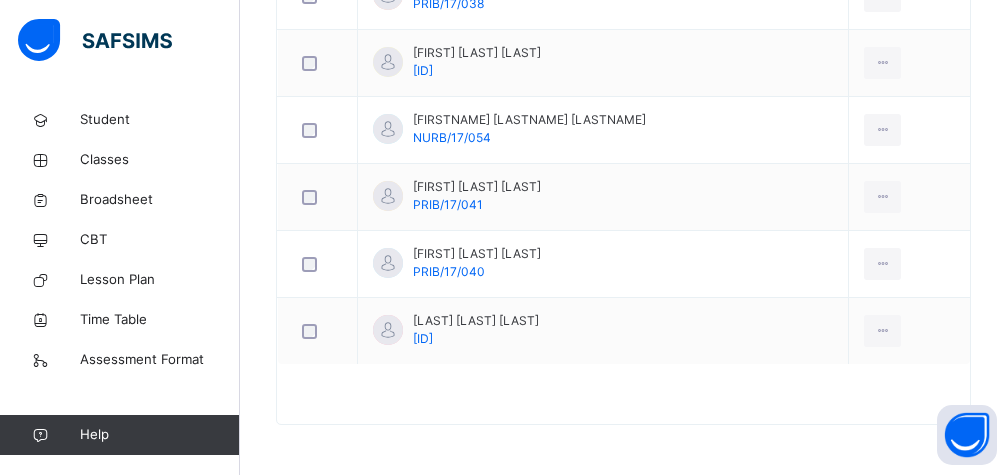 scroll, scrollTop: 0, scrollLeft: 0, axis: both 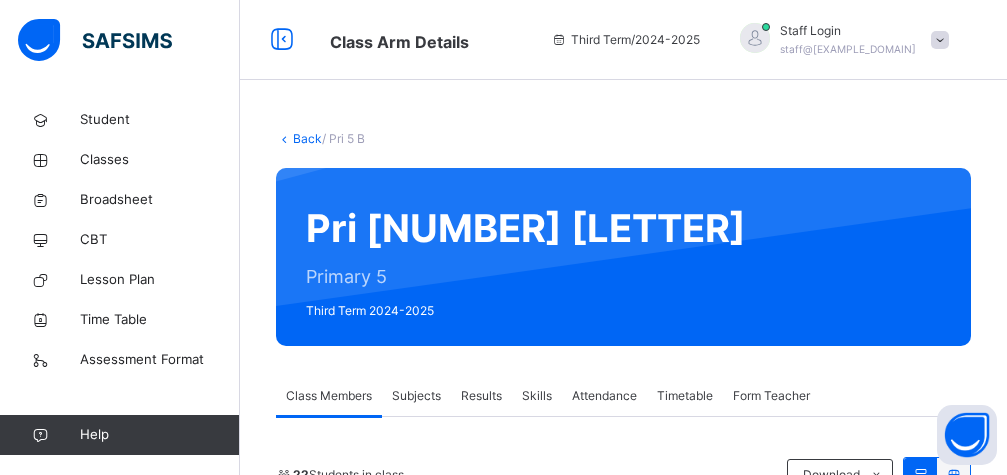 click on "Students in class Download Pdf Report Excel Report View subject profile Bulk upload Add Class Members AL-IKHLAS EXCELLENT ACADEMY GANYE NUR PRI & SEC SCHOOL Date: [DATE] [TIME] Class Members Class: Pri 5 B Total no of Students: 22 Term: Third Term Session: 2024-2025 S/NO Admission No. Last Name First Name Other Name 1 [ID] [LASTNAME] [FIRSTNAME] 2 [ID] [LASTNAME] [FIRSTNAME] 3 [ID] [LASTNAME] [FIRSTNAME] [LASTNAME] 4 [ID] [LASTNAME] [FIRSTNAME] 5 [ID] [LASTNAME] [FIRSTNAME] [LASTNAME] 6 [ID] [LASTNAME] [FIRSTNAME] [LASTNAME] 7 [ID] [LASTNAME] [FIRSTNAME] 8 [ID] [LASTNAME] [FIRSTNAME] [LASTNAME] 9 [ID] [LASTNAME] [FIRSTNAME] [LASTNAME] 10 [ID] [LASTNAME] [FIRSTNAME] 11 [ID] [LASTNAME] [FIRSTNAME] [LASTNAME] 12 [ID] [LASTNAME] [FIRSTNAME] [LASTNAME] 13 [ID] [LASTNAME] [FIRSTNAME] [LASTNAME] 14 [ID] [LASTNAME] [FIRSTNAME] [LASTNAME] 15 [ID] [LASTNAME] [FIRSTNAME] [LASTNAME] 16 [ID] [LASTNAME] [FIRSTNAME] 17 [ID] [LASTNAME] [FIRSTNAME] 18 [ID] [LASTNAME] [FIRSTNAME] [LASTNAME] 19 [ID] [LASTNAME] [FIRSTNAME] [LASTNAME] 20 [ID] [LASTNAME] [FIRSTNAME] 21" at bounding box center (623, 1303) 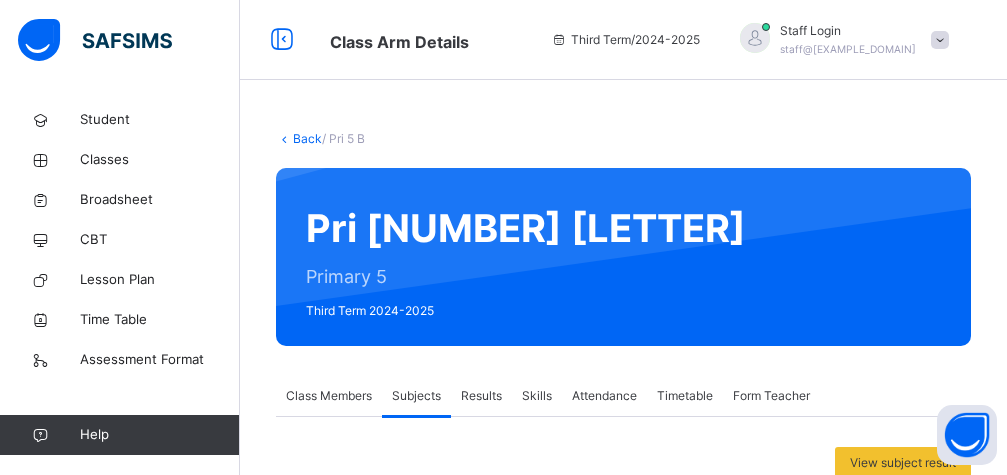 click on "View subject result Name Subject teacher(s) Actions English Language   Eng   Staff Login , Admin Admin , [FIRST] [LAST] , [FIRST] [LAST] Assess Students Take Attendance Mathematics   Math   Staff Login , [FIRST] [LAST] , Admin Admin , [FIRST] [LAST]  Assess Students Take Attendance Basic Science   B/Sci   Staff Login , Admin Admin , [FIRST] [LAST]  Assess Students Take Attendance Islamic Studies   Isl/Stu   Staff Login , Admin Admin , [FIRST] [LAST] , [FIRST] [LAST]  Assess Students Take Attendance Computer Science   Com    Staff Login , [FIRST] [LAST] , Admin Admin  Assess Students Take Attendance Agric Science   Agr   Staff Login , [FIRST] [LAST] , [FIRST] [LAST] , Admin Admin , [FIRST] [LAST] , [FIRST] [LAST] Assess Students Take Attendance Civic Education   C/Edu   Staff Login , Admin Admin , [FIRST] [LAST]  Assess Students Take Attendance Health Education   H/Edu   Staff Login , Admin Admin  Assess Students Take Attendance Handwriting   H/wri   Staff Login , Admin Admin , [FIRST] [LAST]" at bounding box center [623, 1366] 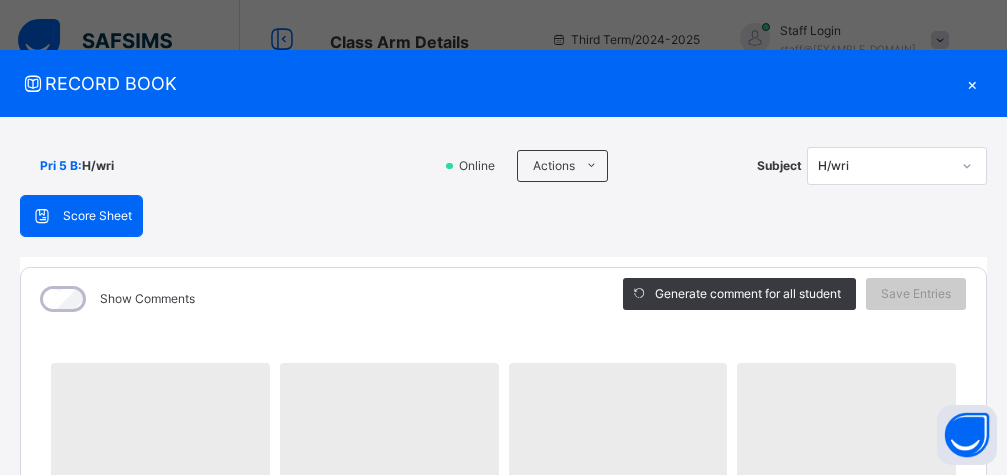 click on "‌" at bounding box center [846, 423] 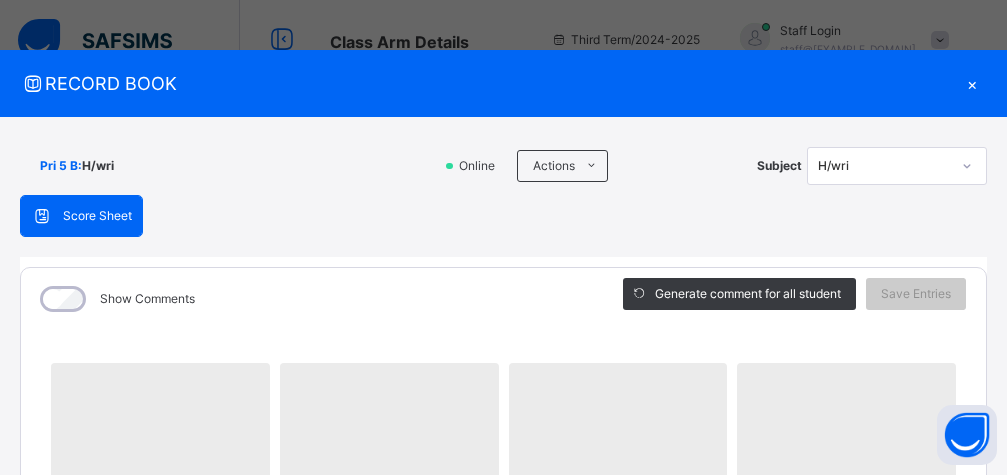 click on "‌" at bounding box center [846, 423] 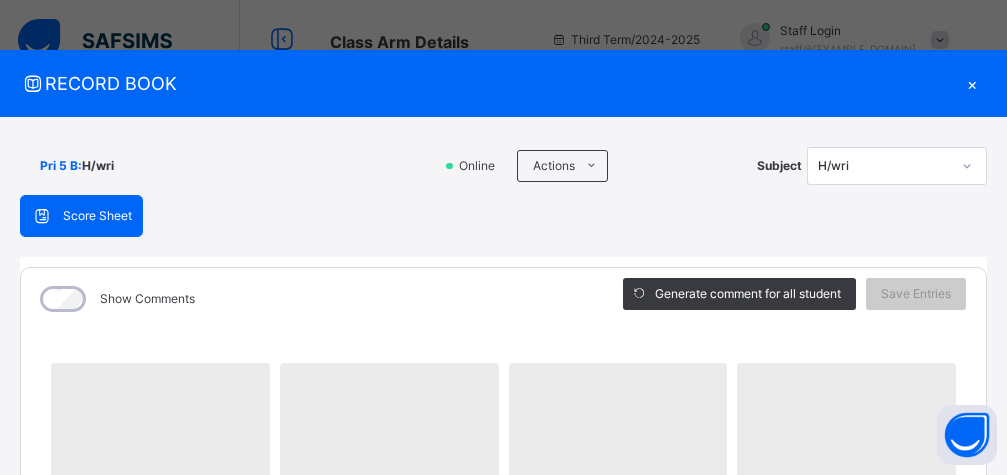click on "‌" at bounding box center (846, 423) 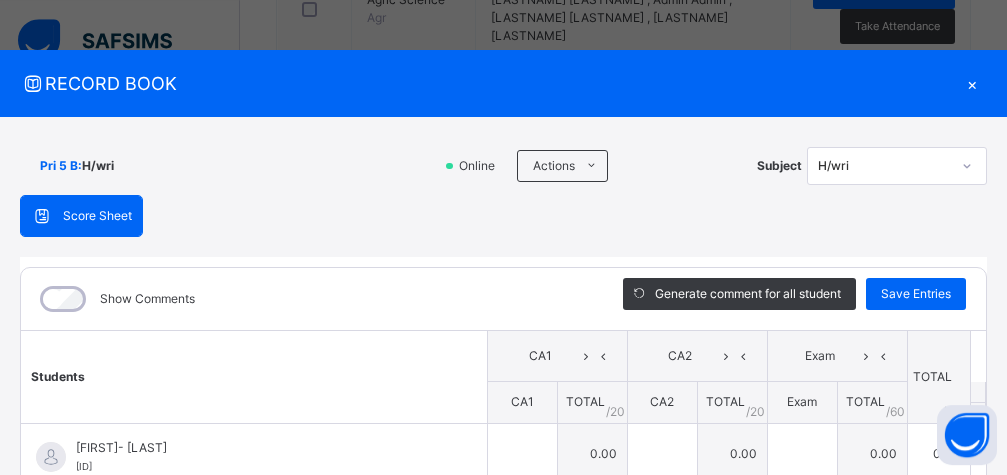 click on "Actions" at bounding box center (562, 166) 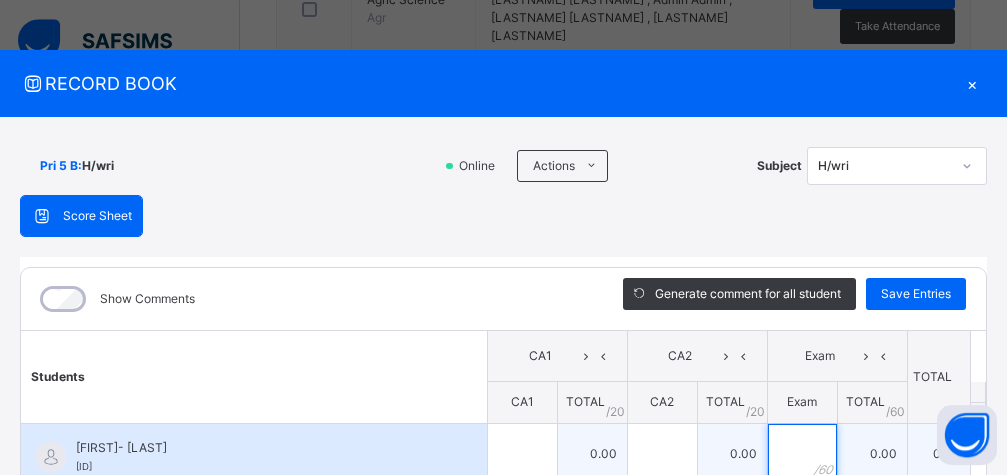 click at bounding box center [802, 454] 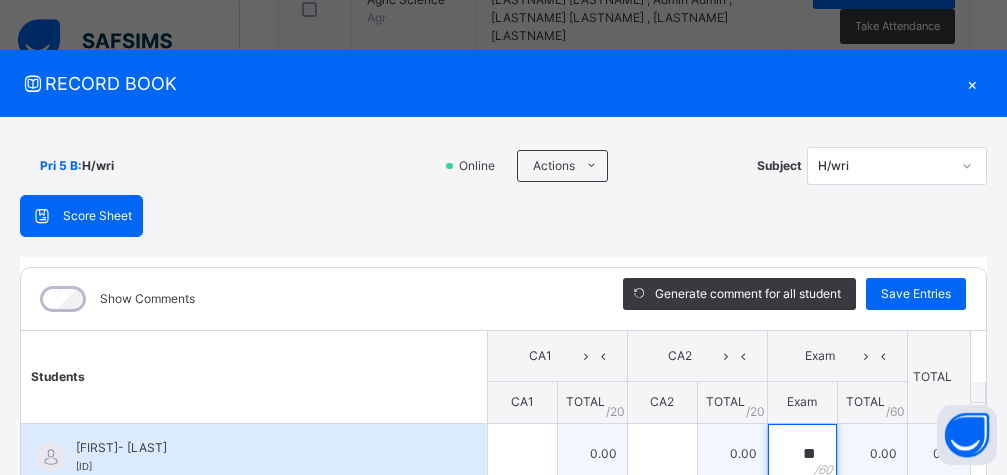 type on "**" 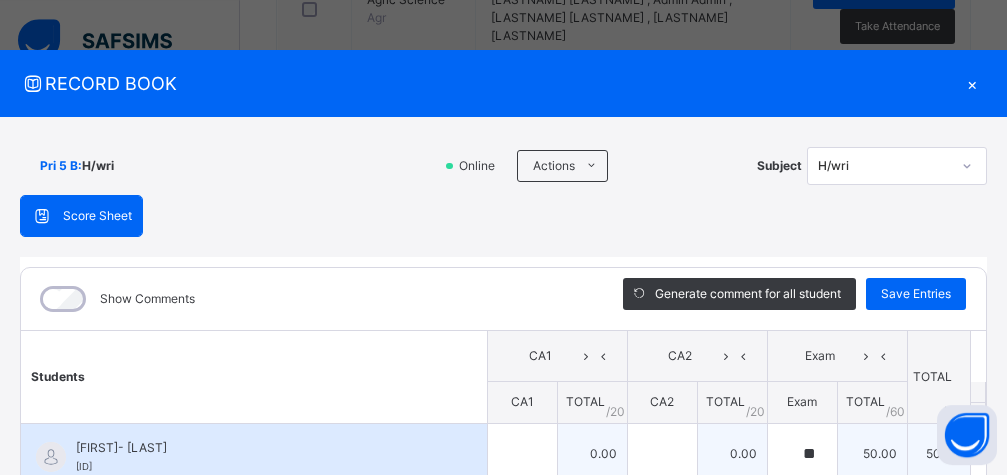 type on "*" 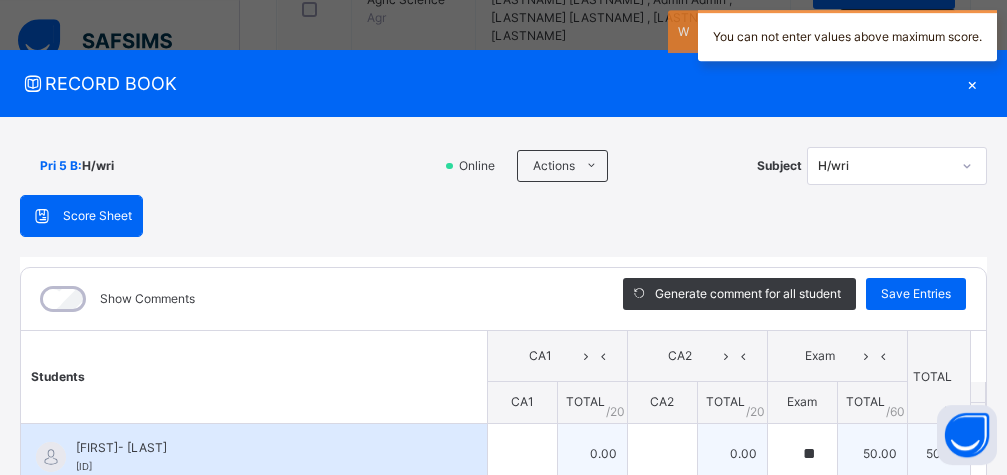 type on "*" 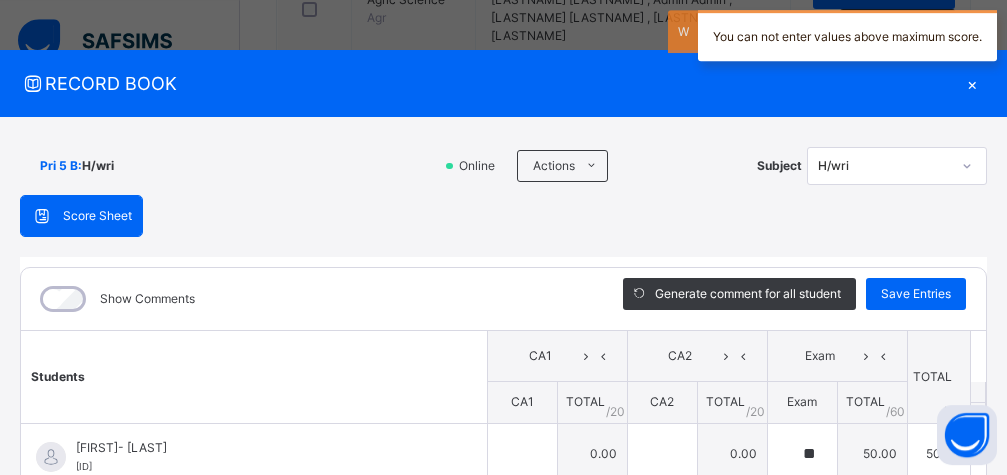 type on "**" 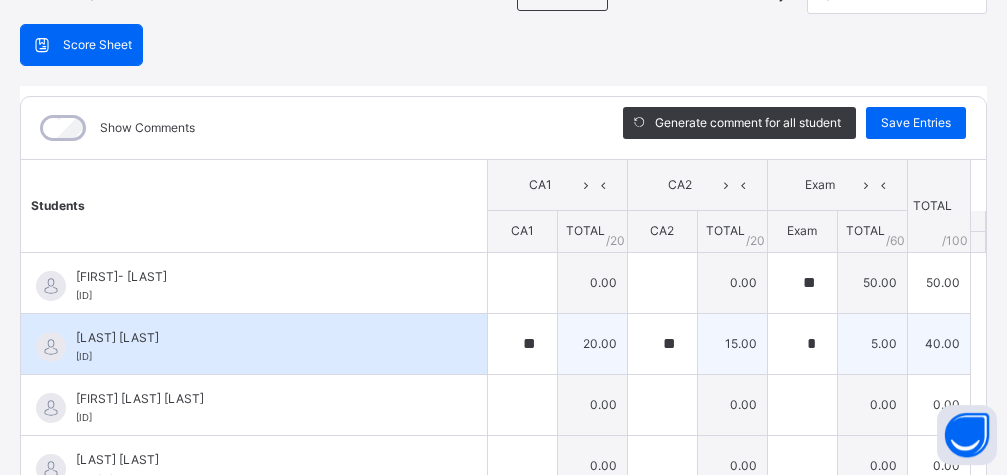 scroll, scrollTop: 13, scrollLeft: 0, axis: vertical 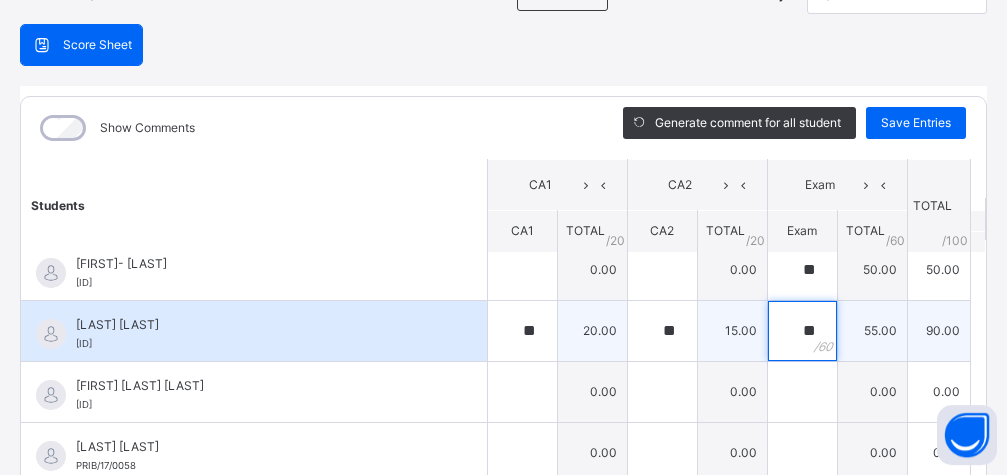 type on "**" 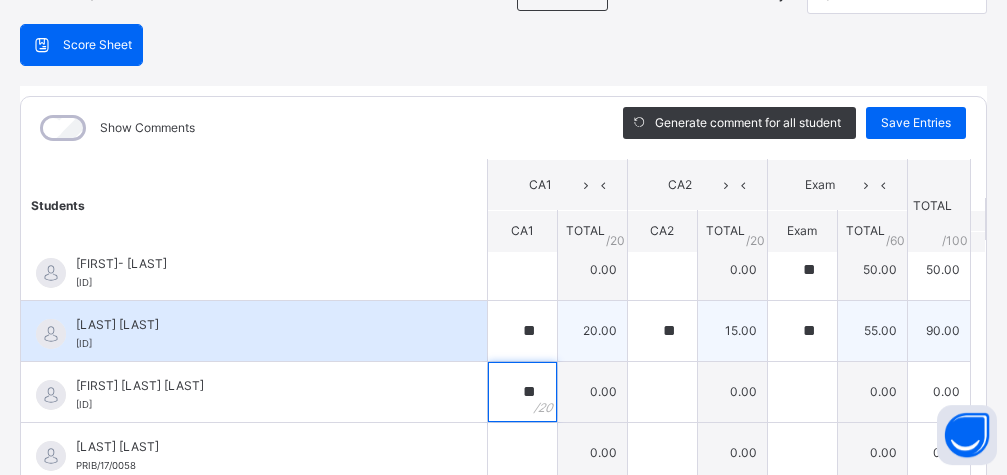 type on "**" 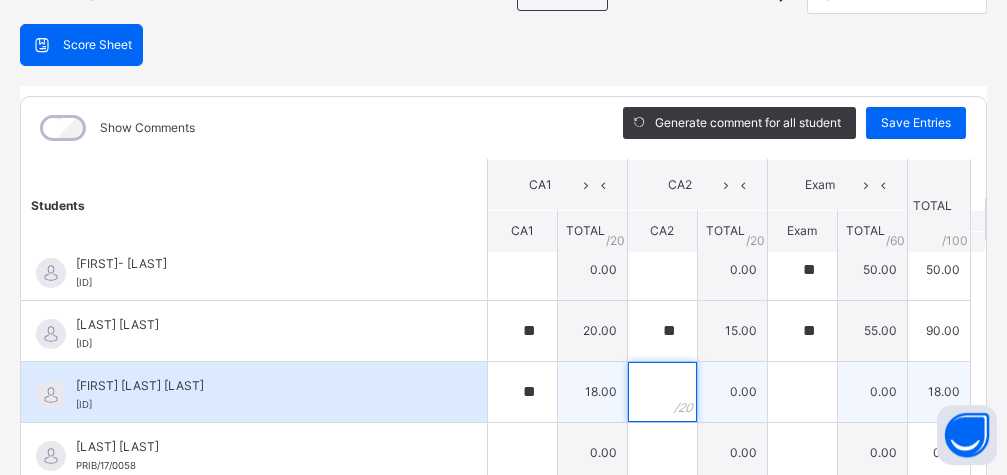click at bounding box center [662, 392] 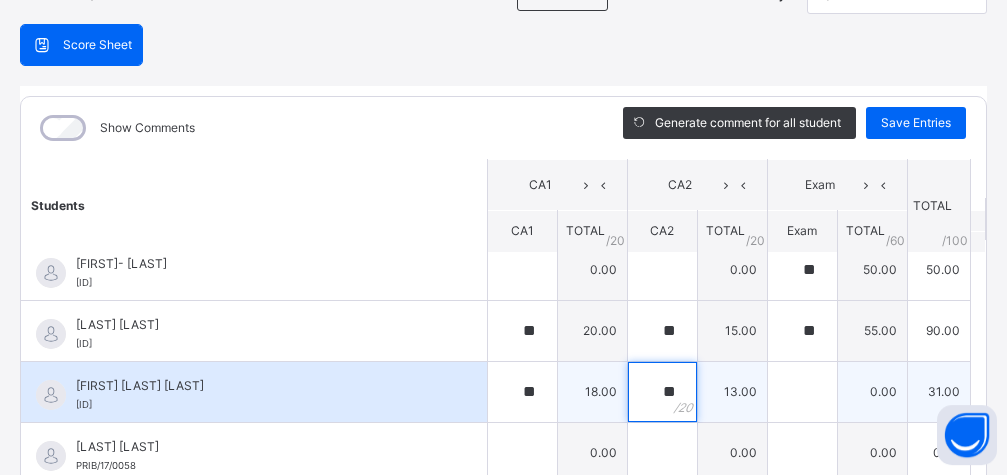 type on "**" 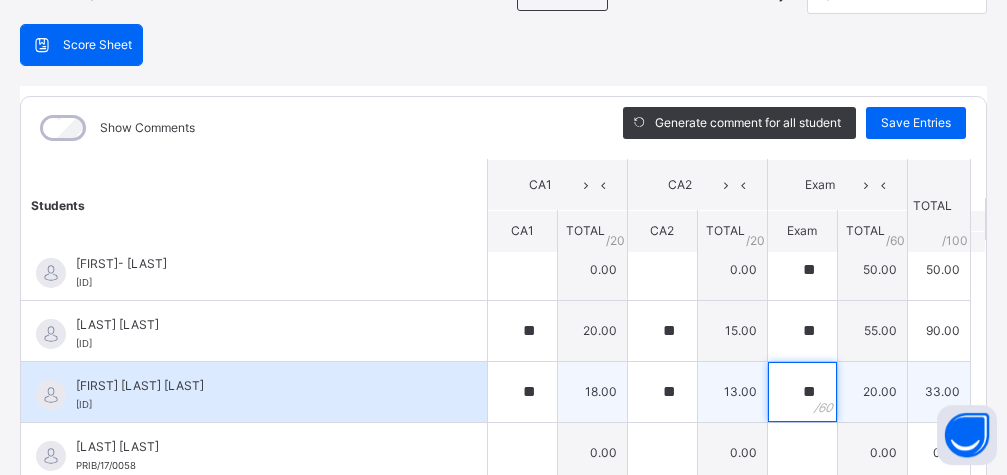type on "**" 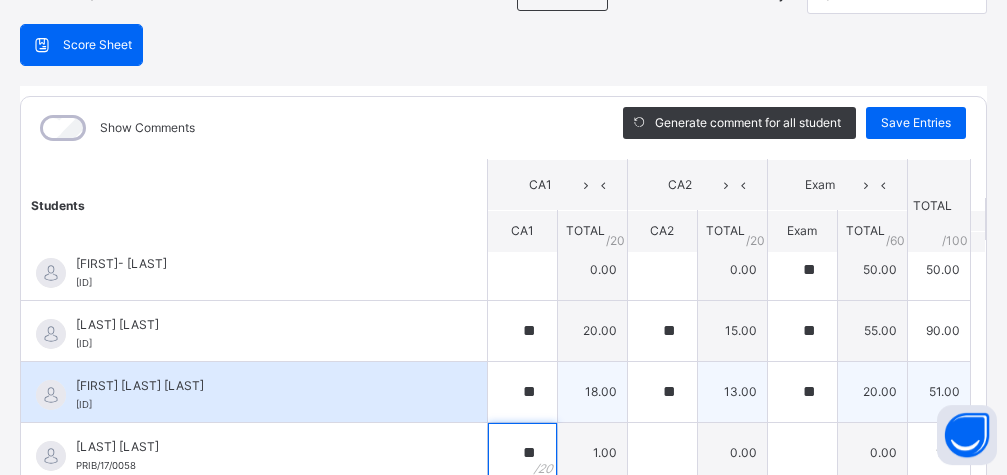 type on "**" 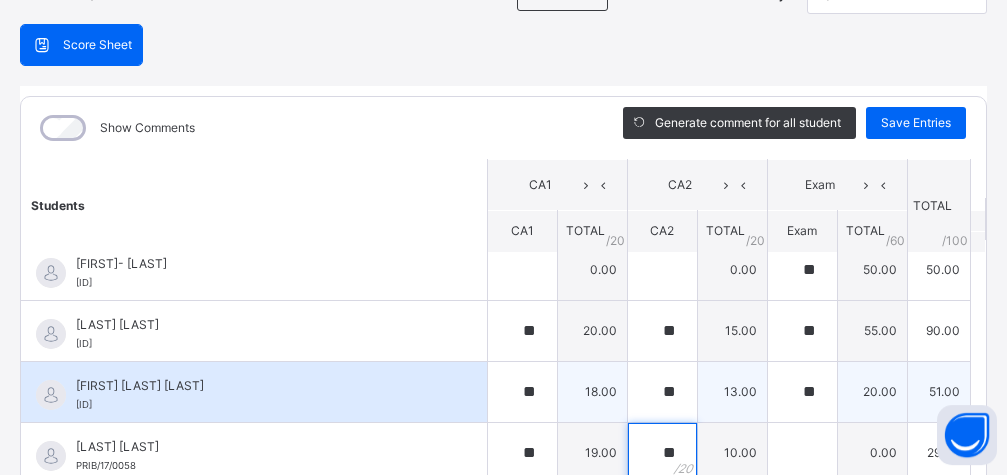 type on "**" 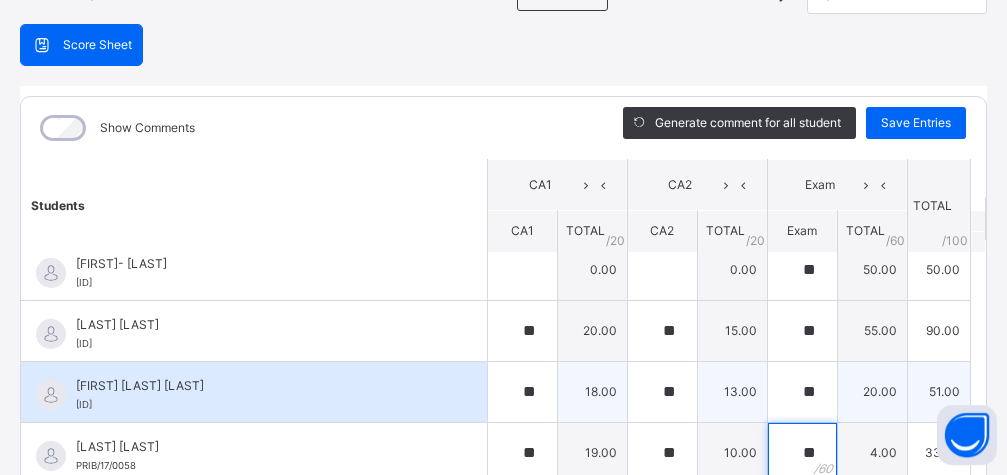 type on "**" 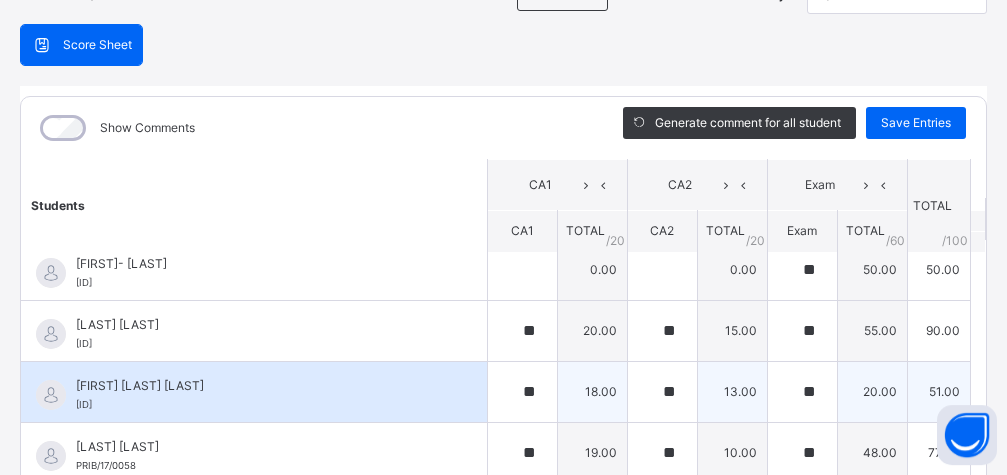 scroll, scrollTop: 231, scrollLeft: 0, axis: vertical 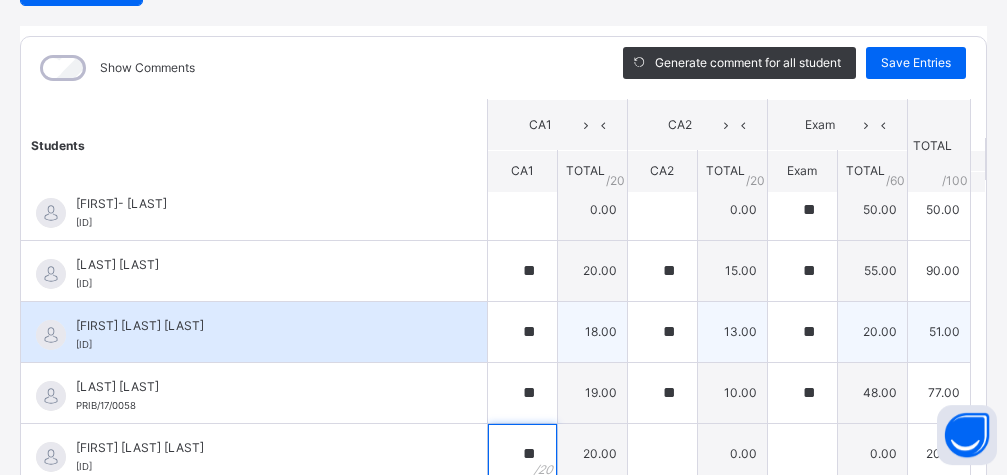 type on "**" 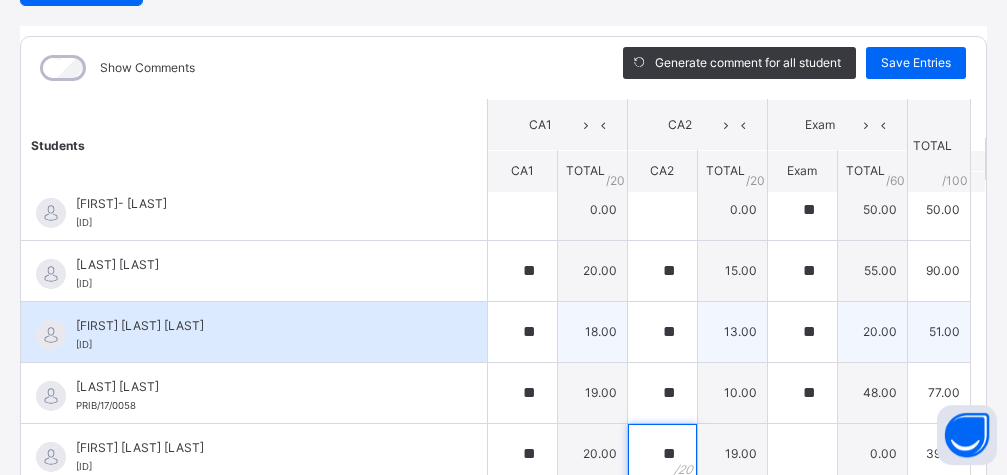 type on "**" 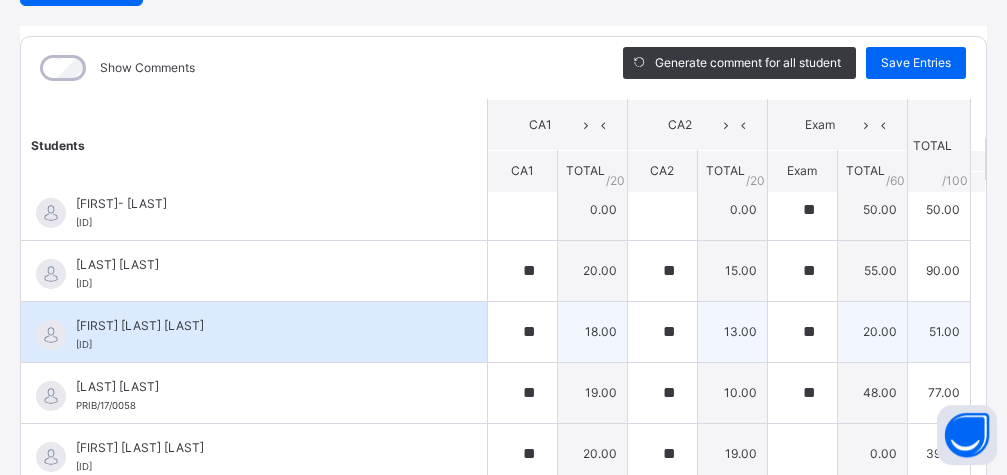 scroll, scrollTop: 292, scrollLeft: 0, axis: vertical 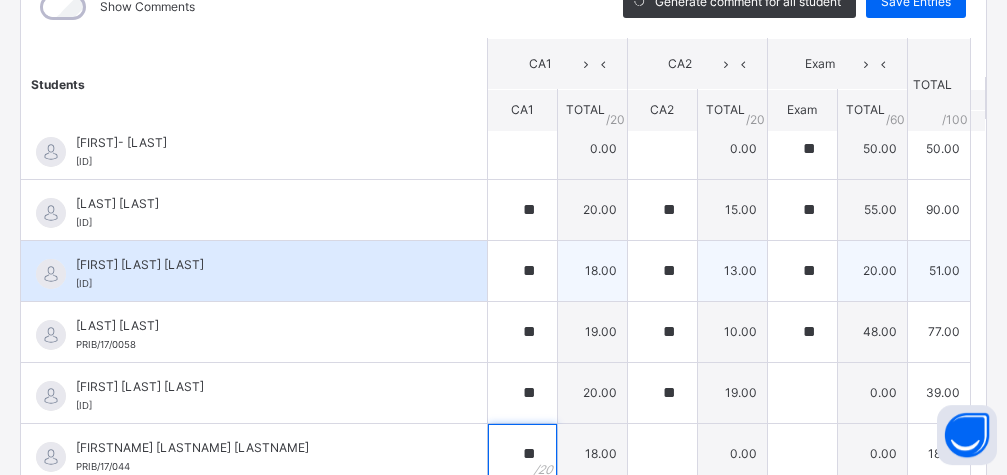 type on "**" 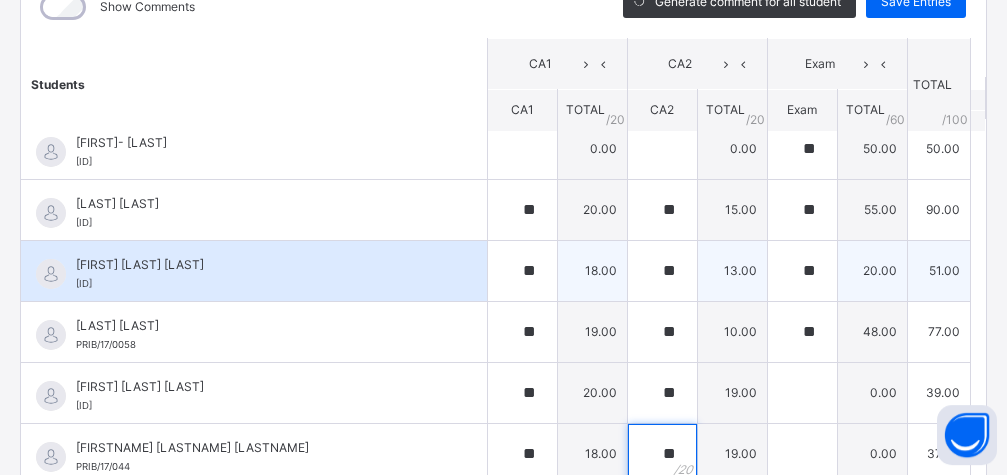 type on "**" 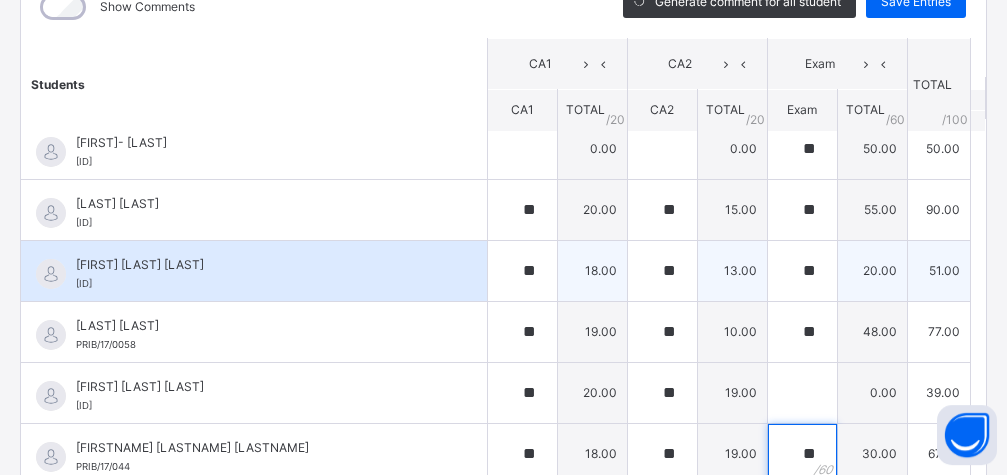 type on "**" 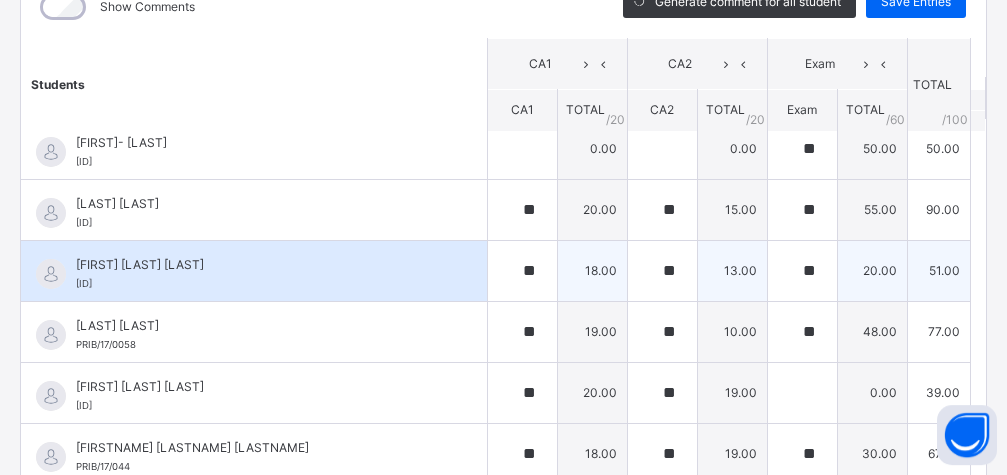 scroll, scrollTop: 353, scrollLeft: 0, axis: vertical 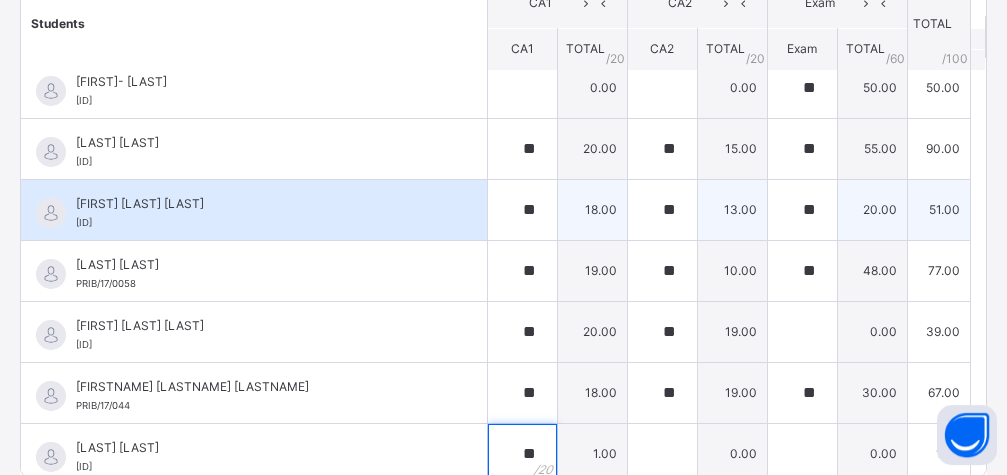 type on "**" 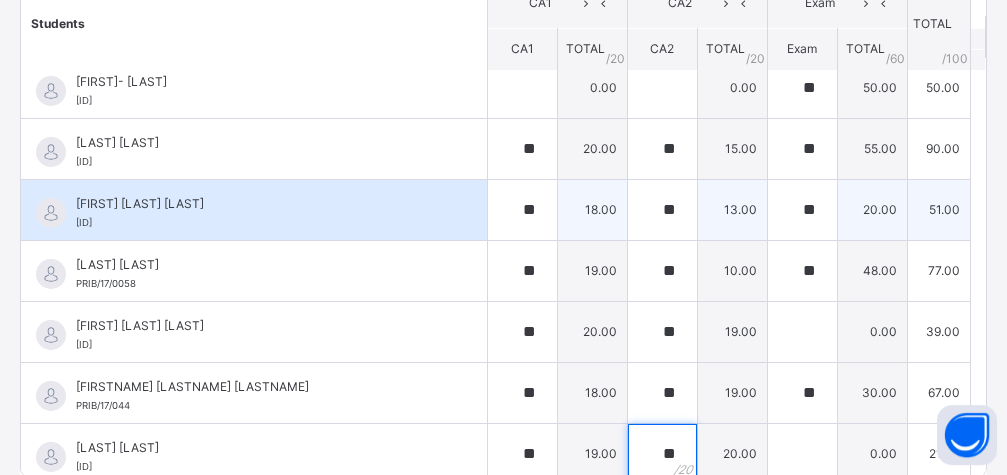 type on "**" 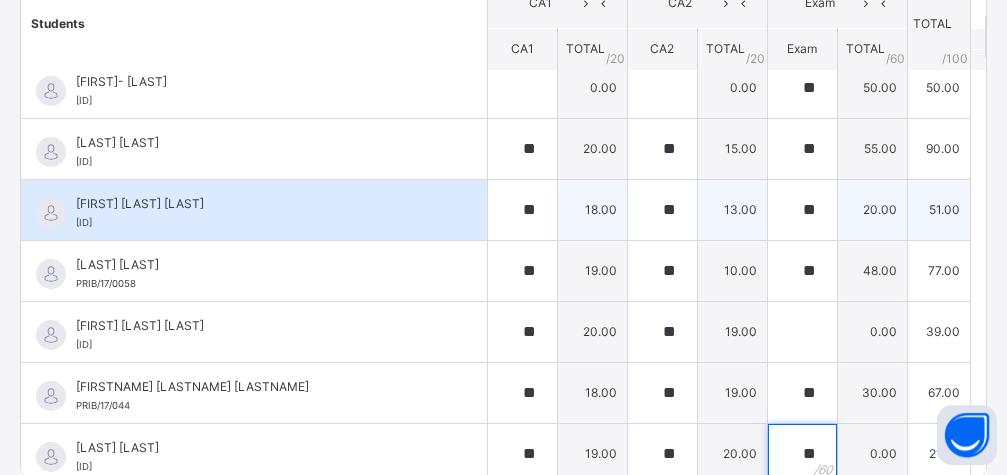 type on "**" 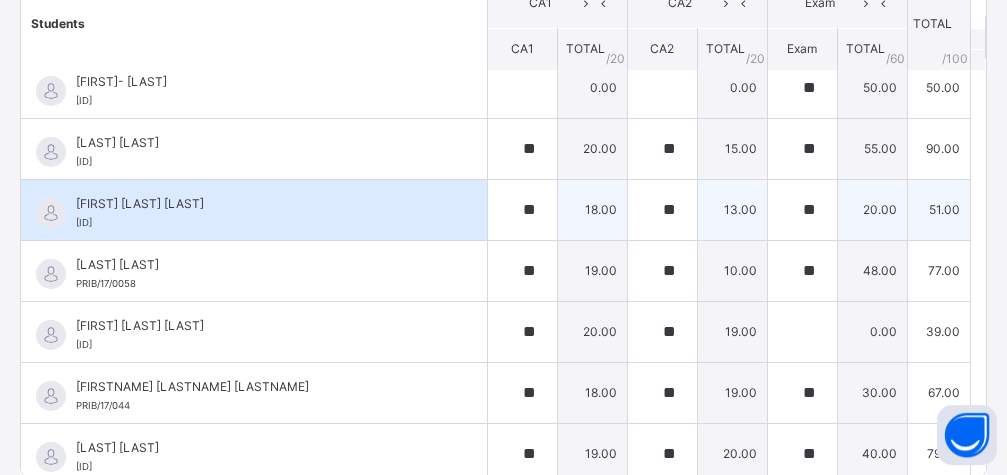 scroll, scrollTop: 72, scrollLeft: 0, axis: vertical 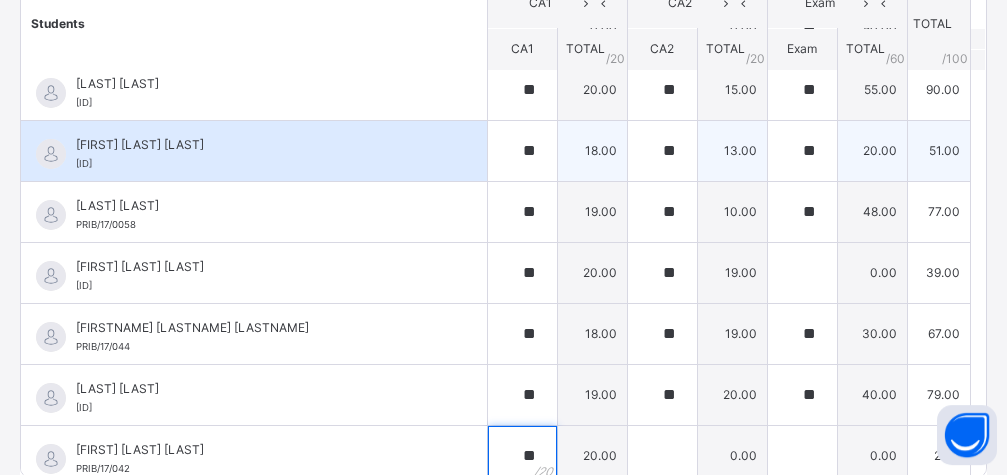 type on "**" 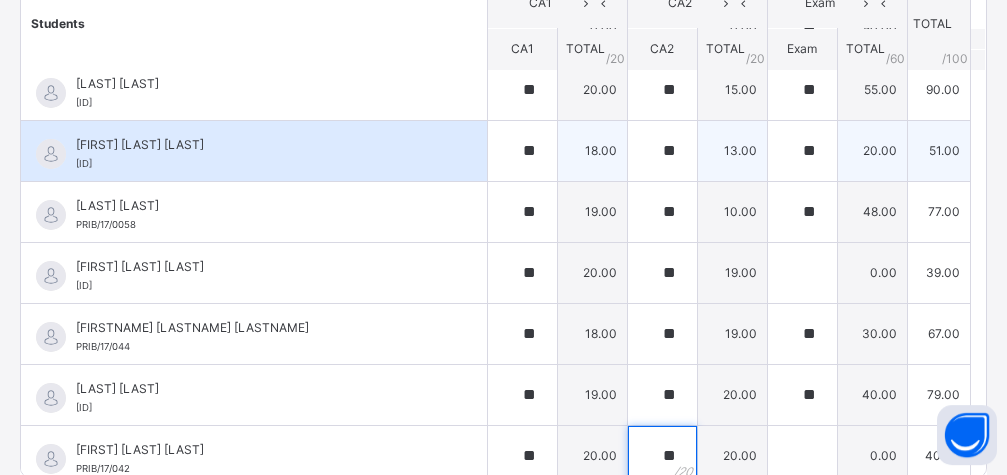 type on "**" 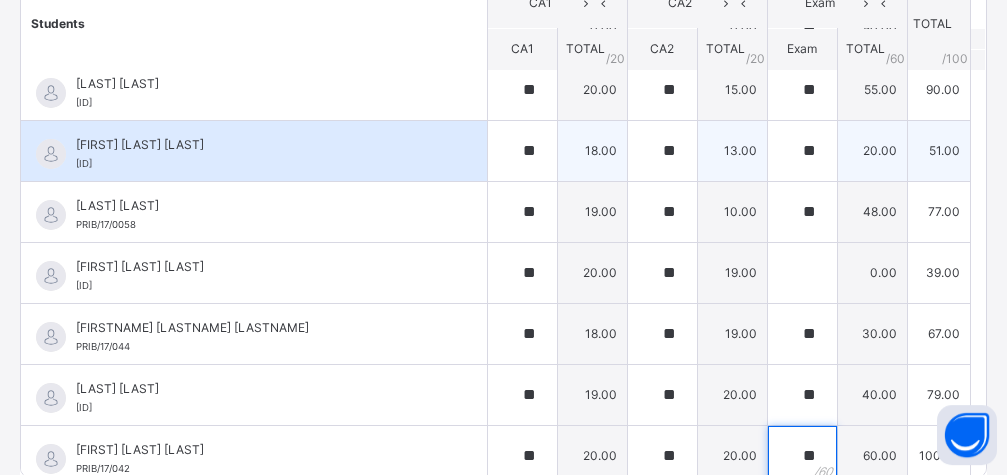 type on "**" 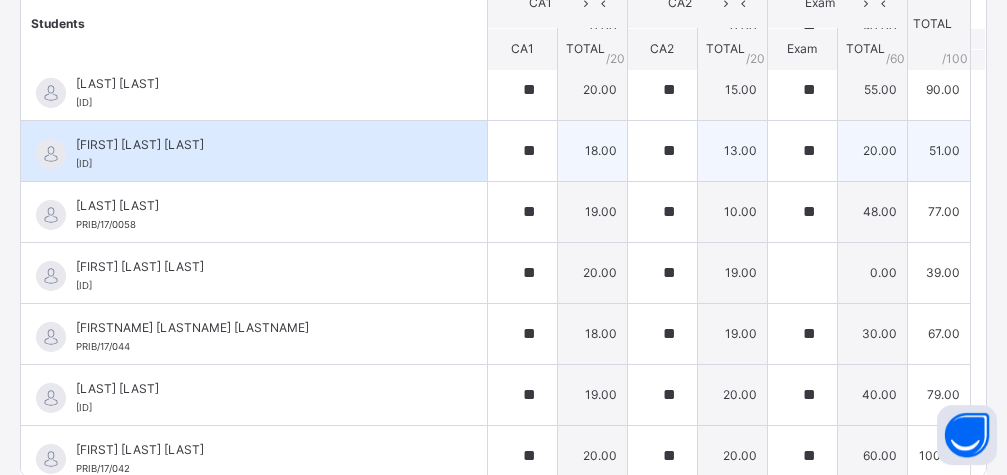scroll, scrollTop: 133, scrollLeft: 0, axis: vertical 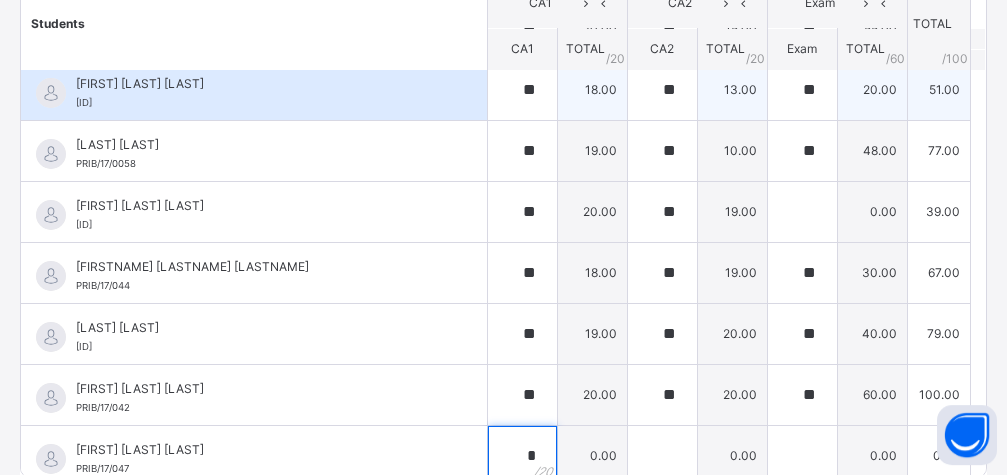 type on "*" 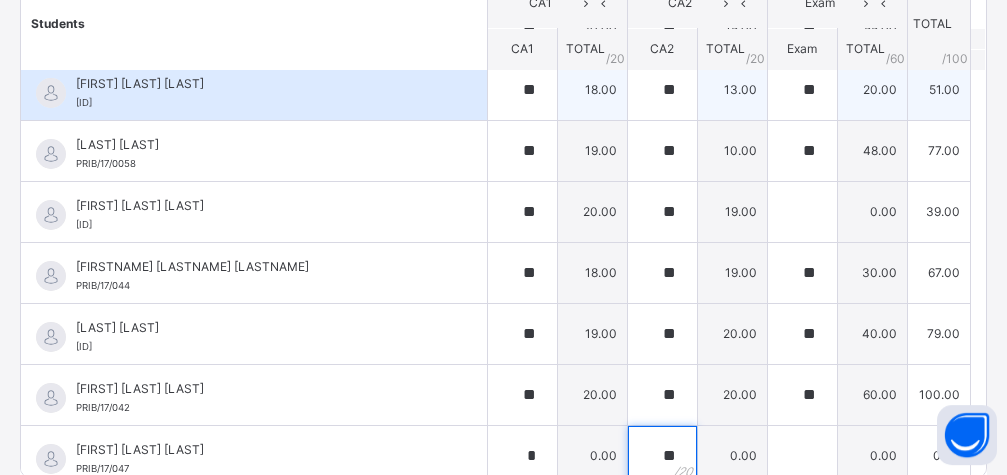 type on "**" 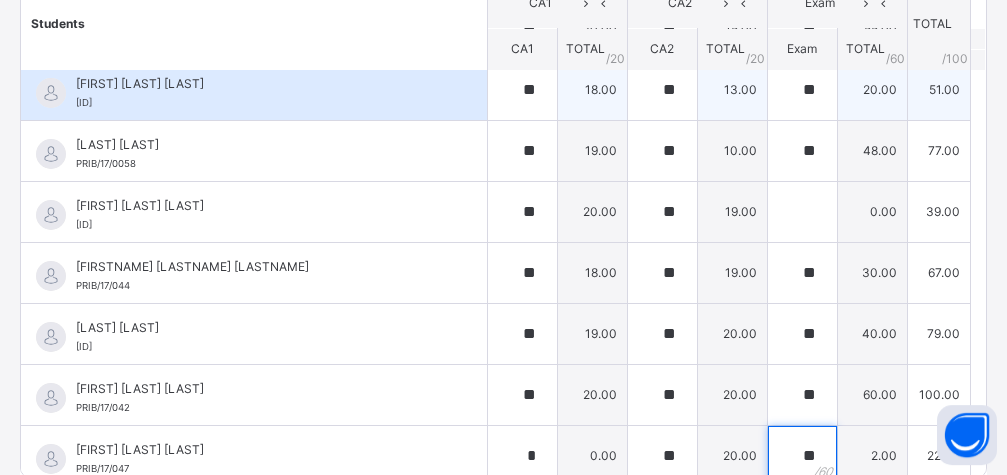 type on "**" 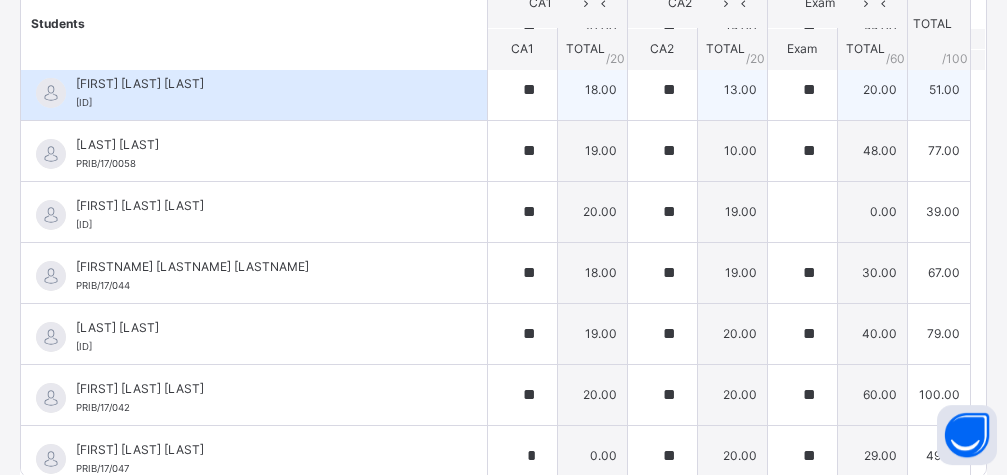scroll, scrollTop: 194, scrollLeft: 0, axis: vertical 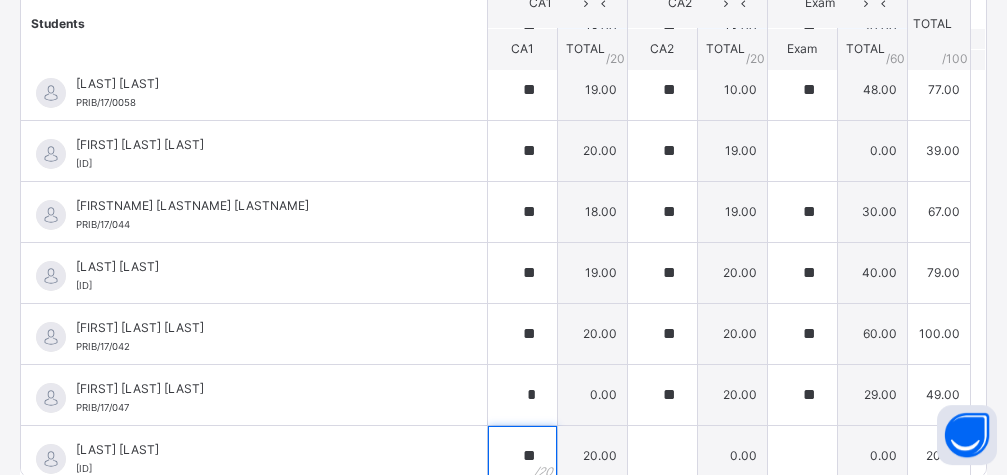 type on "**" 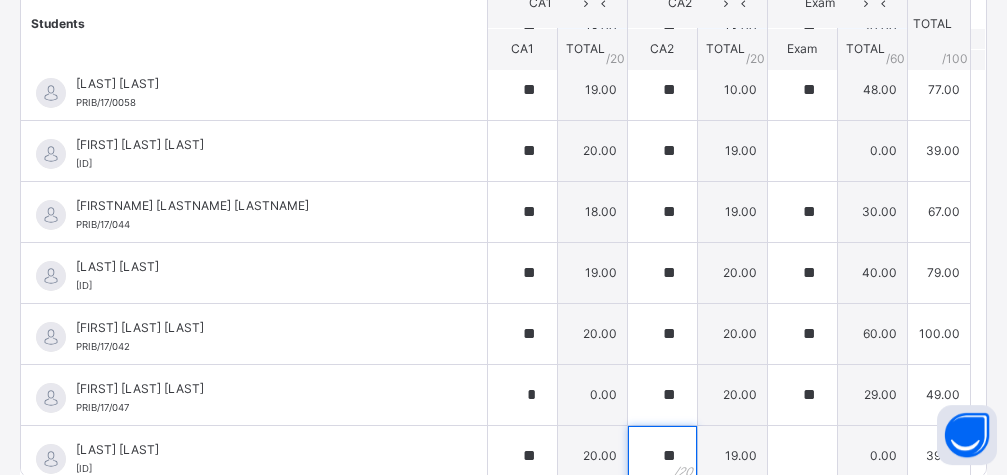 type on "**" 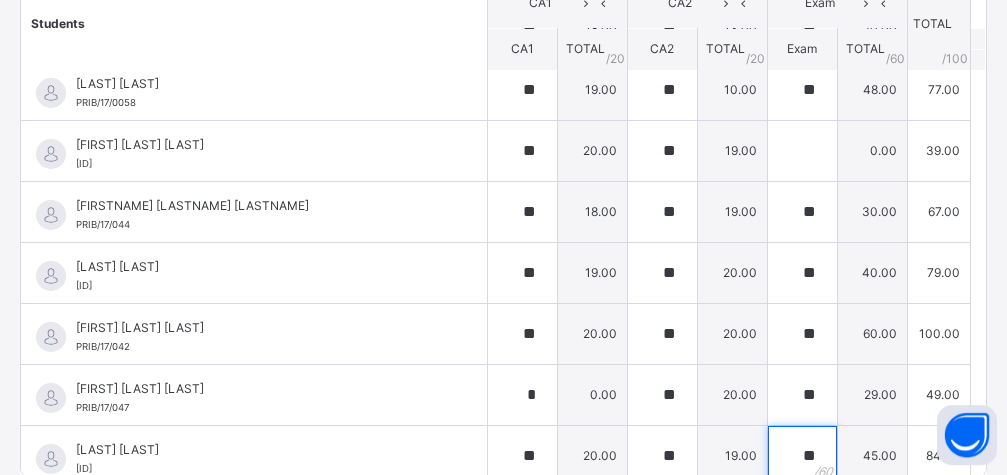 type on "**" 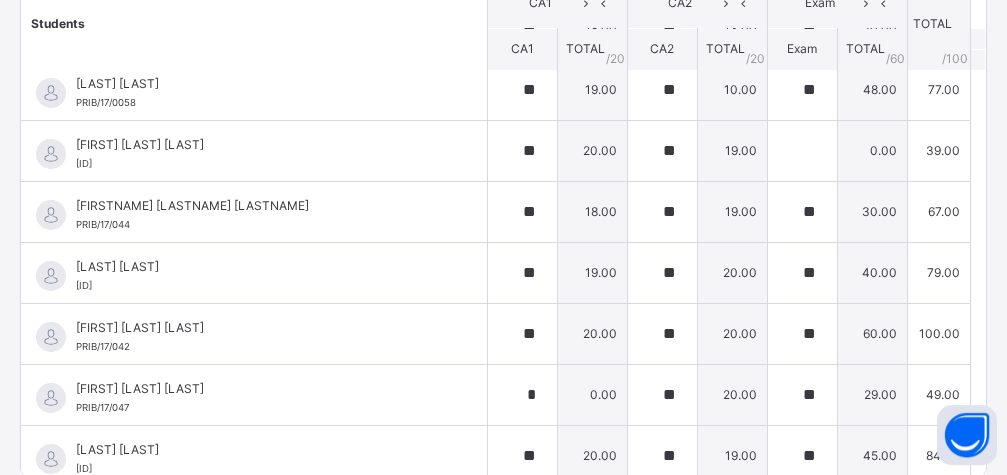 scroll, scrollTop: 255, scrollLeft: 0, axis: vertical 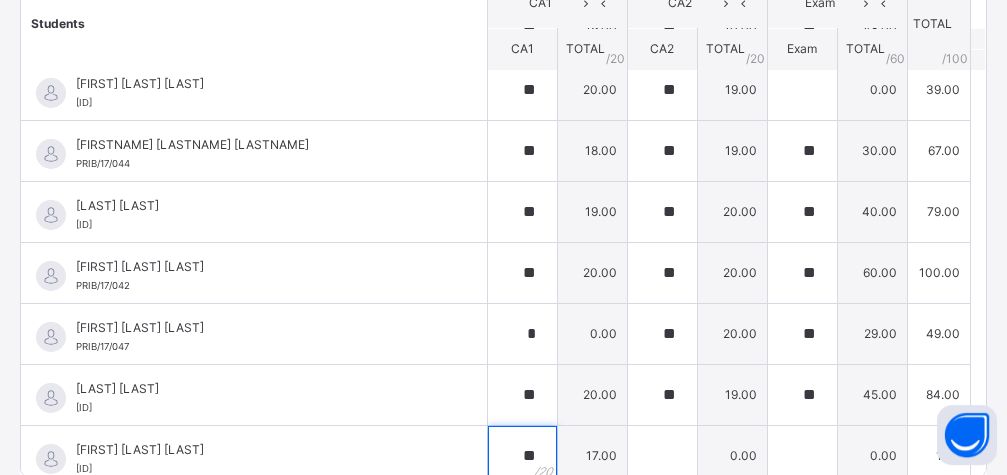type on "**" 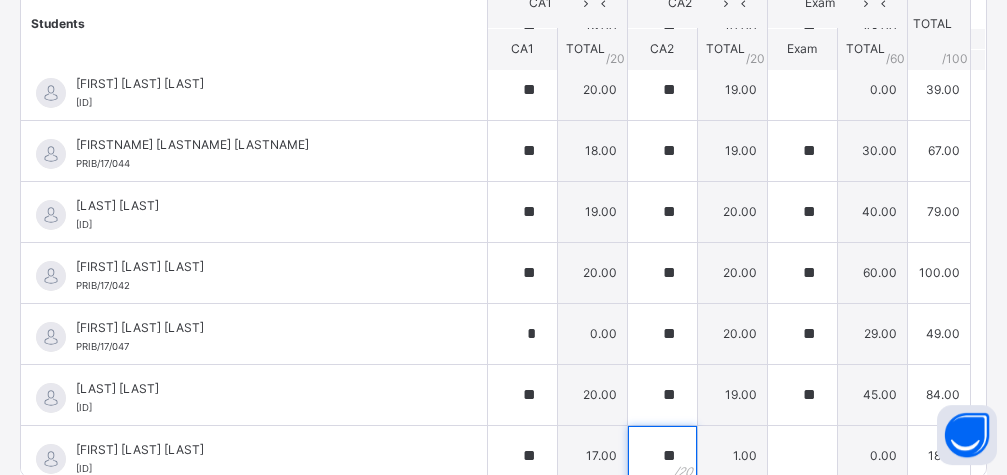 type on "**" 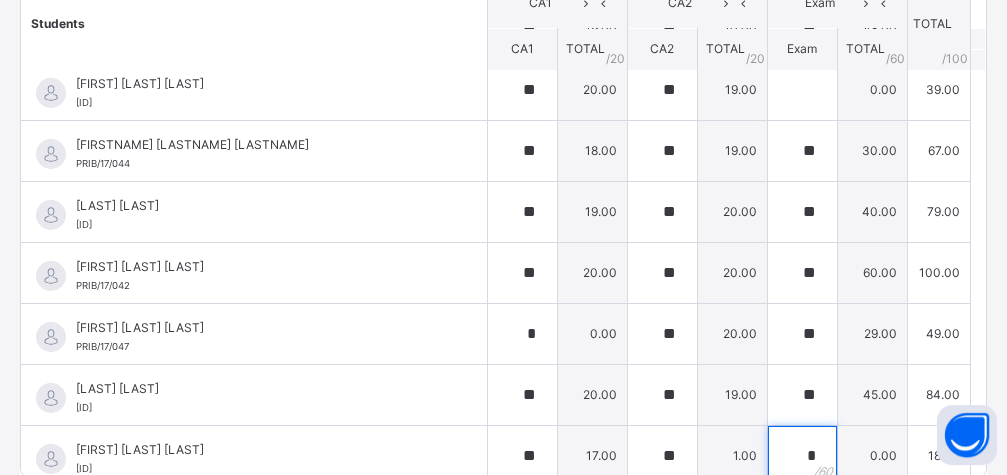 type on "**" 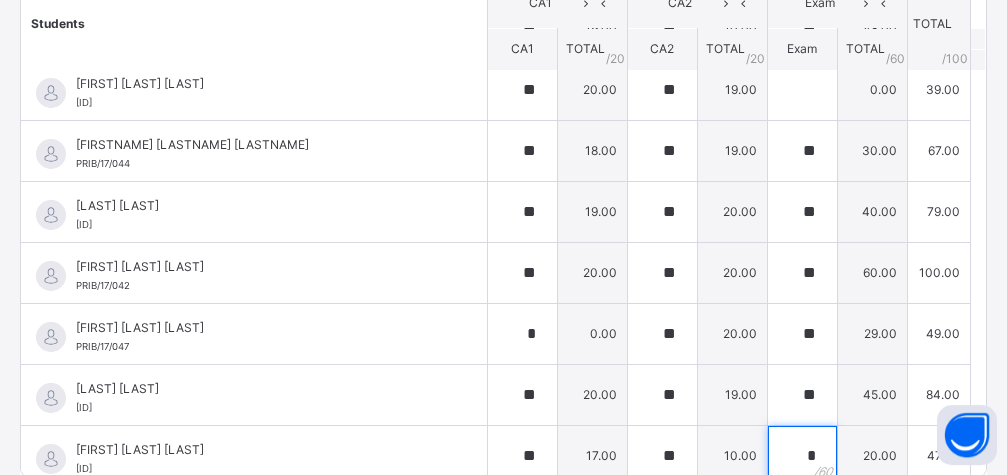 type on "*" 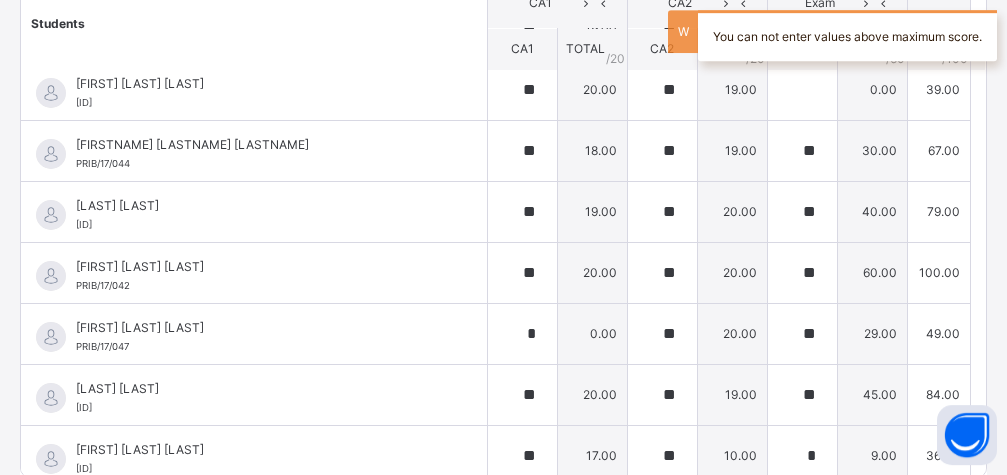 scroll, scrollTop: 316, scrollLeft: 0, axis: vertical 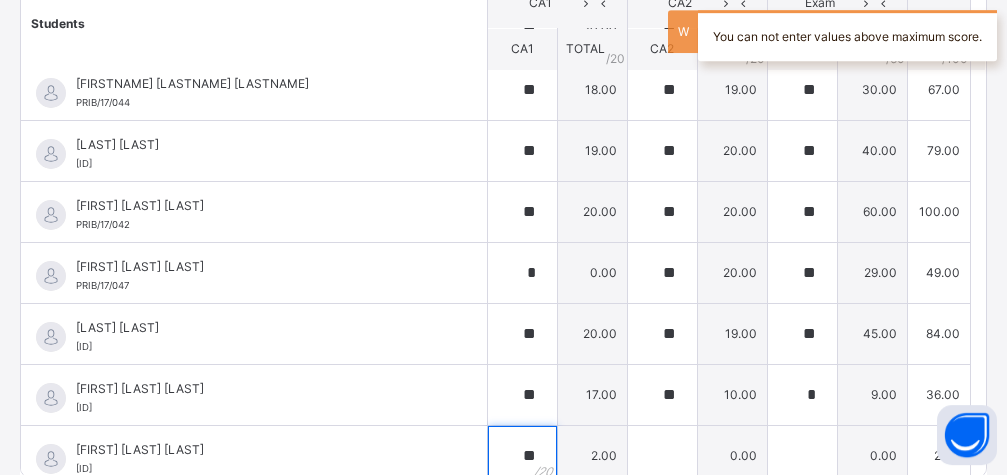 type on "**" 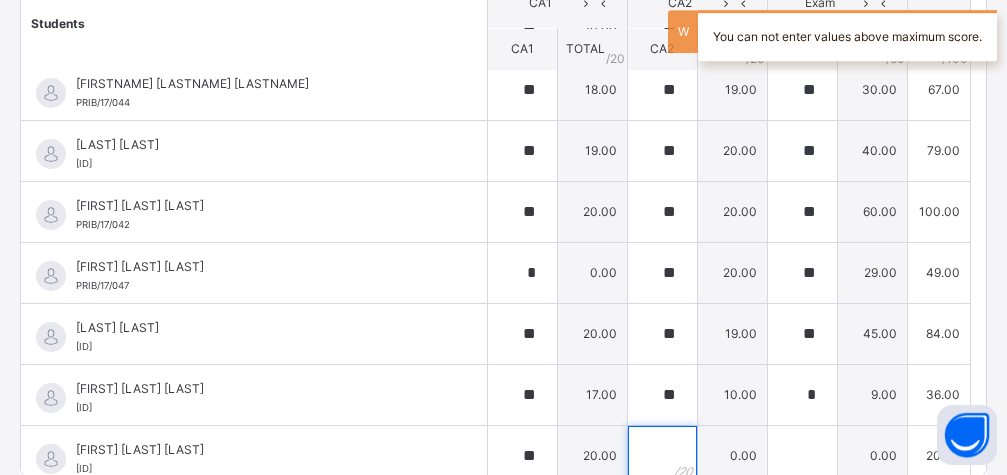 type on "*" 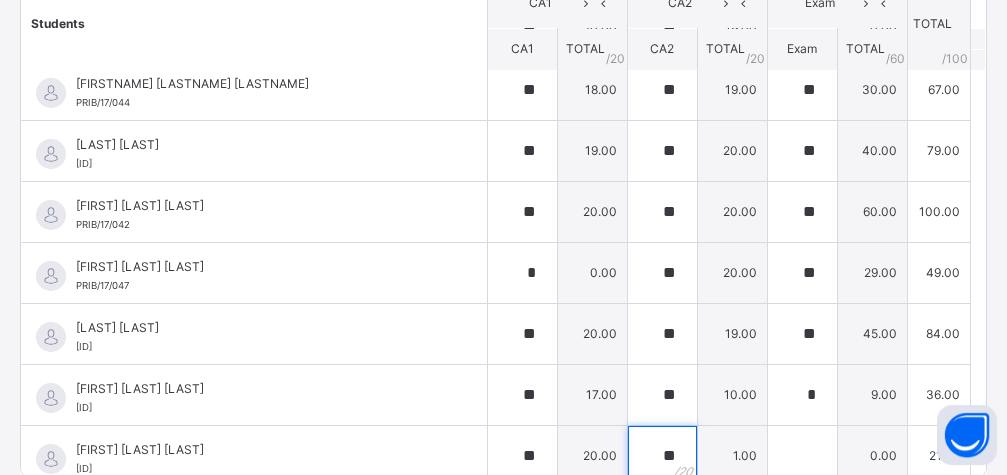 type on "**" 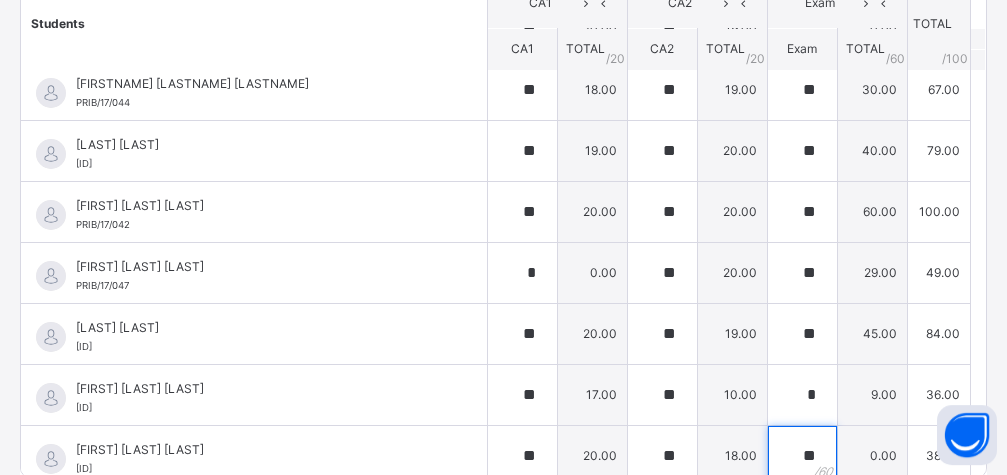 type on "**" 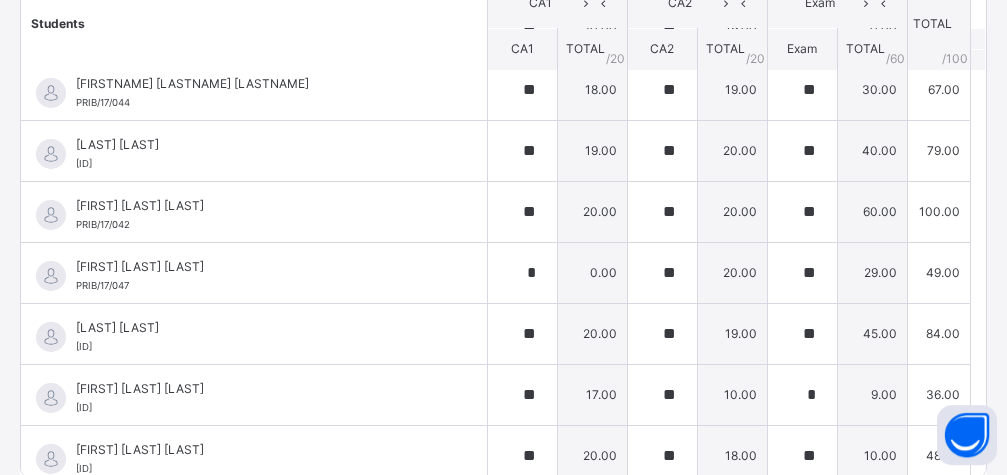 type on "*" 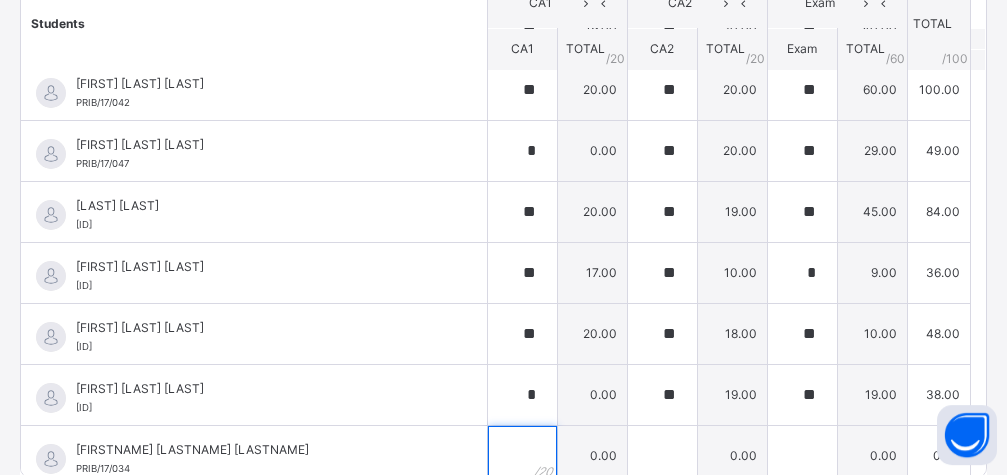 type on "*" 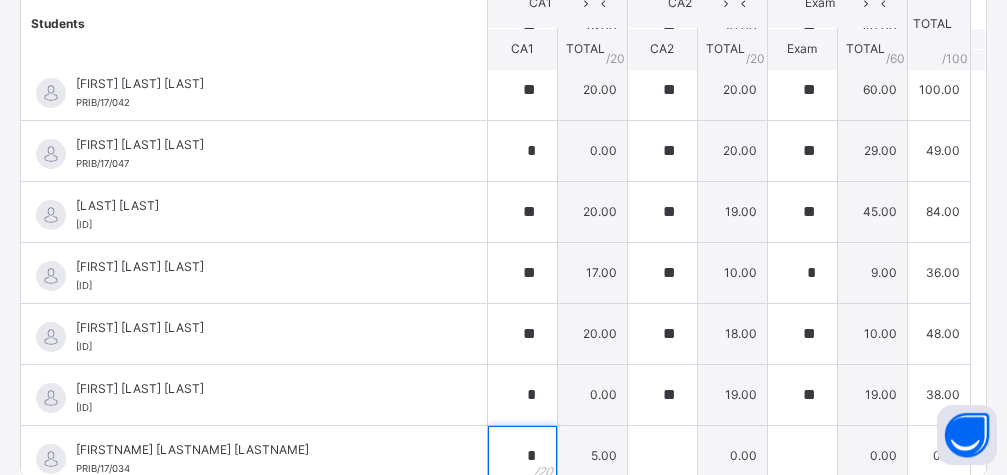 type 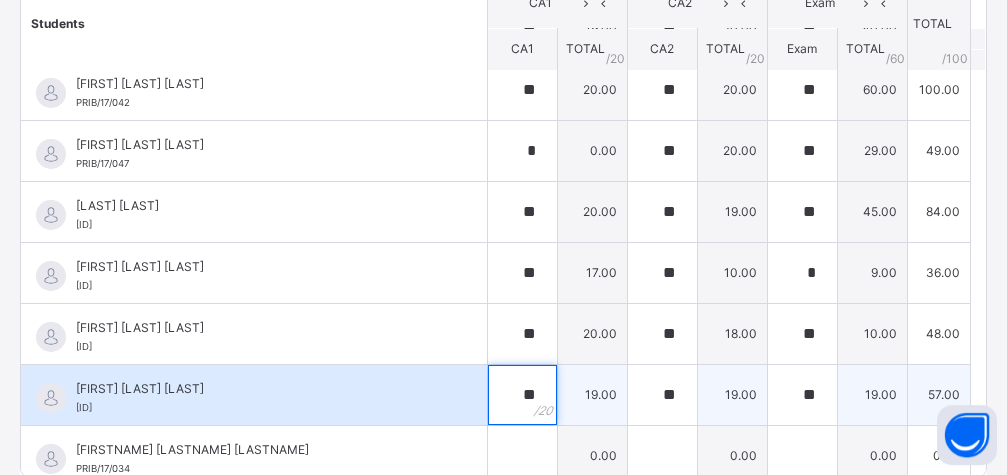 type on "**" 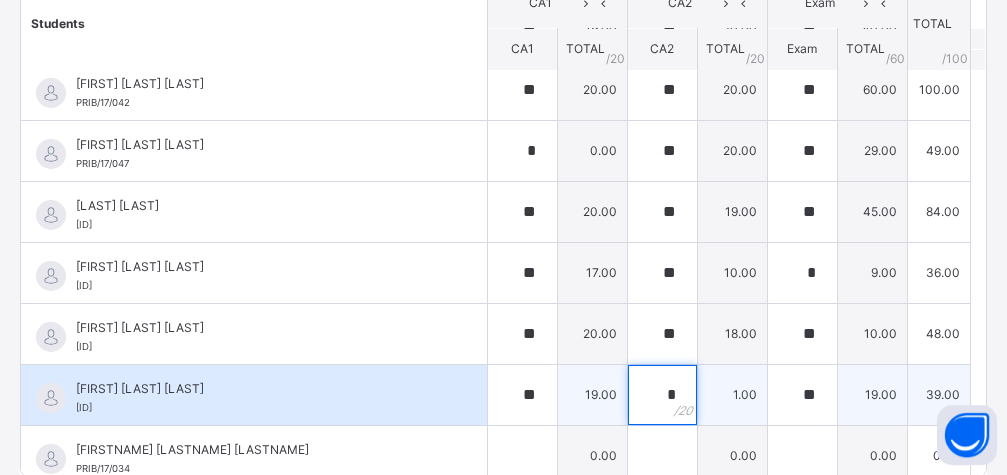 type on "**" 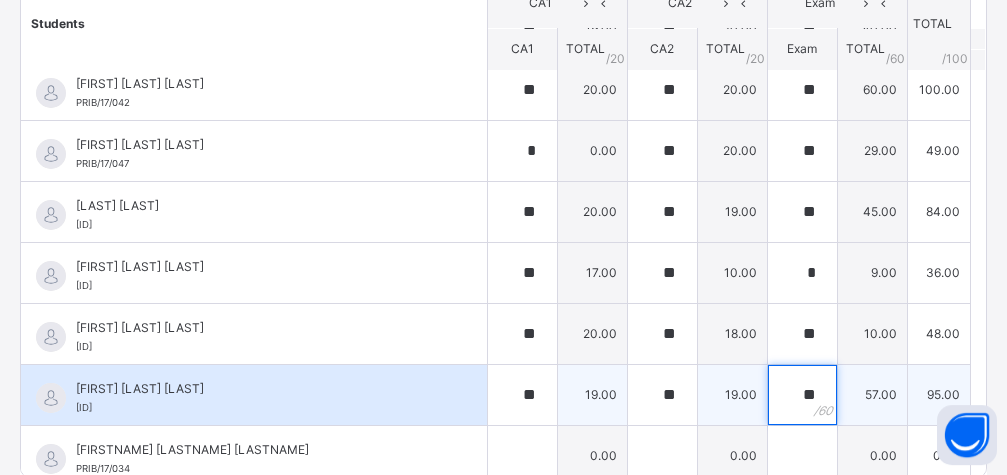 type on "**" 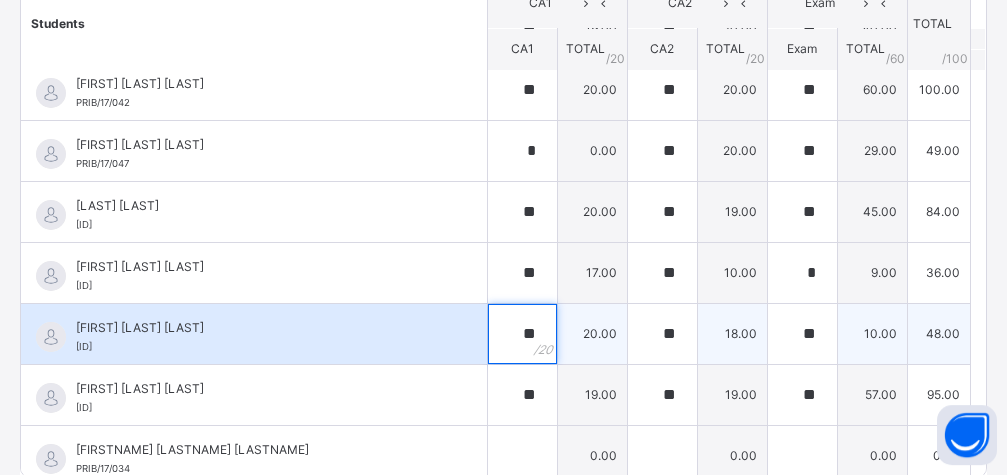 type on "*" 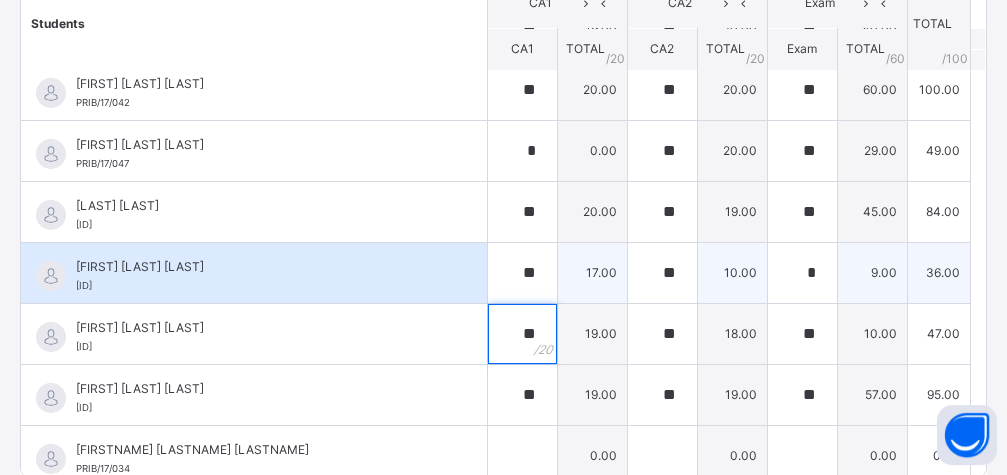 type on "**" 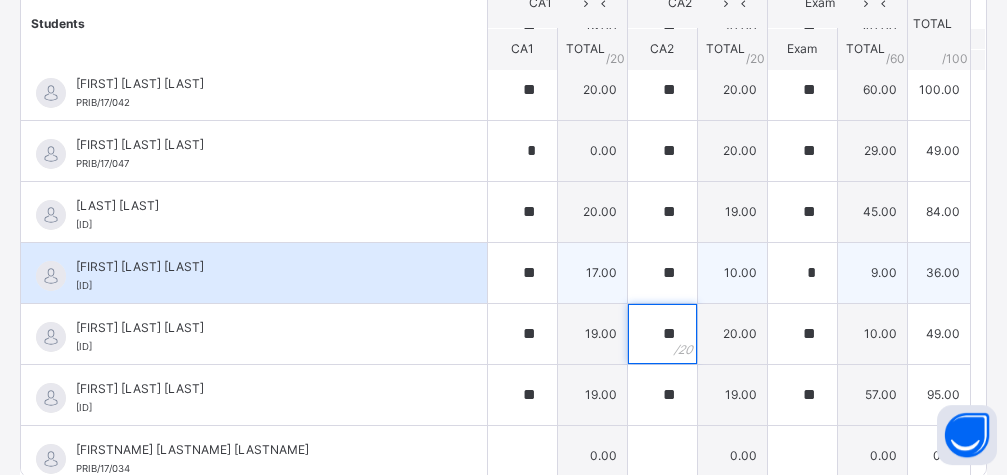 type on "**" 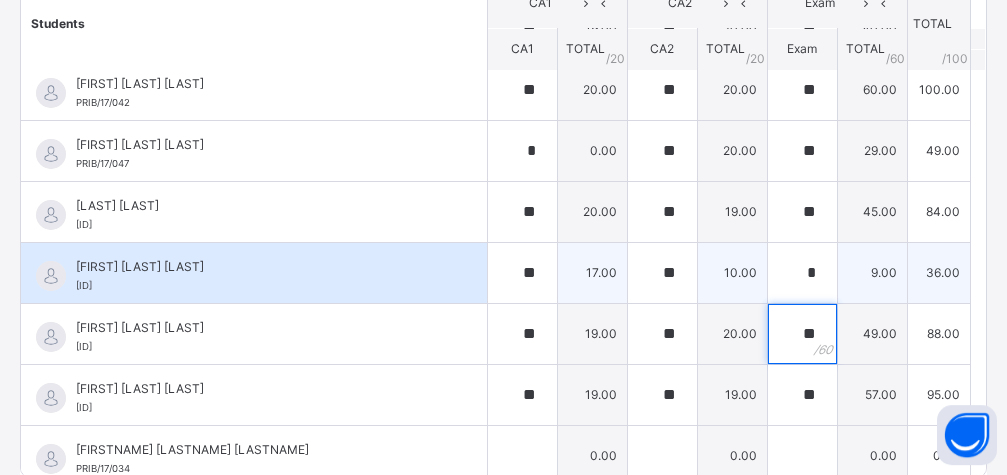 type on "**" 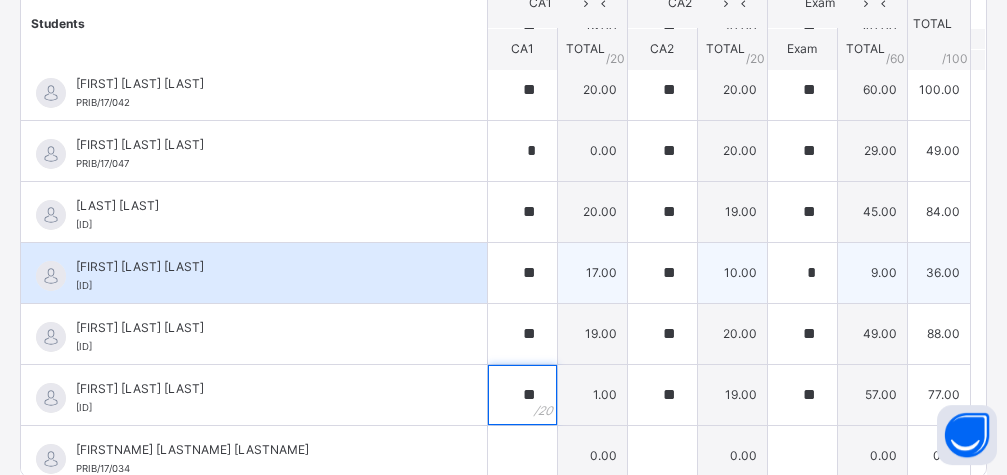 type on "**" 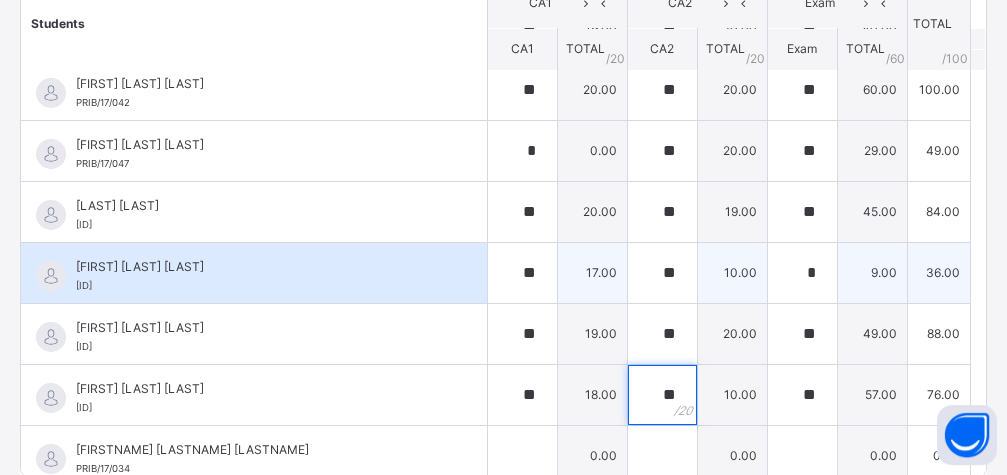 type on "**" 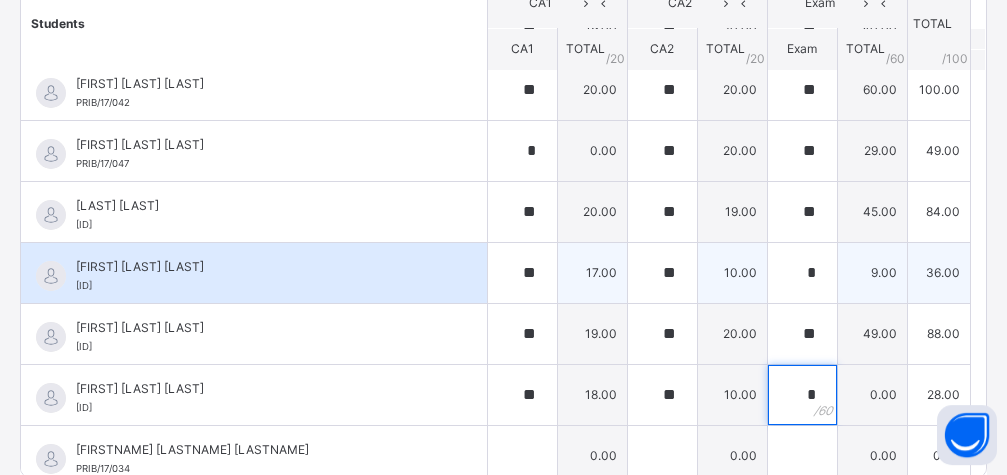 type on "*" 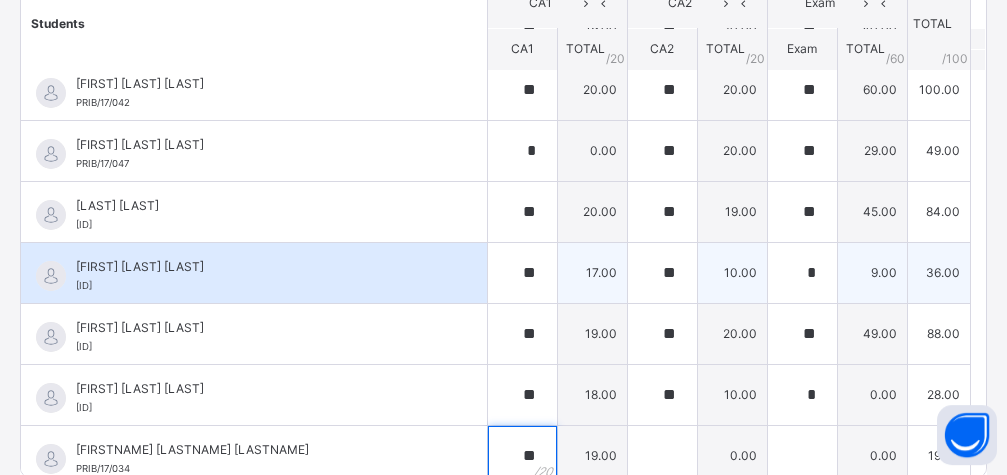 type on "**" 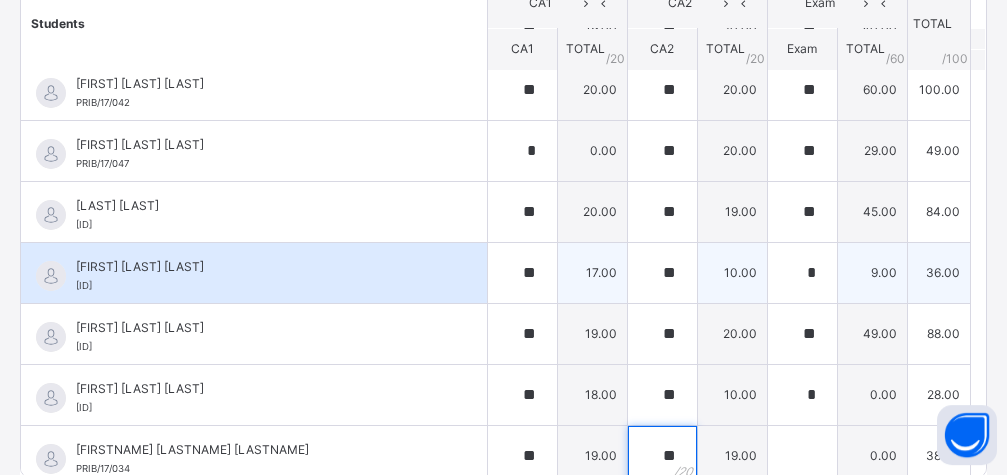 type on "**" 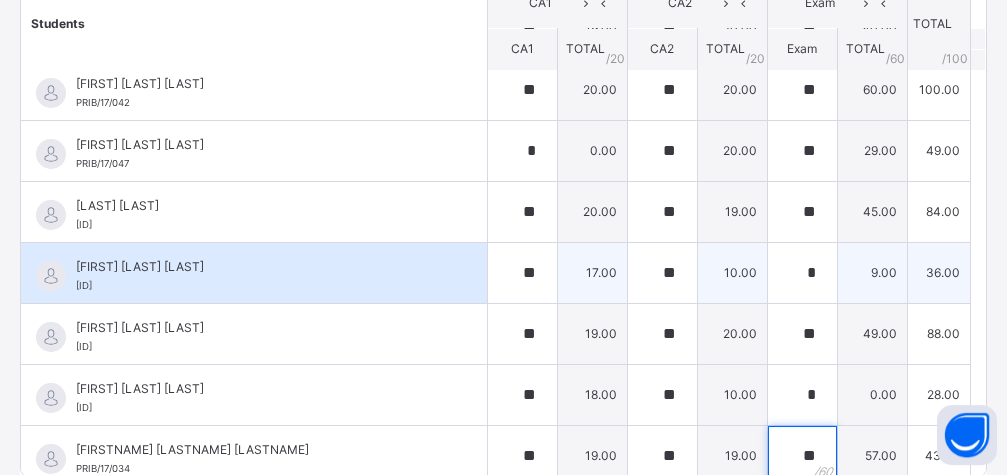 type on "**" 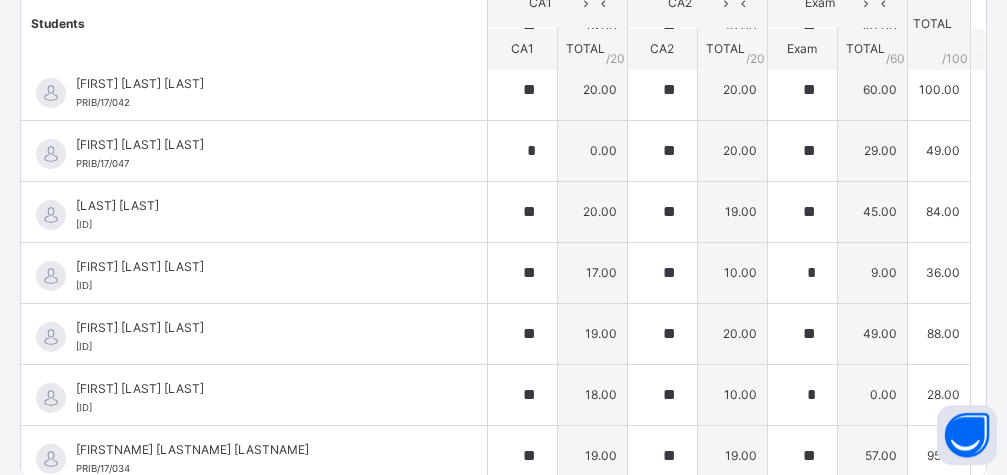scroll, scrollTop: 805, scrollLeft: 0, axis: vertical 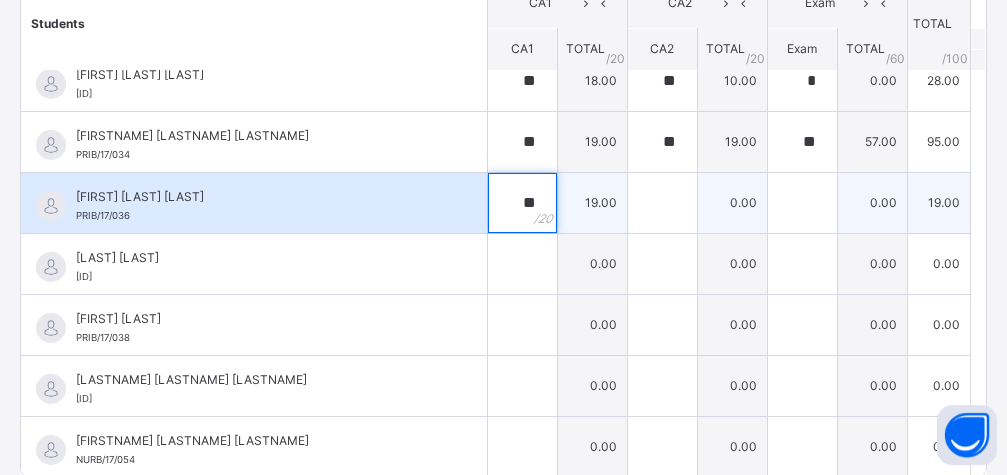 type on "**" 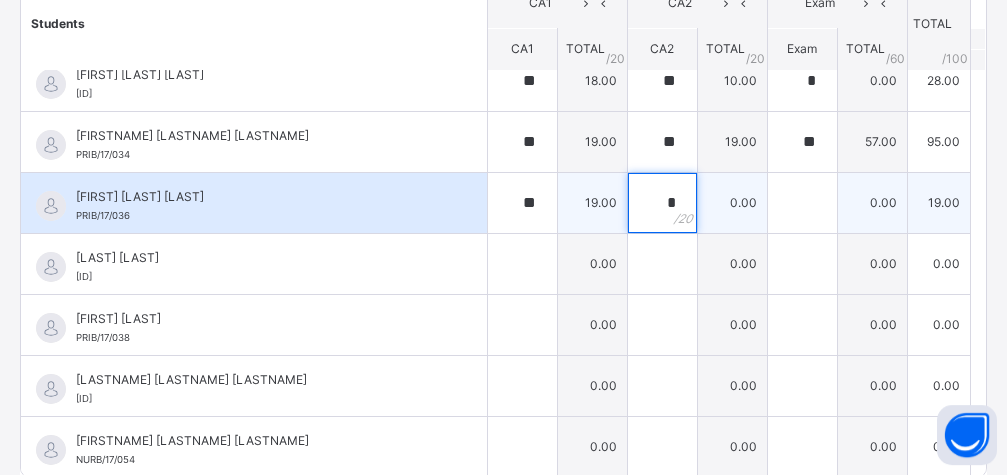 type on "*" 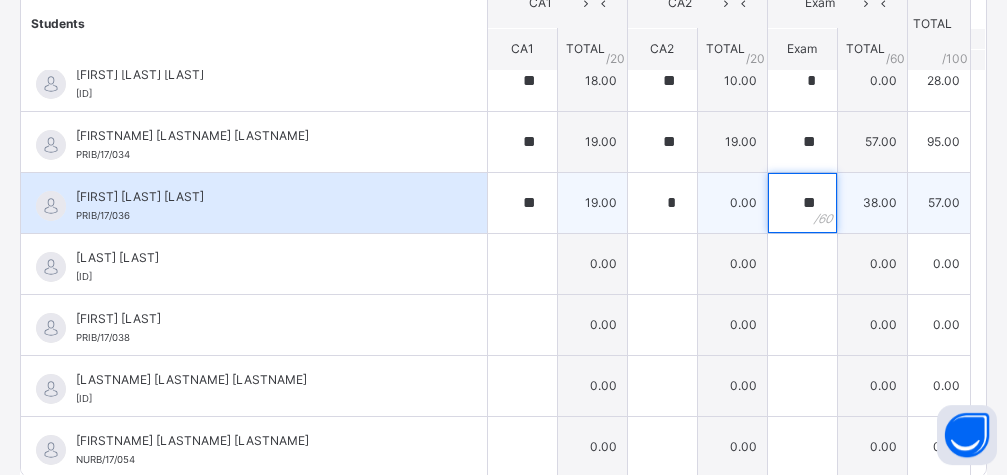 type on "**" 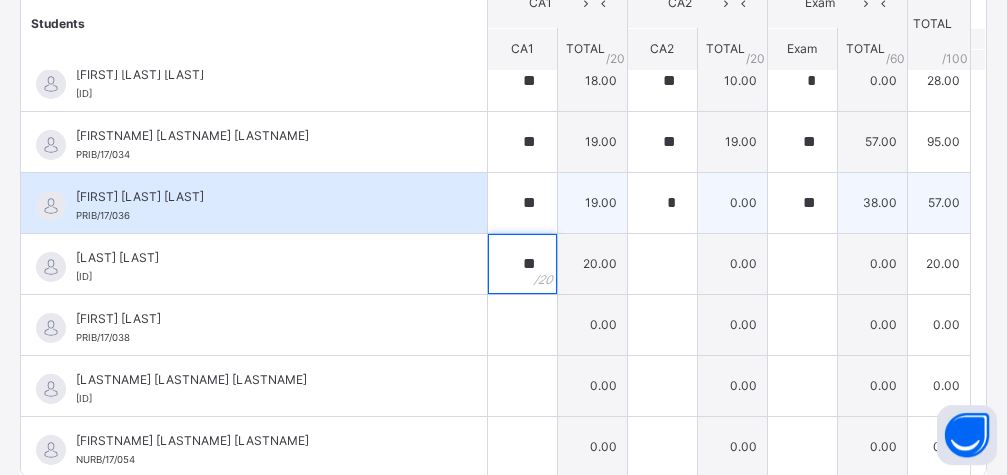 type on "**" 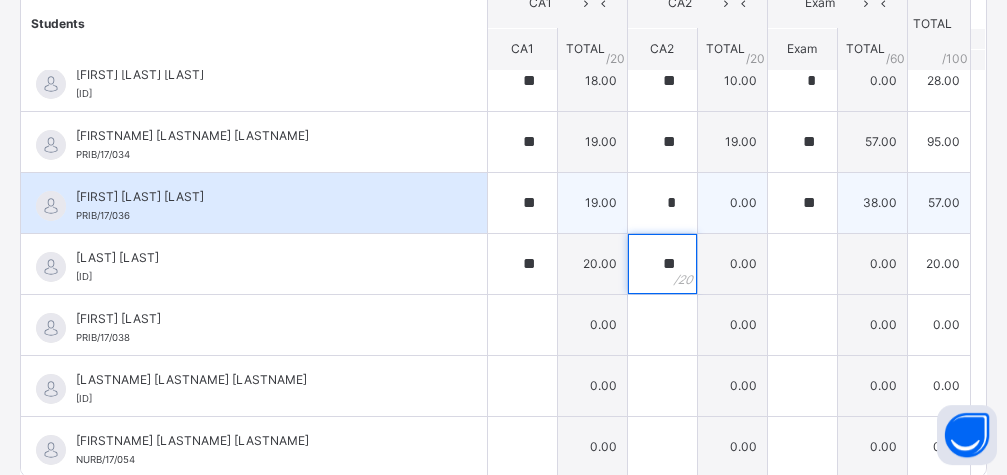 type on "**" 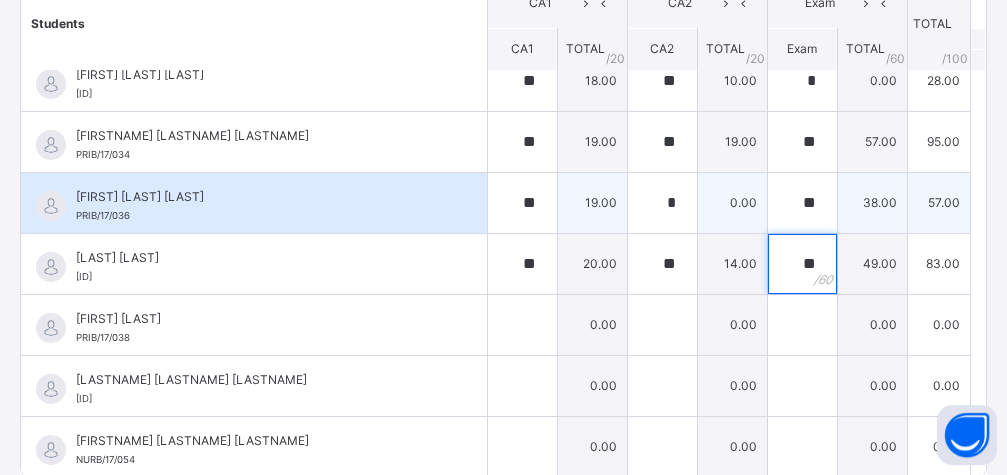 type on "**" 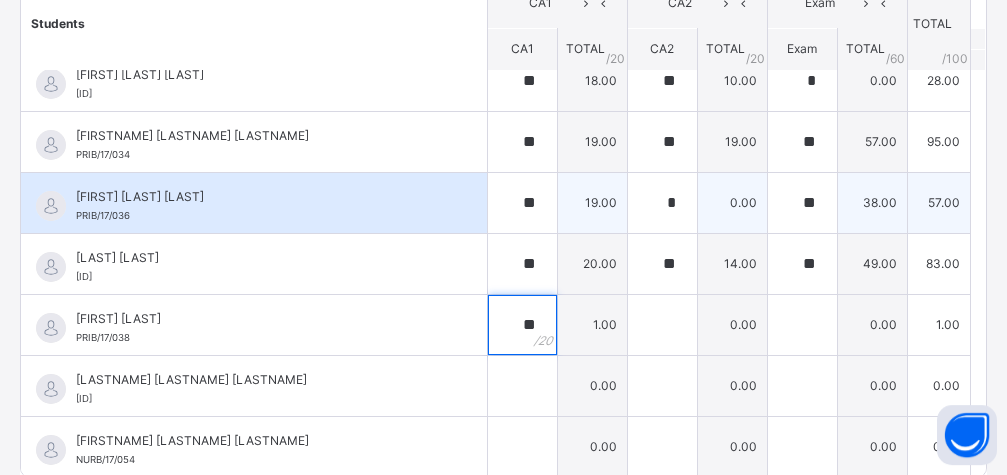 type on "**" 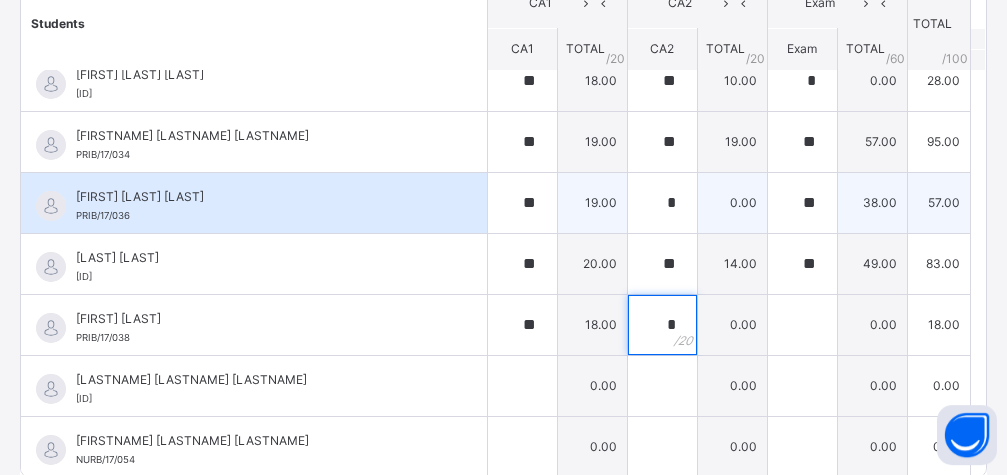 type on "*" 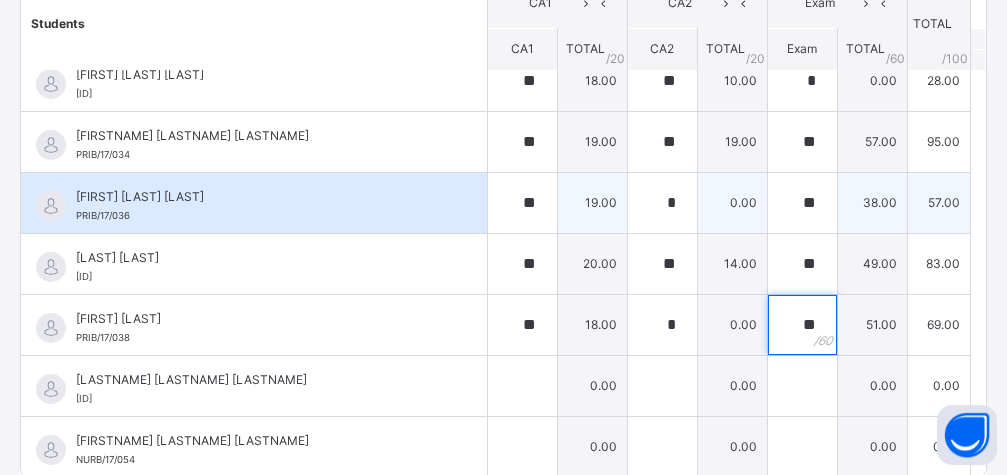 type on "**" 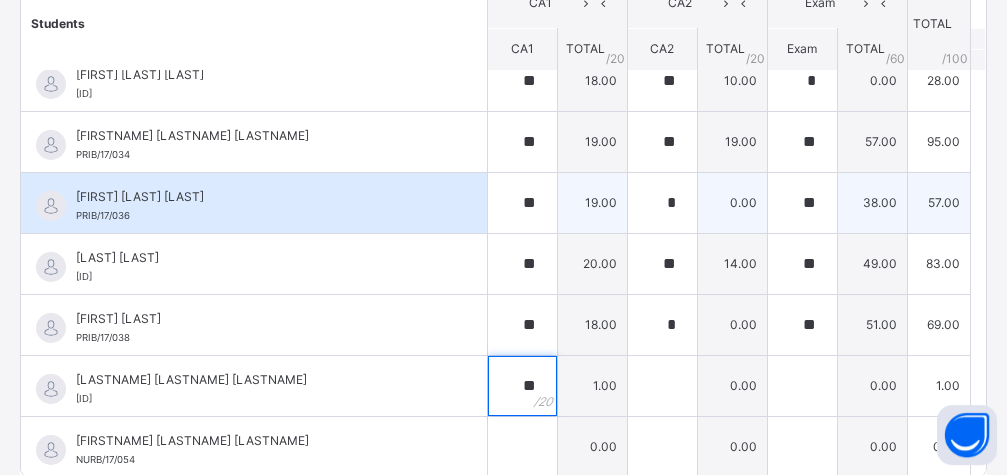 type on "**" 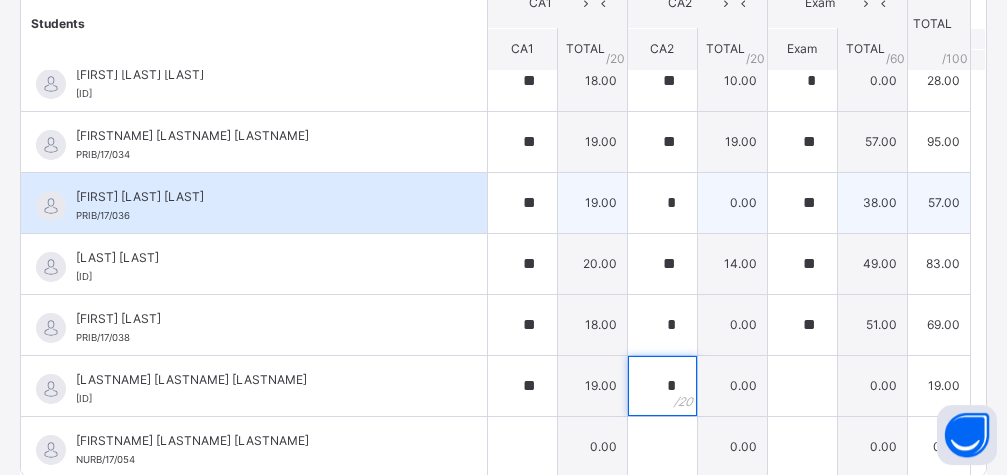 type on "*" 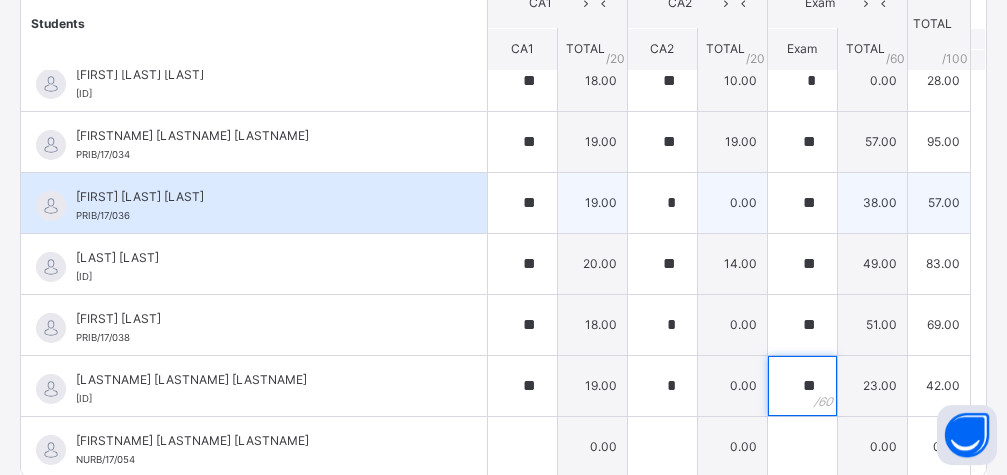 type on "**" 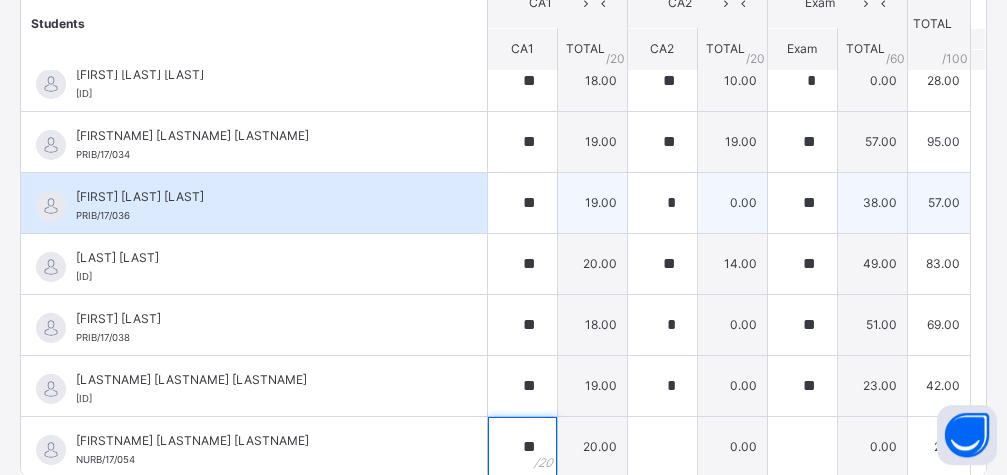 type on "**" 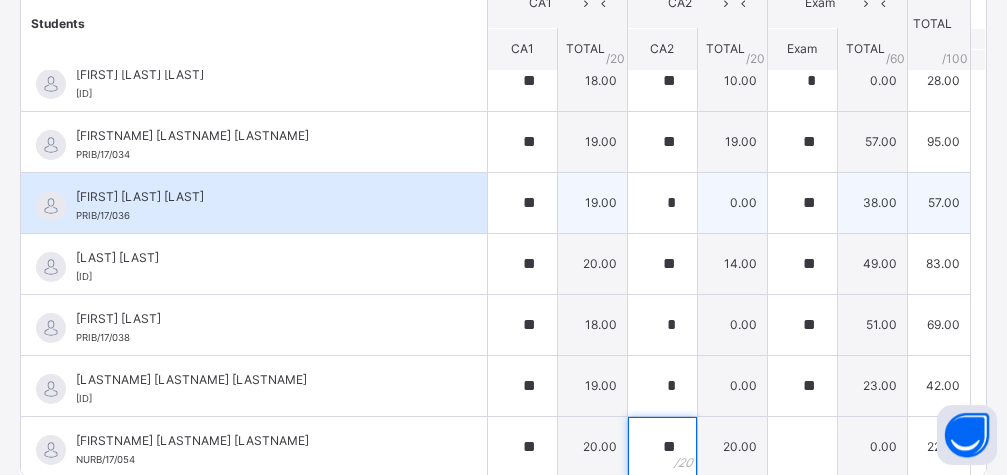 type on "**" 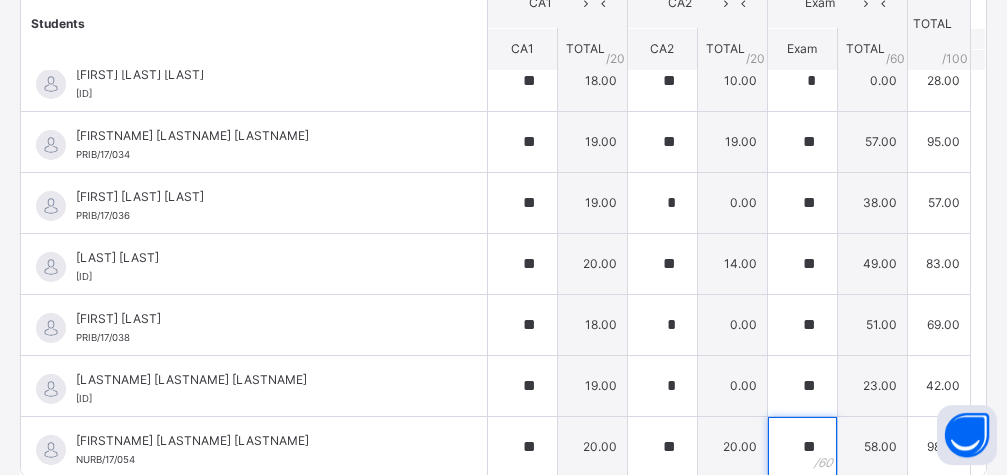 scroll, scrollTop: 936, scrollLeft: 0, axis: vertical 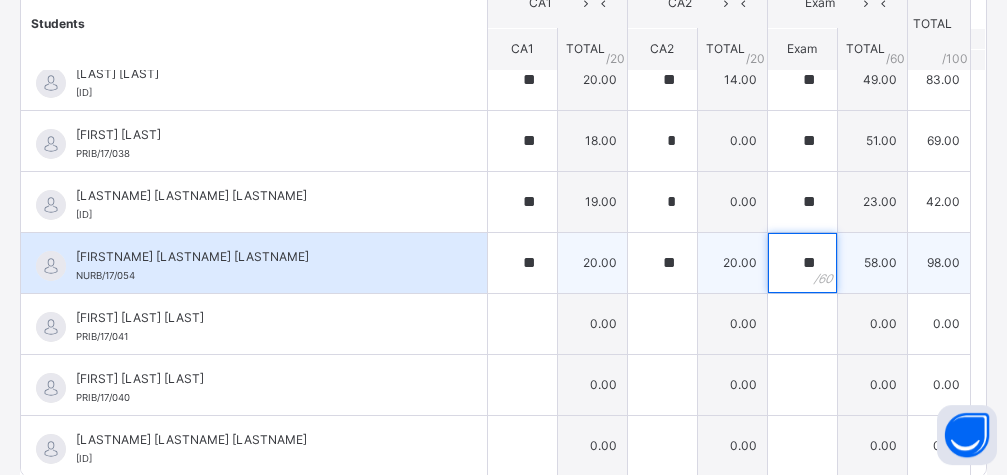 type on "**" 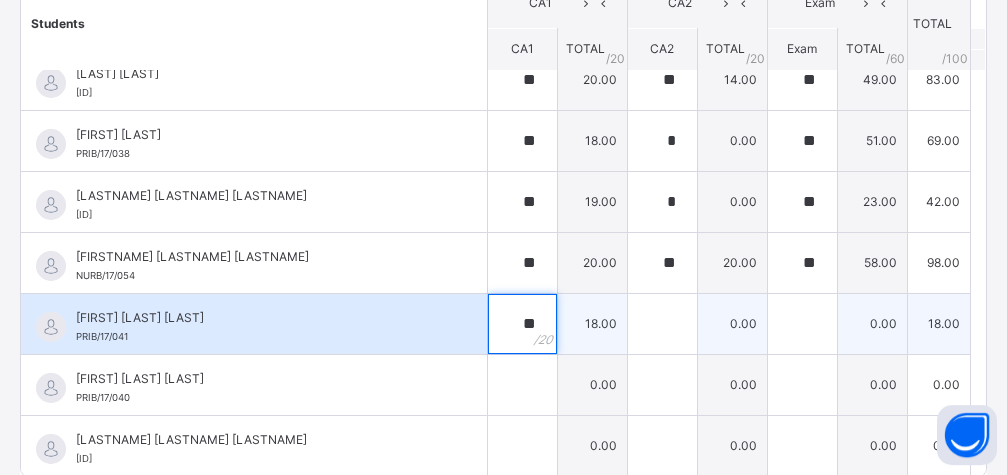 type on "**" 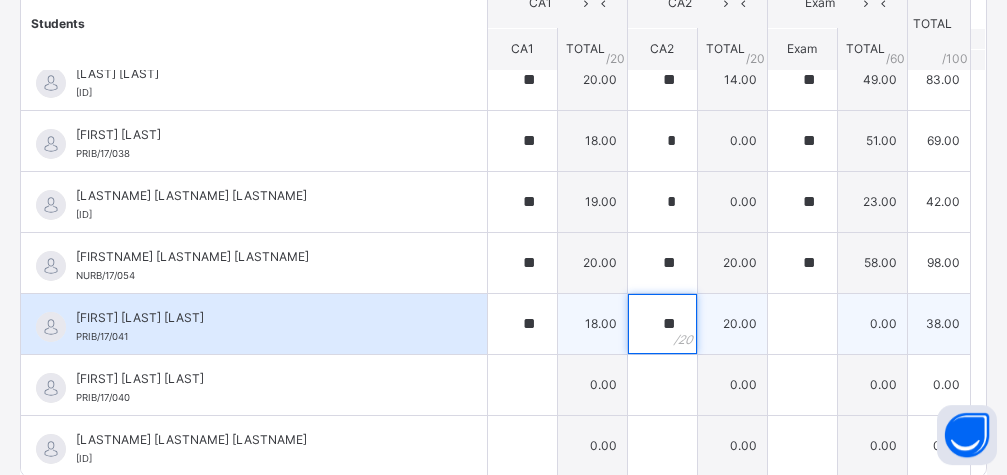 type on "**" 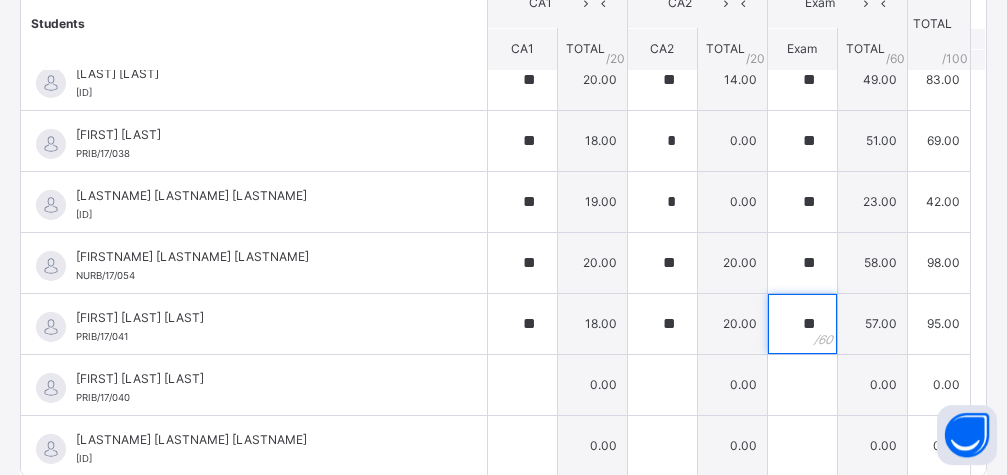type on "**" 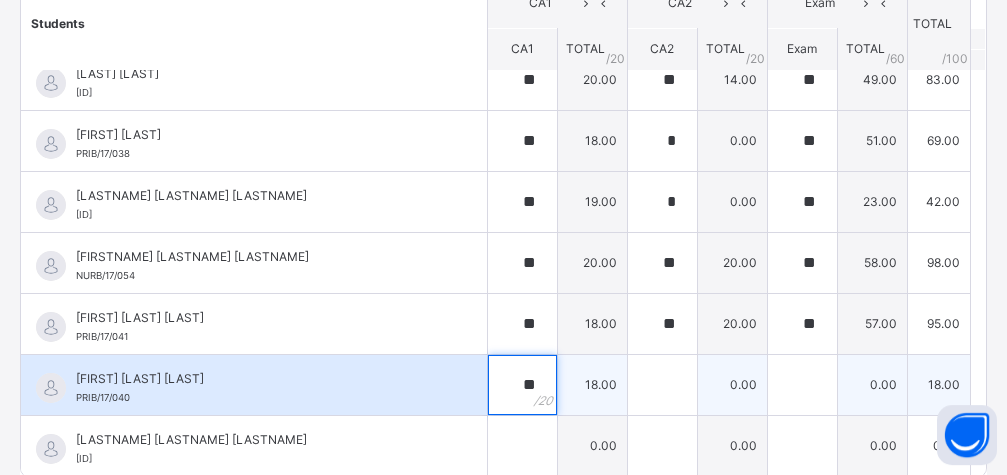type on "**" 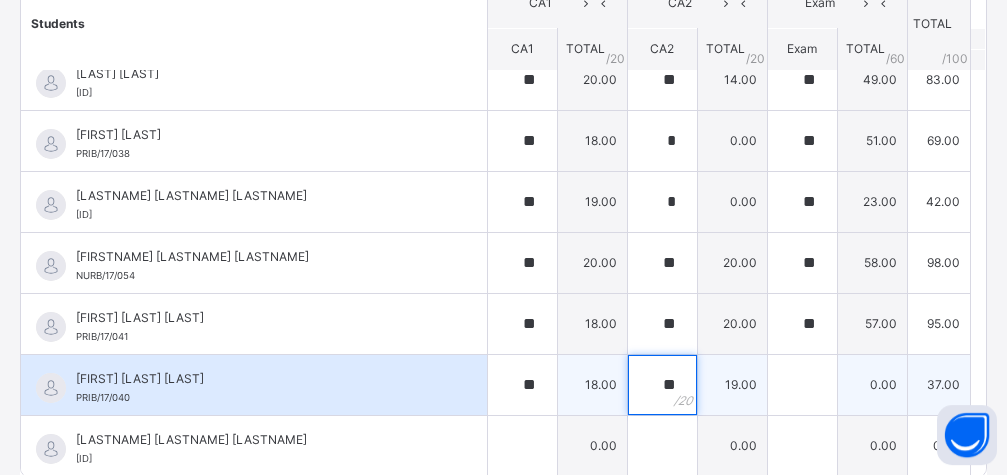 type on "**" 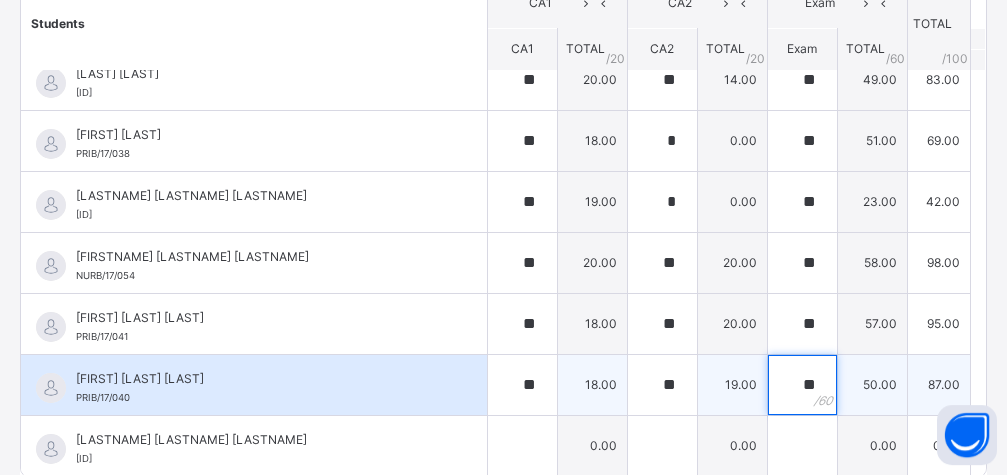 type on "**" 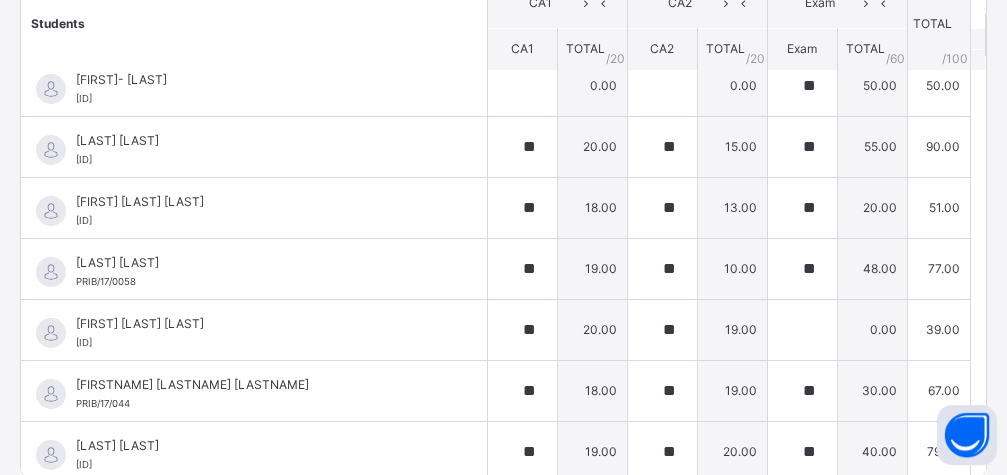 scroll, scrollTop: 0, scrollLeft: 0, axis: both 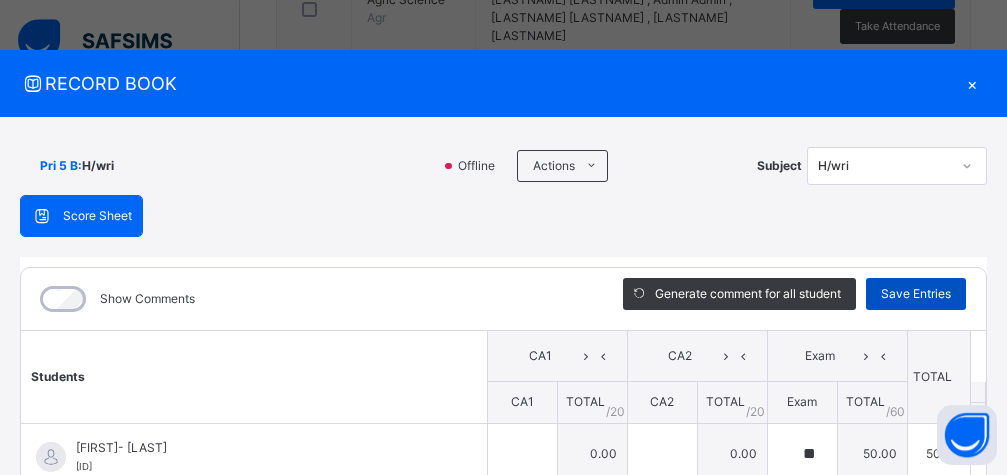 click on "Save Entries" at bounding box center [916, 294] 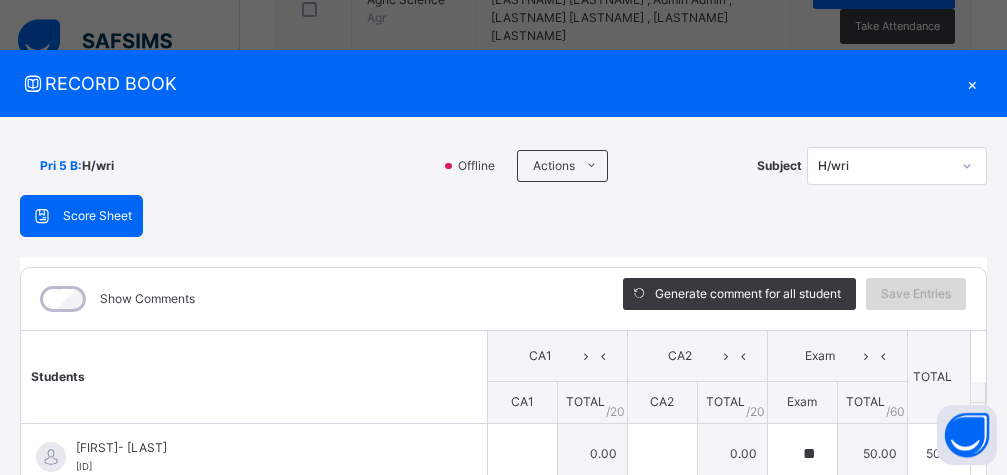 click on "Save Entries" at bounding box center [916, 294] 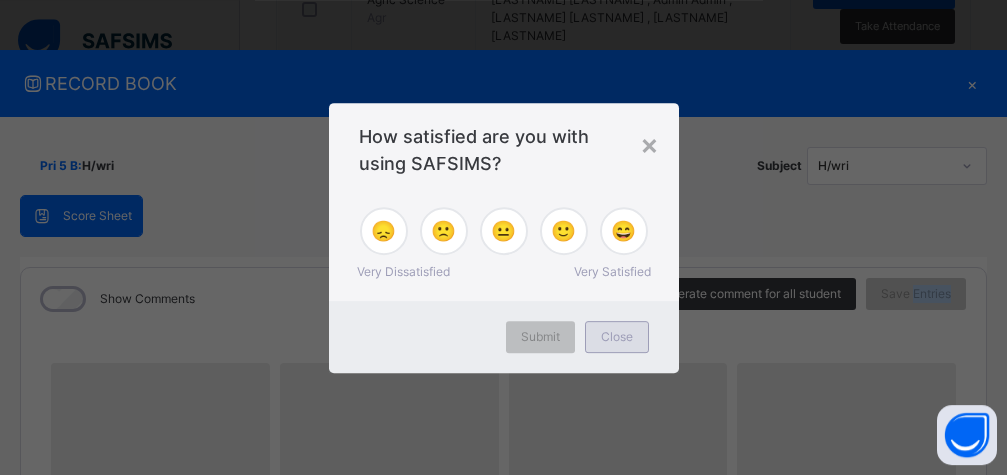 click on "Close" at bounding box center [617, 337] 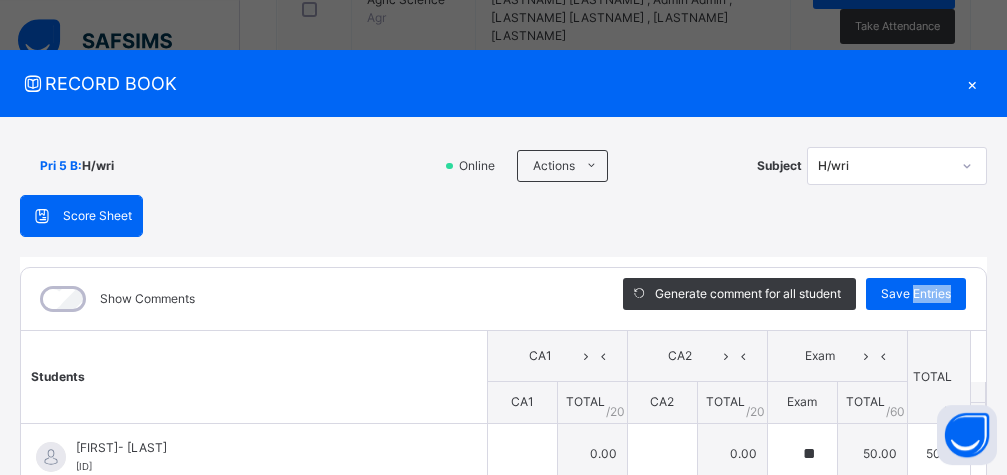 type on "**" 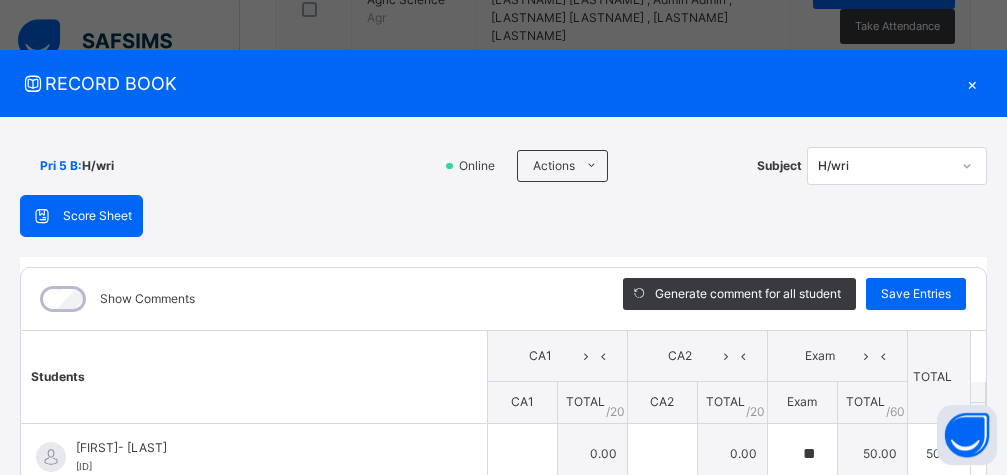 scroll, scrollTop: 0, scrollLeft: 0, axis: both 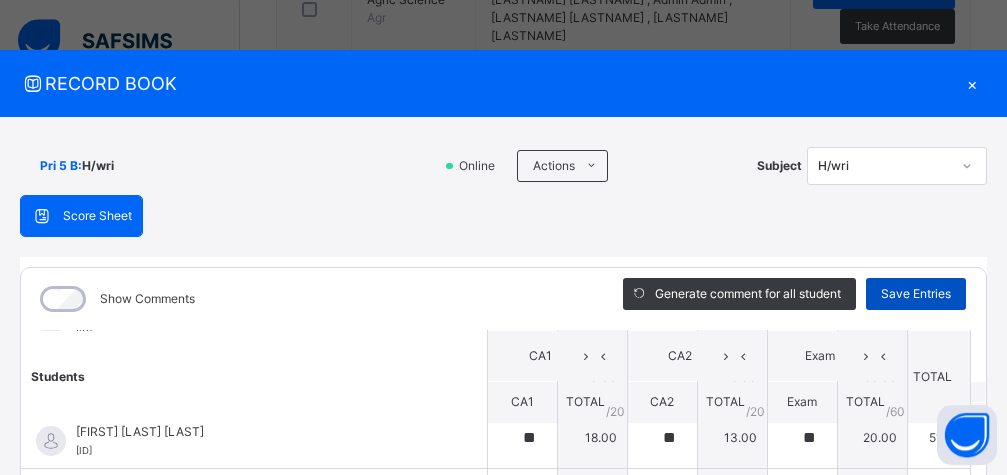 click on "Save Entries" at bounding box center [916, 294] 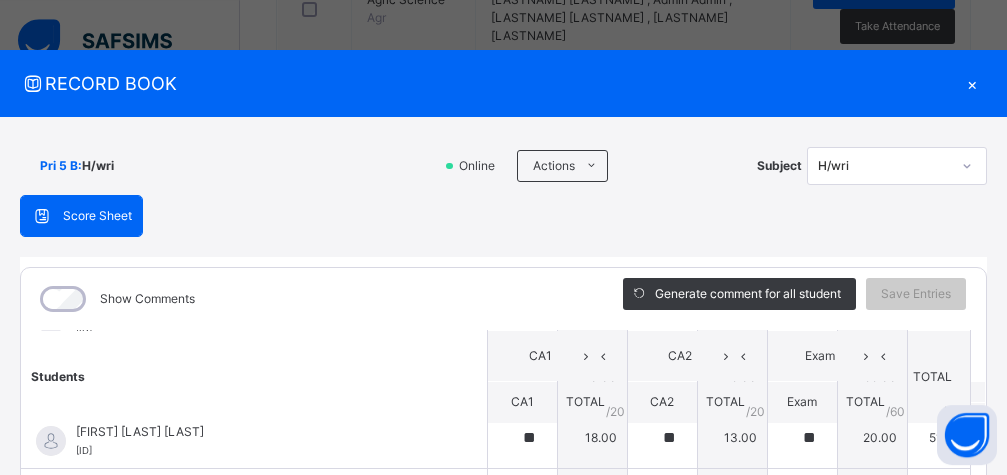 drag, startPoint x: 960, startPoint y: 398, endPoint x: 368, endPoint y: 109, distance: 658.7754 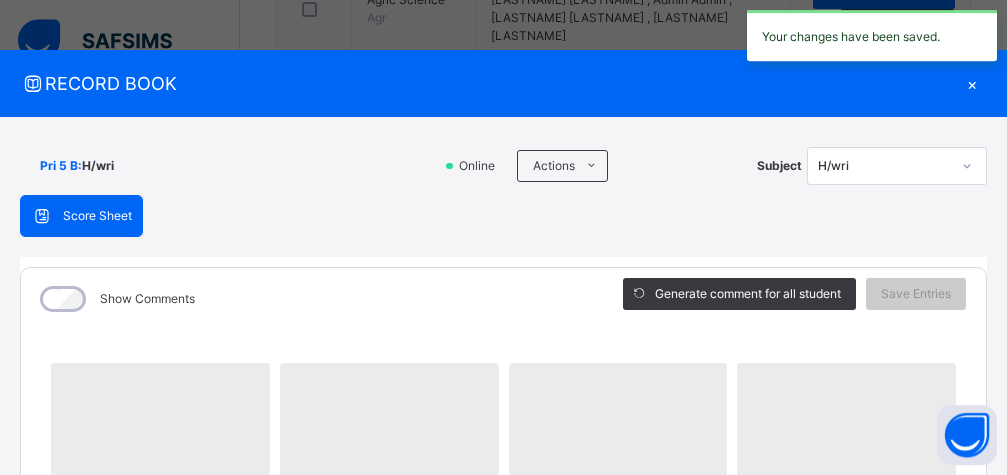 click on "RECORD BOOK × Pri 5   B :   H/wri Online Actions  Download Empty Score Sheet  Upload/map score sheet Subject  H/wri AL-IKHLAS EXCELLENT ACADEMY, GANYE. NUR, PRI, & SEC SCHOOL Date: 5th Aug 2025, 10:36:01 am Score Sheet Score Sheet Show Comments   Generate comment for all student   Save Entries Class Level:  Pri 5   B Subject:  H/wri Session:  2024/2025 Session Session:  Third Term ‌ ‌ ‌ ‌ ‌ ‌ ‌ ‌ ‌ ‌ ‌ ‌ ‌ ‌ ‌ ‌ ‌ ‌ ‌ ‌ ‌ ‌ ‌ ‌ ‌ ‌ ‌ ‌ ‌   ×   Subject Teacher’s Comment Generate and see in full the comment developed by the AI with an option to regenerate the comment Sims Bot Please wait while the Sims Bot generates comments for all your students × How satisfied are you with using SAFSIMS? 😞 🙁 😐 🙂 😄 Very Dissatisfied Very Satisfied Submit Close Import subject assessment score Map your assessment to those on our system Upload excel file used to fill out assessment   This excel file is the empty score sheet you downloaded eariler ×" at bounding box center (503, 237) 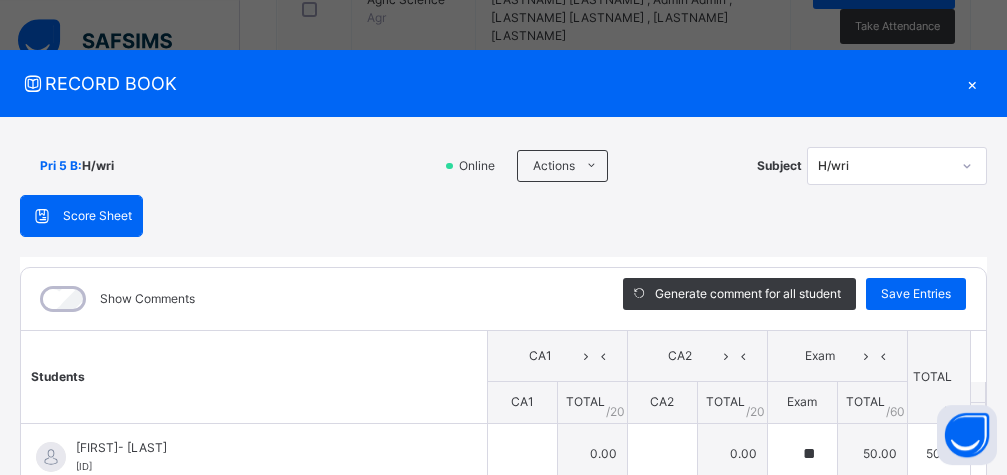 scroll, scrollTop: 436, scrollLeft: 0, axis: vertical 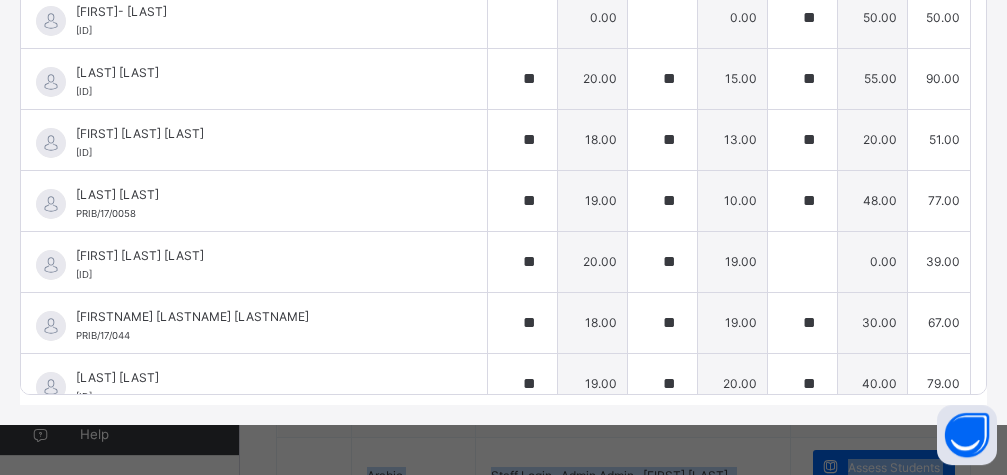 drag, startPoint x: 987, startPoint y: 48, endPoint x: 995, endPoint y: 11, distance: 37.85499 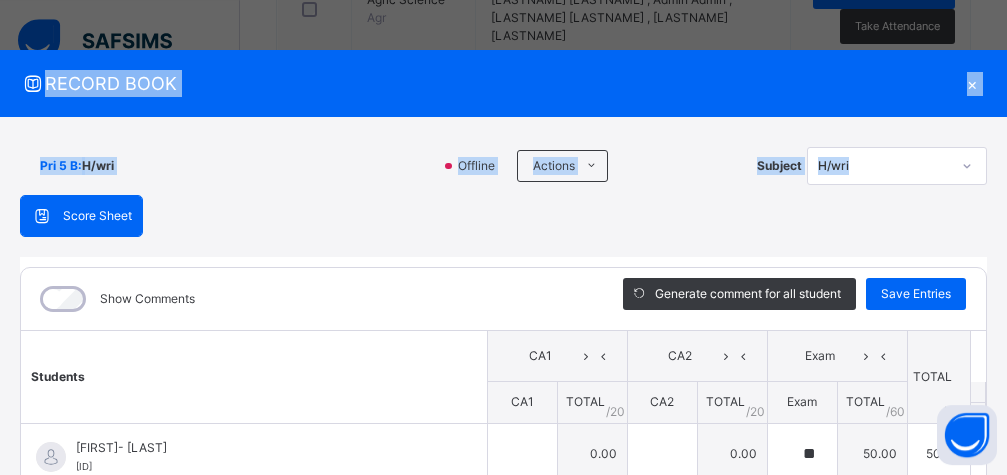 click on "Subject" at bounding box center [779, 166] 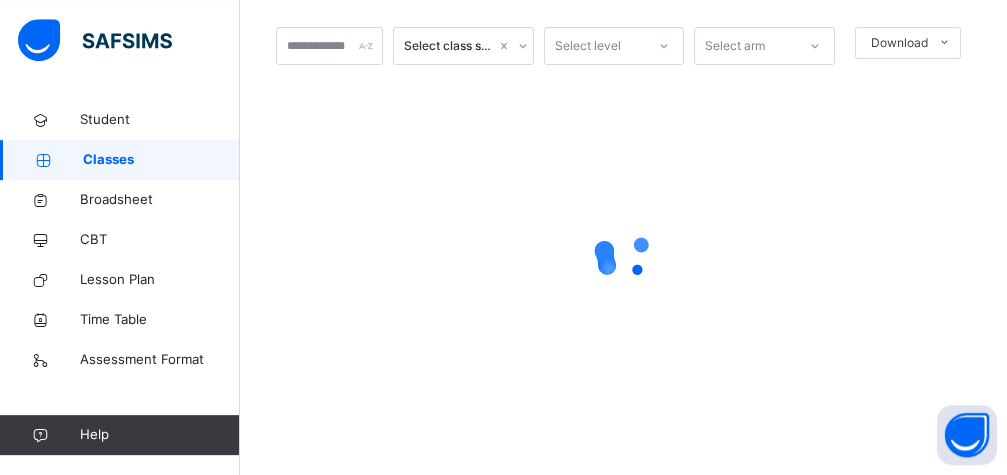 scroll, scrollTop: 103, scrollLeft: 0, axis: vertical 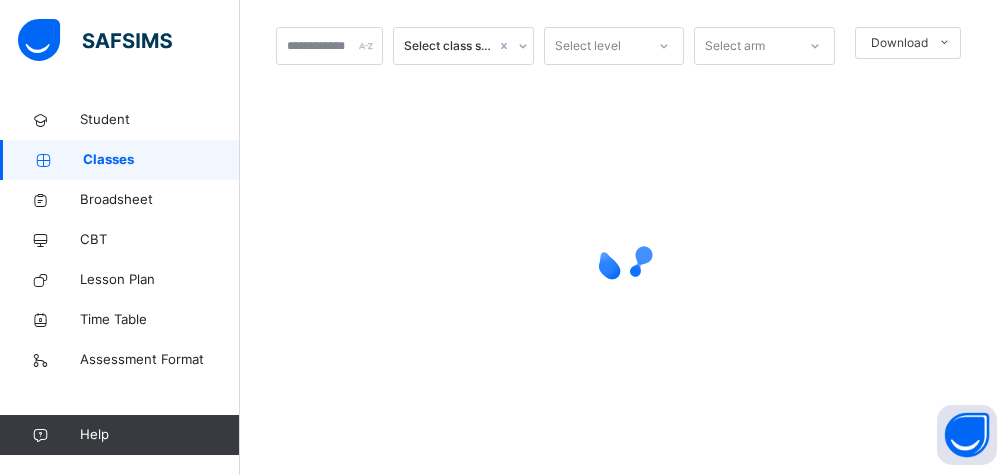 click on "Classes" at bounding box center (161, 160) 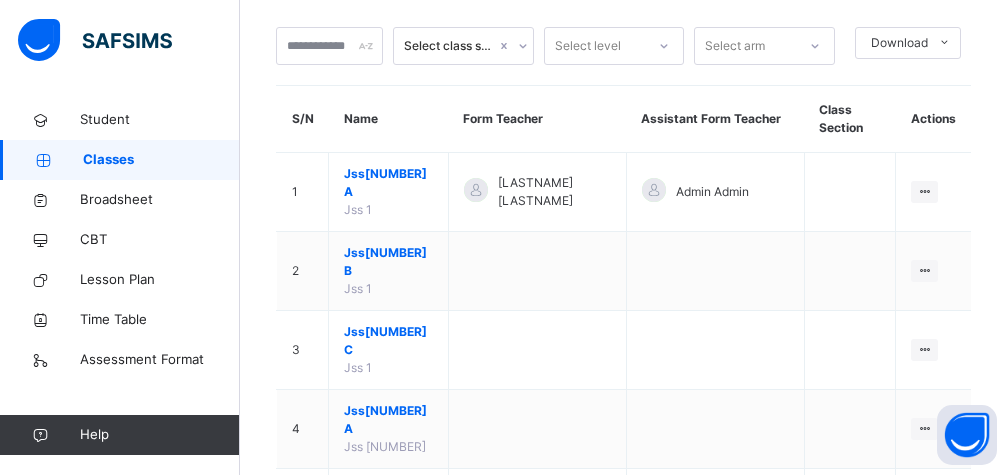 click on "Classes" at bounding box center (161, 160) 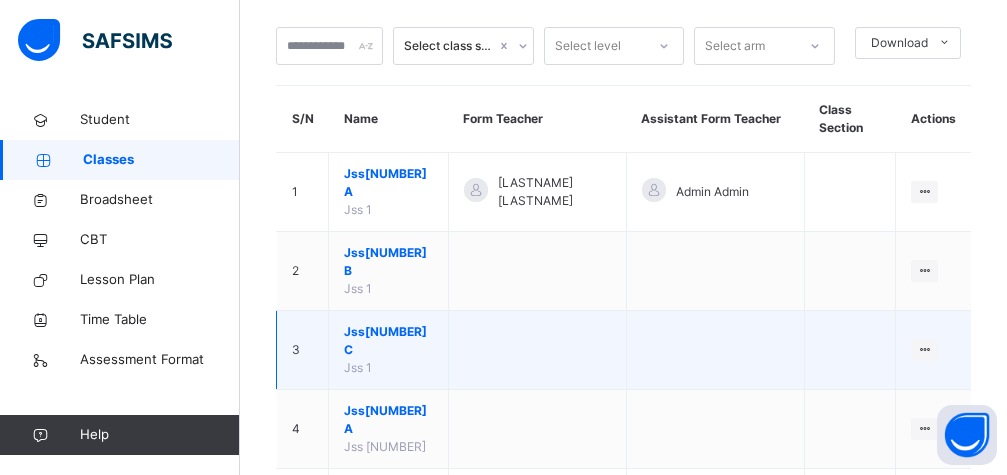 click on "3" at bounding box center [303, 350] 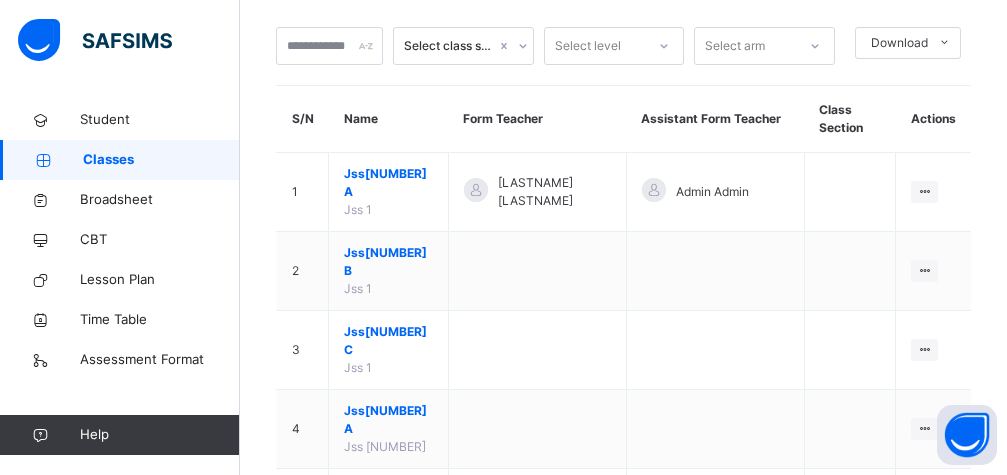 scroll, scrollTop: 1867, scrollLeft: 0, axis: vertical 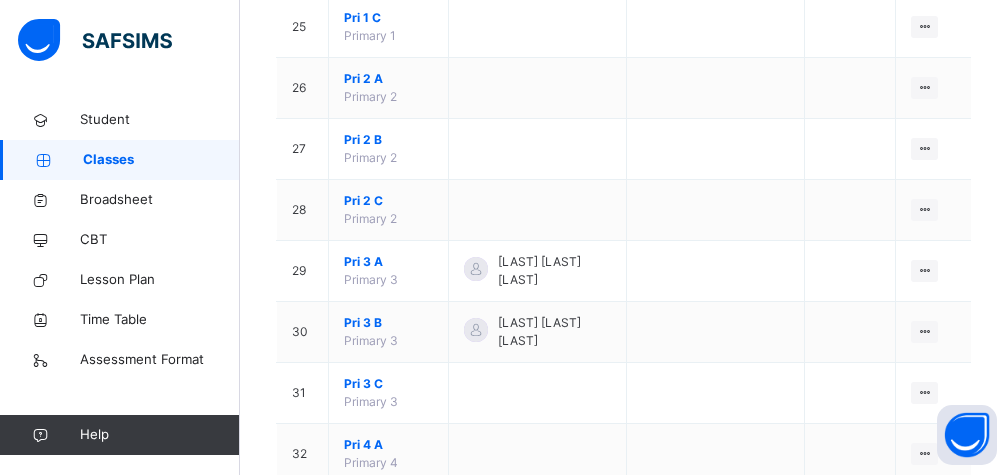 click on "Pri 5   C   Primary 5" at bounding box center (389, 759) 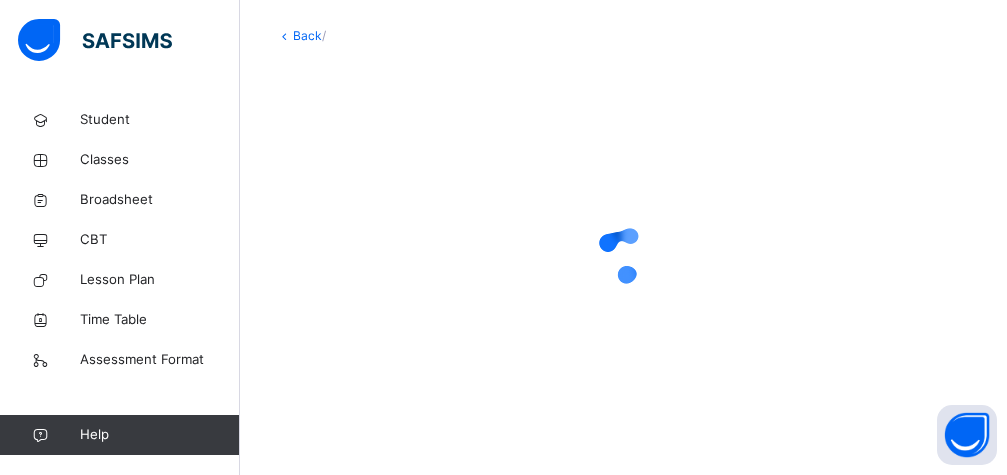 click at bounding box center [623, 255] 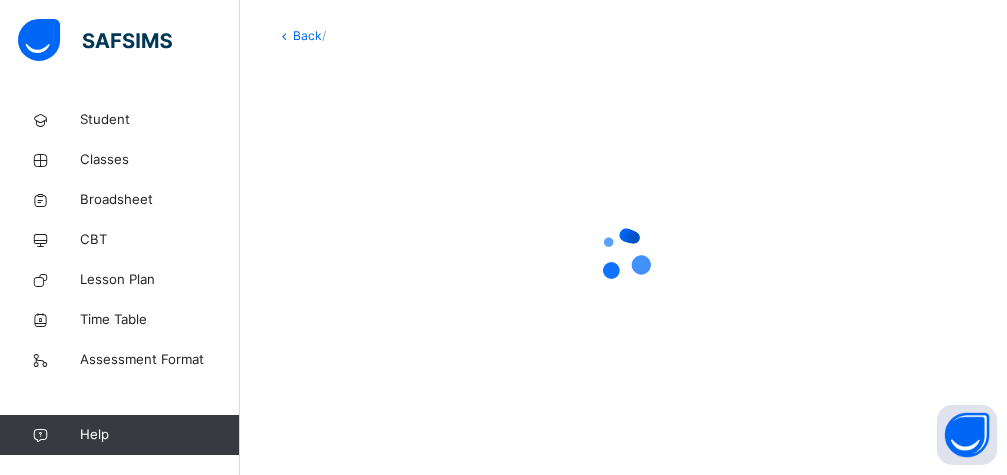 click at bounding box center (623, 255) 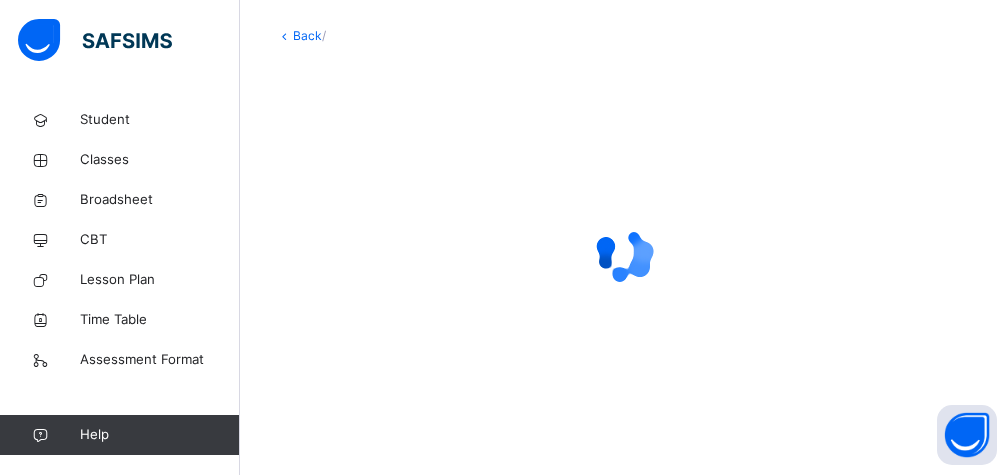 click at bounding box center (623, 255) 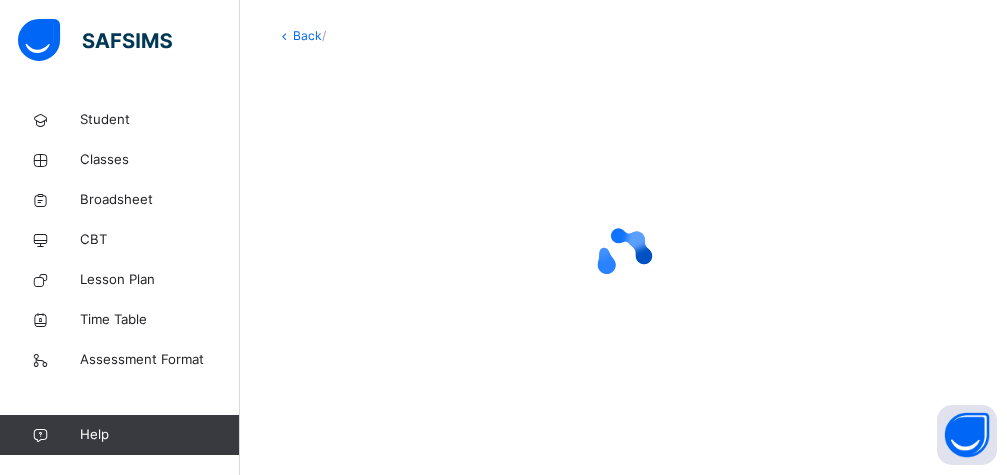 click at bounding box center [623, 255] 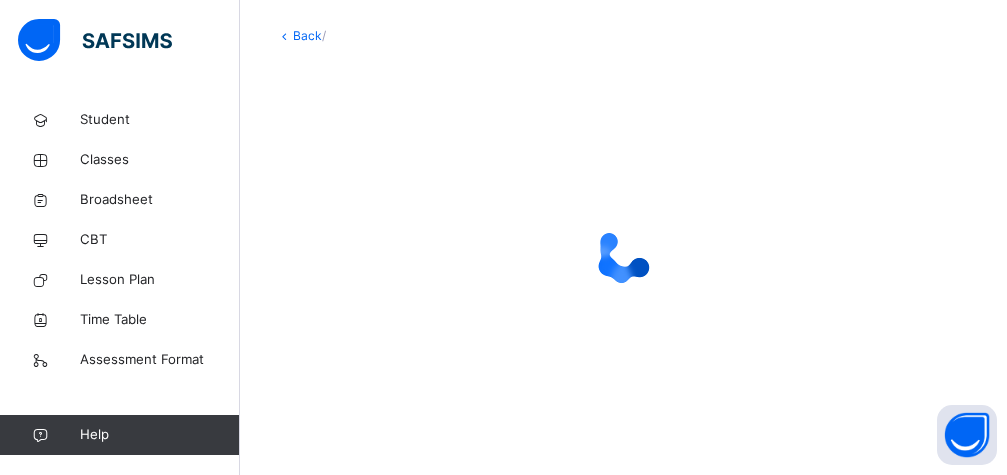 click at bounding box center [623, 255] 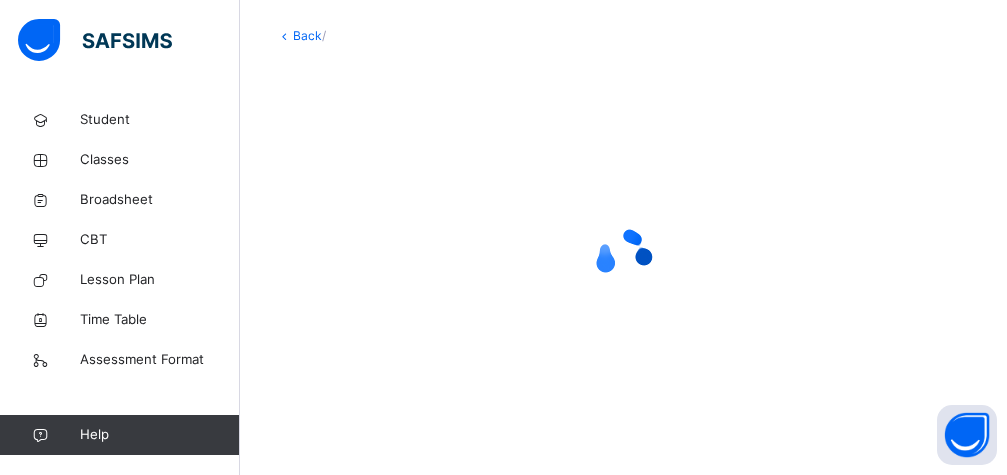 click at bounding box center [623, 255] 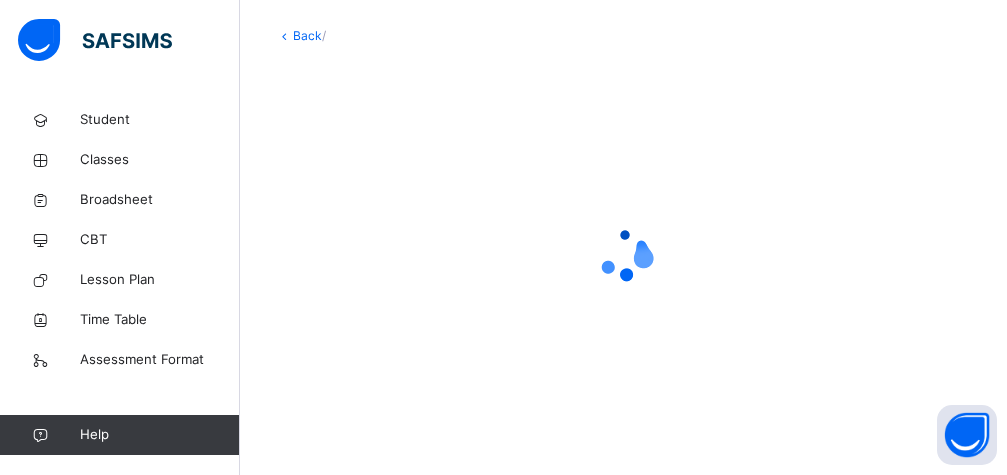 click at bounding box center [623, 255] 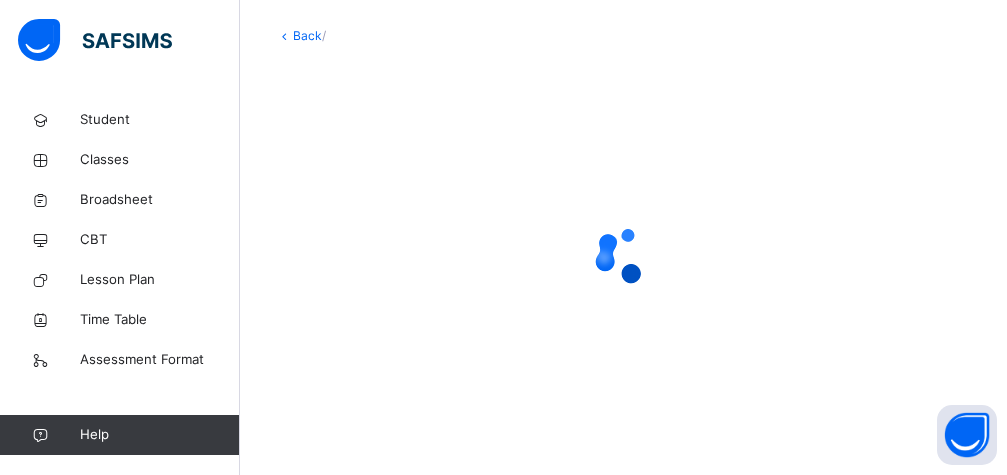 click at bounding box center [623, 255] 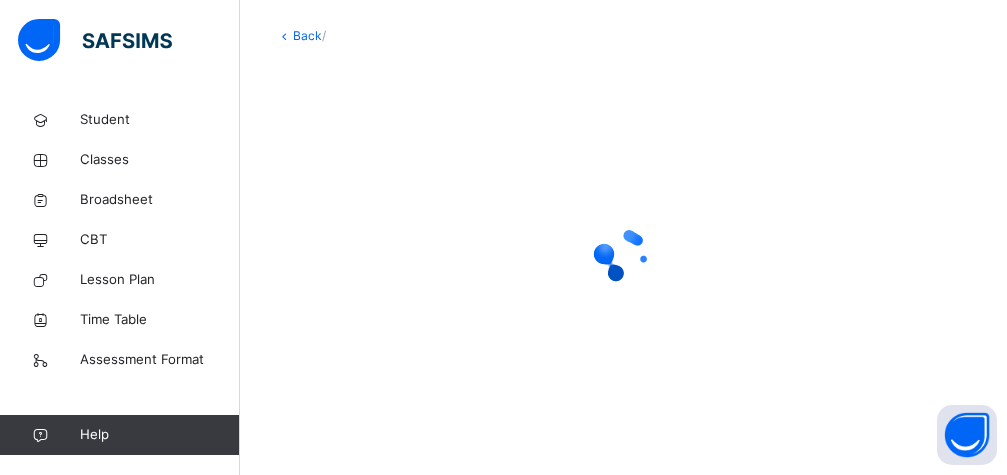 click at bounding box center (623, 255) 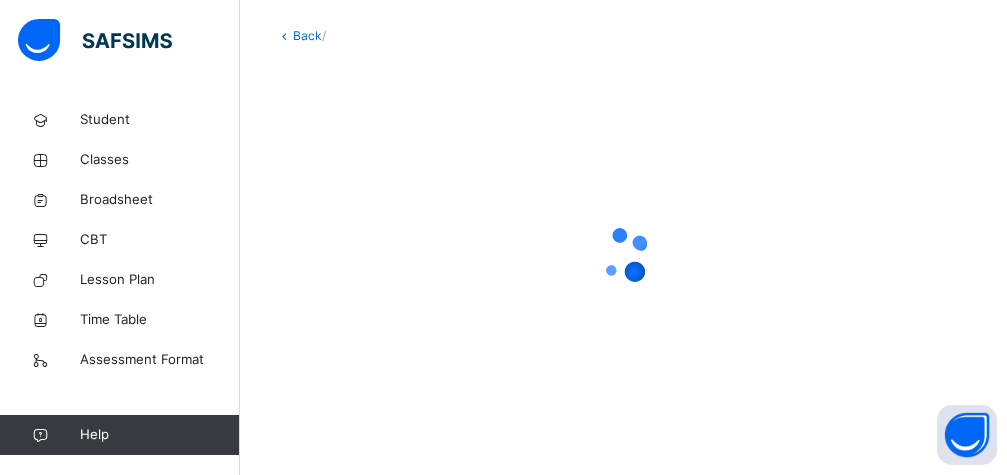 click at bounding box center [623, 255] 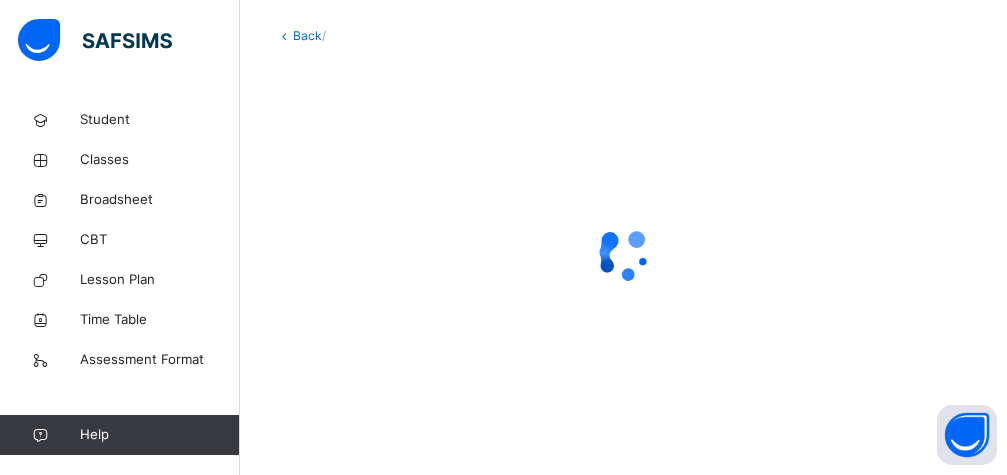 click at bounding box center [623, 255] 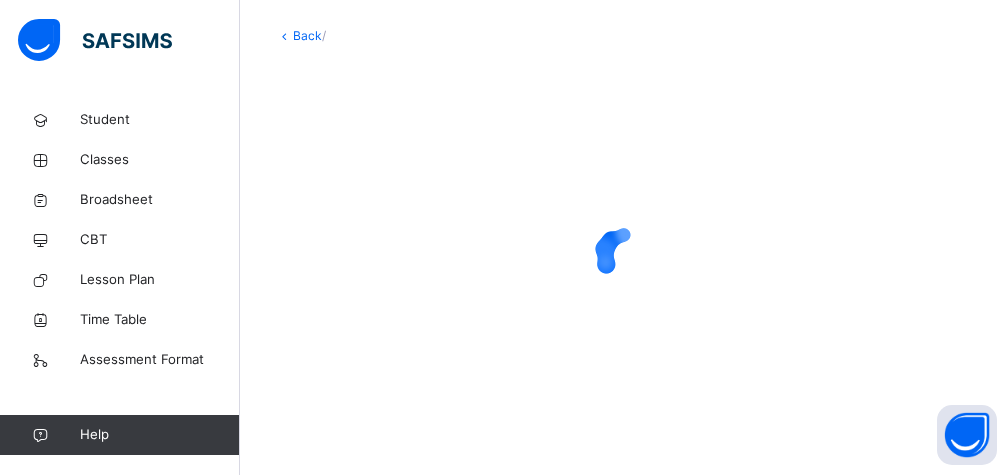 click at bounding box center [623, 255] 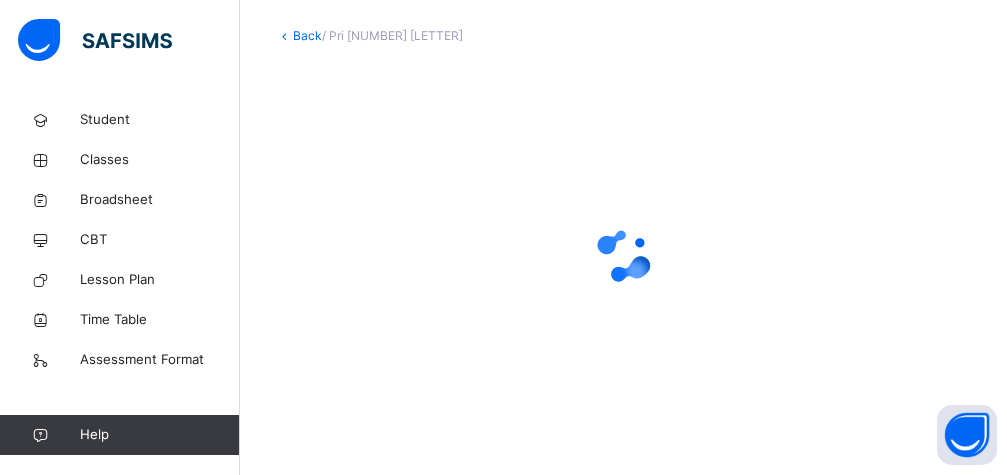 scroll, scrollTop: 103, scrollLeft: 0, axis: vertical 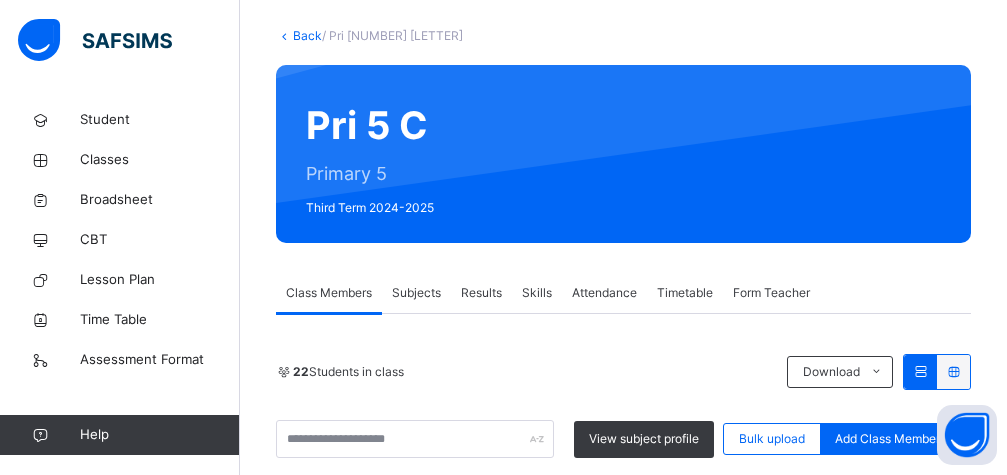 click on "Pri 5 C Primary 5 Third Term 2024-2025" at bounding box center (380, 157) 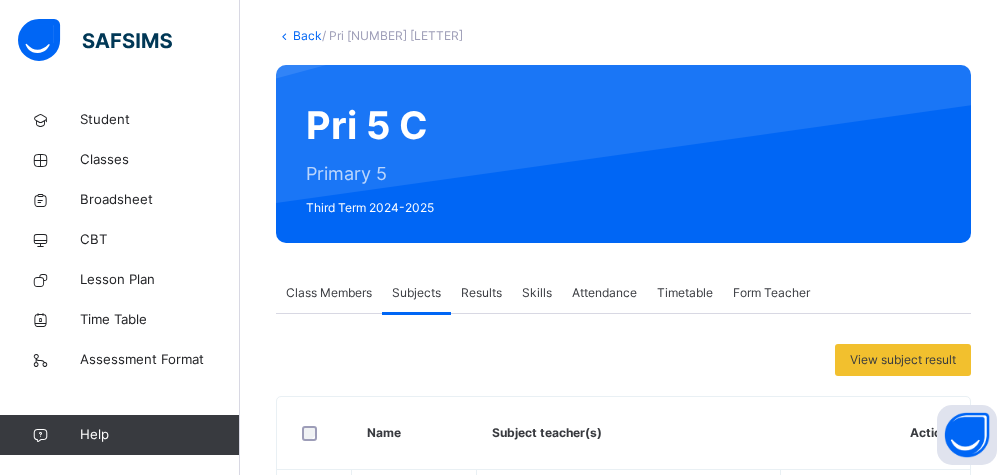 click on "Subjects" at bounding box center [416, 293] 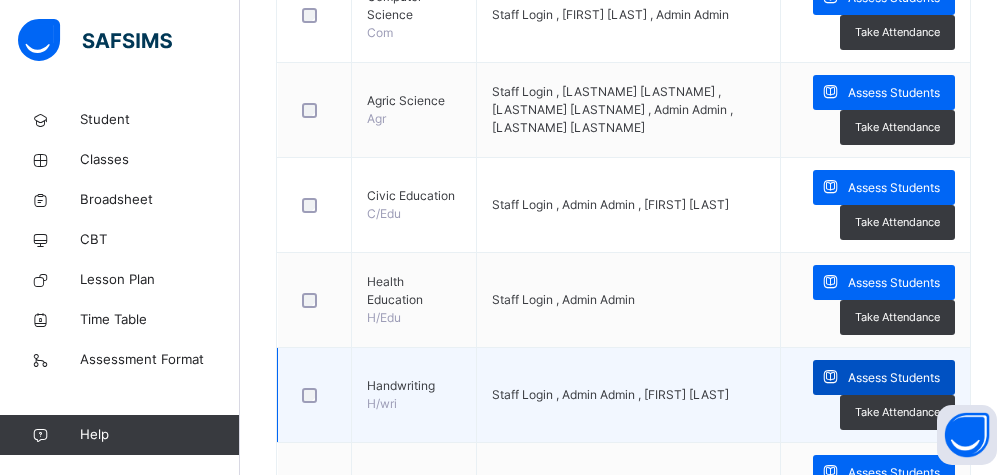 click on "Assess Students" at bounding box center [894, 378] 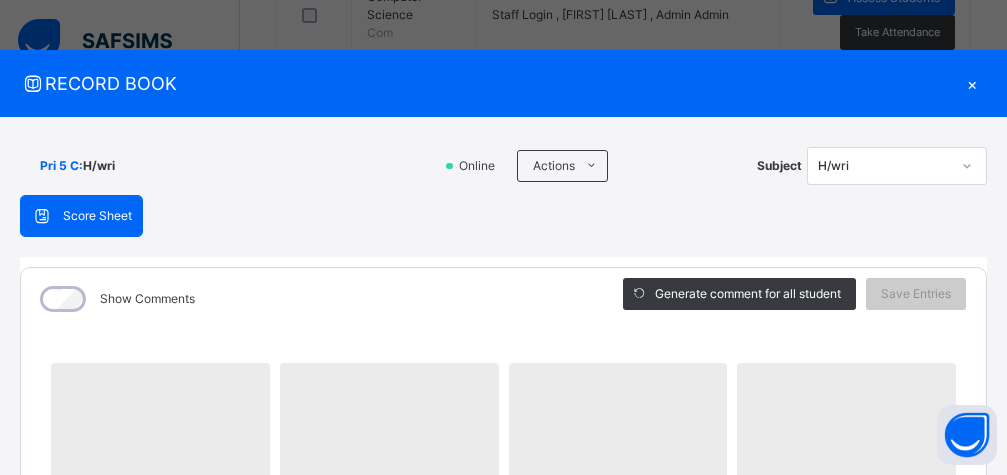 click on "‌ ‌ ‌ ‌ ‌ ‌ ‌ ‌ ‌ ‌ ‌ ‌ ‌ ‌ ‌ ‌ ‌ ‌ ‌ ‌ ‌ ‌ ‌ ‌ ‌ ‌ ‌ ‌ ‌" at bounding box center [503, 839] 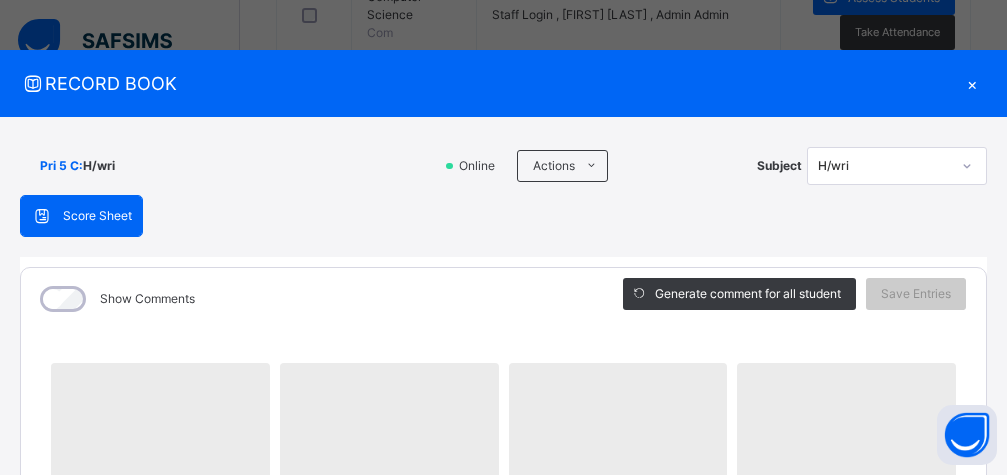 click on "‌" at bounding box center (846, 423) 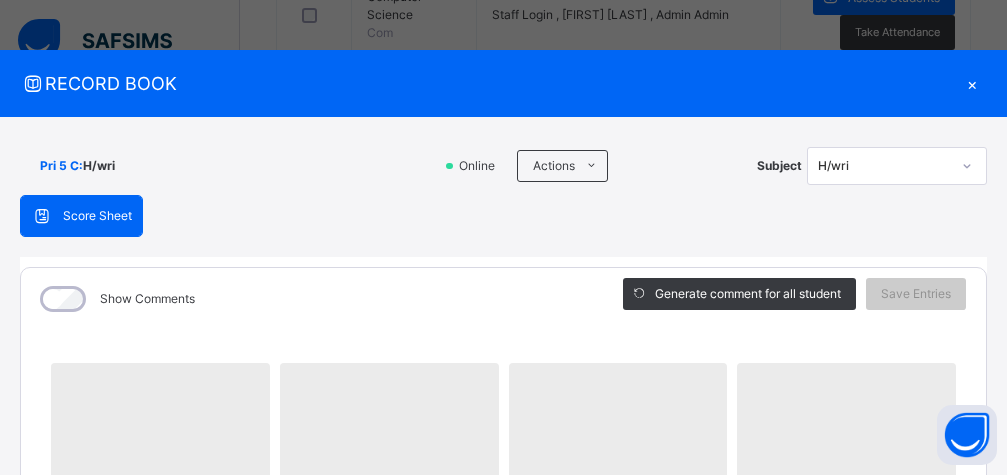 click on "‌" at bounding box center [846, 423] 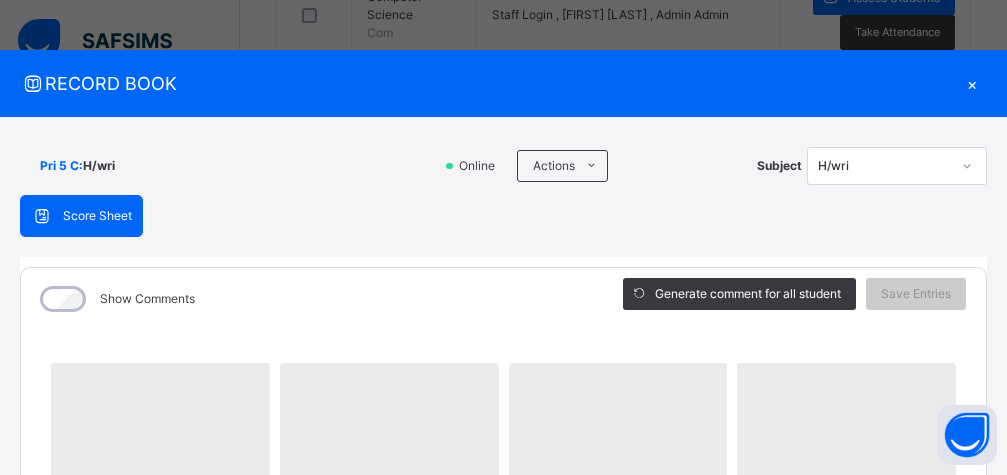 click on "‌" at bounding box center [846, 423] 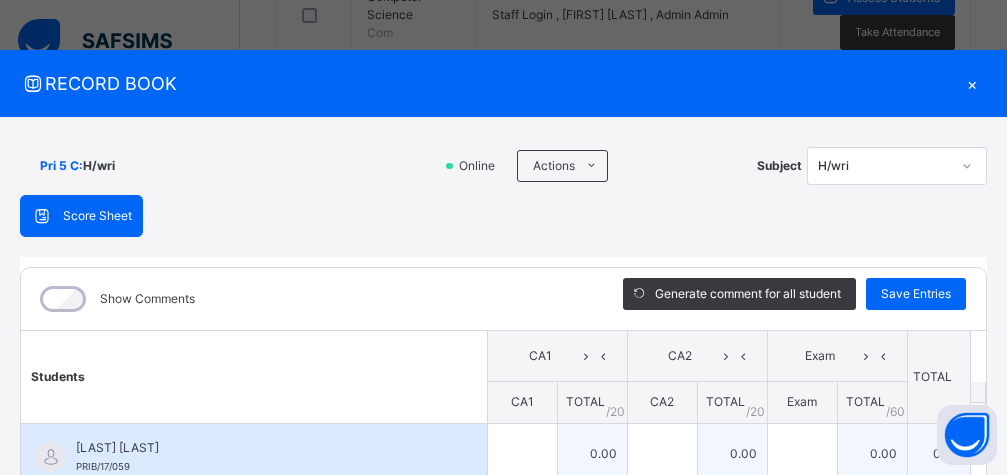 scroll, scrollTop: 0, scrollLeft: 0, axis: both 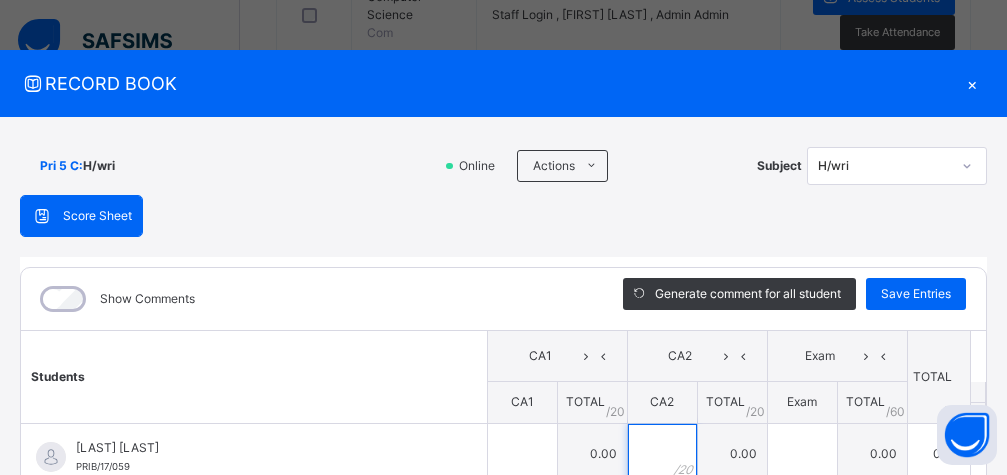 click at bounding box center (662, 454) 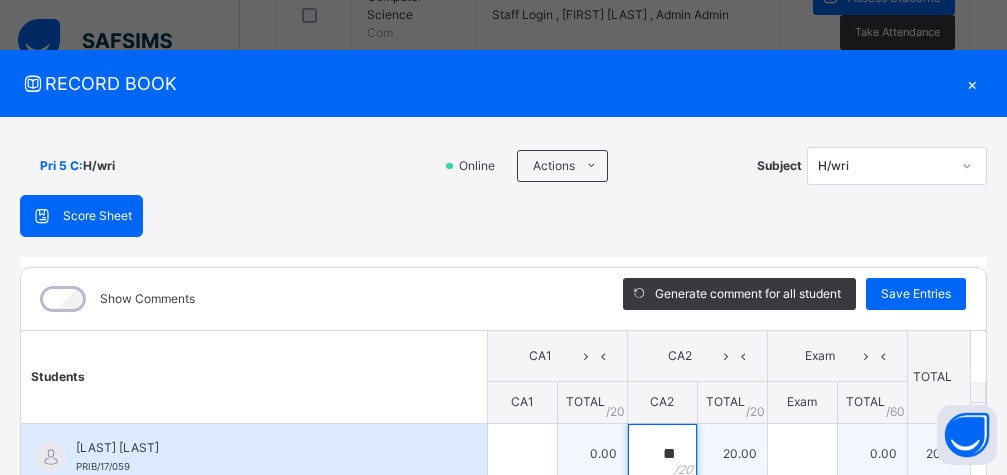 type on "**" 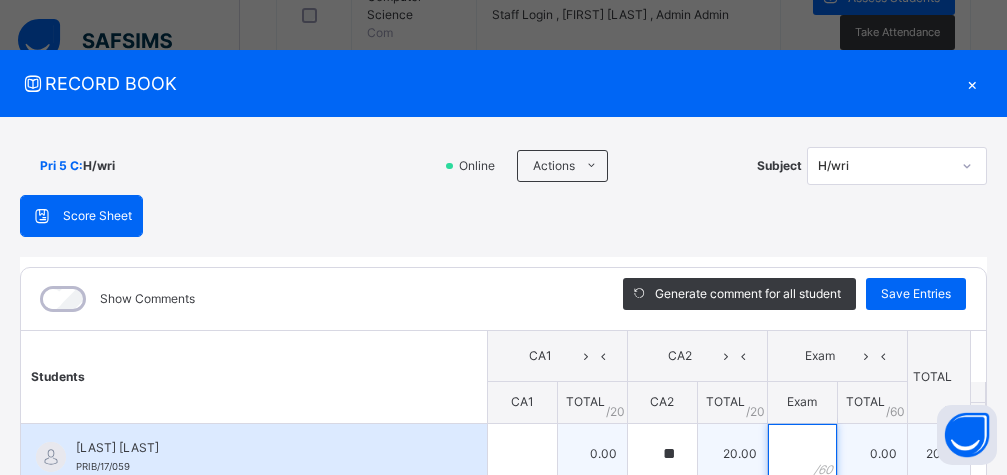 click at bounding box center [802, 454] 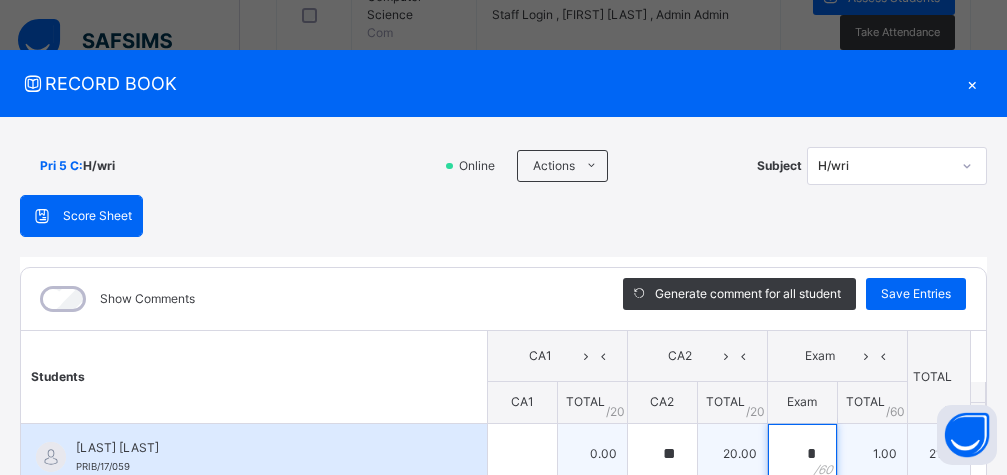 type on "**" 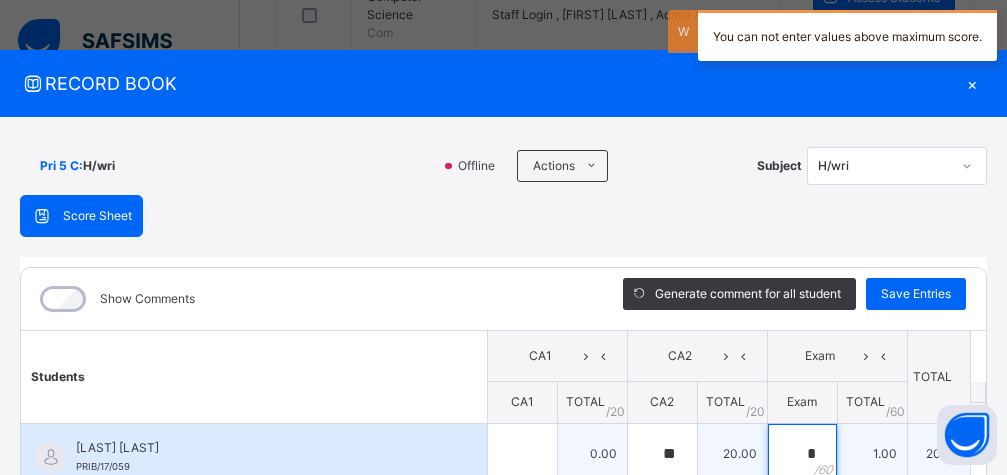 click on "*" at bounding box center [802, 454] 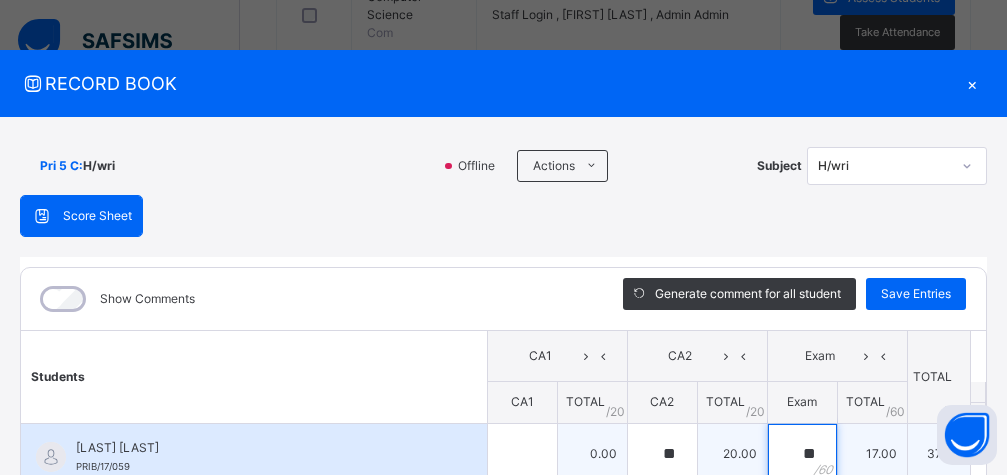type on "**" 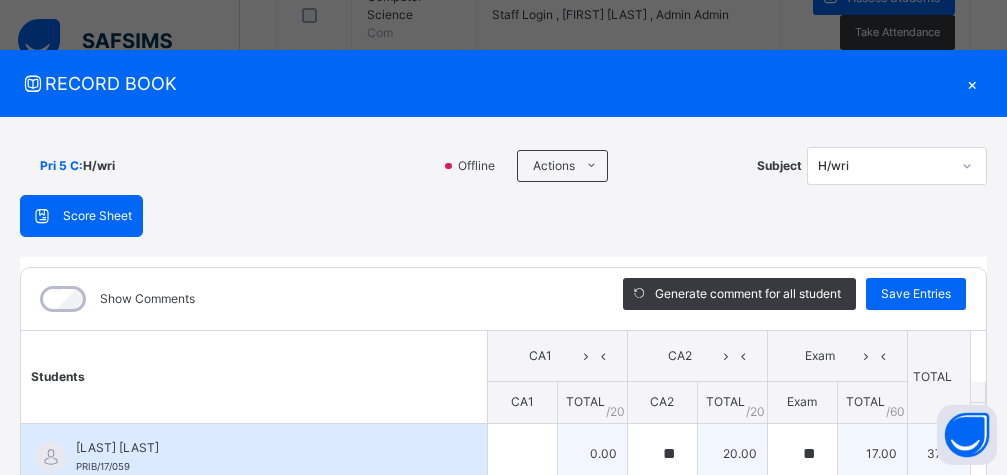 click on "37.00" at bounding box center (938, 453) 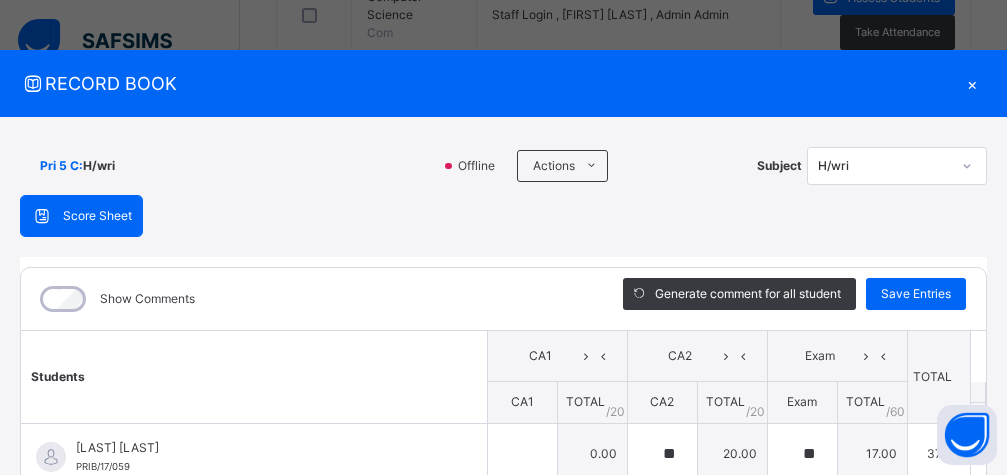 drag, startPoint x: 927, startPoint y: 453, endPoint x: 994, endPoint y: 367, distance: 109.01835 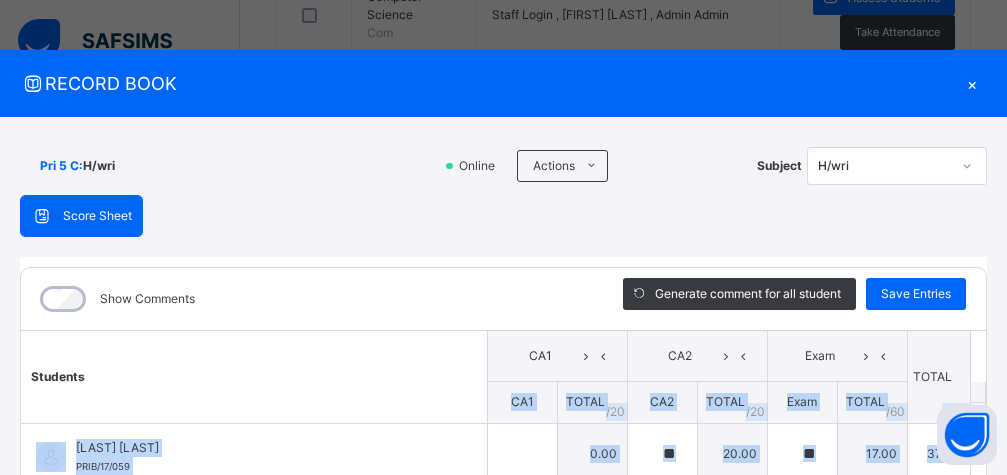 scroll, scrollTop: 436, scrollLeft: 0, axis: vertical 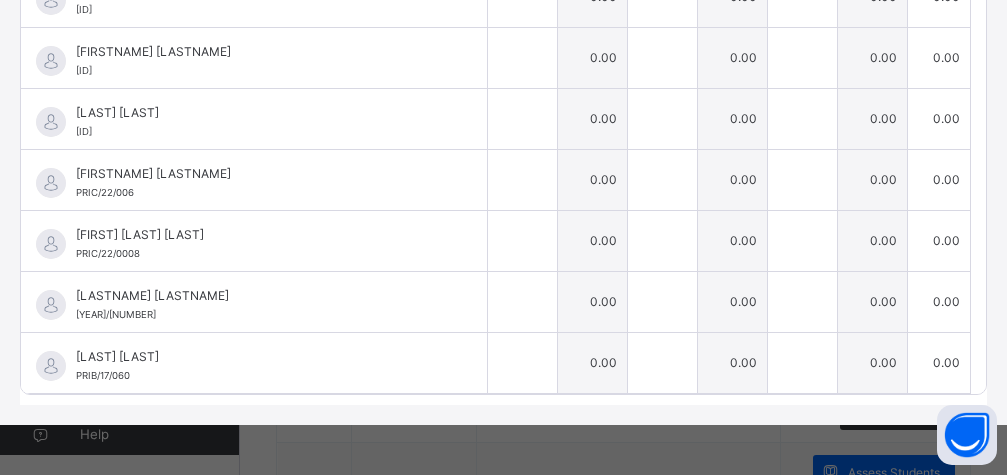 click on "Show Comments   Generate comment for all student   Save Entries Class Level:  Pri 5   C Subject:  H/wri Session:  2024/2025 Session Session:  Third Term Students CA1 CA2 Exam TOTAL /100 Comment CA1 TOTAL / 20 CA2 TOTAL / 20 Exam TOTAL / 60 ABDULHAKIM  ALIYU PRIB/17/059 ABDULHAKIM  ALIYU PRIB/17/059 0.00 ** 20.00 ** 17.00 37.00 Generate comment 0 / 250   ×   Subject Teacher’s Comment Generate and see in full the comment developed by the AI with an option to regenerate the comment JS ABDULHAKIM  ALIYU   PRIB/17/059   Total 37.00  / 100.00 Sims Bot   Regenerate     Use this comment   ABUBAKAR  AUWAL PRIA/17/0027 ABUBAKAR  AUWAL PRIA/17/0027 0.00 0.00 0.00 0.00 Generate comment 0 / 250   ×   Subject Teacher’s Comment Generate and see in full the comment developed by the AI with an option to regenerate the comment JS ABUBAKAR  AUWAL   PRIA/17/0027   Total 0.00  / 100.00 Sims Bot   Regenerate     Use this comment   AISHA  ABDULLAHI PRI/2021/005 AISHA  ABDULLAHI PRI/2021/005 0.00 0.00 0.00 0.00 0 / 250   ×" at bounding box center [503, 113] 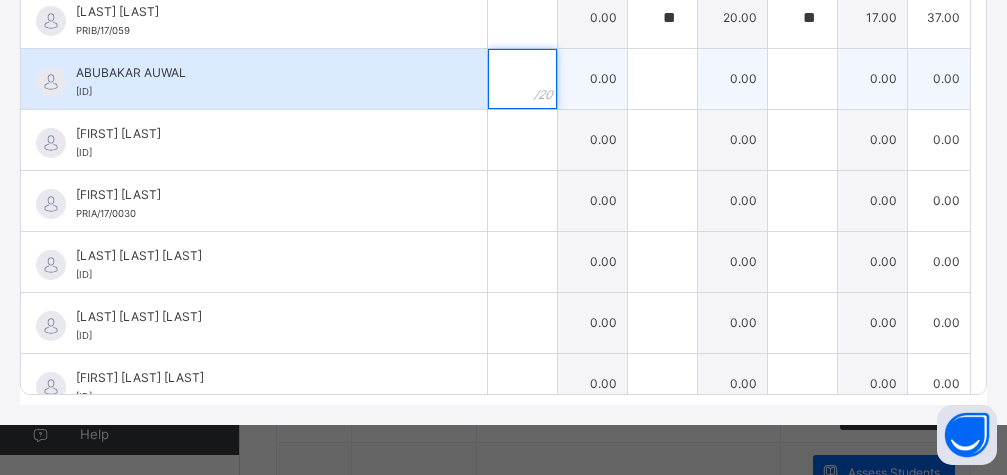 click at bounding box center (522, 79) 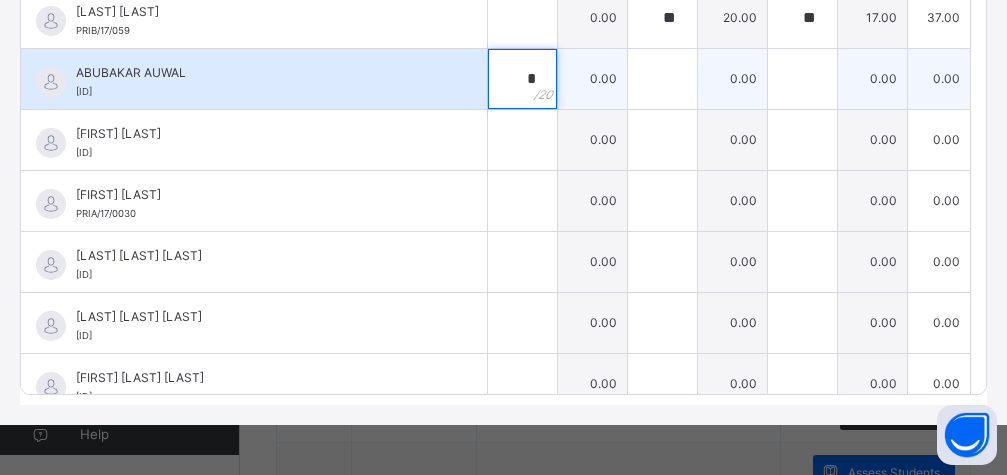 type on "*" 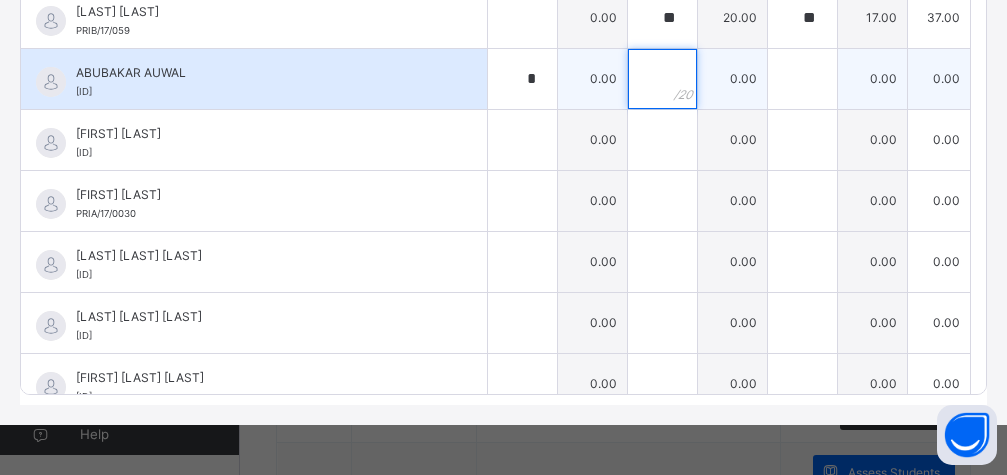 click at bounding box center [662, 79] 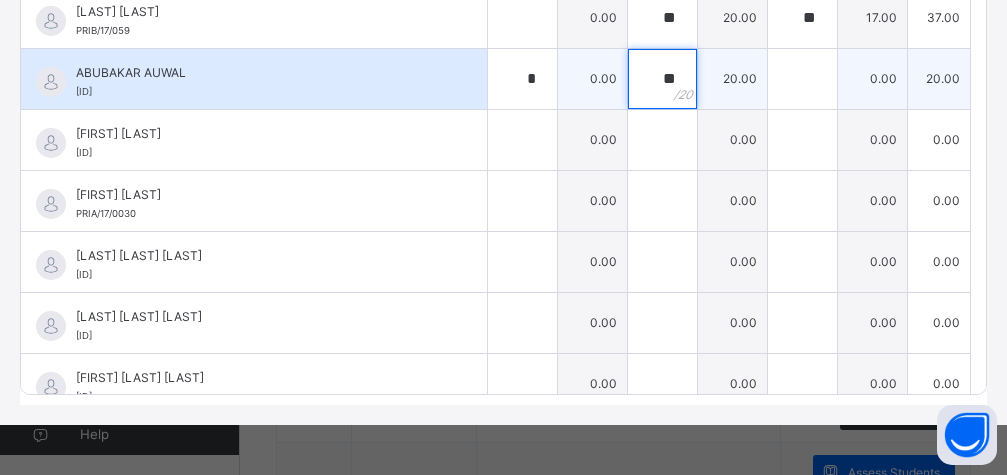 type on "**" 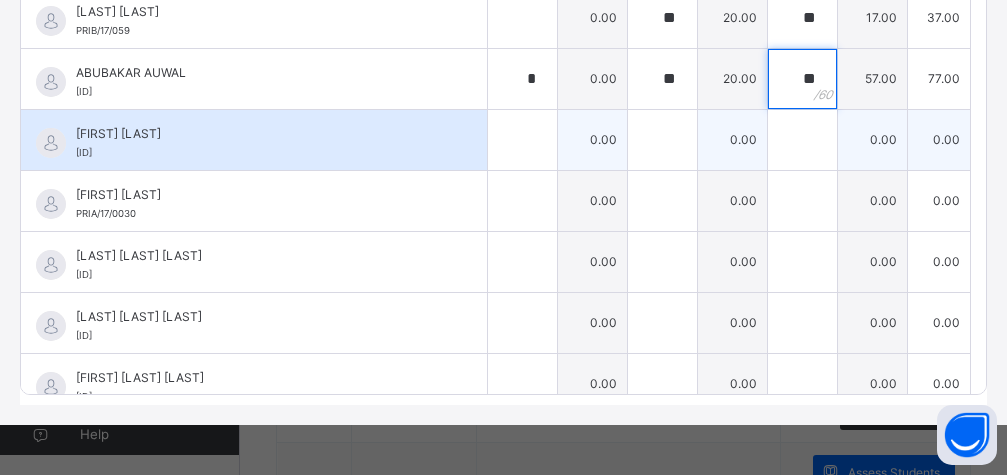 type on "**" 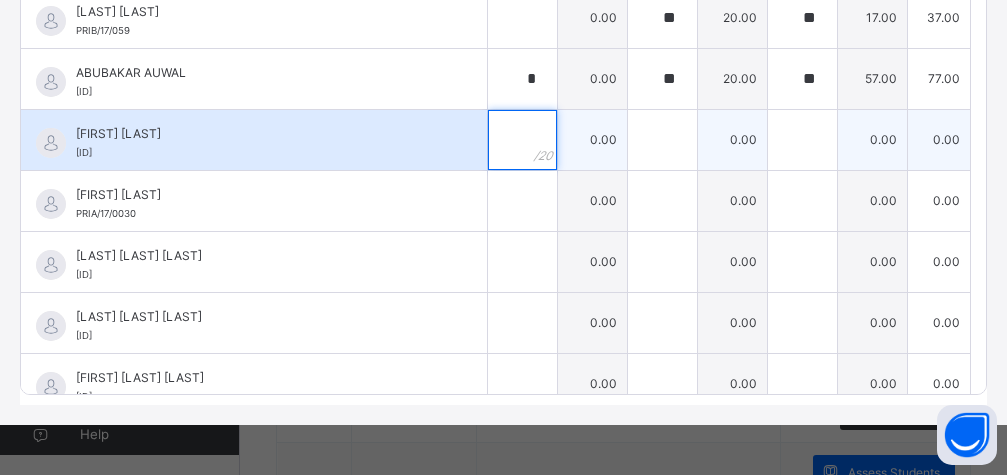 click at bounding box center (522, 140) 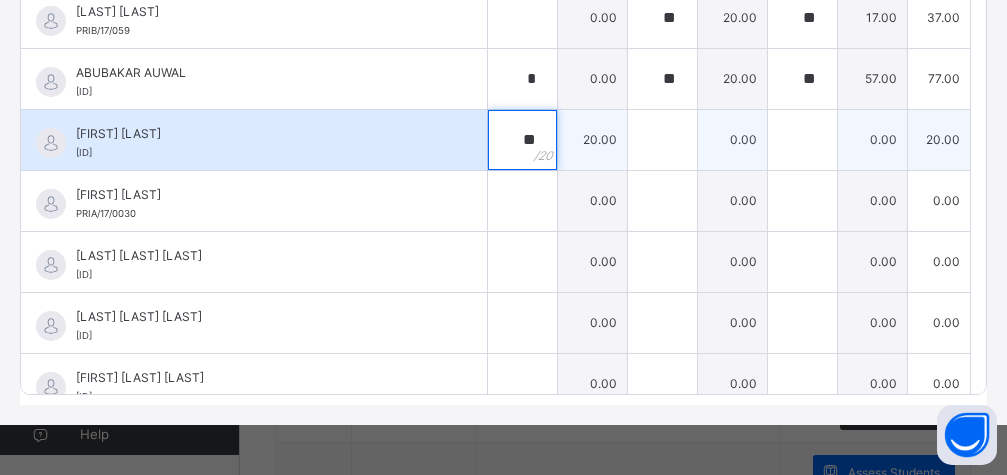 type on "**" 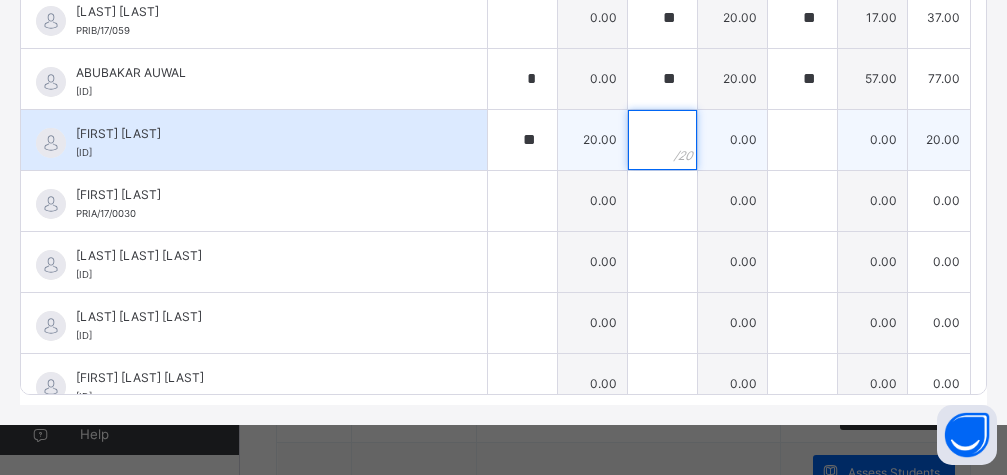 click at bounding box center (662, 140) 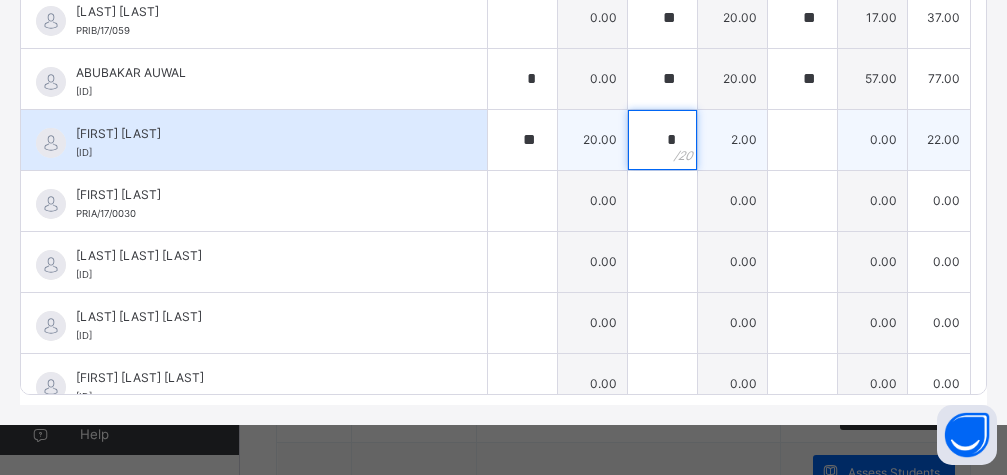 type on "**" 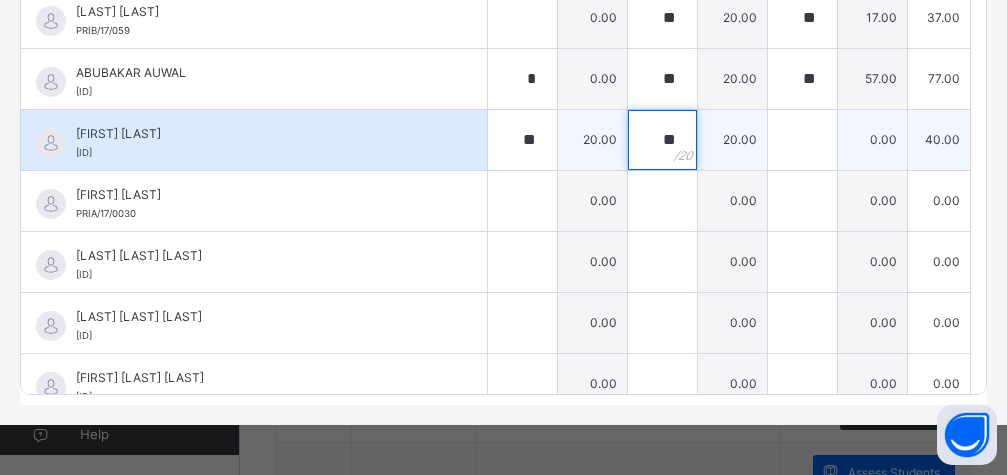 type on "**" 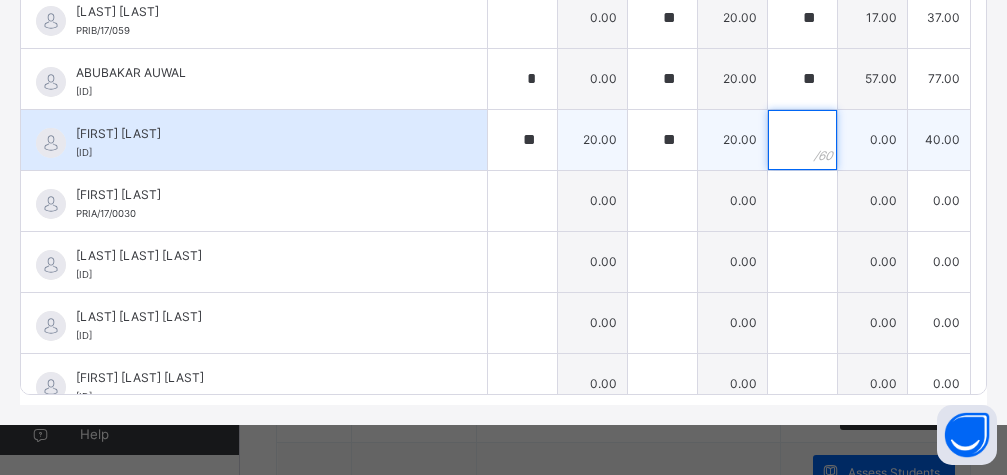 click at bounding box center [802, 140] 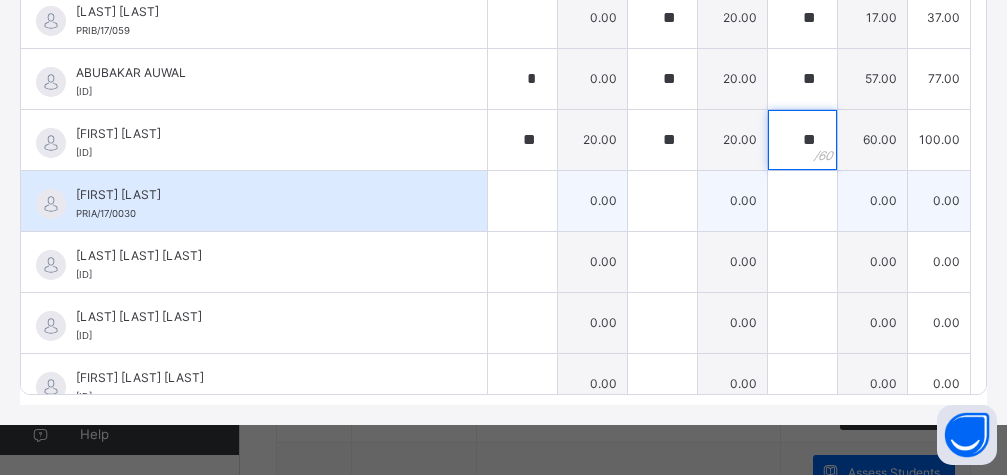 type on "**" 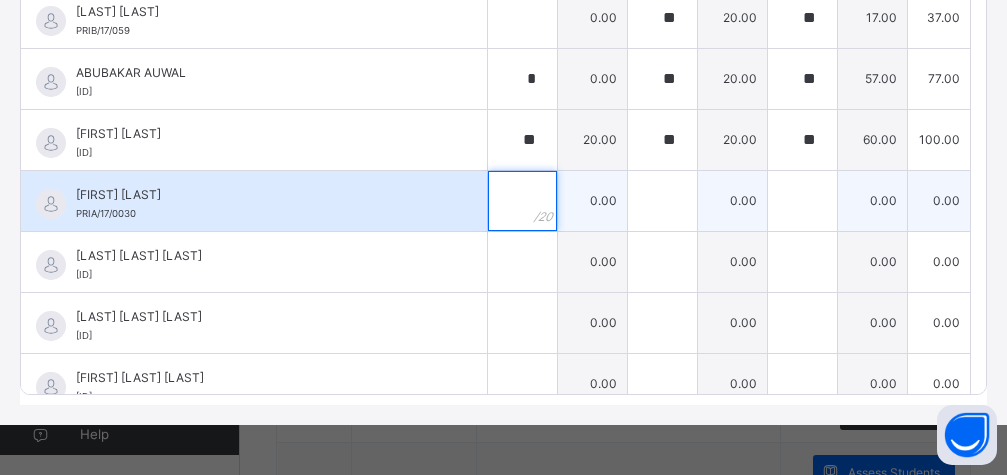 click at bounding box center [522, 201] 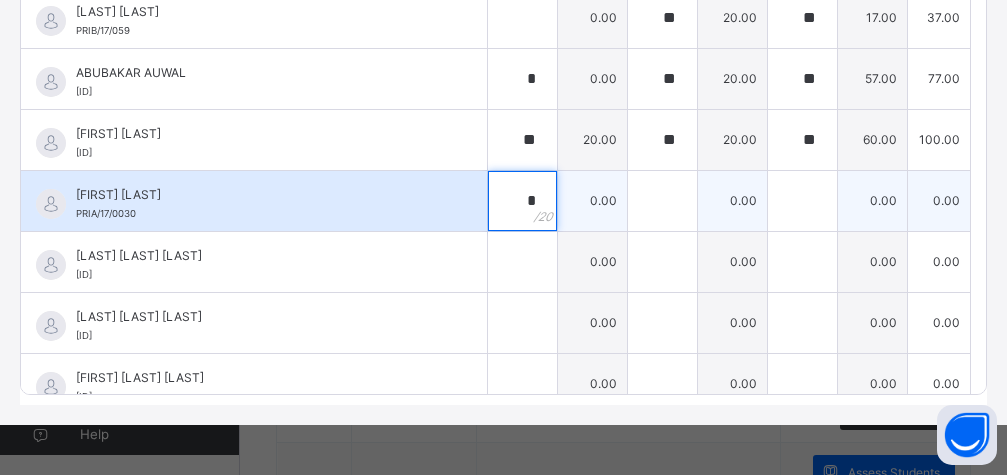 type on "*" 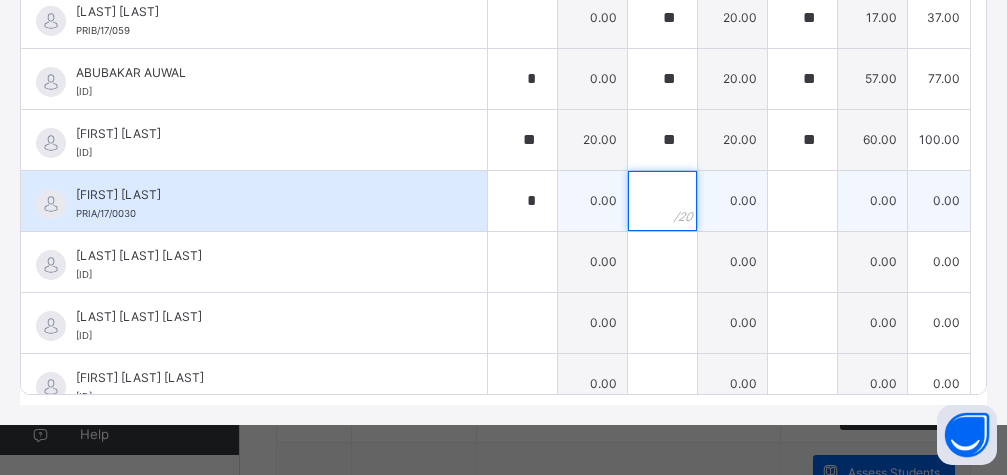 click at bounding box center (662, 201) 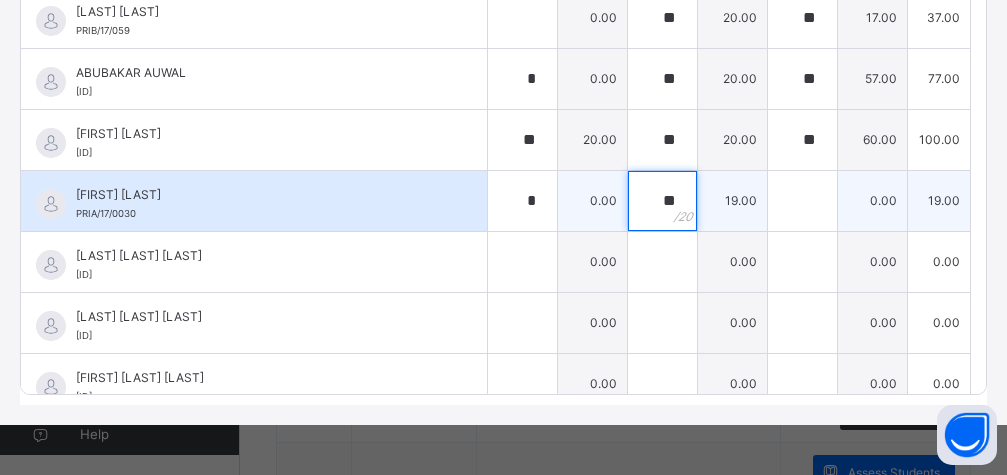 type on "**" 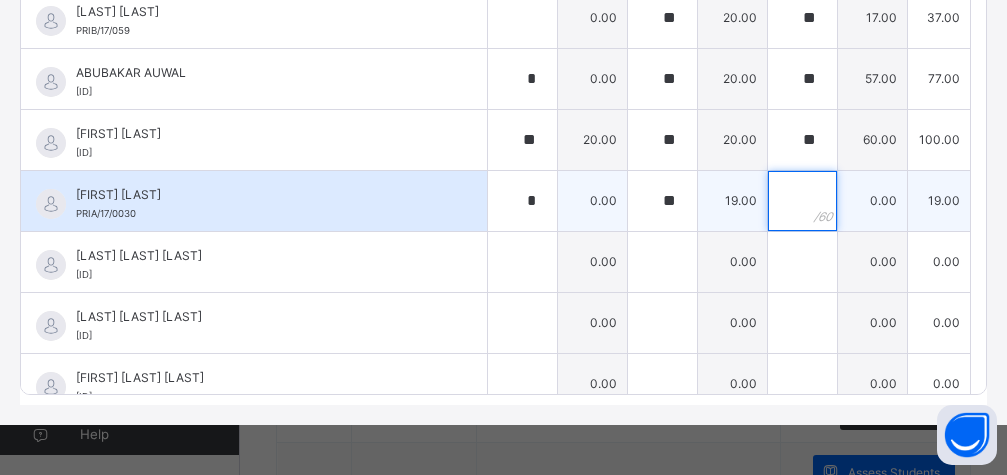 click at bounding box center [802, 201] 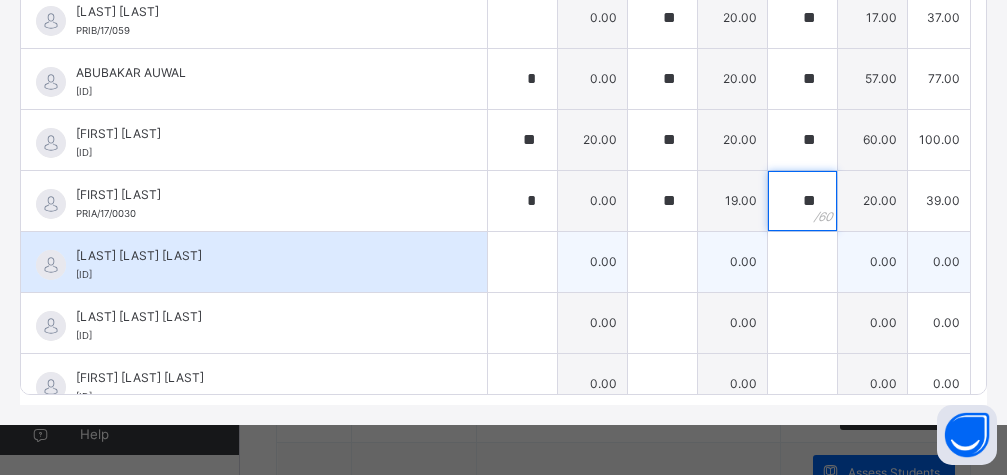 type on "**" 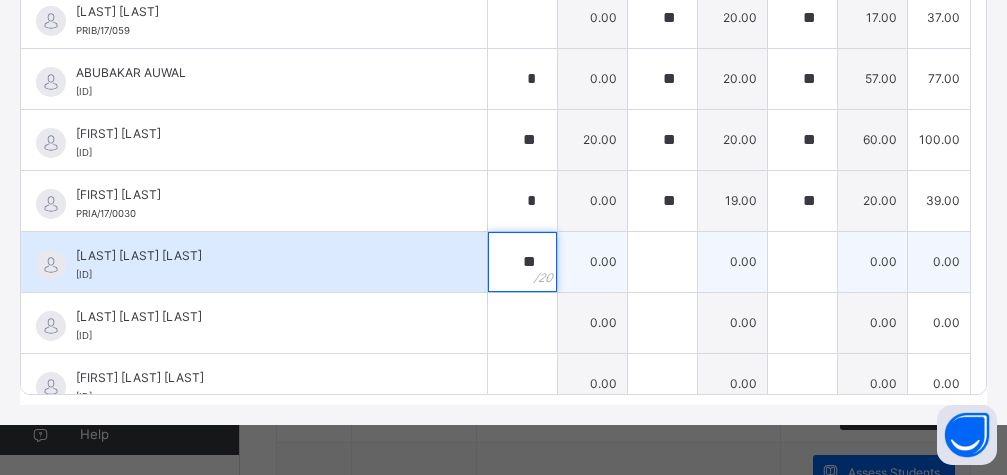 type on "**" 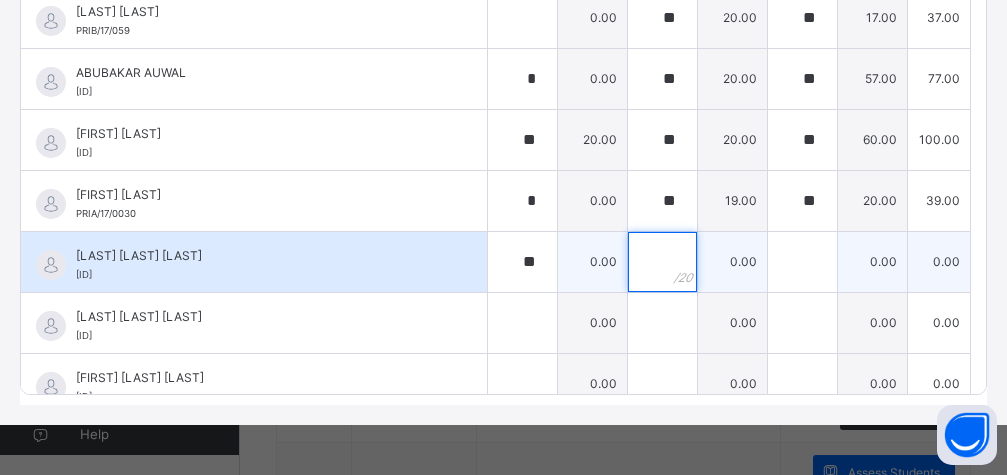 click at bounding box center [662, 262] 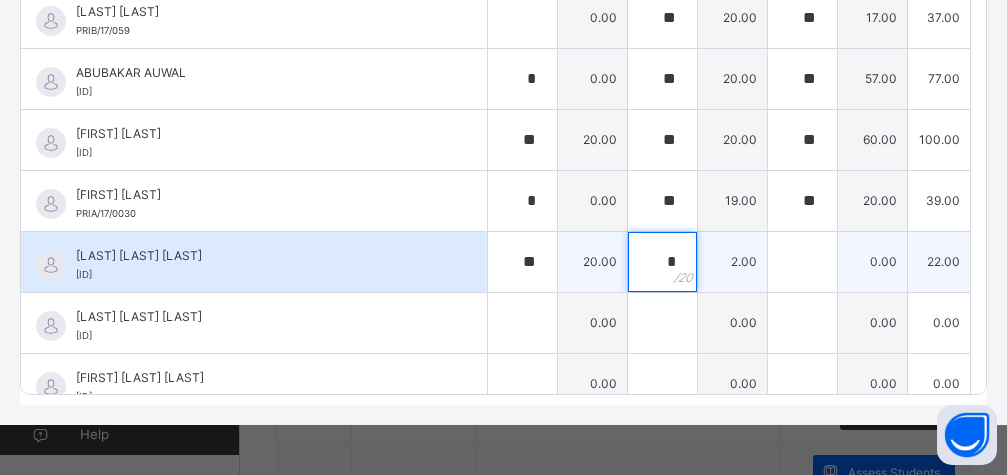 type on "**" 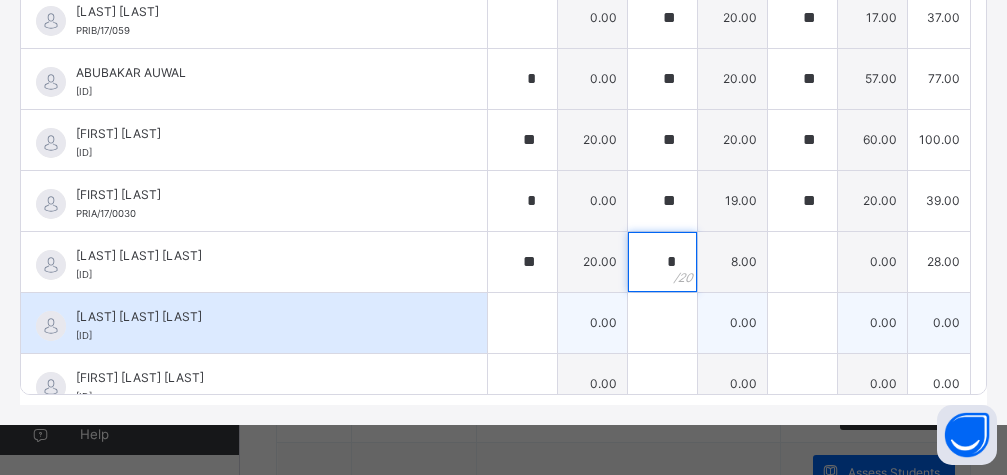 type on "*" 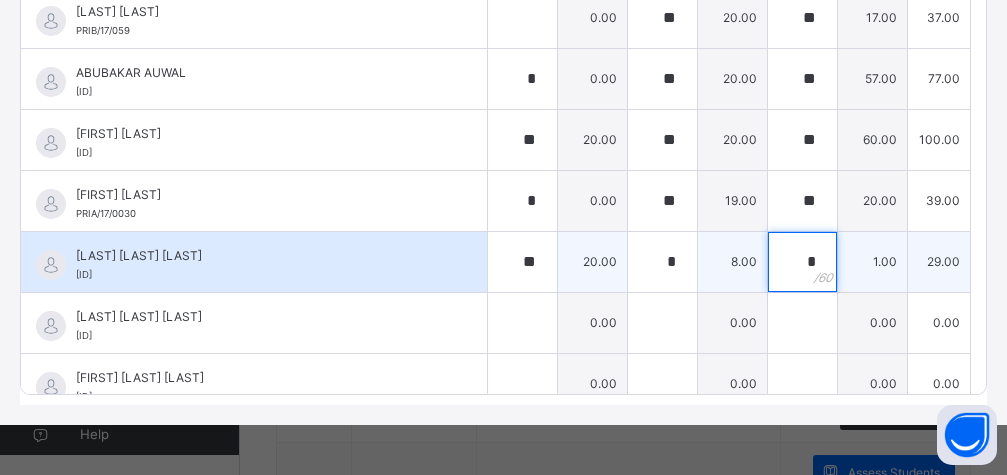 type on "*" 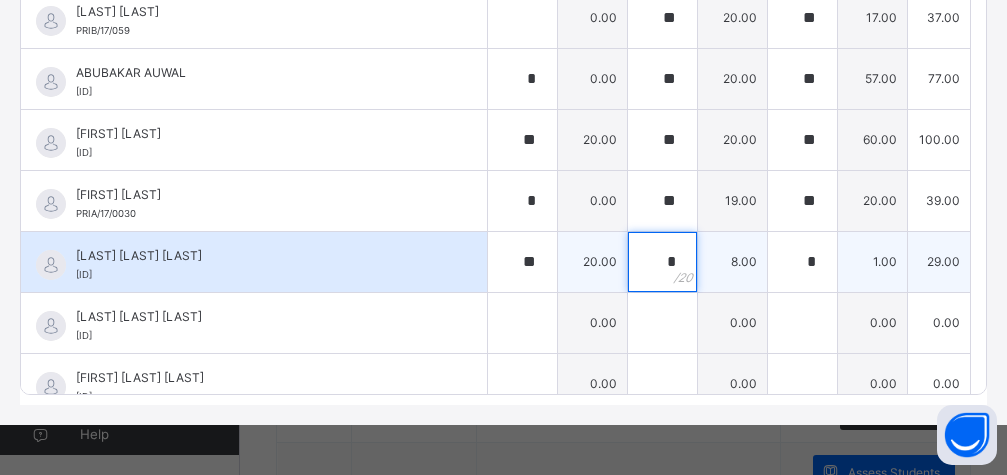 click on "*" at bounding box center [662, 262] 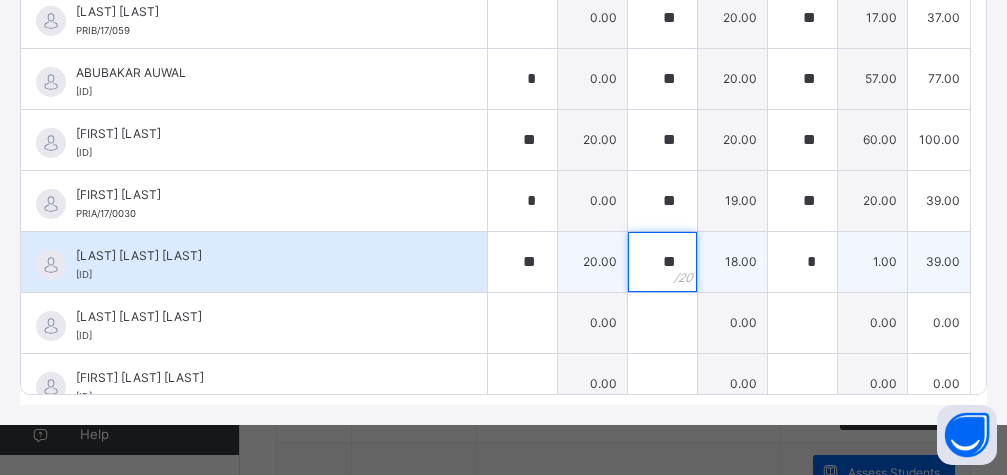 type on "**" 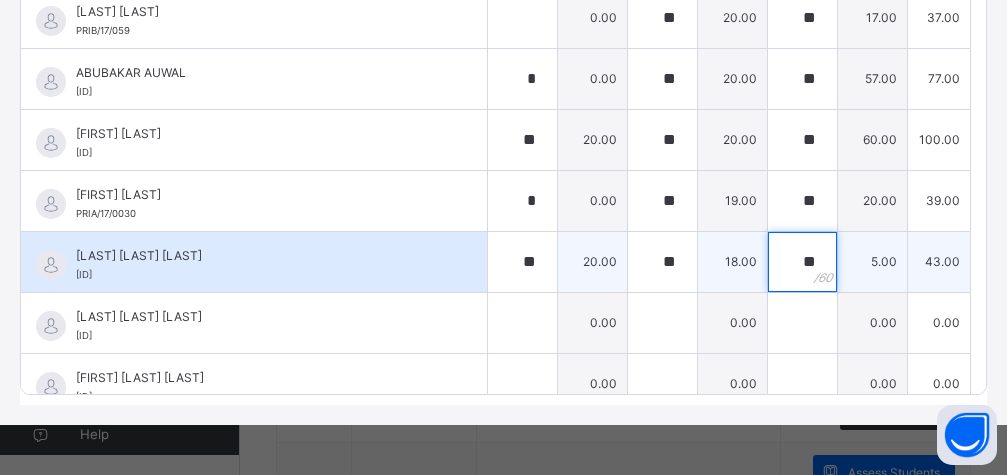 type on "**" 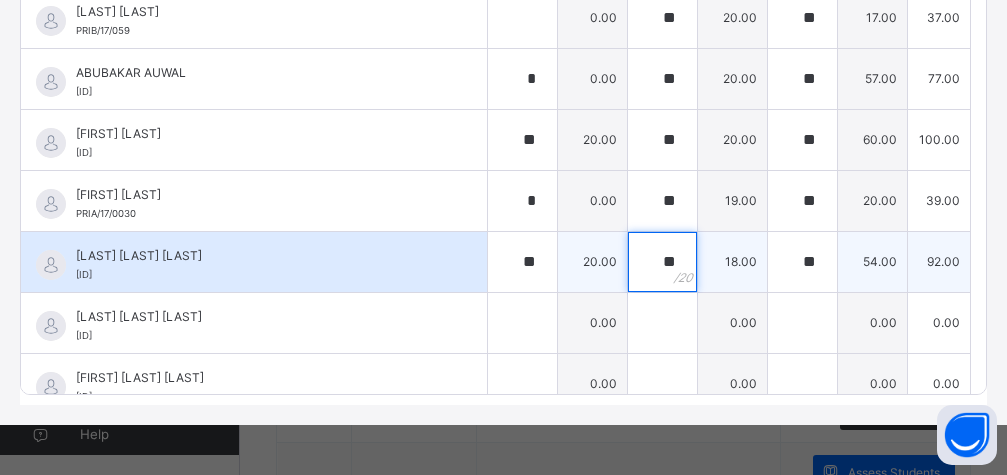 click on "**" at bounding box center [662, 262] 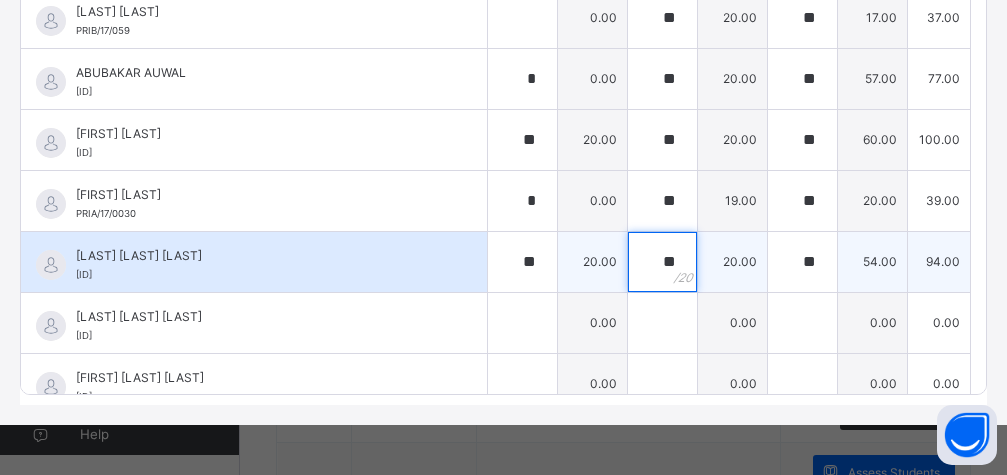 type on "**" 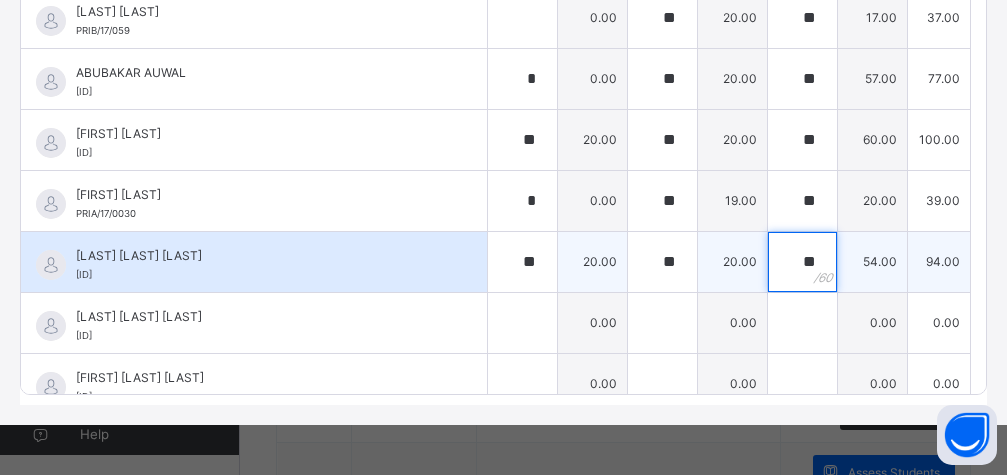 click on "**" at bounding box center (802, 262) 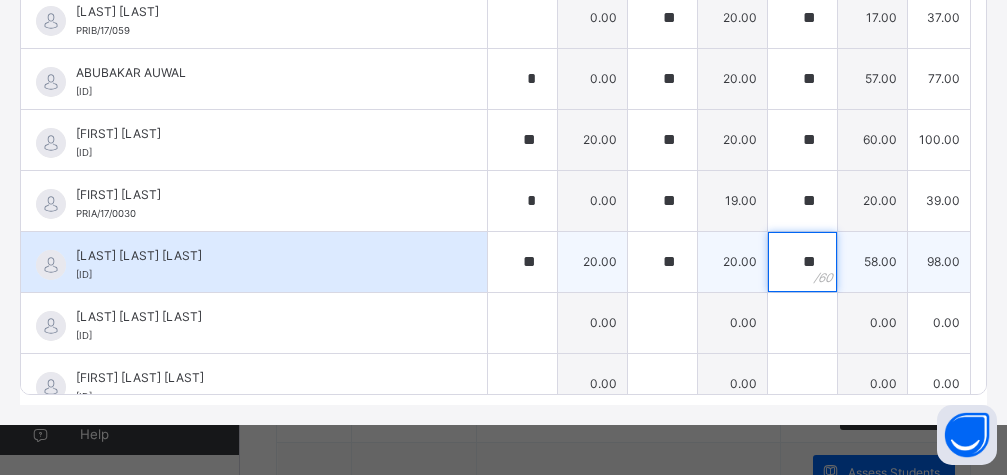 type on "**" 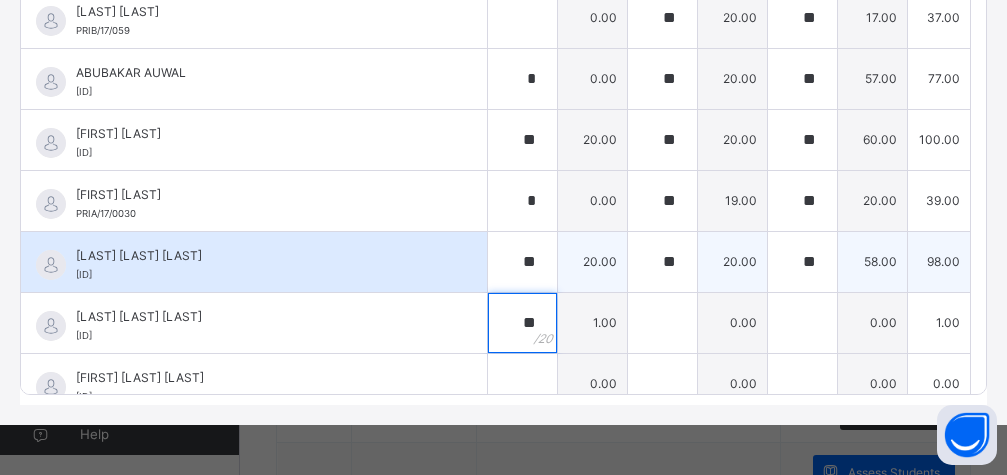 type on "**" 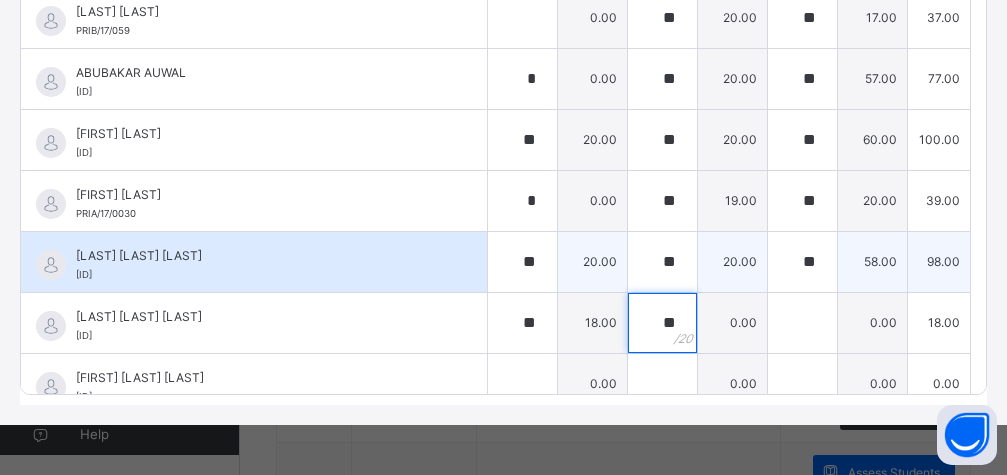 type on "**" 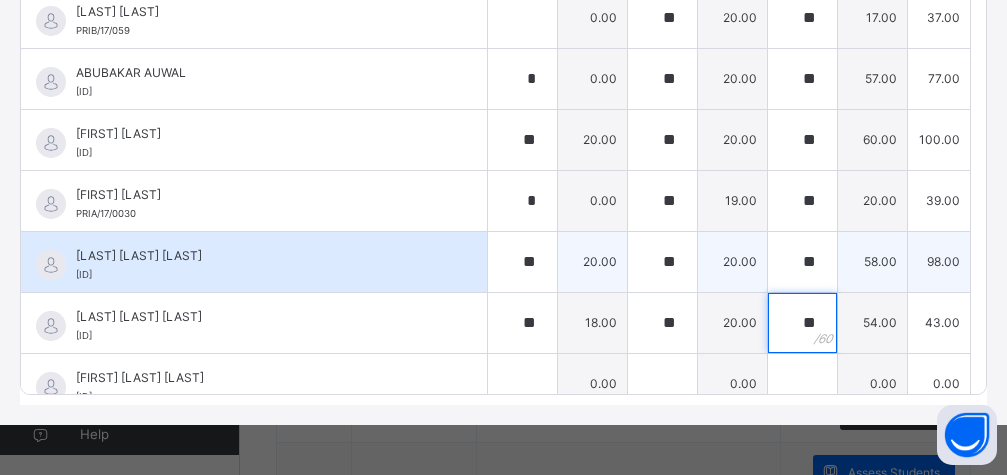 type on "**" 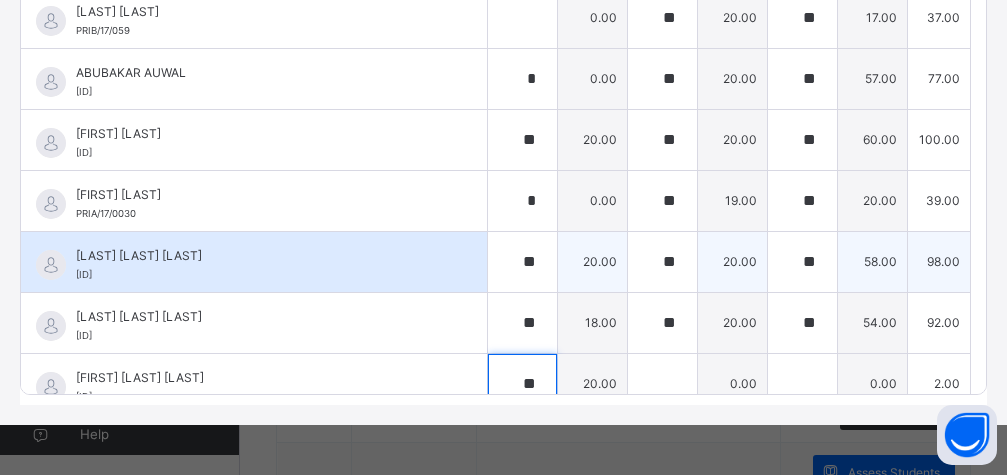 type on "**" 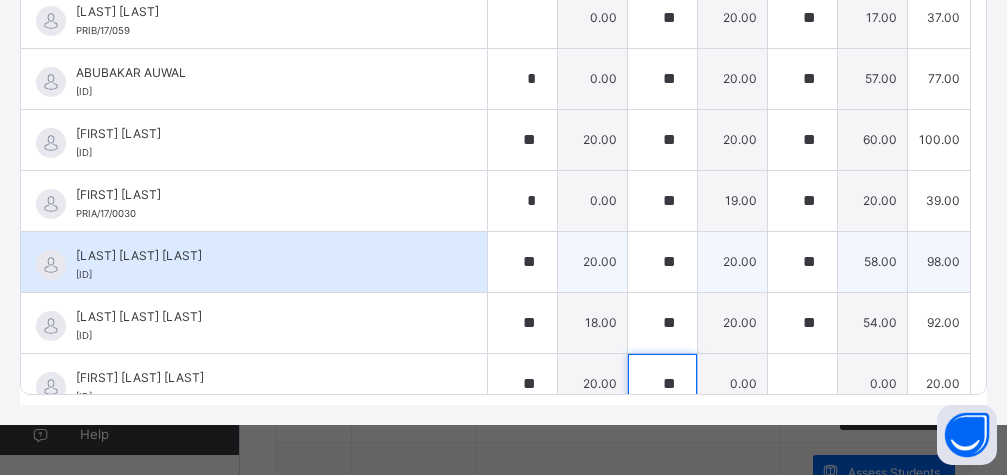 type on "**" 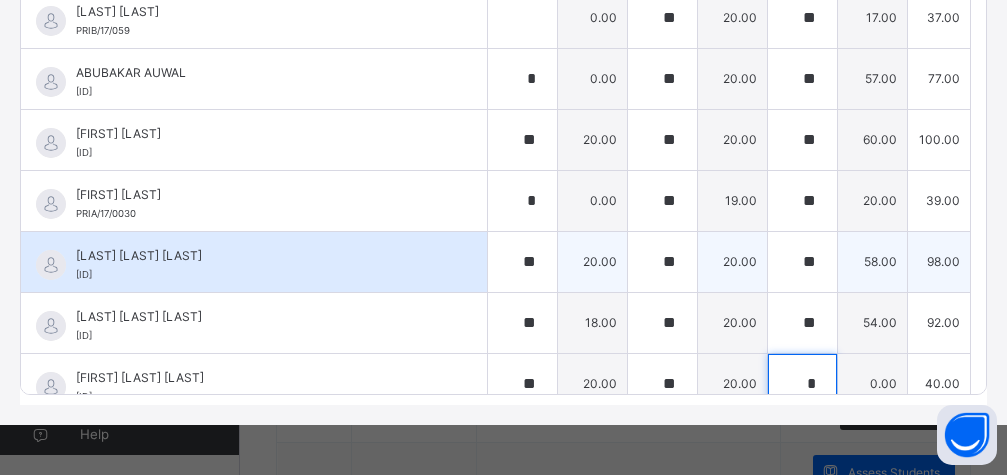 type on "*" 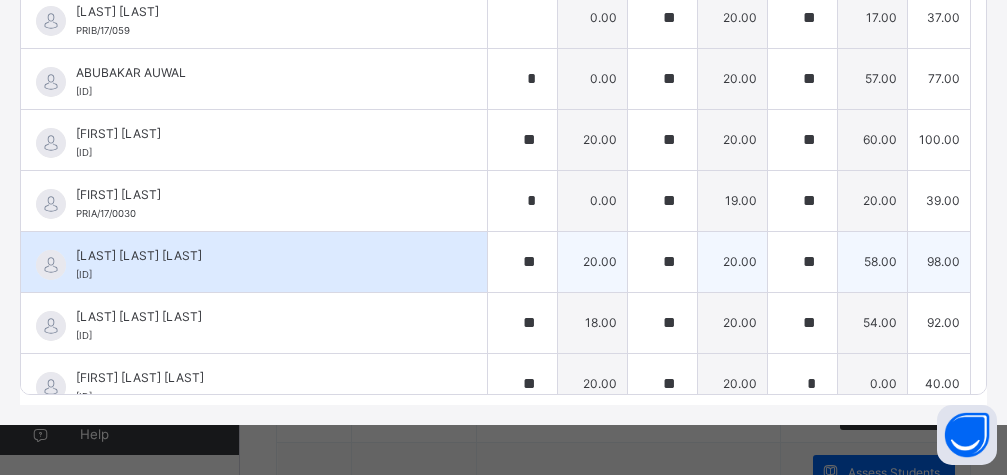 scroll, scrollTop: 72, scrollLeft: 0, axis: vertical 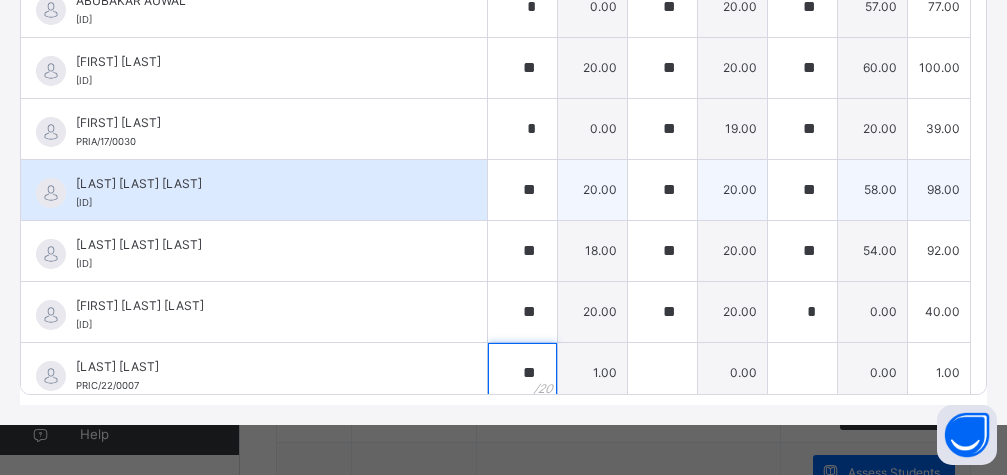 type on "**" 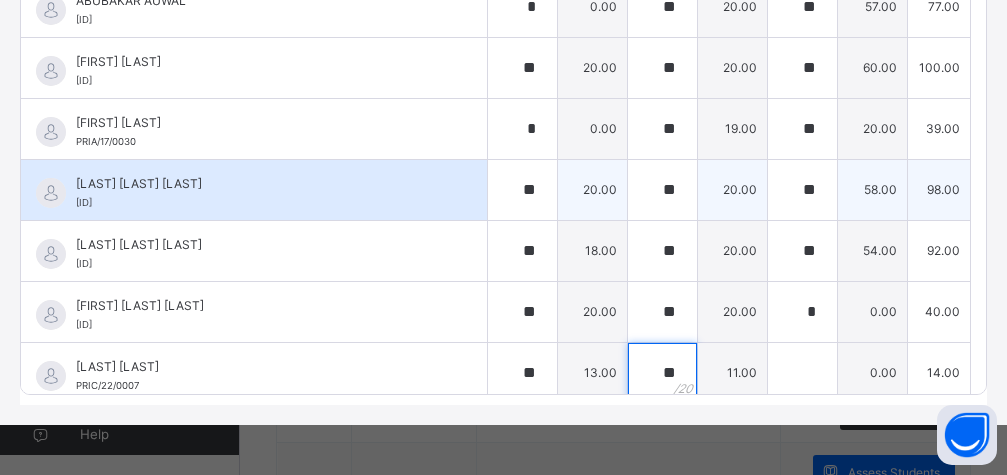 type on "**" 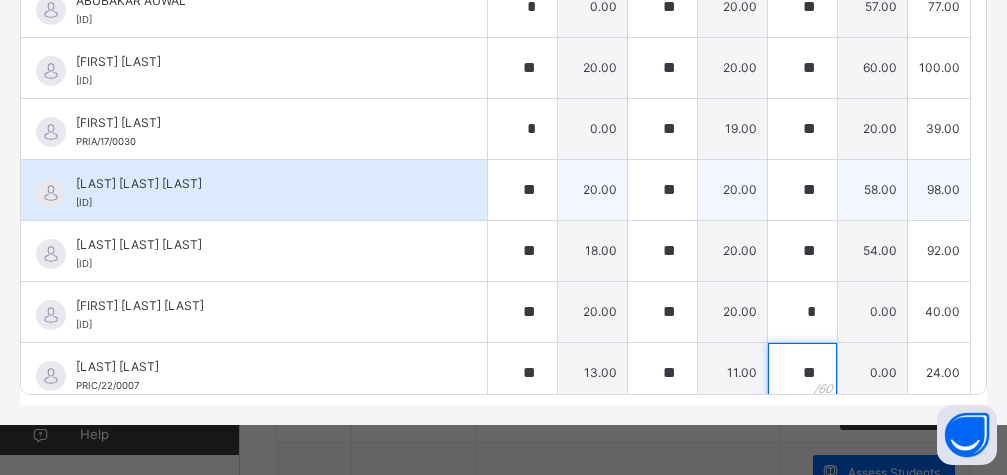 type on "**" 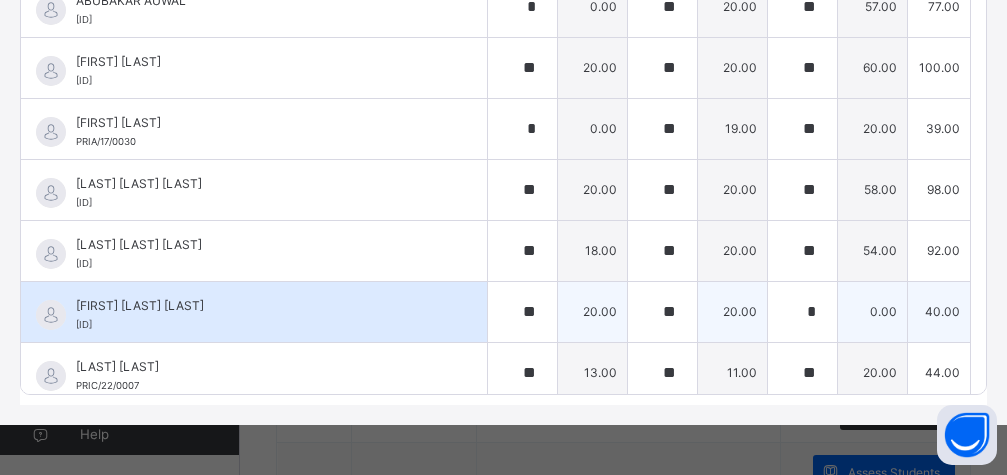 scroll, scrollTop: 133, scrollLeft: 0, axis: vertical 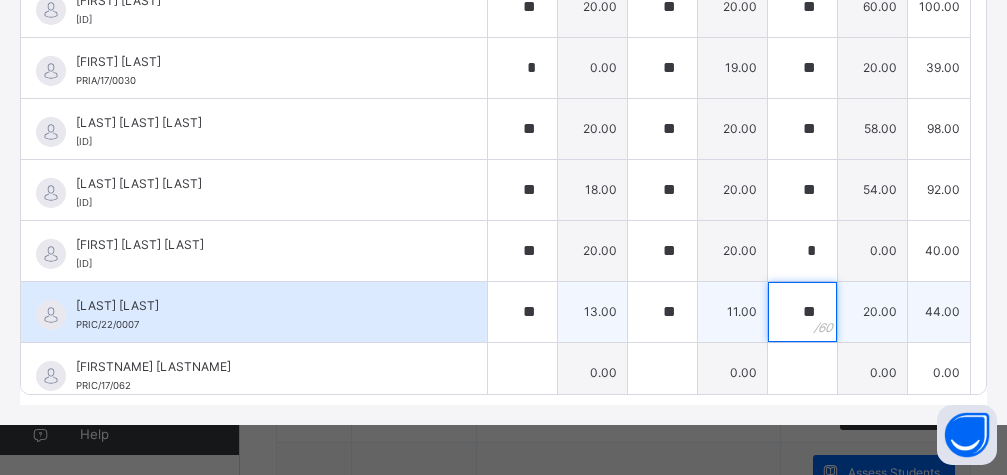 click on "**" at bounding box center [802, 312] 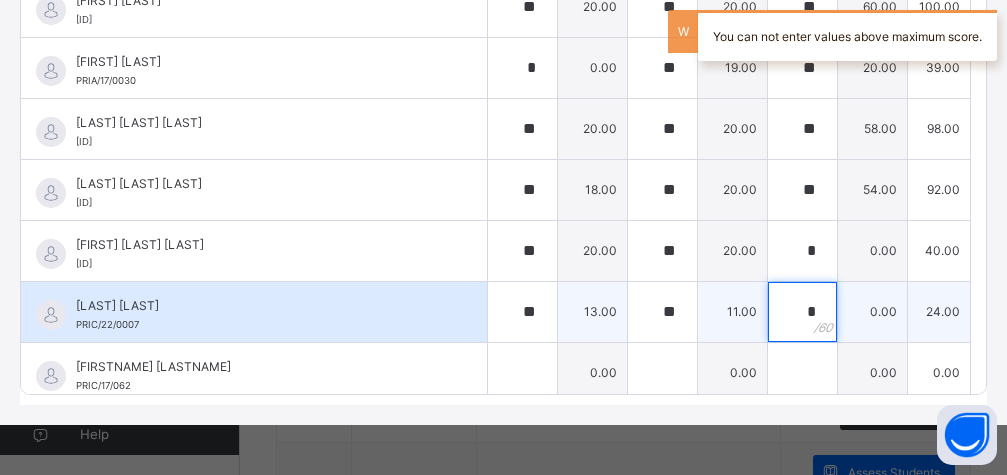 click on "*" at bounding box center [802, 312] 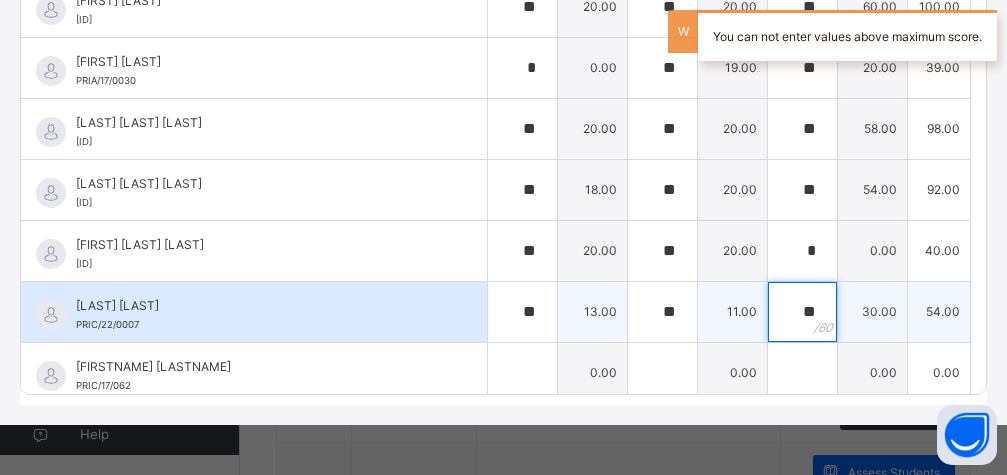 type on "**" 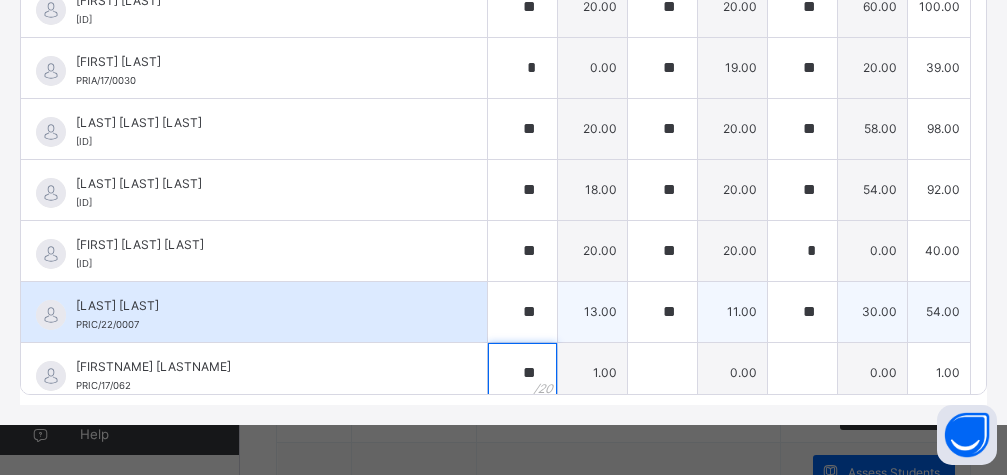 type on "**" 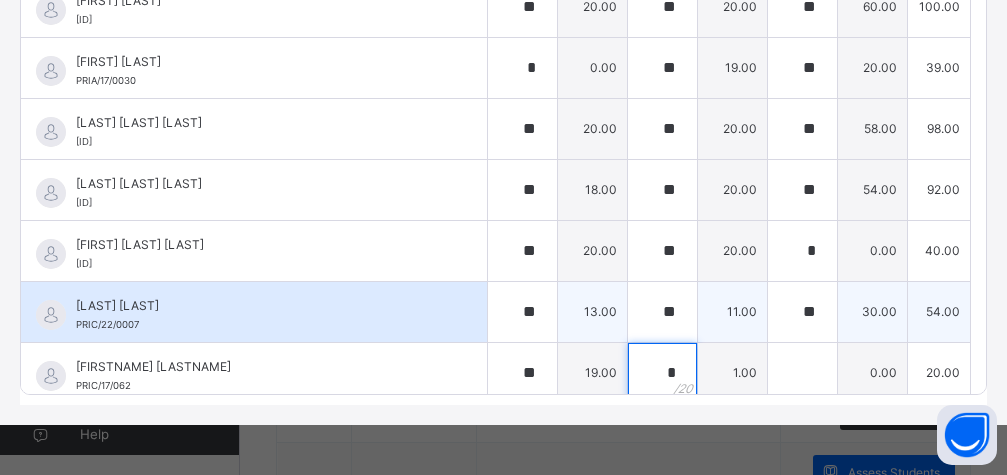 type on "*" 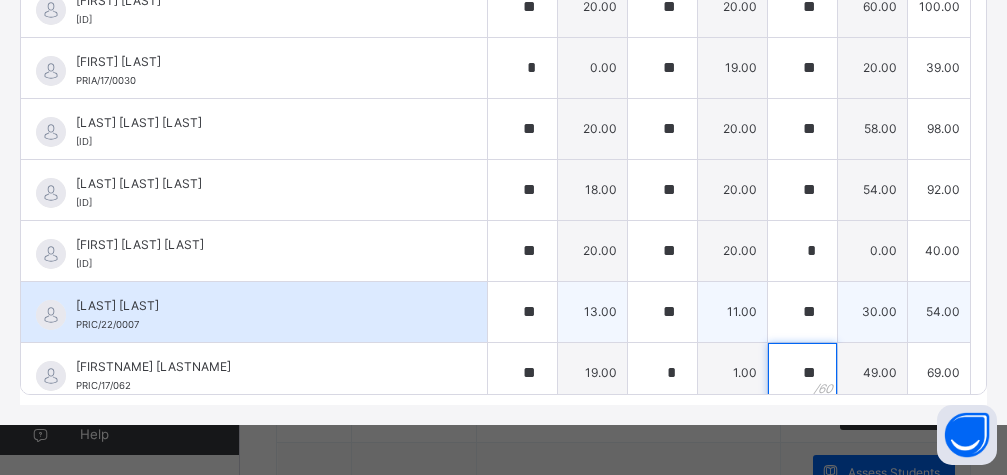 type on "**" 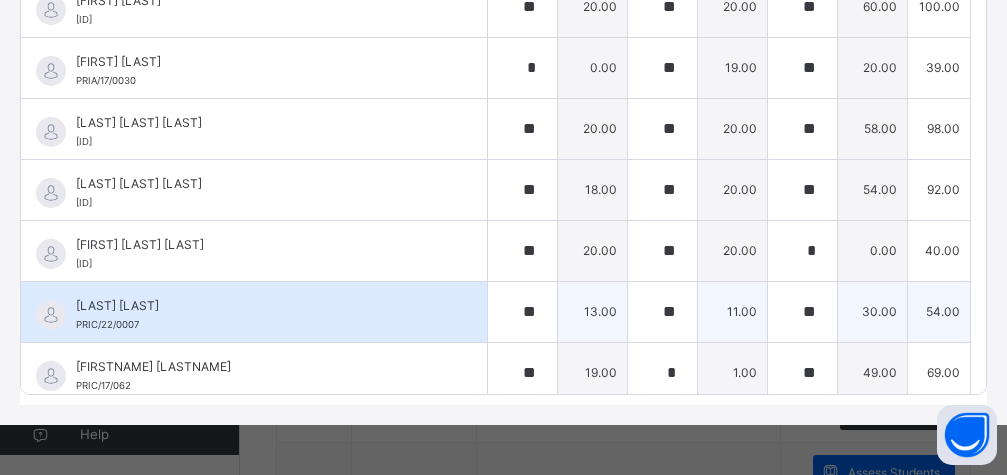 scroll, scrollTop: 194, scrollLeft: 0, axis: vertical 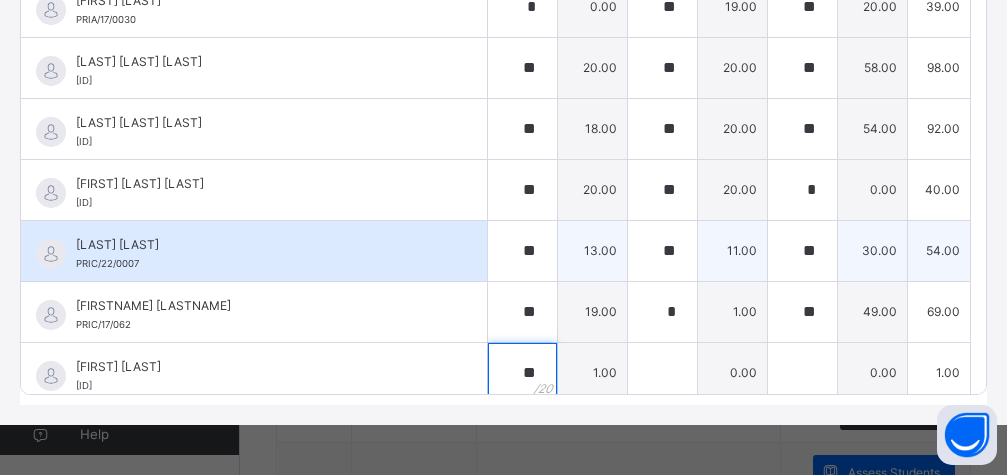 type on "**" 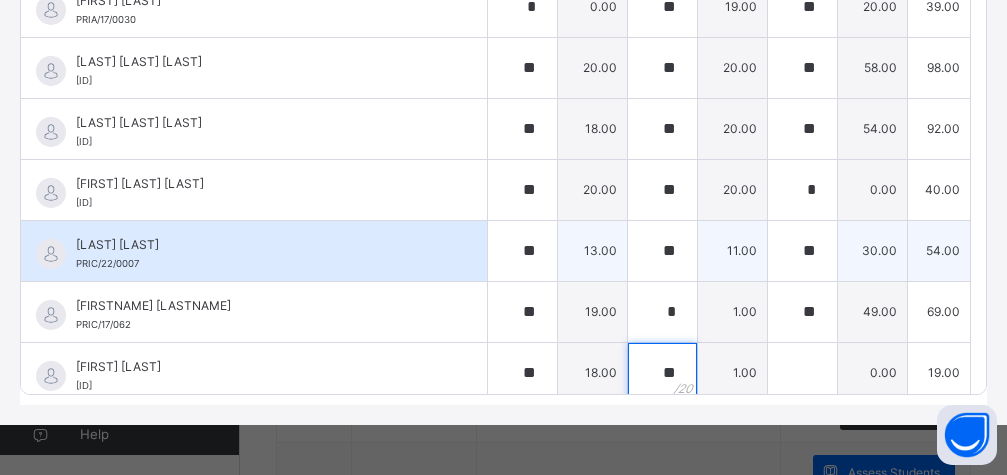 type on "**" 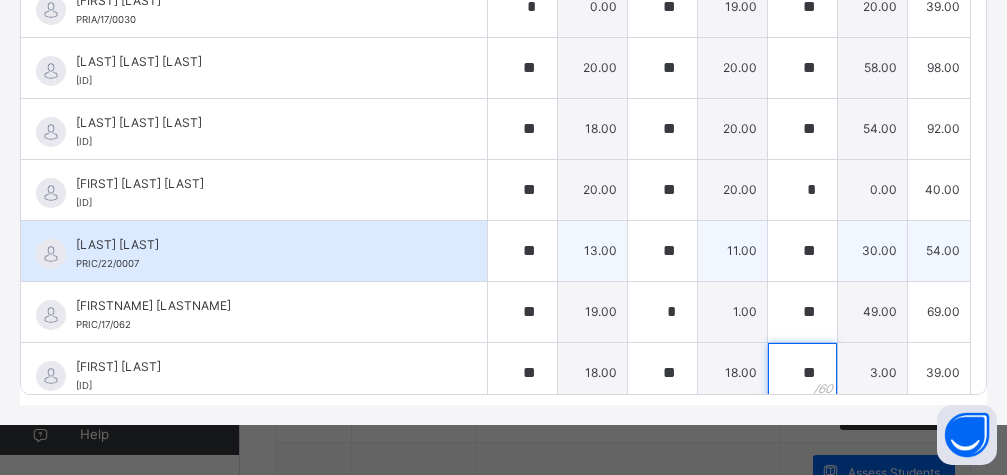 type on "**" 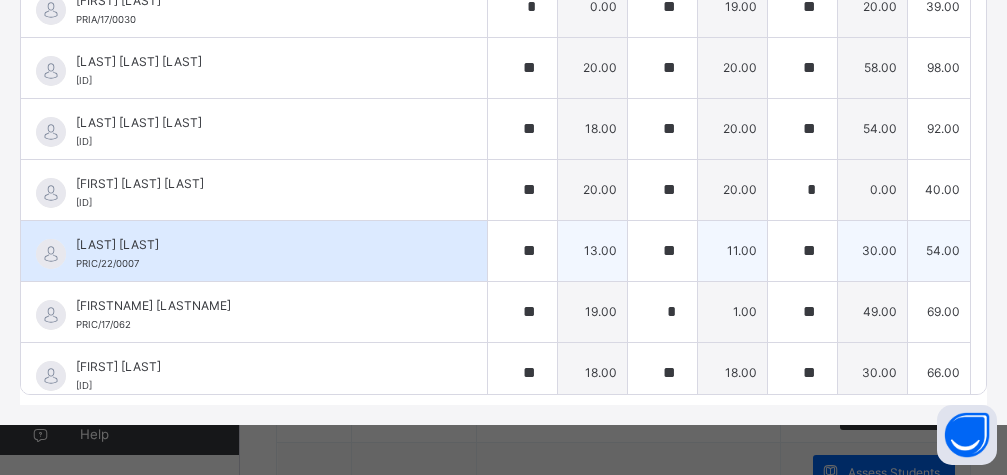 scroll, scrollTop: 255, scrollLeft: 0, axis: vertical 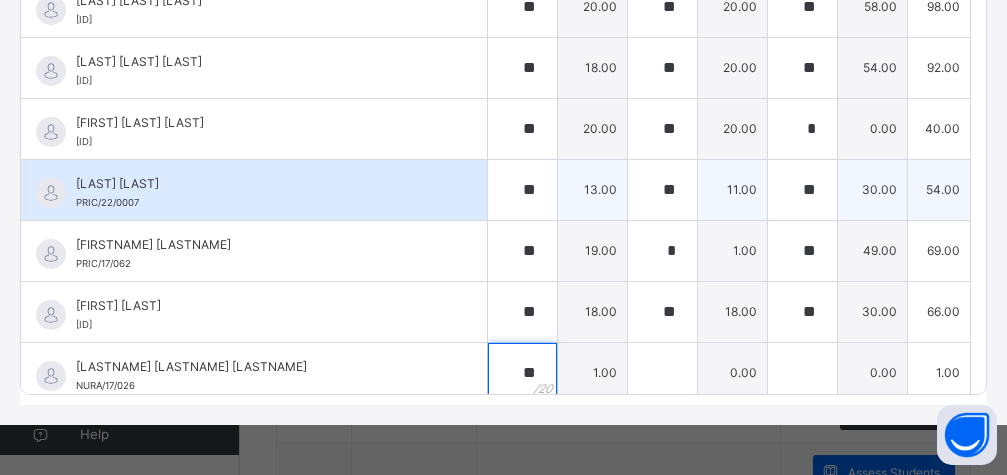 type on "**" 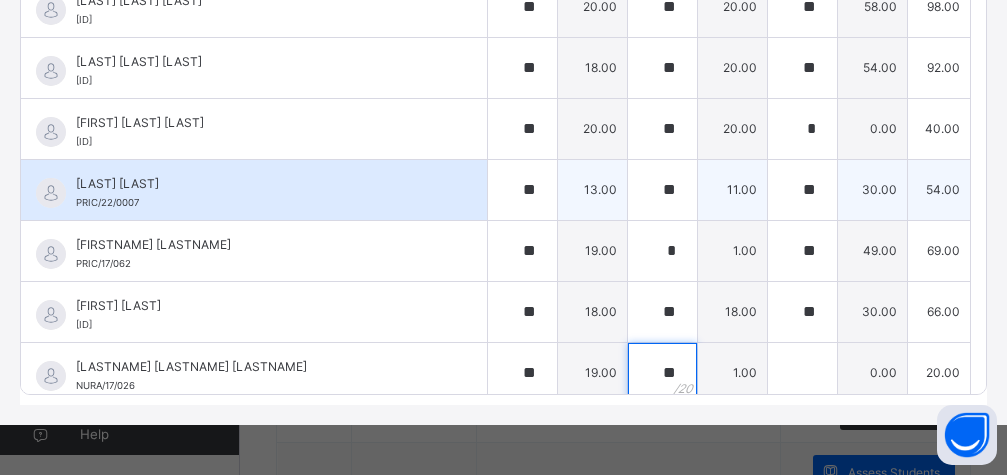 type on "**" 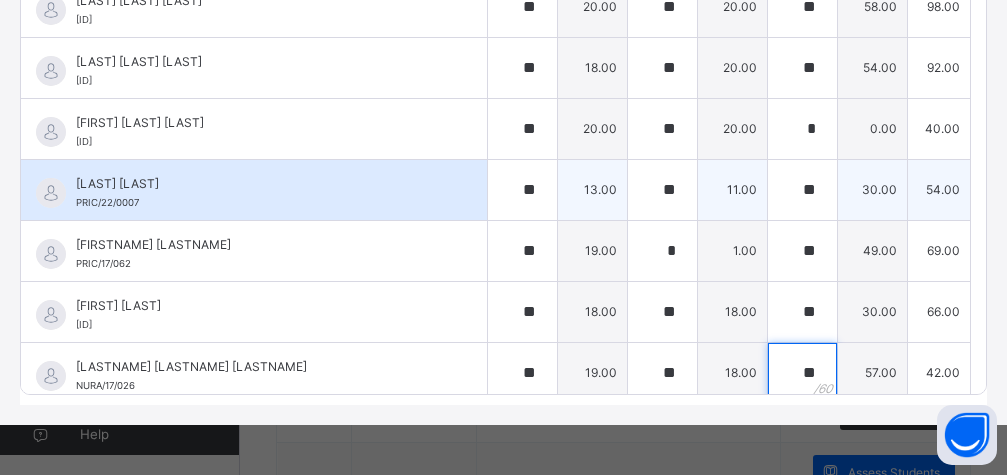 type on "**" 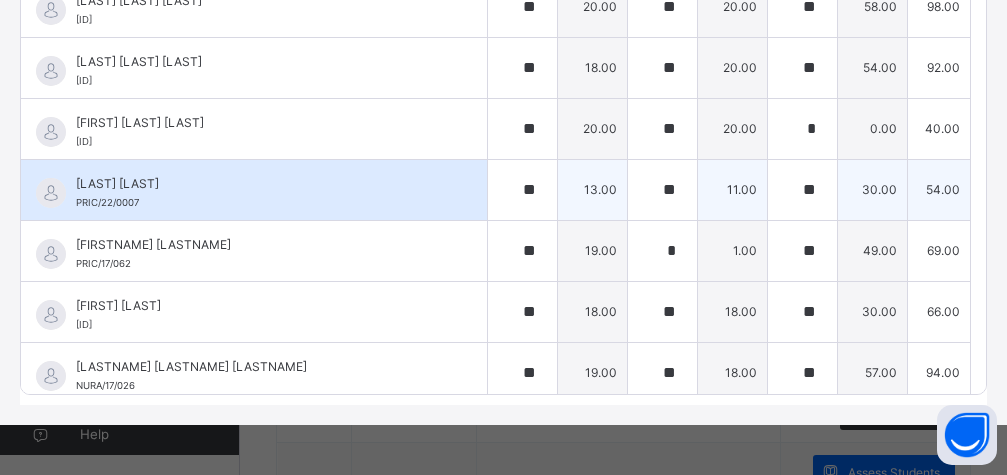 scroll, scrollTop: 316, scrollLeft: 0, axis: vertical 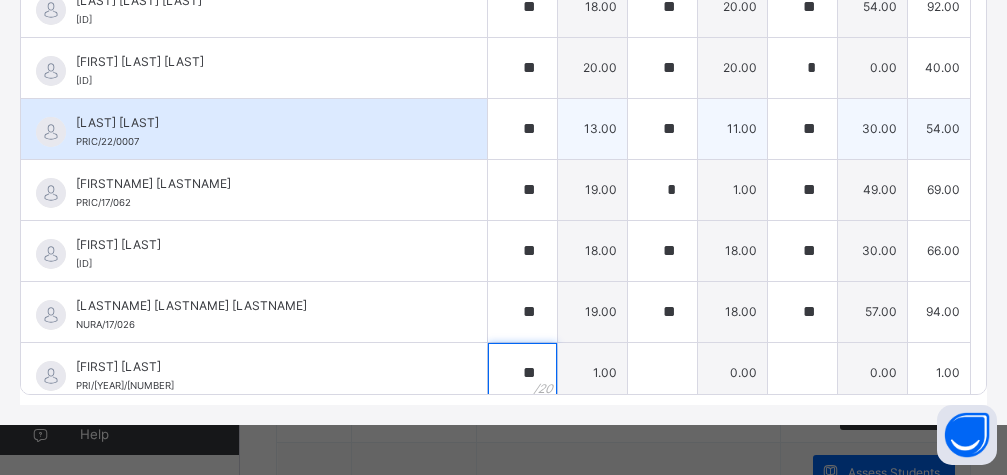 type on "**" 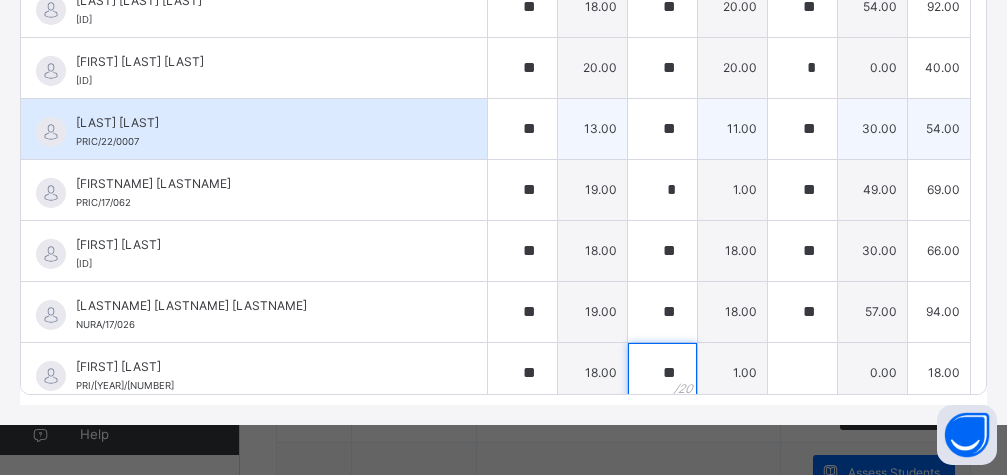 type on "**" 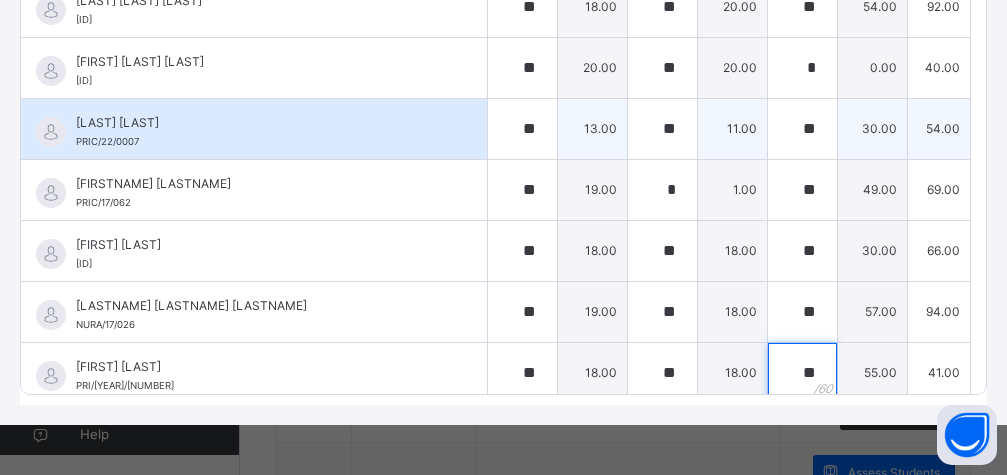 type on "**" 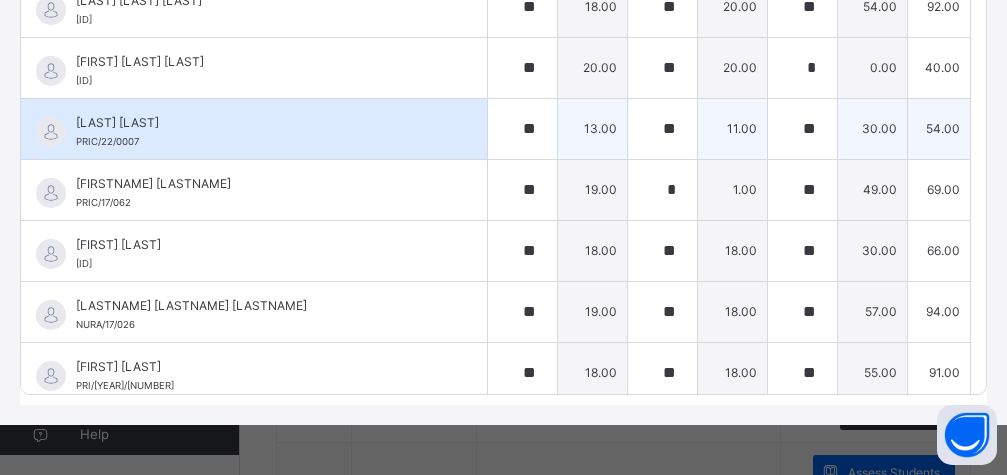 scroll, scrollTop: 377, scrollLeft: 0, axis: vertical 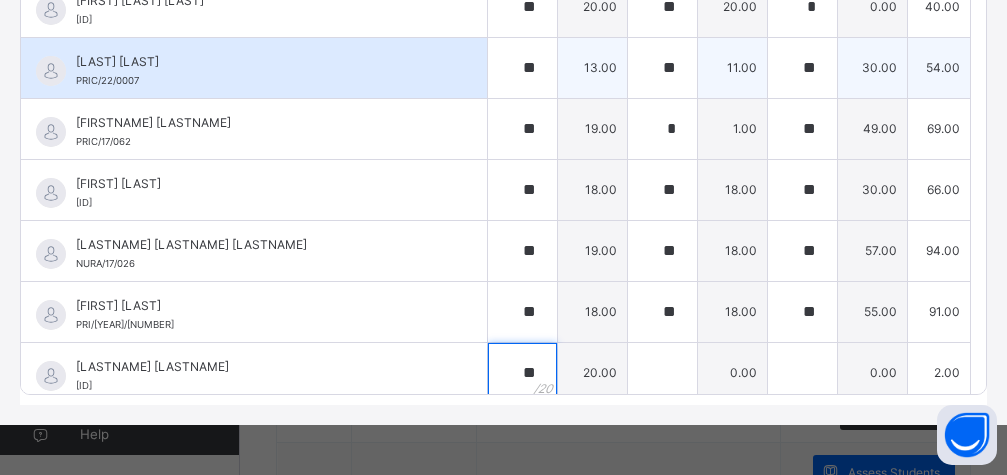 type on "**" 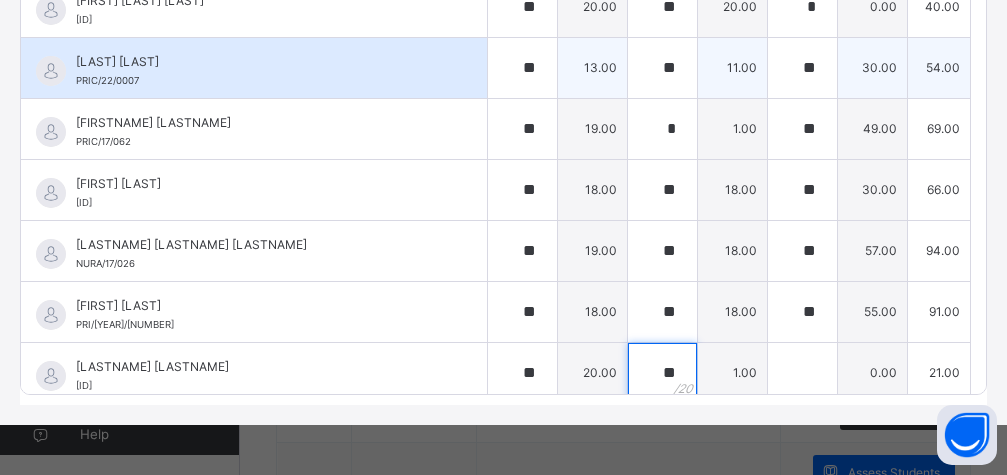 type on "**" 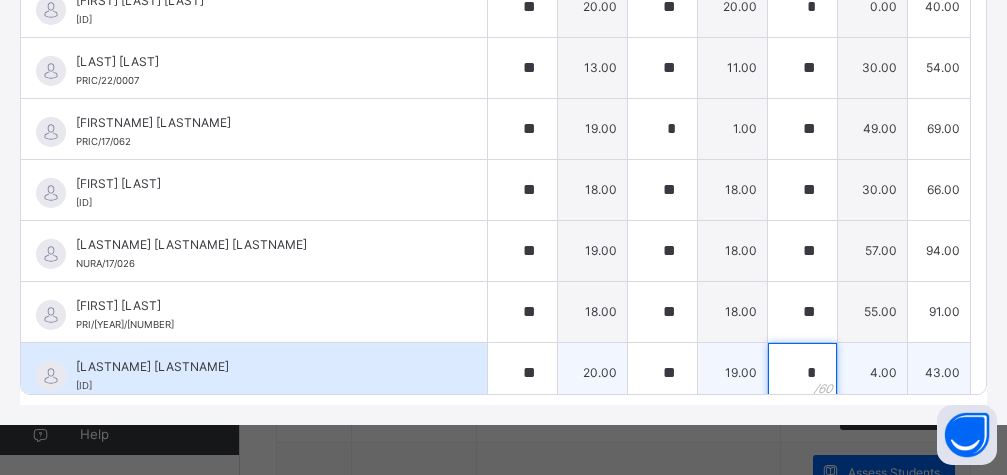 click on "*" at bounding box center (802, 373) 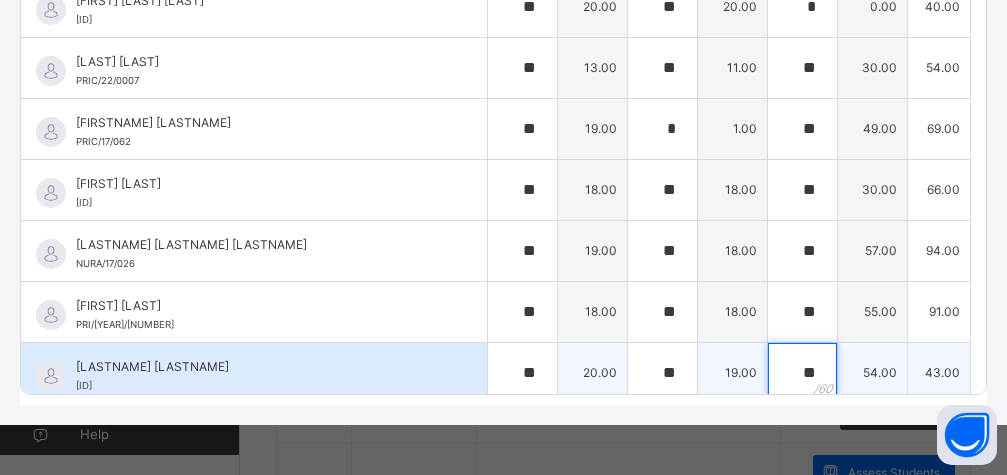type on "**" 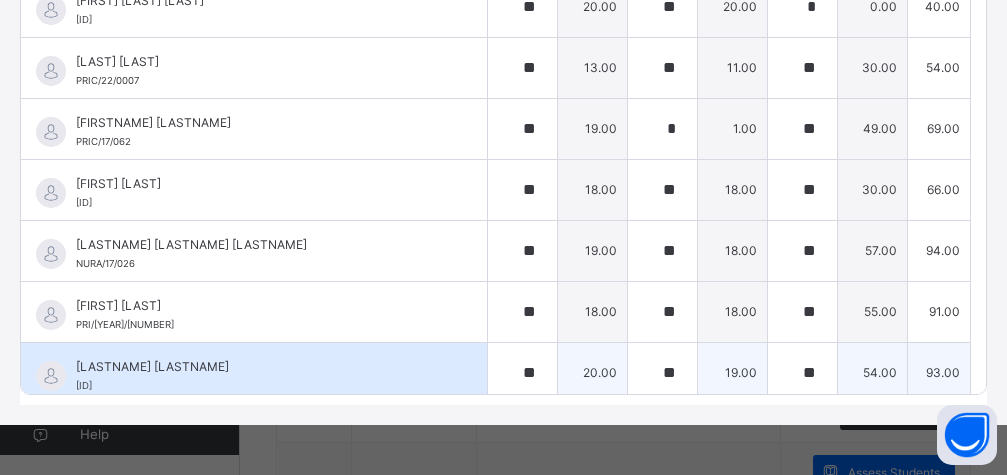 scroll, scrollTop: 438, scrollLeft: 0, axis: vertical 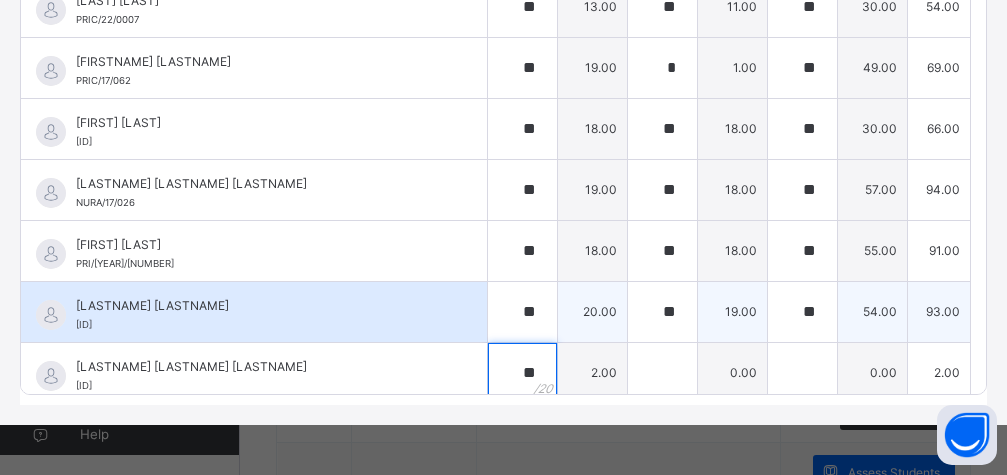type on "**" 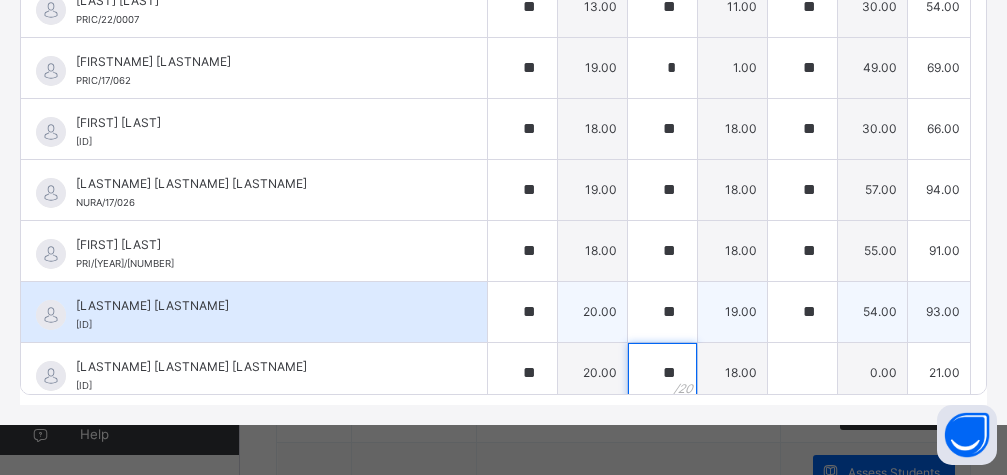 type on "**" 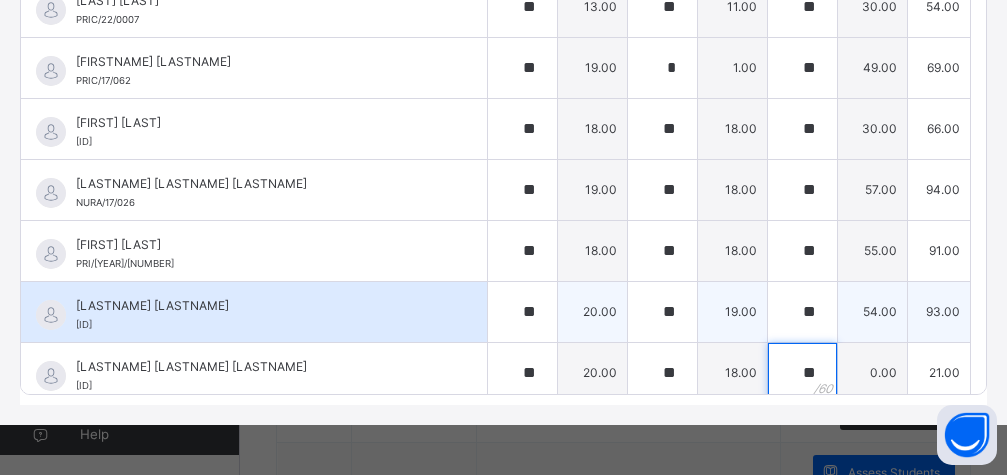 type on "**" 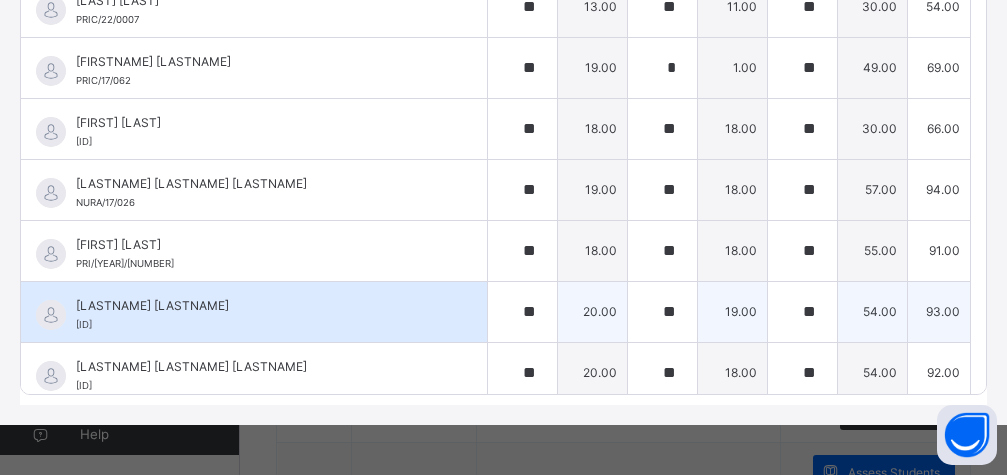 scroll, scrollTop: 499, scrollLeft: 0, axis: vertical 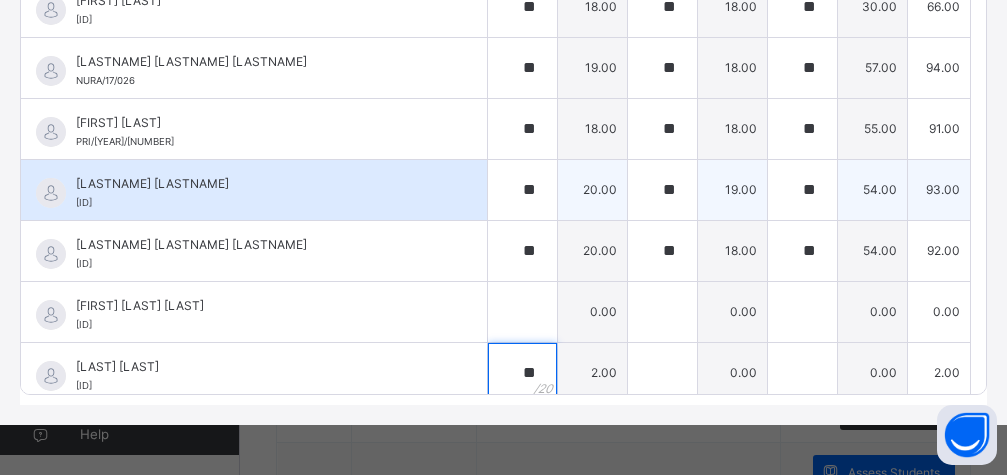type on "**" 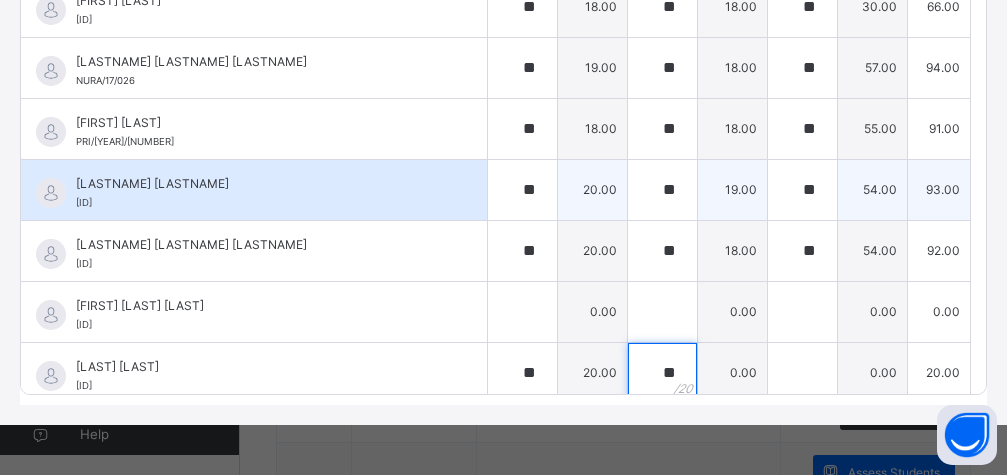 type on "**" 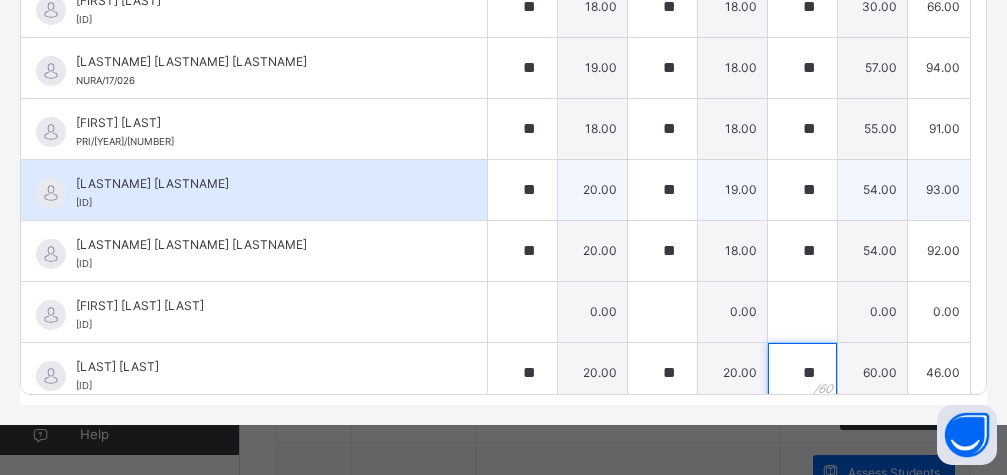 type on "**" 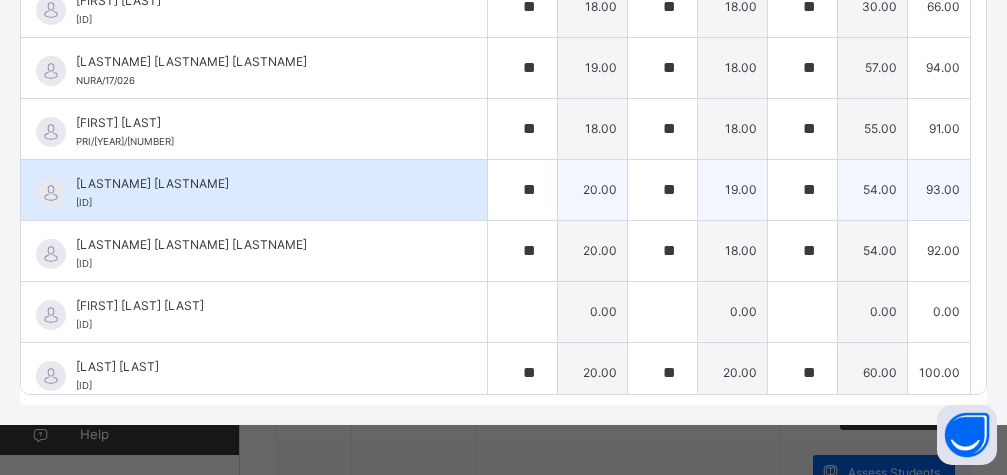 scroll, scrollTop: 621, scrollLeft: 0, axis: vertical 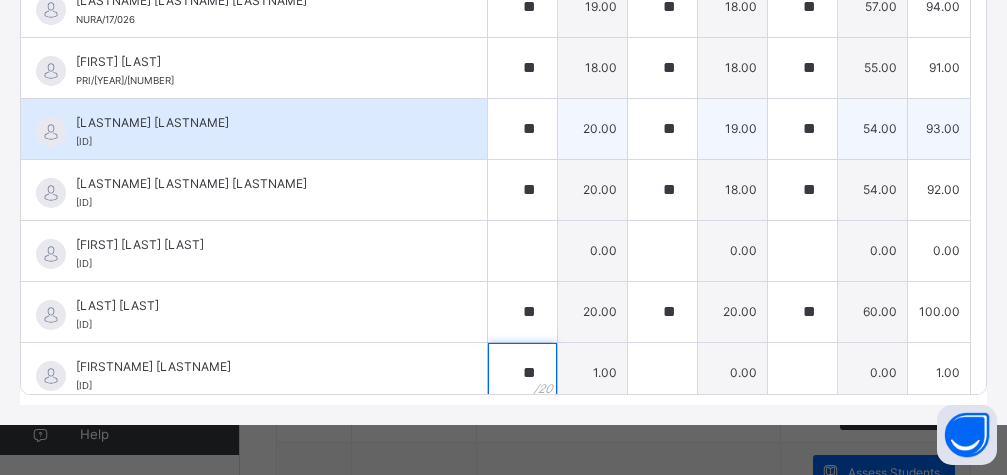 type on "**" 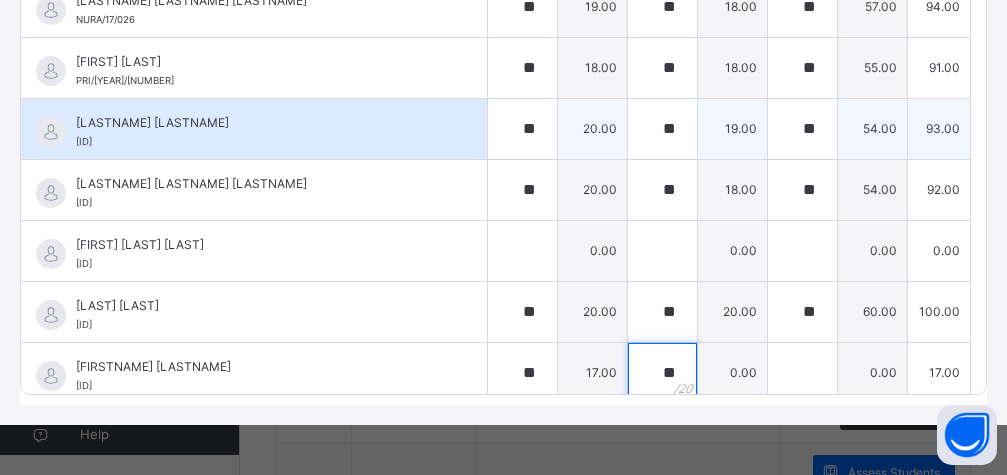 type on "**" 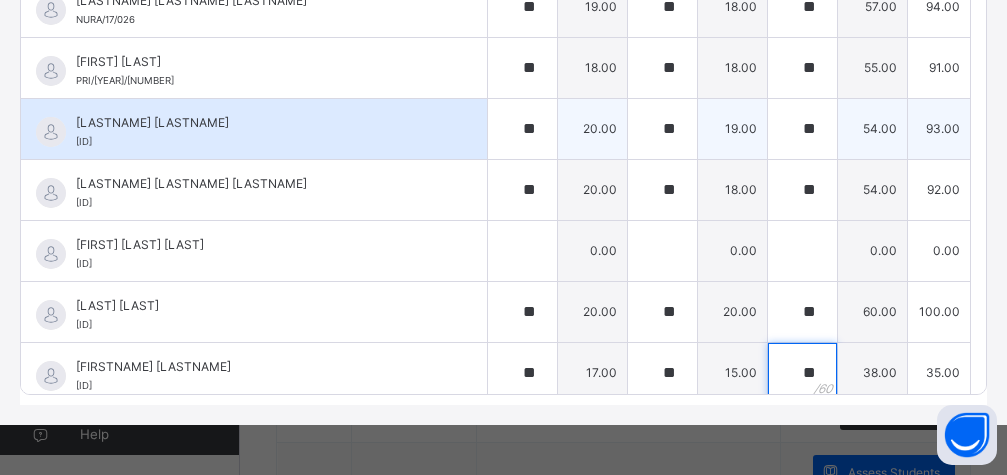type on "**" 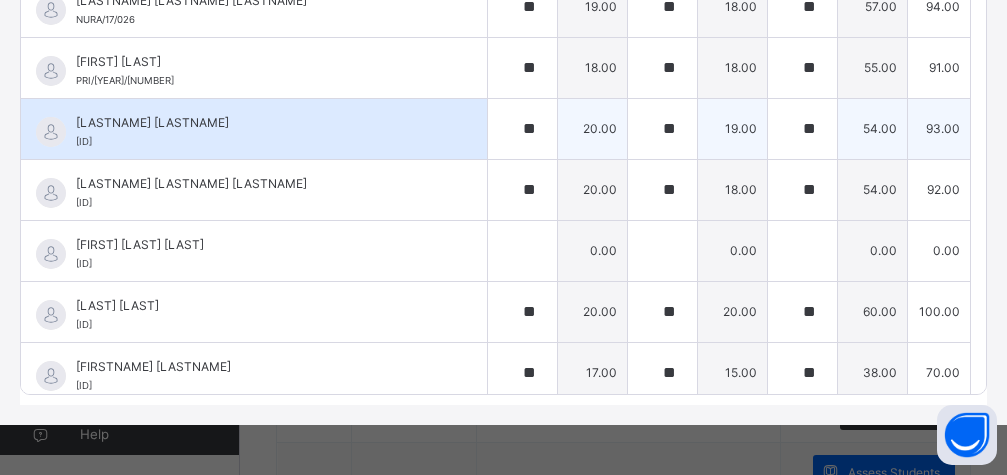 scroll, scrollTop: 682, scrollLeft: 0, axis: vertical 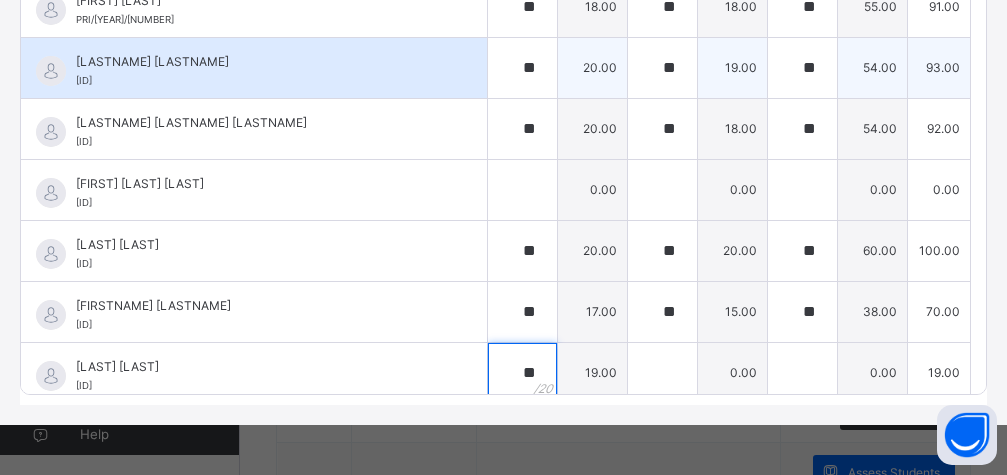 type on "**" 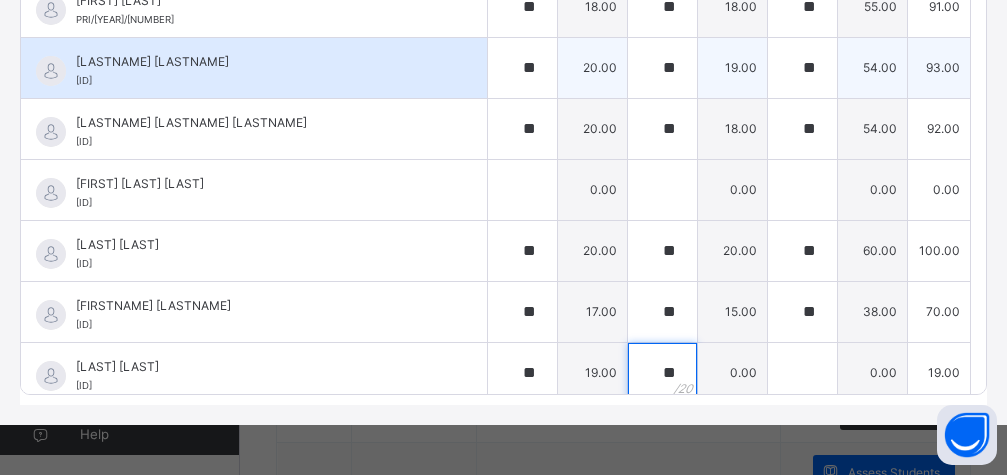 type on "**" 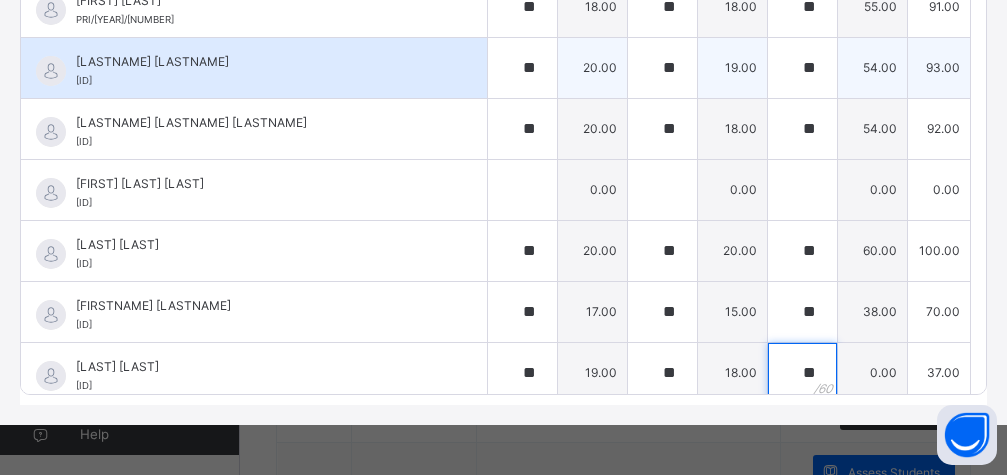 type on "**" 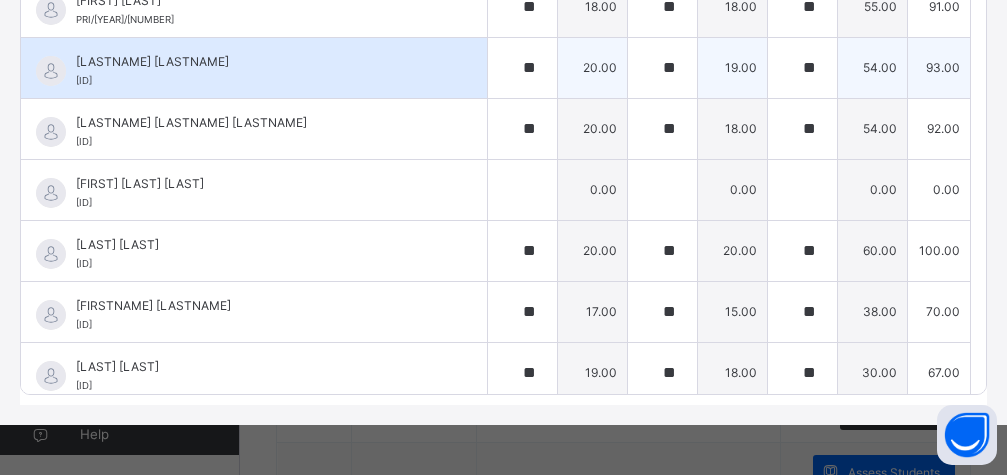 scroll, scrollTop: 743, scrollLeft: 0, axis: vertical 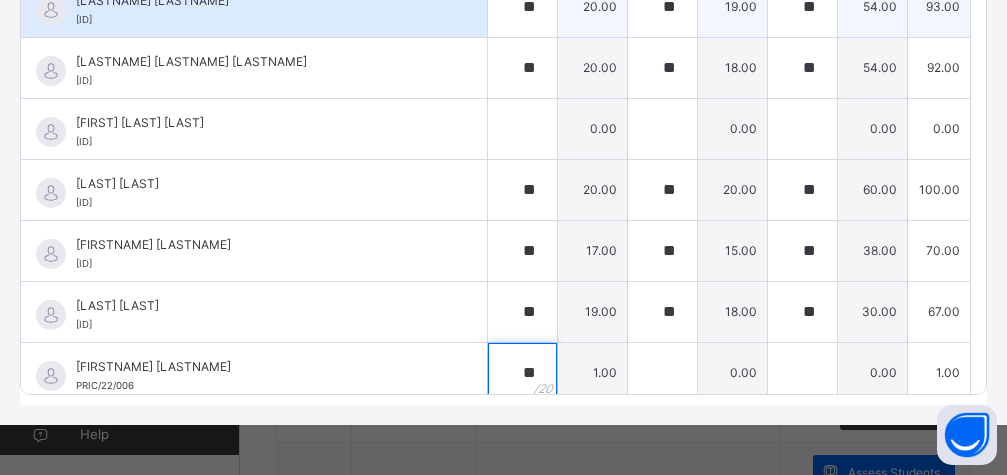 type on "**" 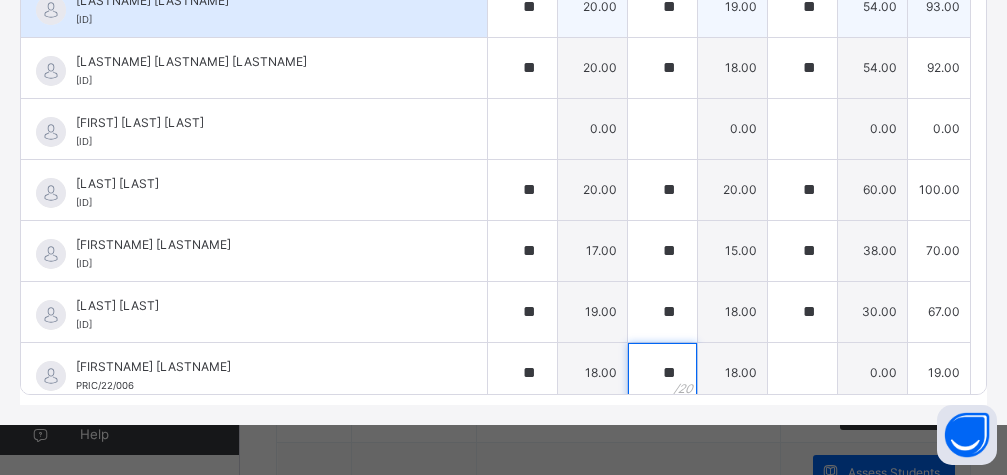 type on "**" 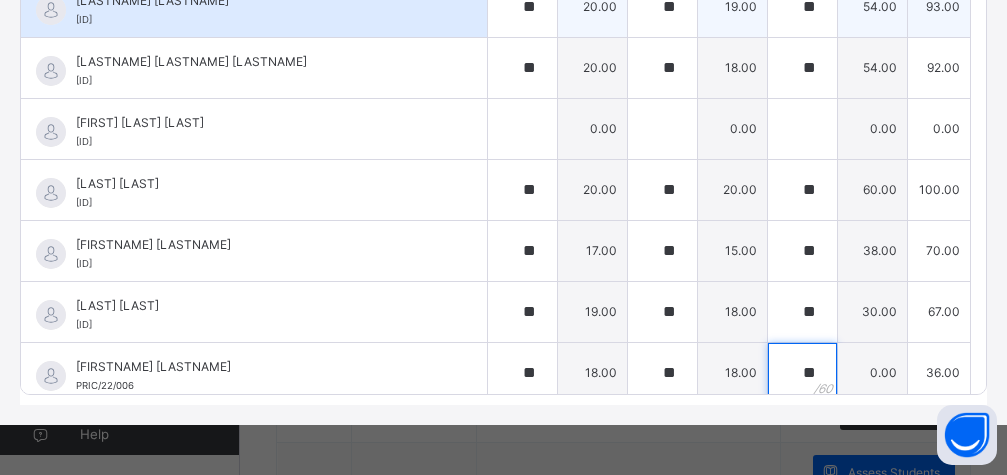 type on "**" 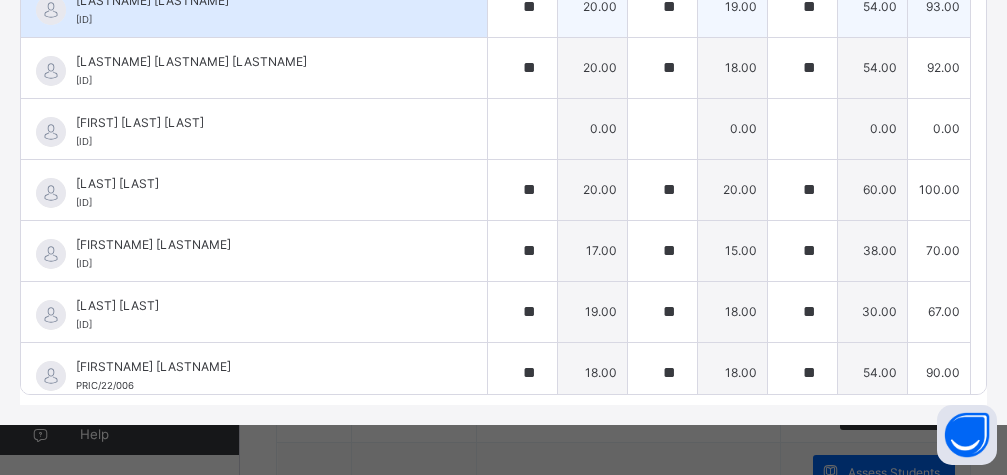 scroll, scrollTop: 804, scrollLeft: 0, axis: vertical 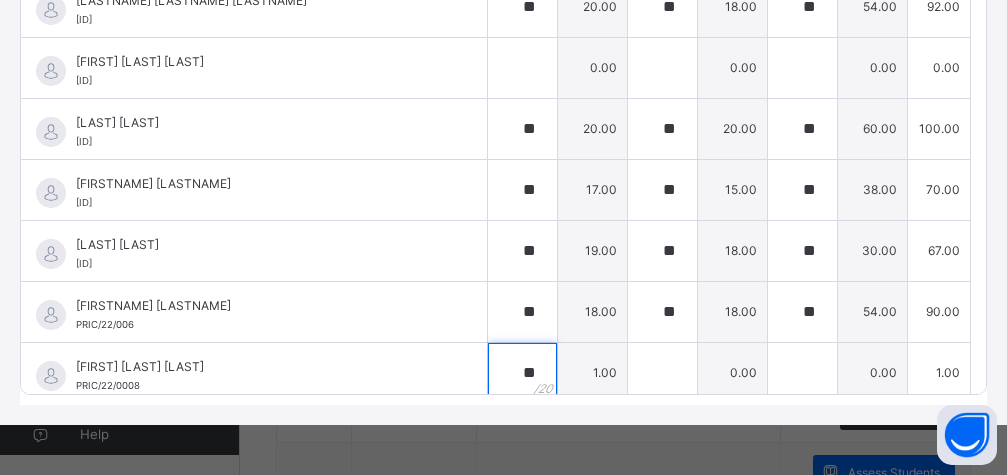 type on "**" 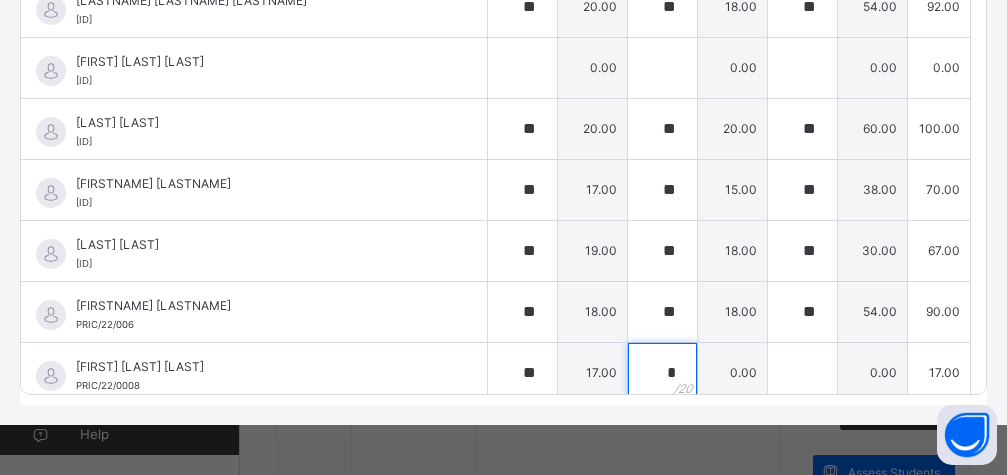 type on "*" 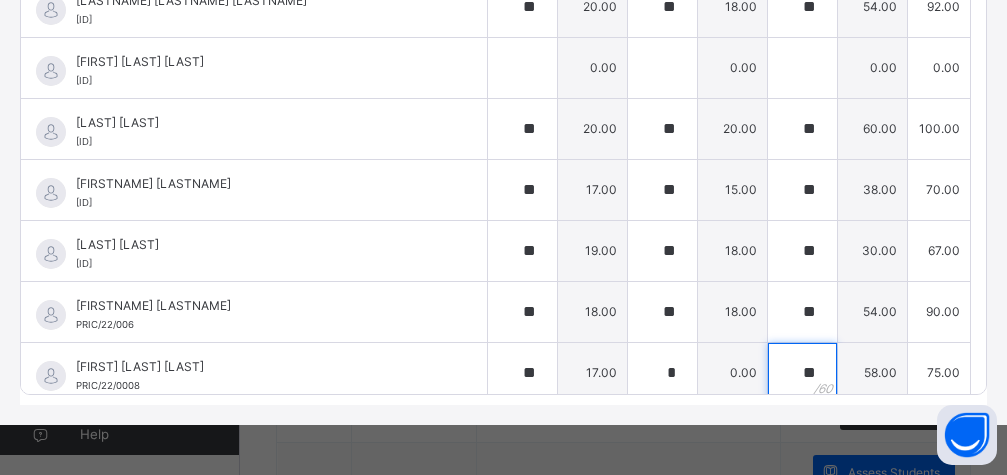 type on "**" 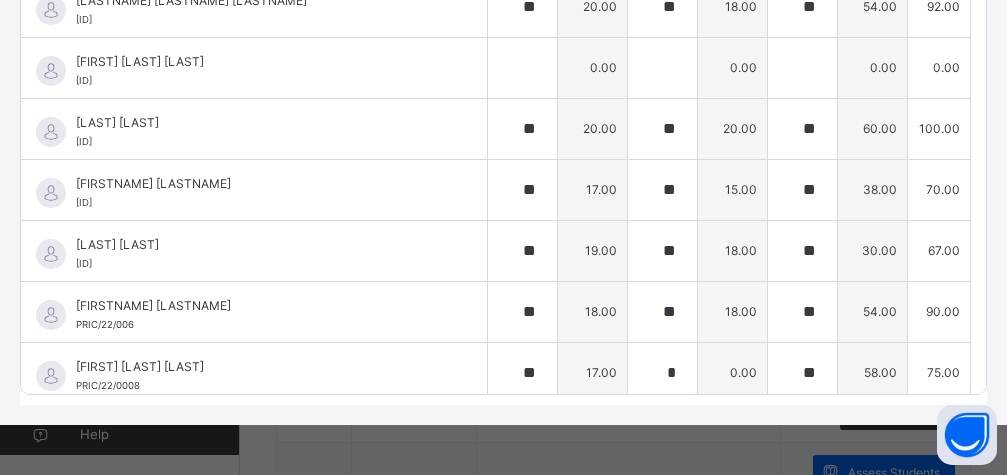 type 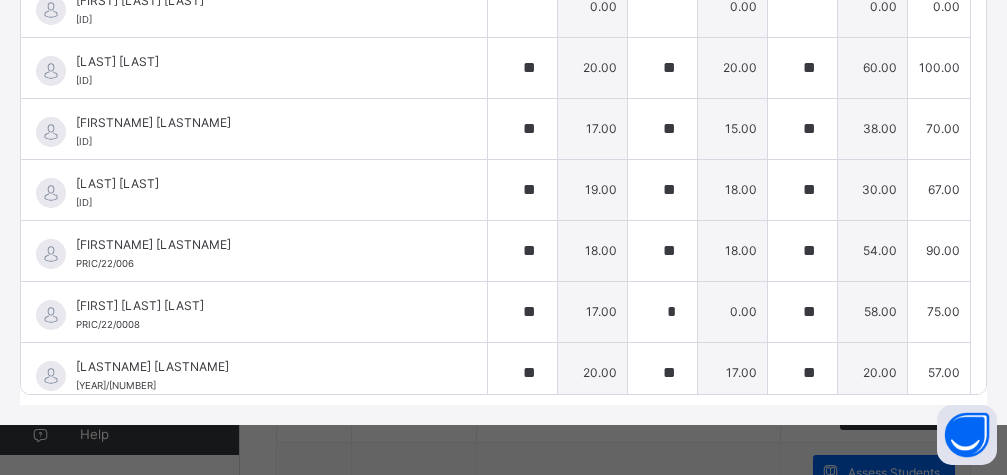 scroll, scrollTop: 926, scrollLeft: 0, axis: vertical 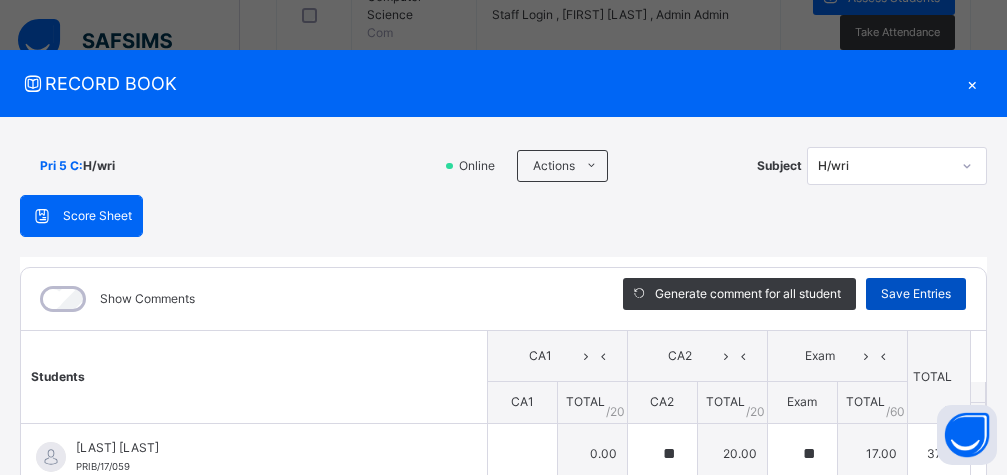 click on "Save Entries" at bounding box center (916, 294) 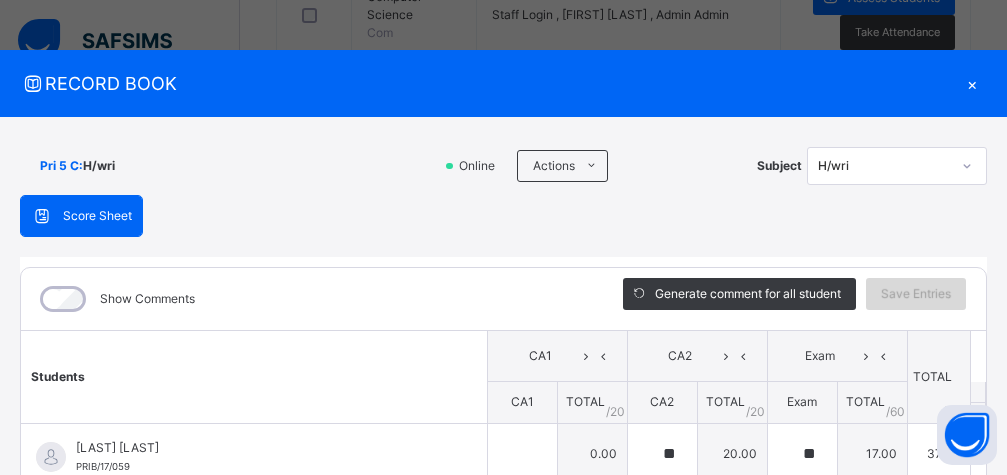 click on "Save Entries" at bounding box center (916, 294) 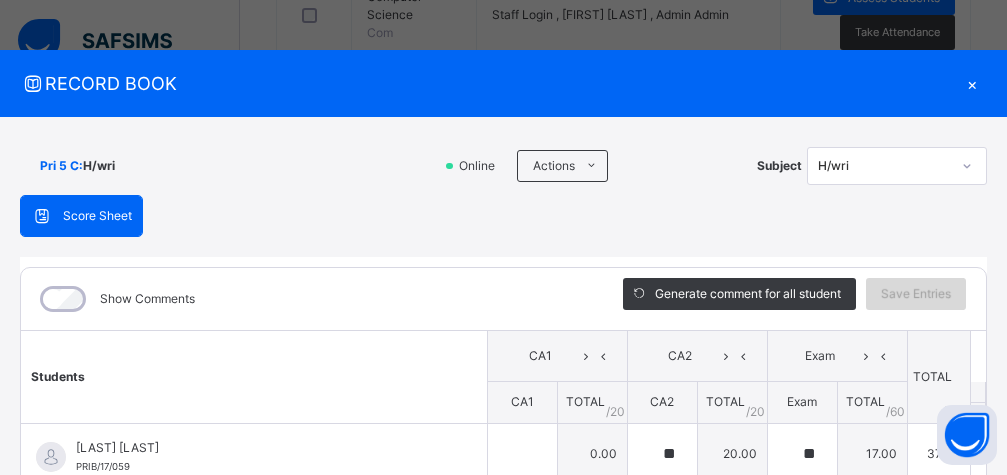 click on "Save Entries" at bounding box center [916, 294] 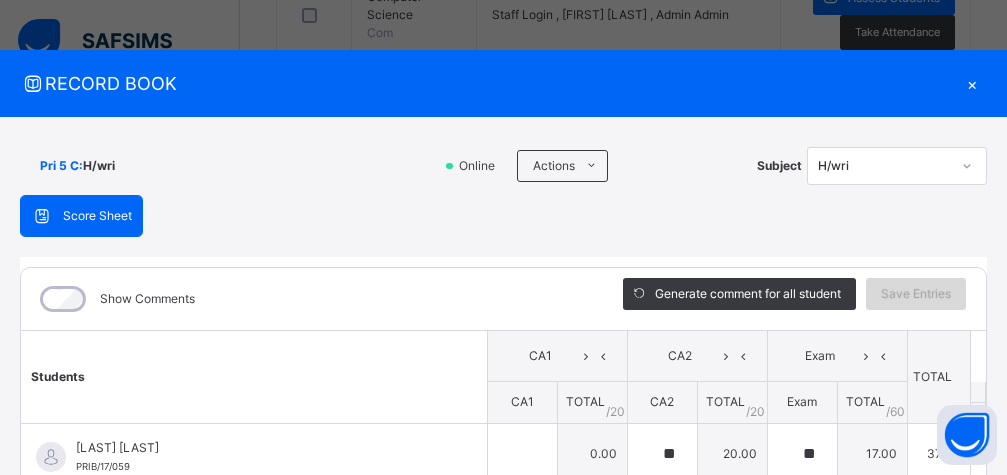 click on "Save Entries" at bounding box center [916, 294] 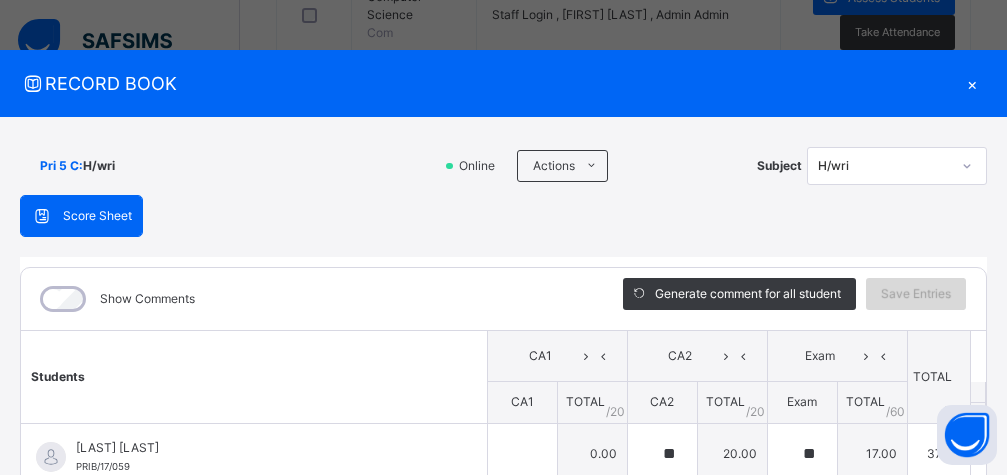 click on "Save Entries" at bounding box center [916, 294] 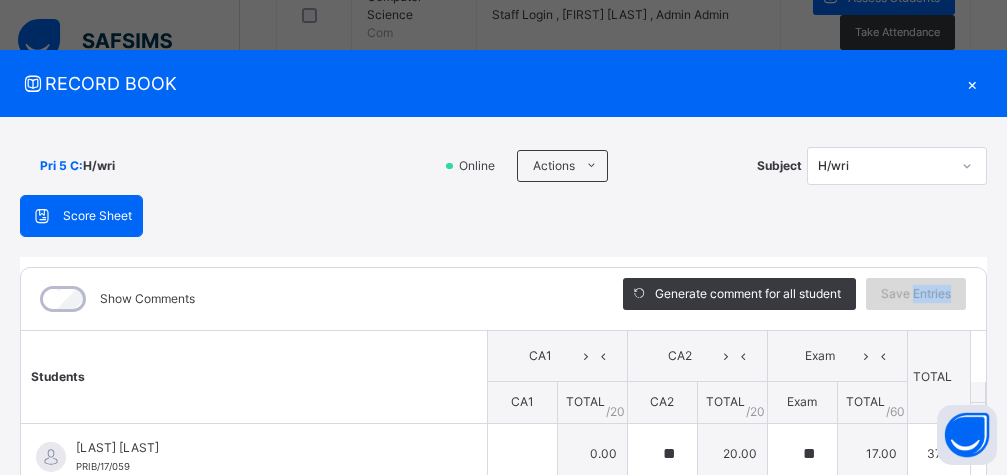 click on "Save Entries" at bounding box center (916, 294) 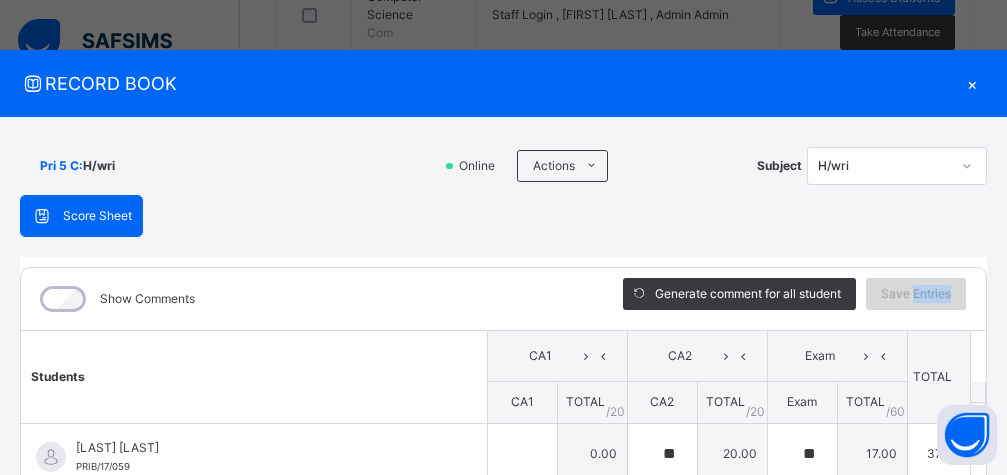 click on "Save Entries" at bounding box center (916, 294) 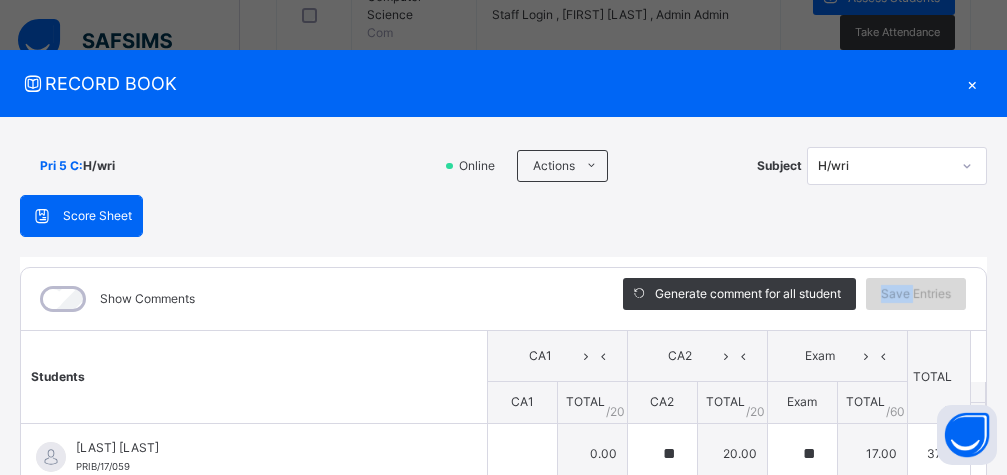 click on "Save Entries" at bounding box center [916, 294] 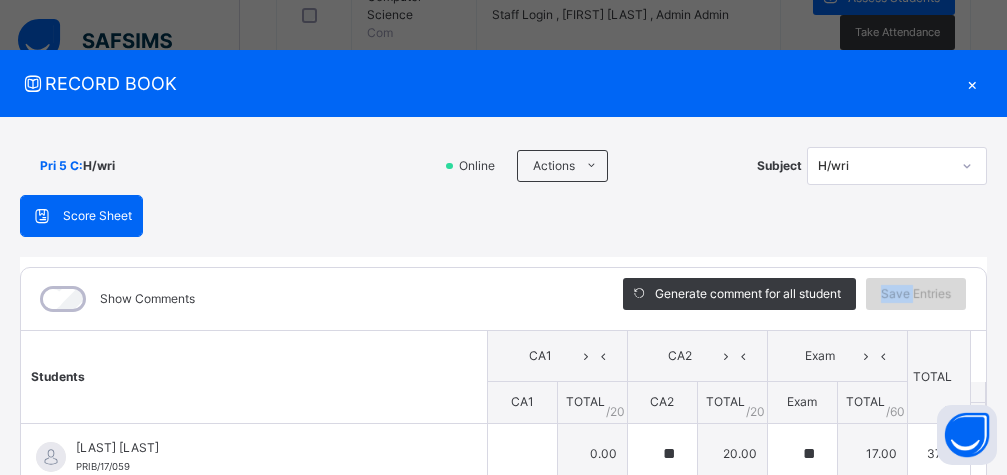 click on "Save Entries" at bounding box center (916, 294) 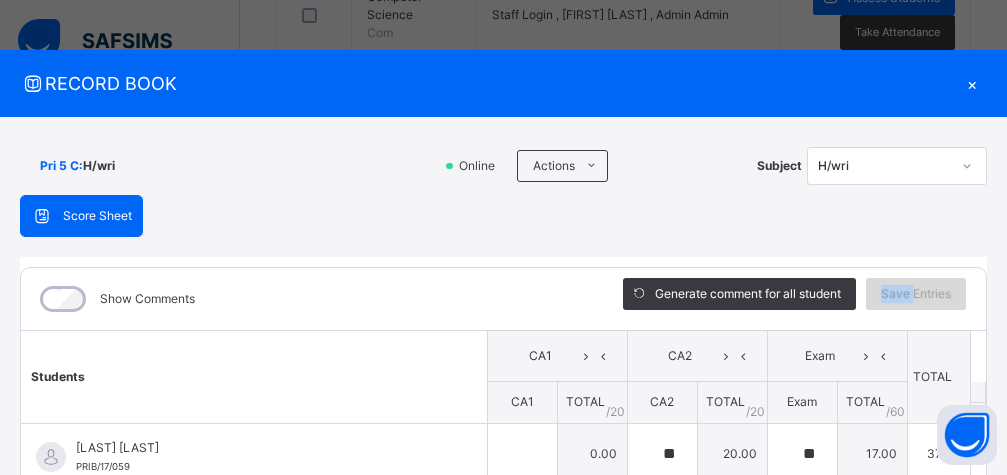 click on "Save Entries" at bounding box center [916, 294] 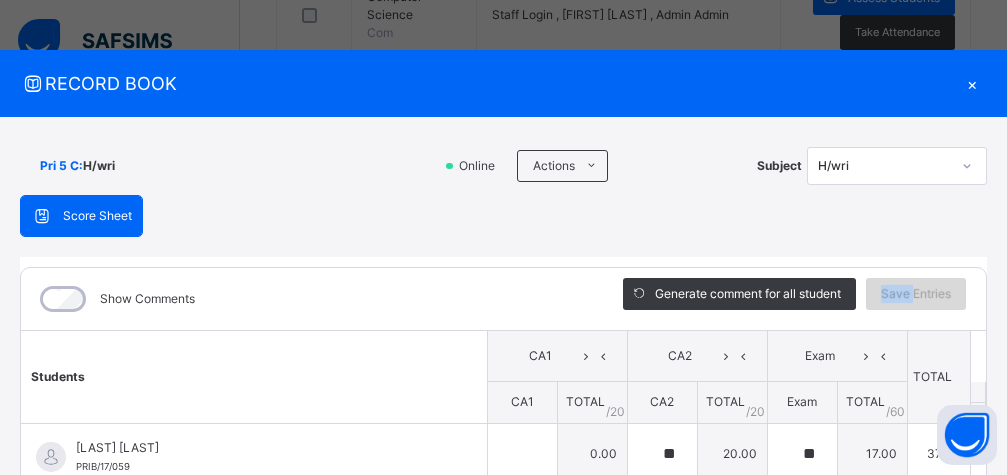 click on "Save Entries" at bounding box center [916, 294] 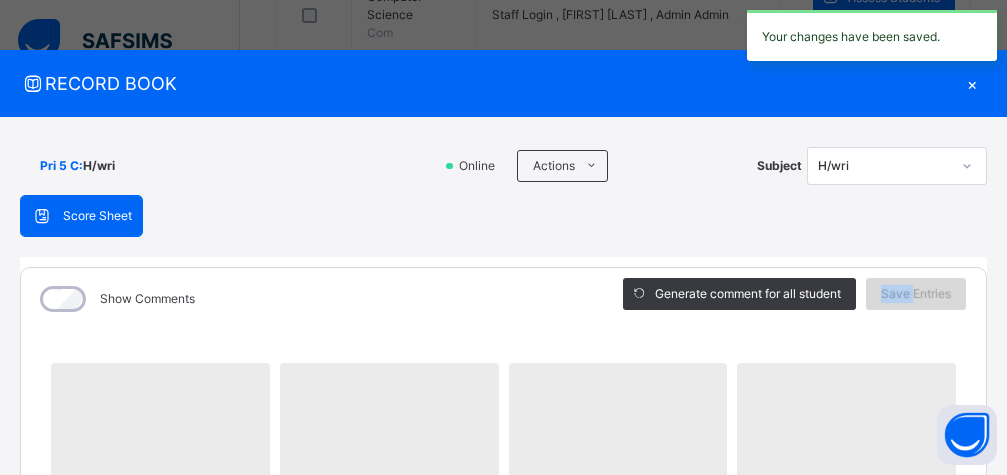 click on "Save Entries" at bounding box center [916, 294] 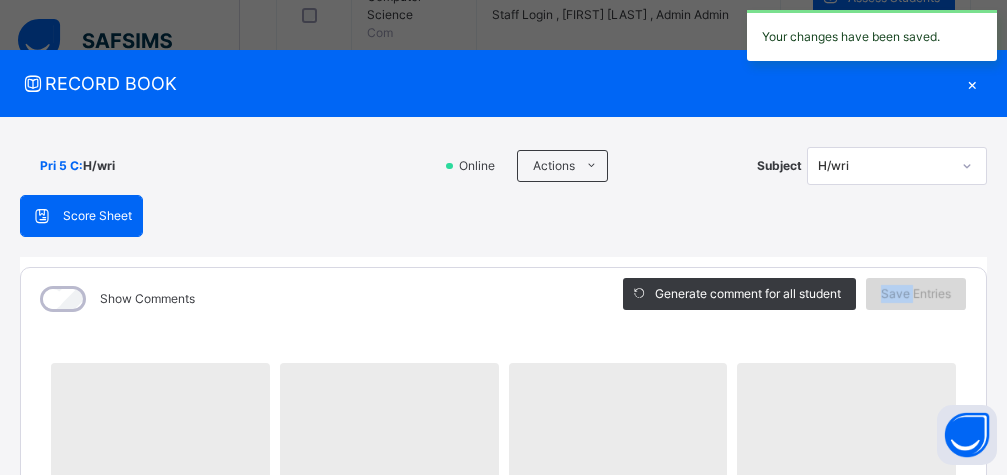click on "Save Entries" at bounding box center [916, 294] 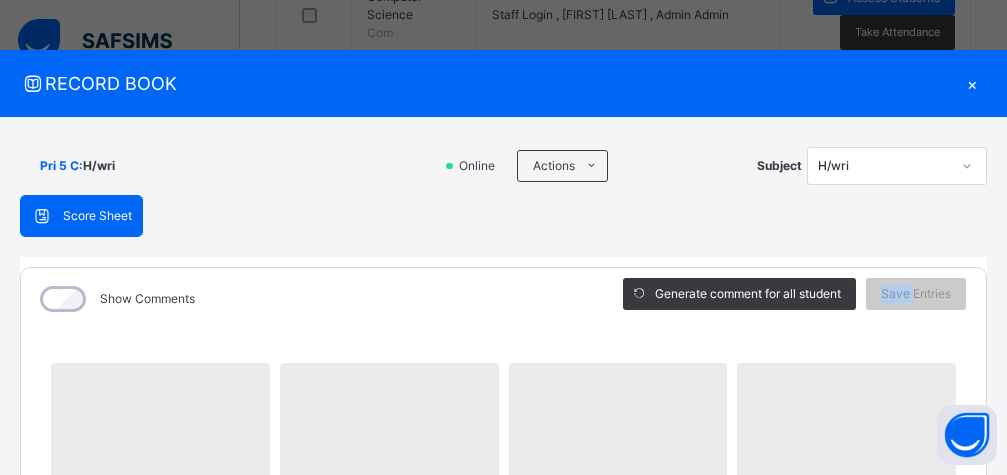 click on "×" at bounding box center (972, 83) 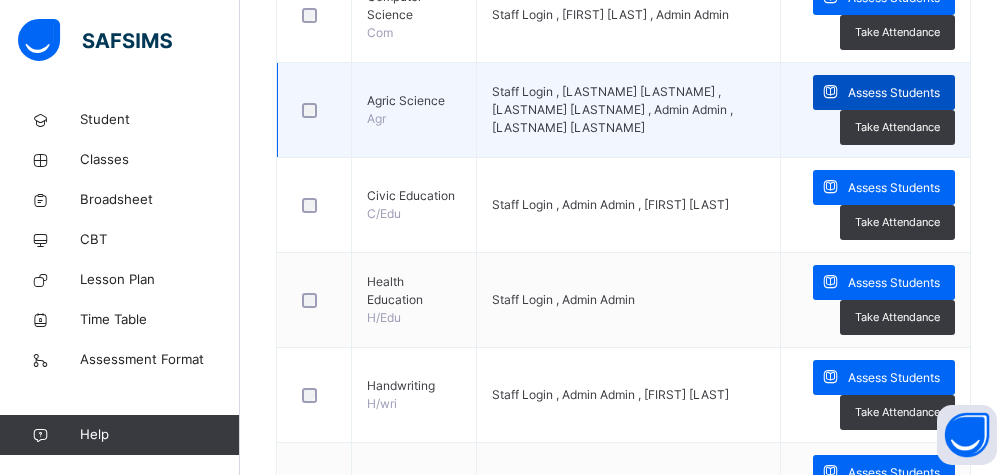 click on "Assess Students" at bounding box center [894, 93] 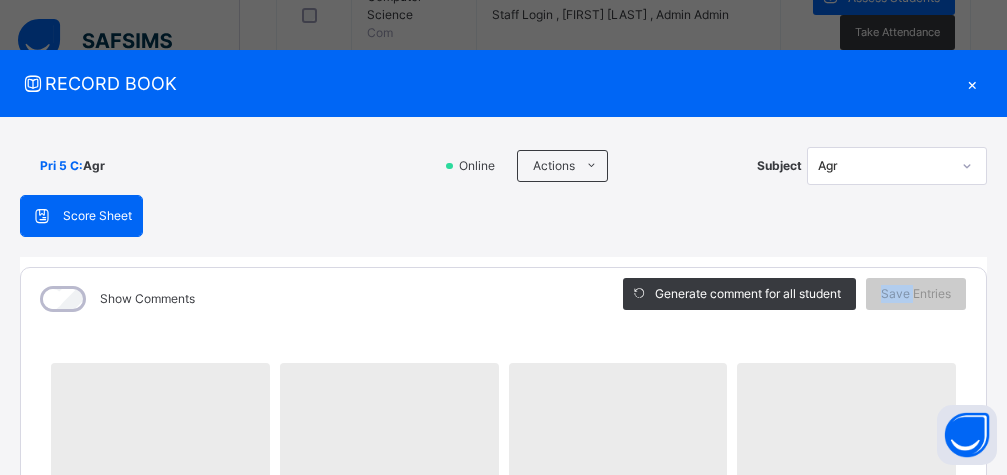 click on "×" at bounding box center (972, 83) 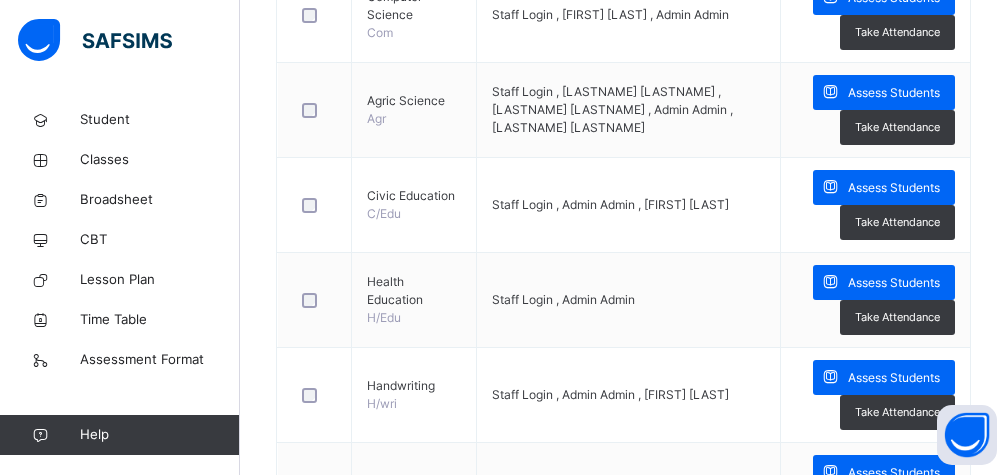 scroll, scrollTop: 628, scrollLeft: 0, axis: vertical 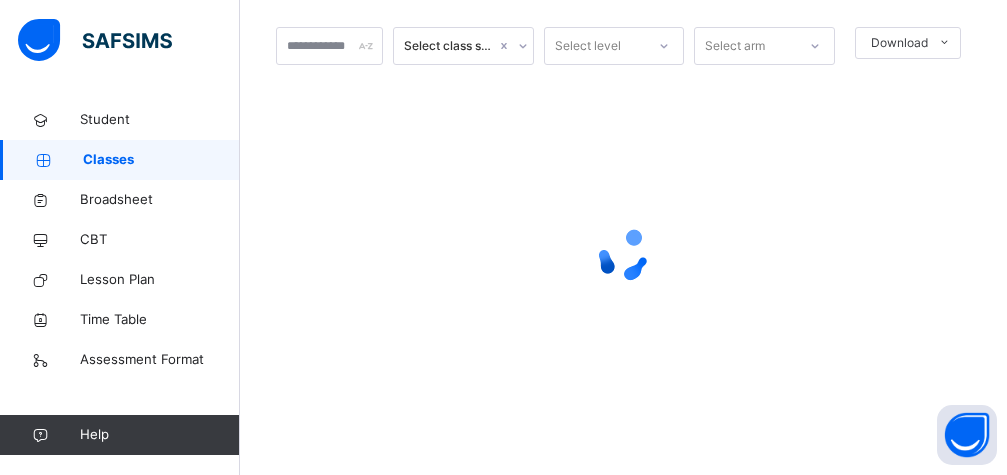 click on "Classes" at bounding box center (161, 160) 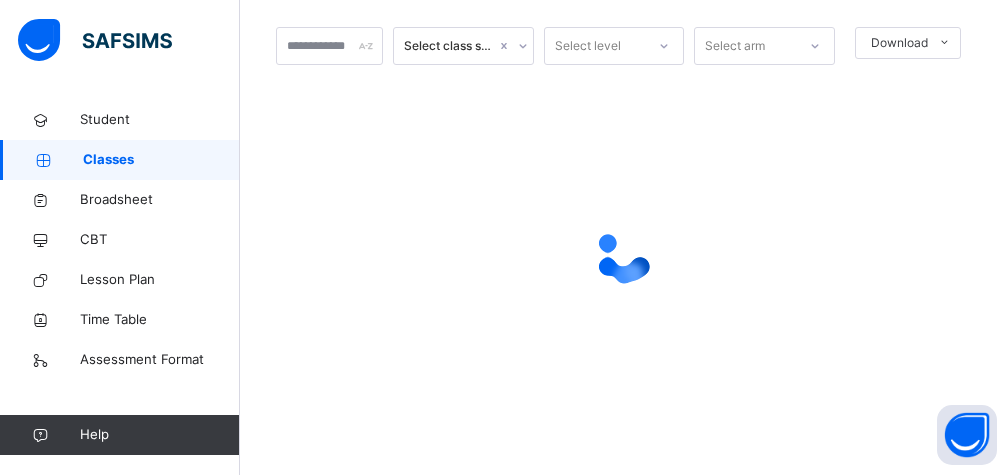 click at bounding box center [43, 160] 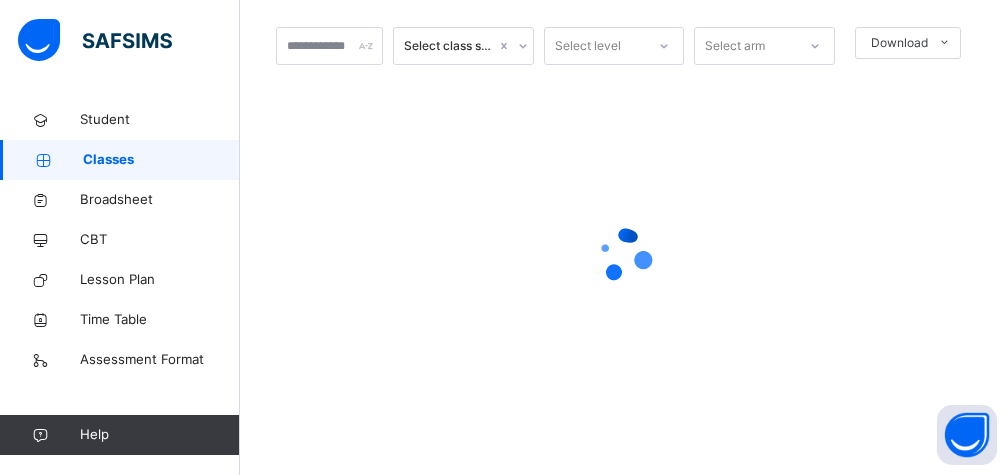 click on "Classes" at bounding box center (161, 160) 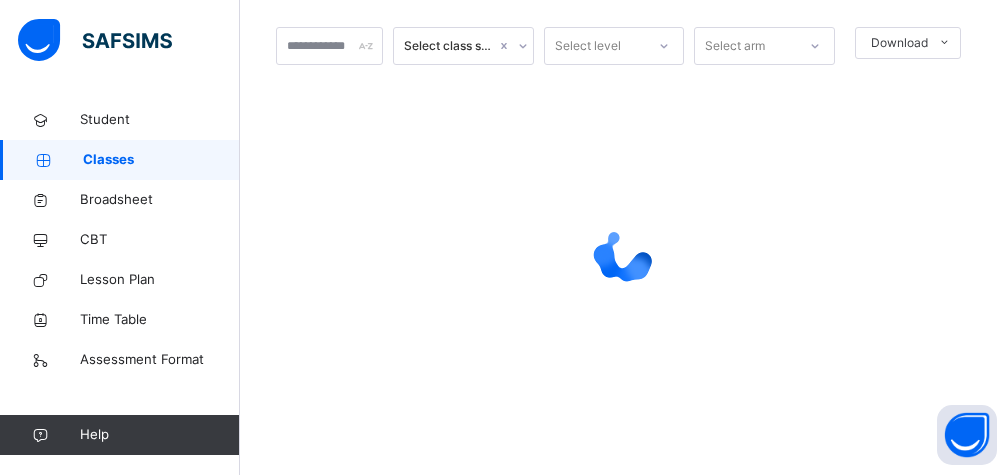 click on "Classes" at bounding box center [161, 160] 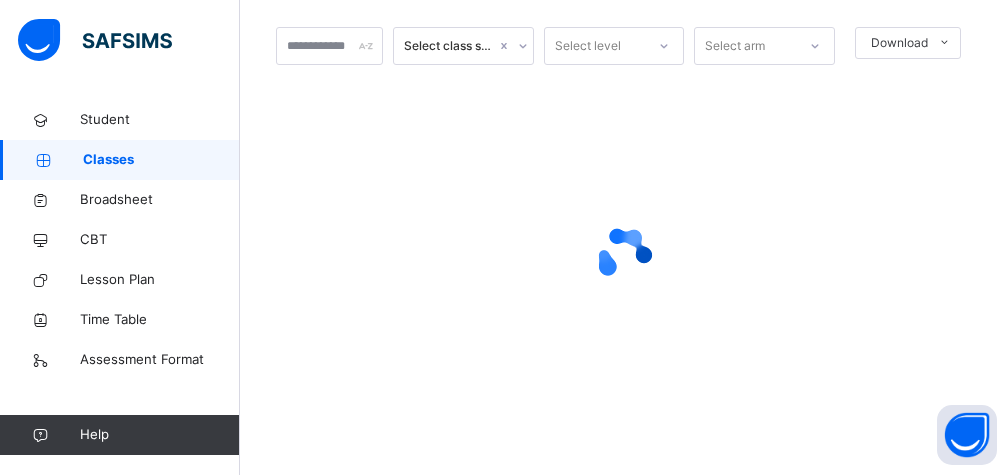click on "Classes" at bounding box center [161, 160] 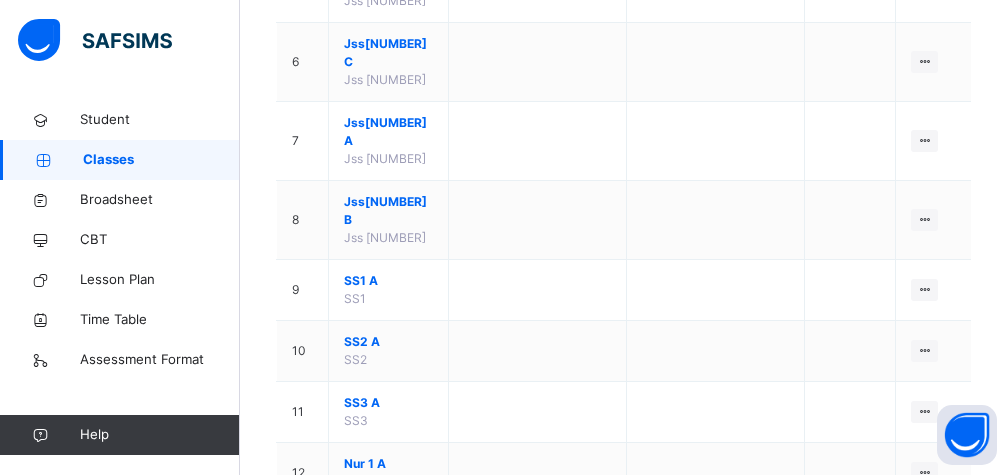 scroll, scrollTop: 103, scrollLeft: 0, axis: vertical 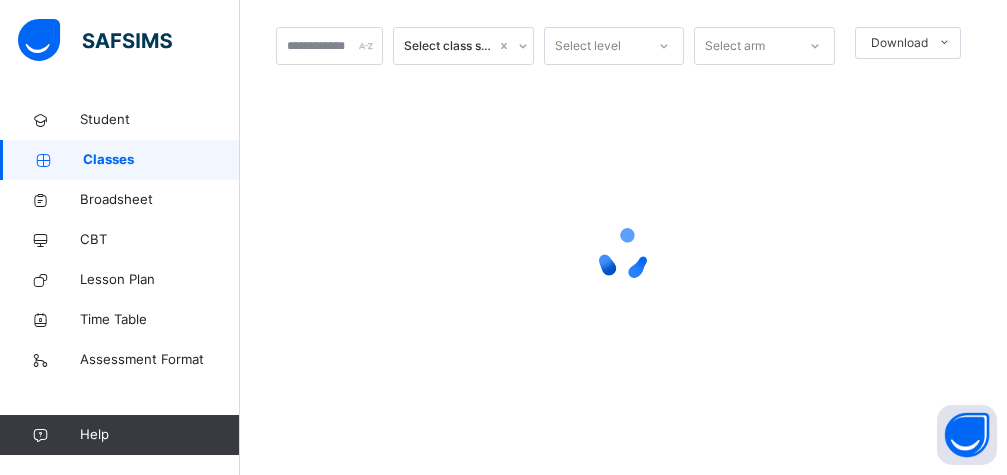 click on "Classes" at bounding box center [161, 160] 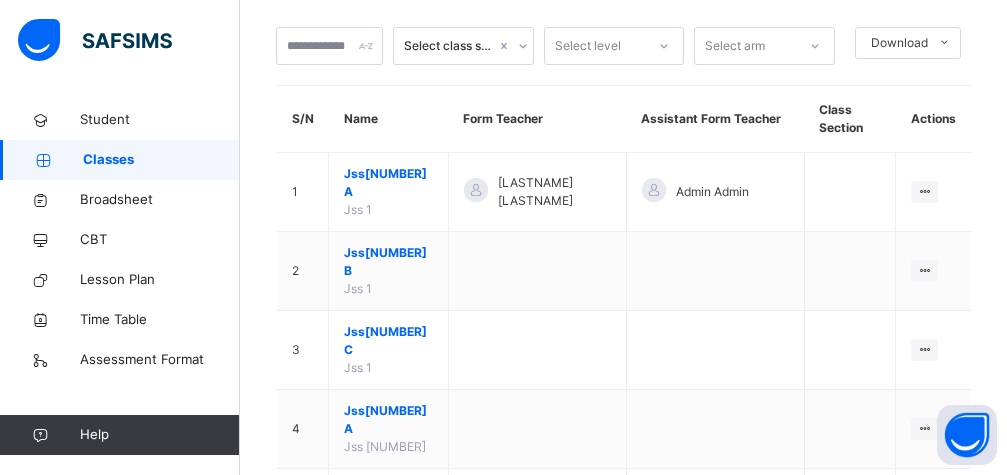 click on "Classes" at bounding box center (161, 160) 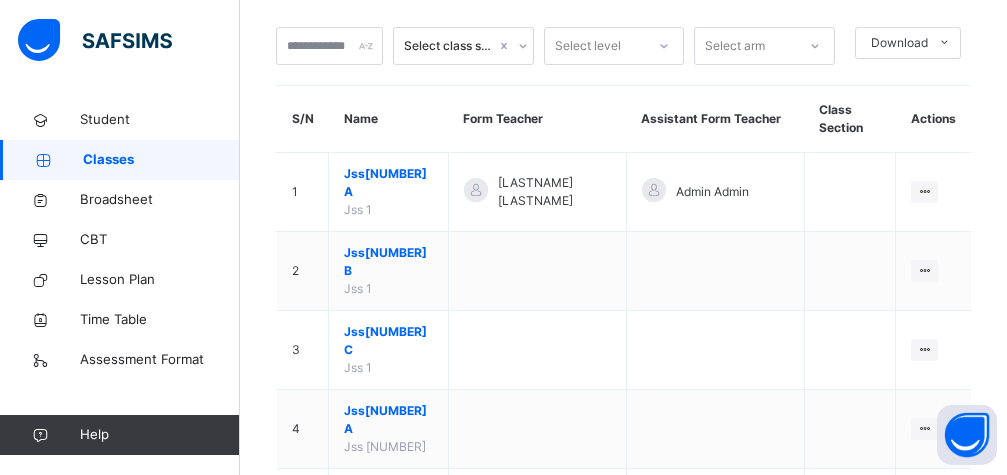drag, startPoint x: 103, startPoint y: 157, endPoint x: 587, endPoint y: 207, distance: 486.5758 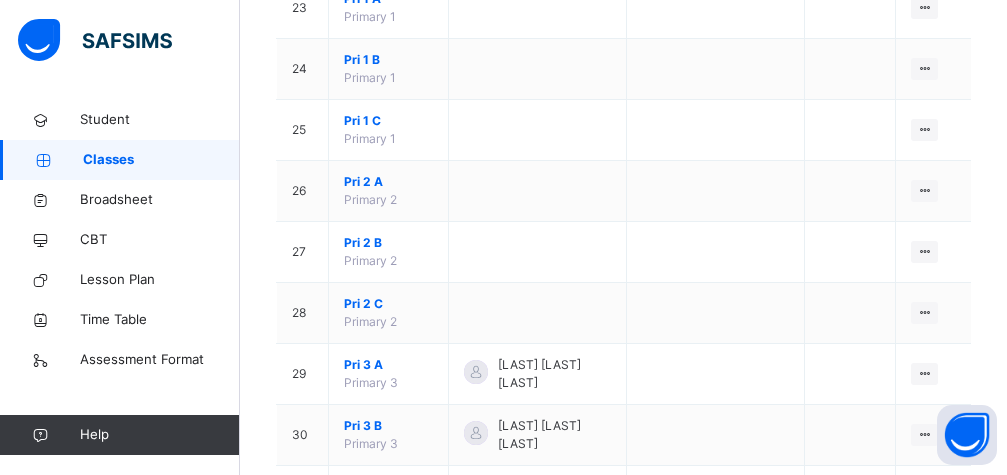 click on "Pri 4   A" at bounding box center (388, 548) 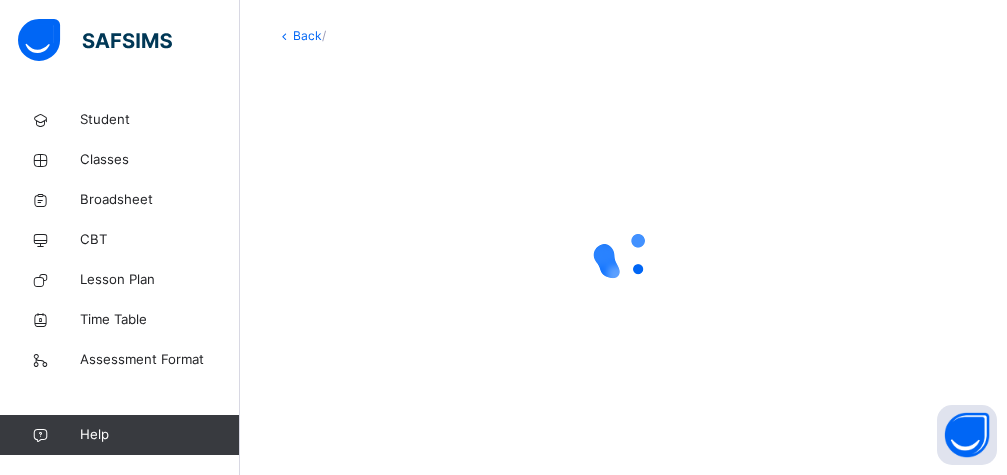 click at bounding box center [623, 255] 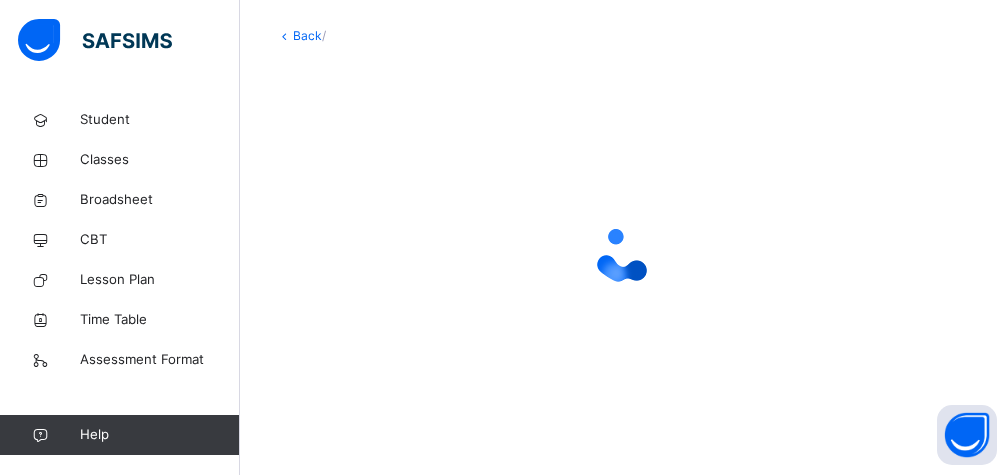 click at bounding box center [623, 255] 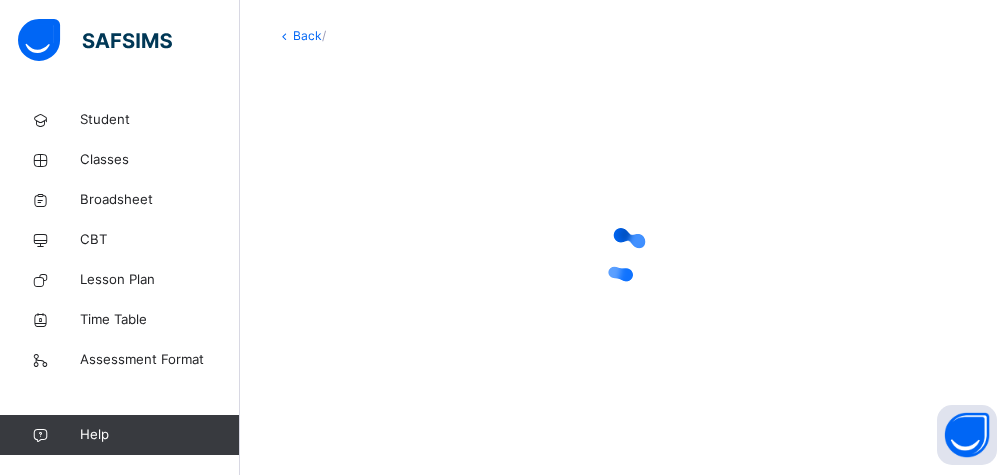 click at bounding box center (623, 255) 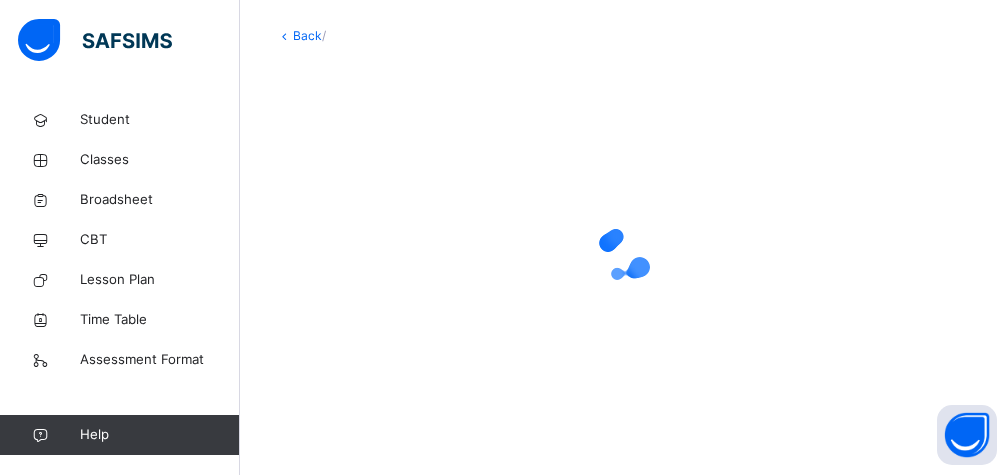 click at bounding box center (623, 255) 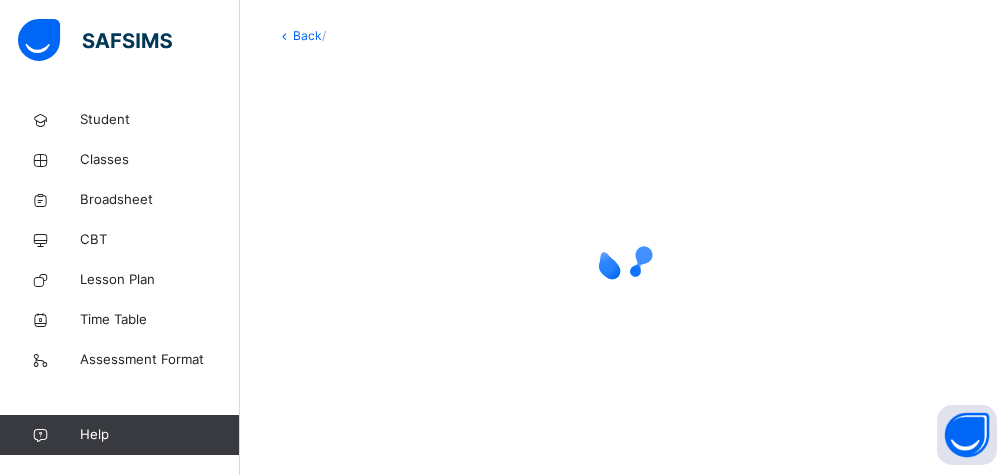 click at bounding box center (623, 255) 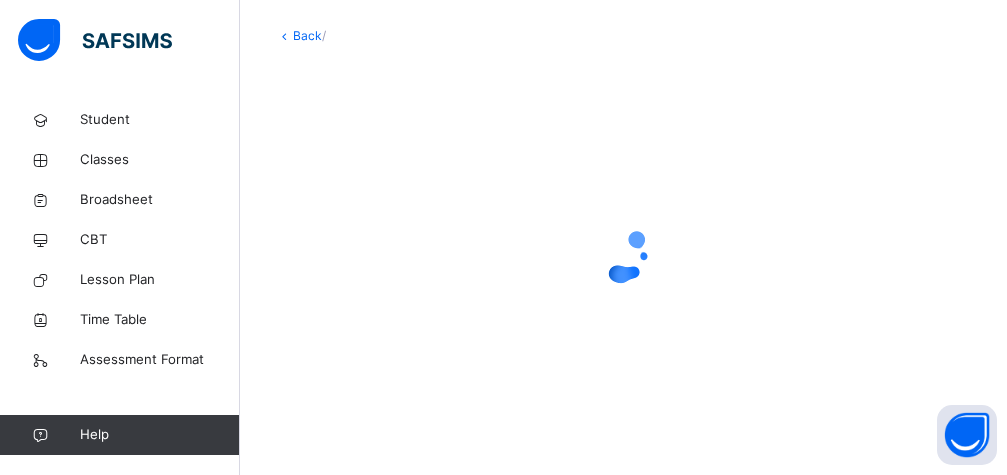 click at bounding box center [623, 255] 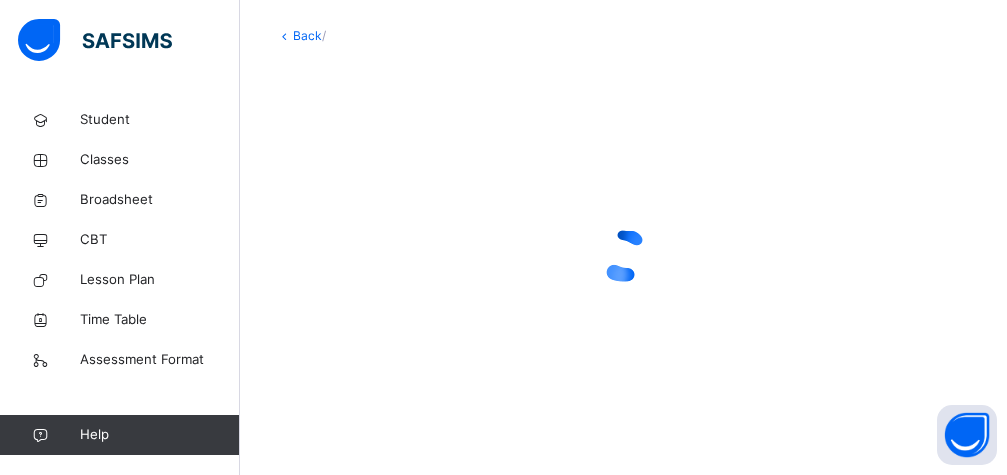click at bounding box center [623, 255] 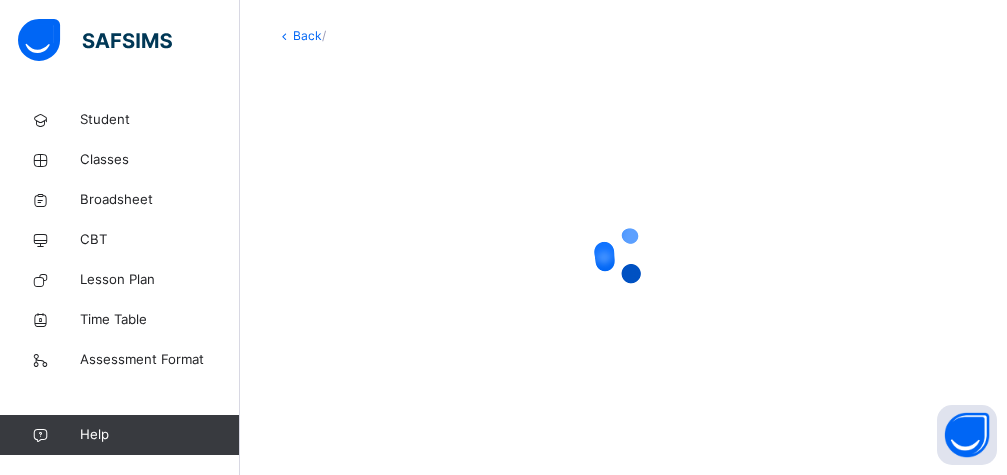 click at bounding box center (623, 255) 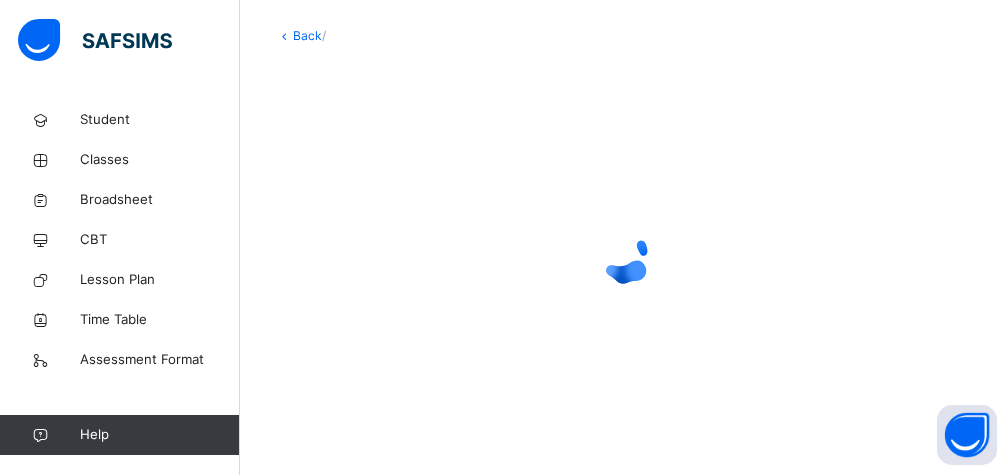 click at bounding box center (623, 255) 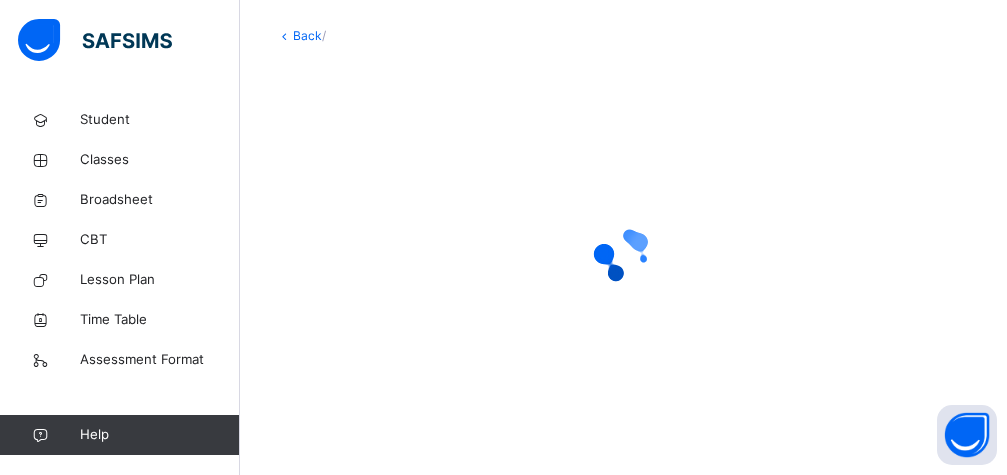 click at bounding box center (623, 255) 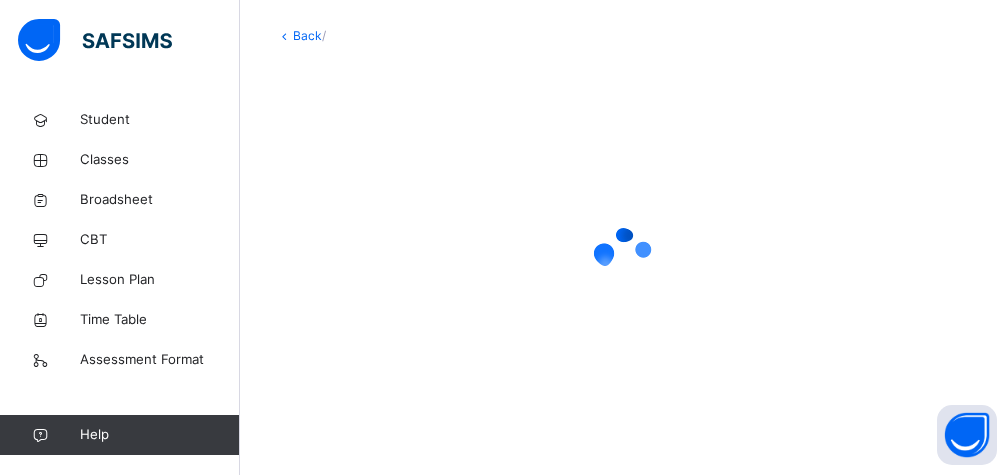 scroll, scrollTop: 103, scrollLeft: 0, axis: vertical 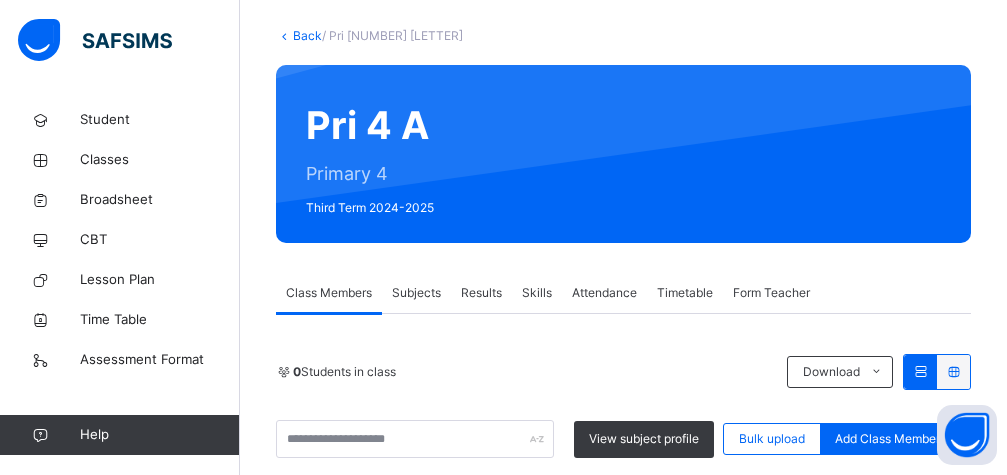 click on "Subjects" at bounding box center [416, 293] 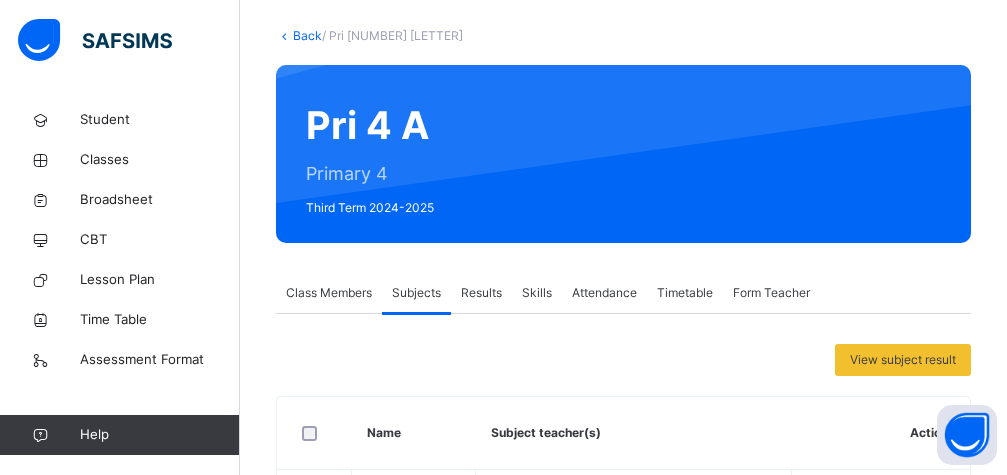 click on "Subjects" at bounding box center (416, 293) 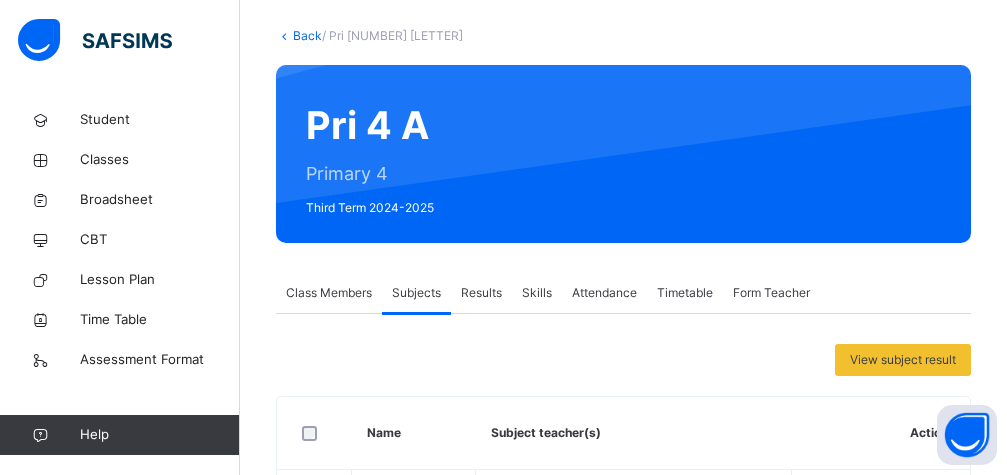 click on "Assess Students" at bounding box center [894, 1260] 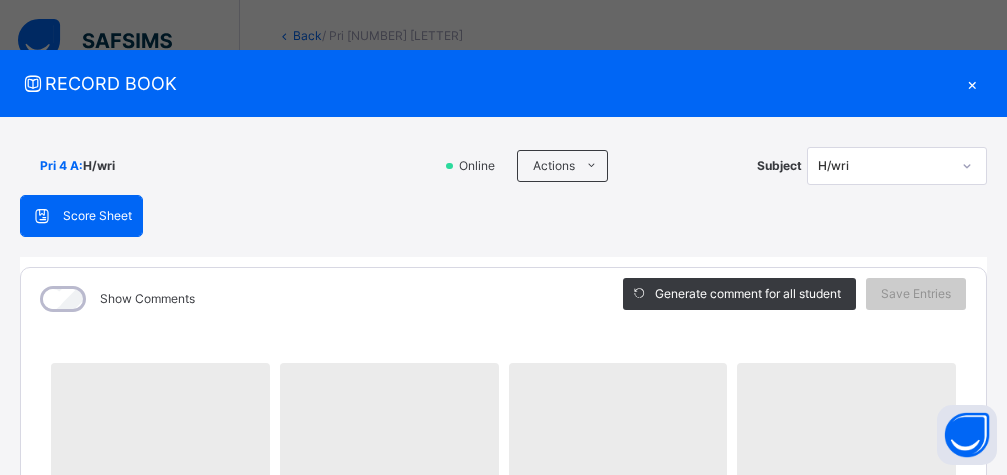 scroll, scrollTop: 976, scrollLeft: 0, axis: vertical 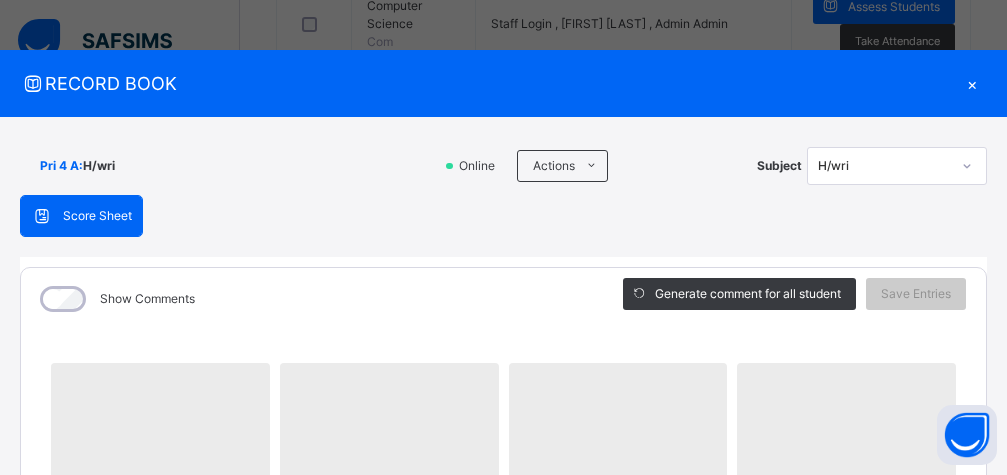 click on "Pri 4   A :   H/wri Online Actions  Download Empty Score Sheet  Upload/map score sheet Subject  H/wri AL-IKHLAS EXCELLENT ACADEMY, GANYE. NUR, PRI, & SEC SCHOOL Date: 5th Aug 2025, 10:56:25 am Score Sheet Score Sheet Show Comments   Generate comment for all student   Save Entries Class Level:  Pri 4   A Subject:  H/wri Session:  2024/2025 Session Session:  Third Term ‌ ‌ ‌ ‌ ‌ ‌ ‌ ‌ ‌ ‌ ‌ ‌ ‌ ‌ ‌ ‌ ‌ ‌ ‌ ‌ ‌ ‌ ‌ ‌ ‌ ‌ ‌ ‌ ‌   ×   Subject Teacher’s Comment Generate and see in full the comment developed by the AI with an option to regenerate the comment Sims Bot Please wait while the Sims Bot generates comments for all your students" at bounding box center (503, 748) 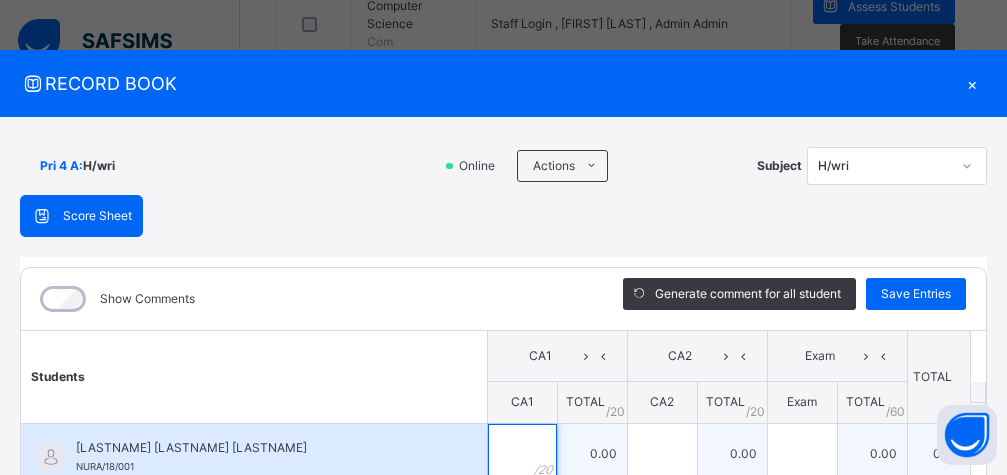 click at bounding box center [522, 454] 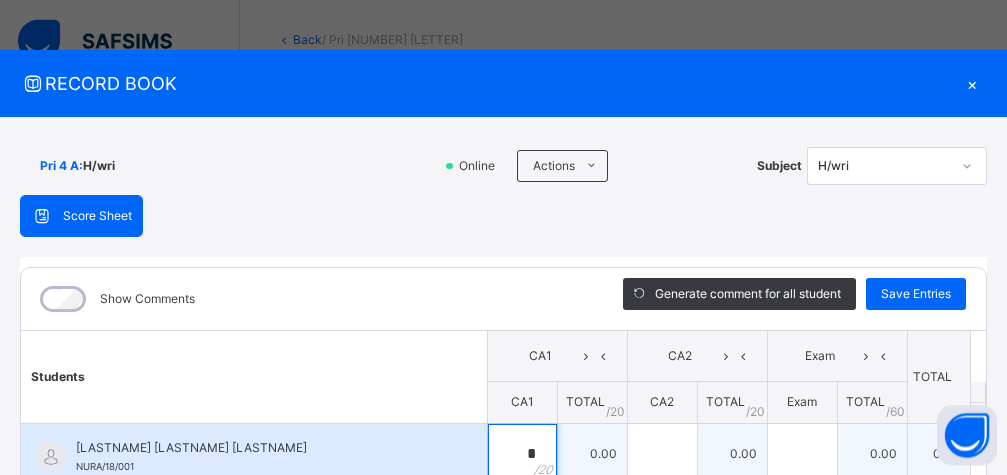 scroll, scrollTop: 0, scrollLeft: 0, axis: both 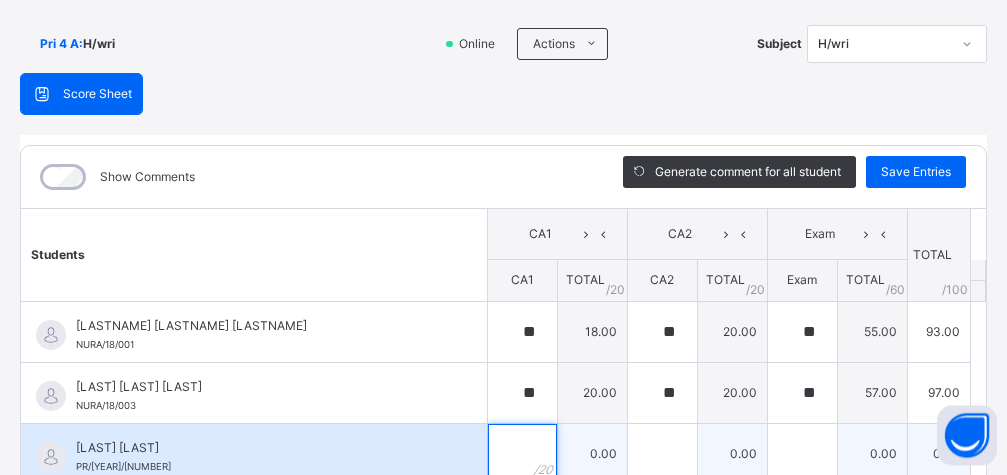 click at bounding box center [522, 454] 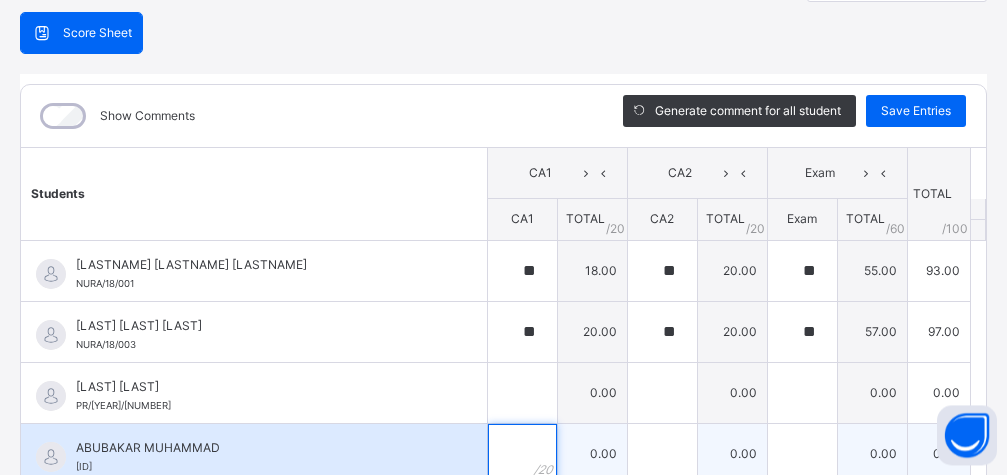 click at bounding box center (522, 454) 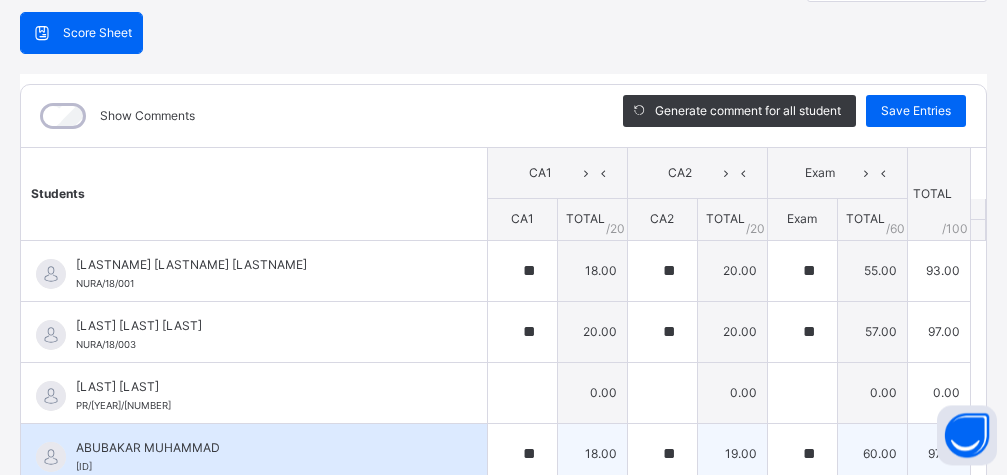 scroll, scrollTop: 244, scrollLeft: 0, axis: vertical 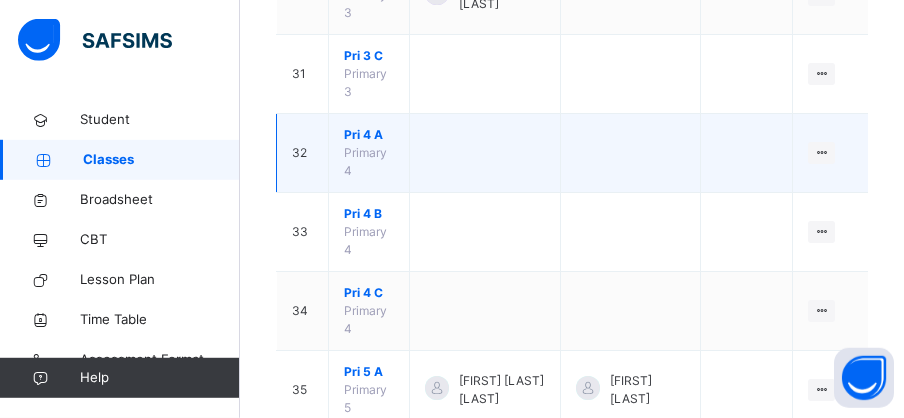 click at bounding box center [485, 153] 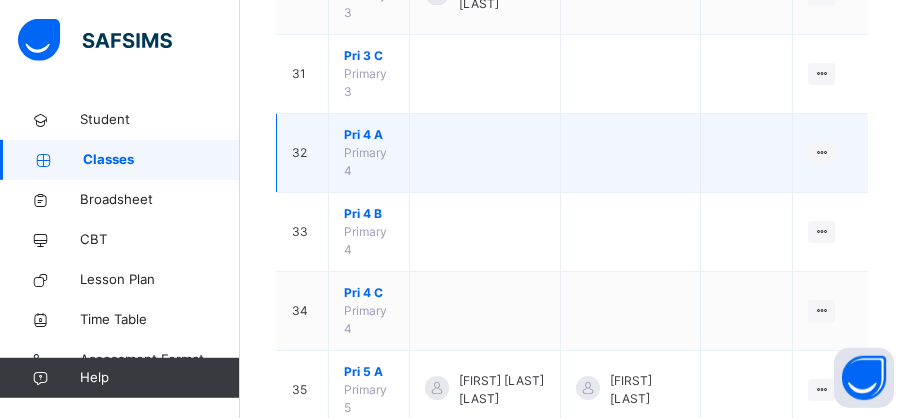 click at bounding box center [485, 153] 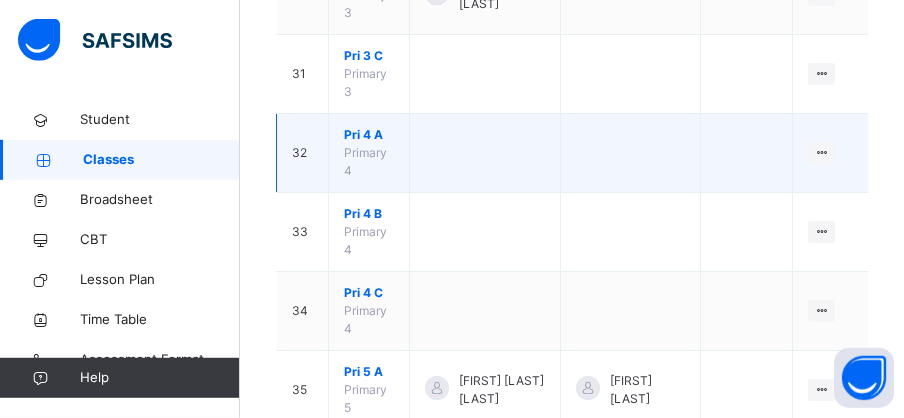 click at bounding box center (485, 153) 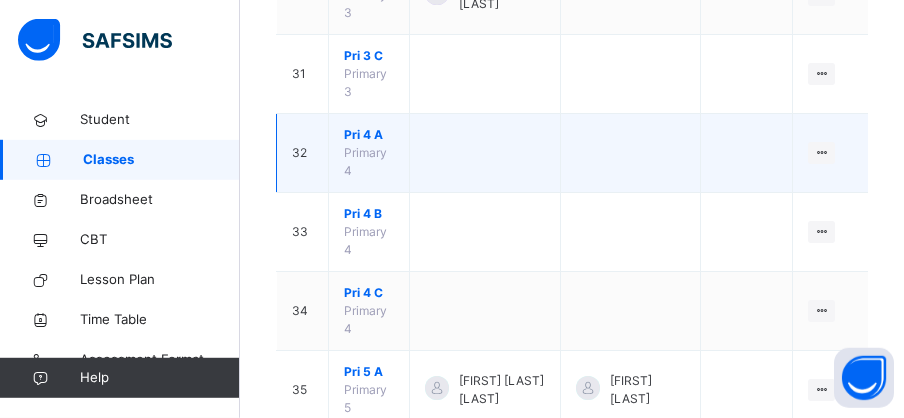 click on "Pri 4   A   Primary 4" at bounding box center (369, 153) 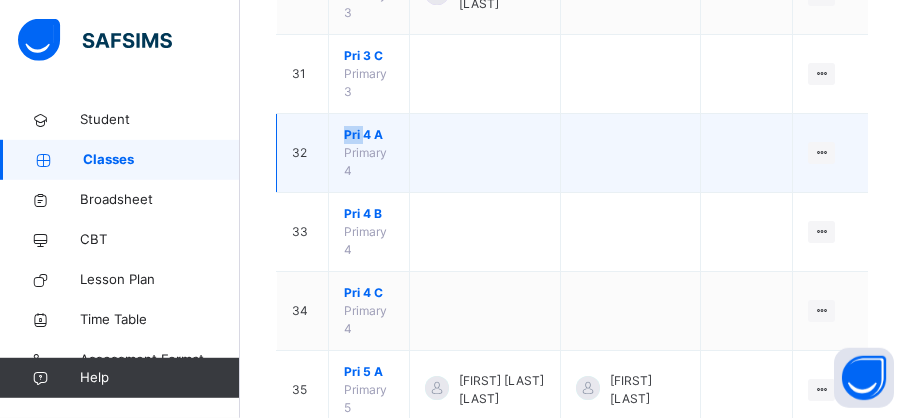 click on "Pri 4   A   Primary 4" at bounding box center [369, 153] 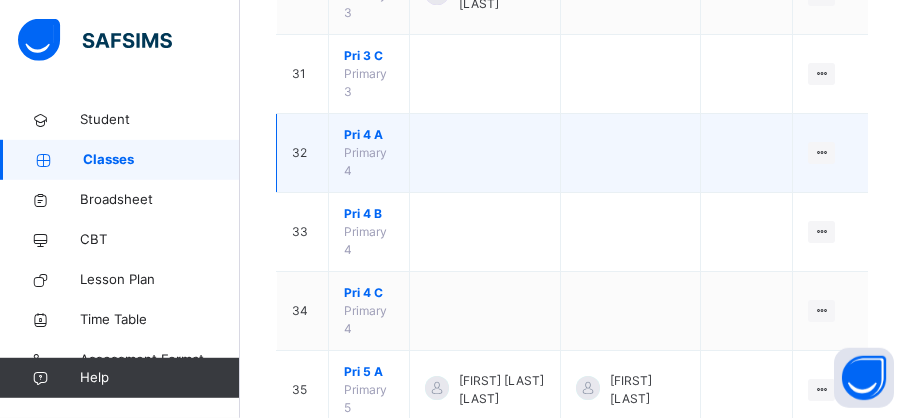 click on "Pri 4   A   Primary 4" at bounding box center (369, 153) 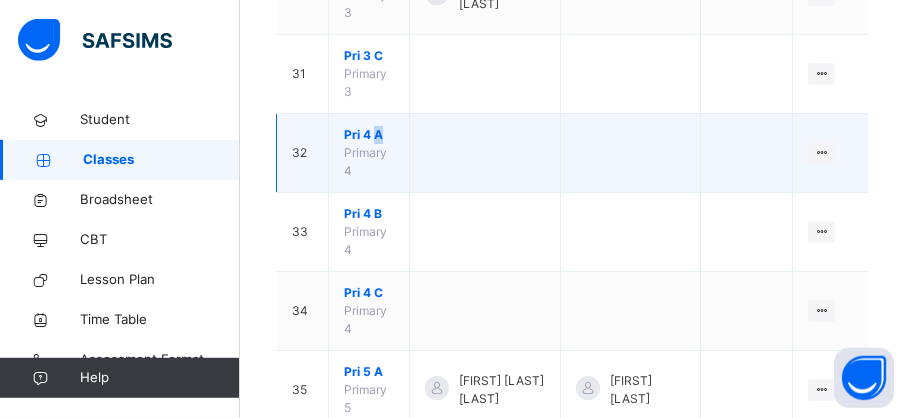 click on "Pri 4   A   Primary 4" at bounding box center [369, 153] 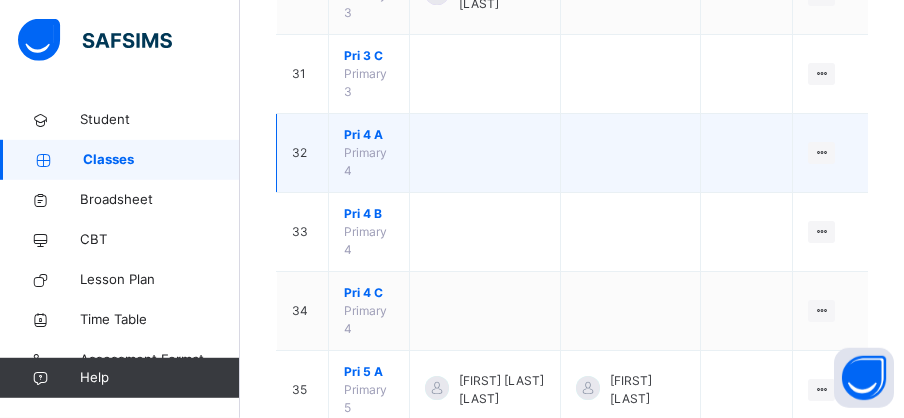 click at bounding box center (485, 153) 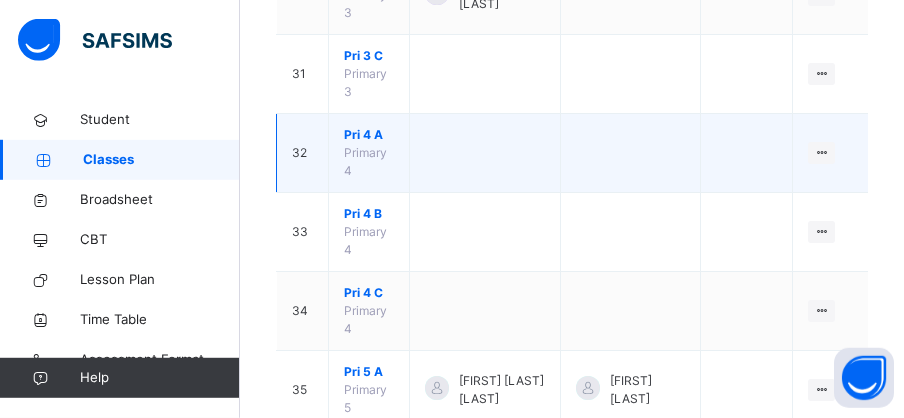 click at bounding box center (485, 153) 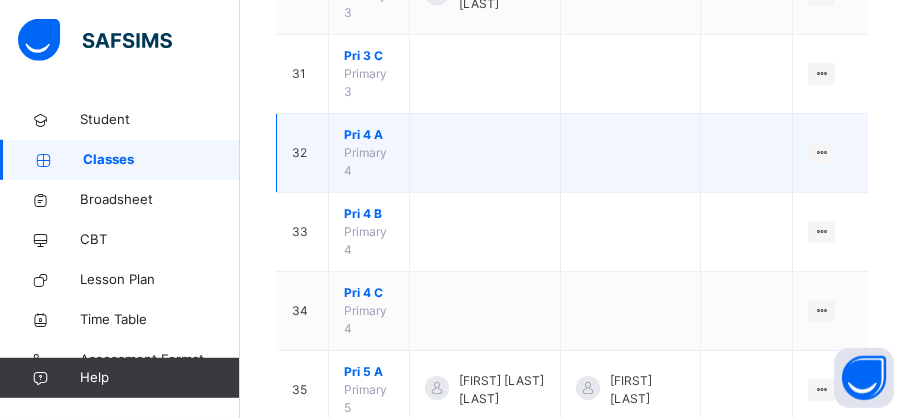 click at bounding box center (631, 153) 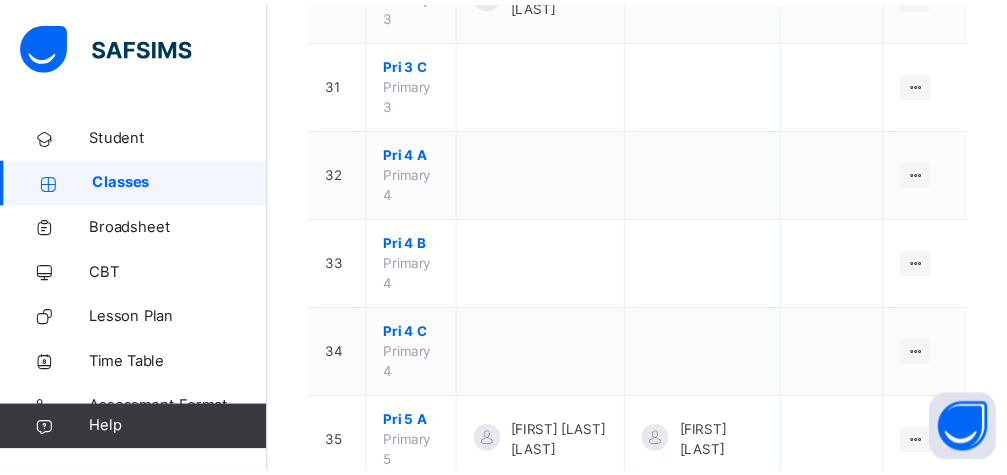 scroll, scrollTop: 0, scrollLeft: 0, axis: both 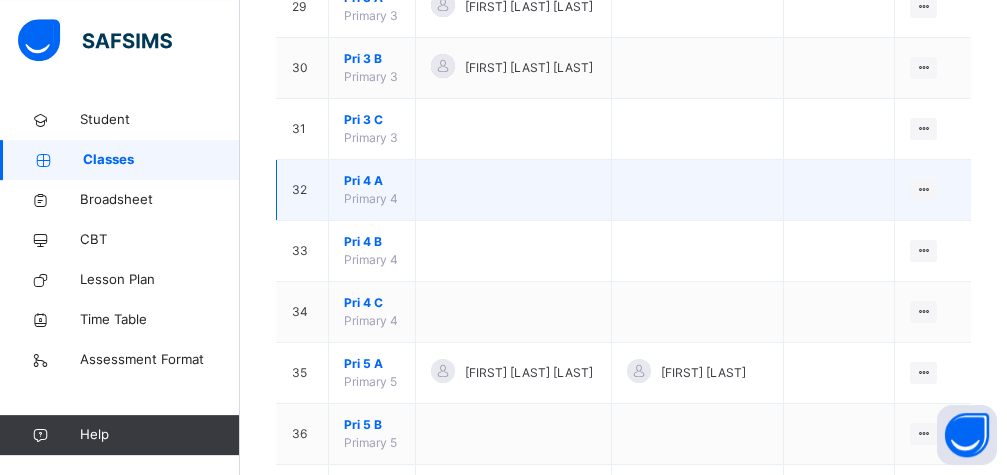 click on "Primary 4" at bounding box center (371, 198) 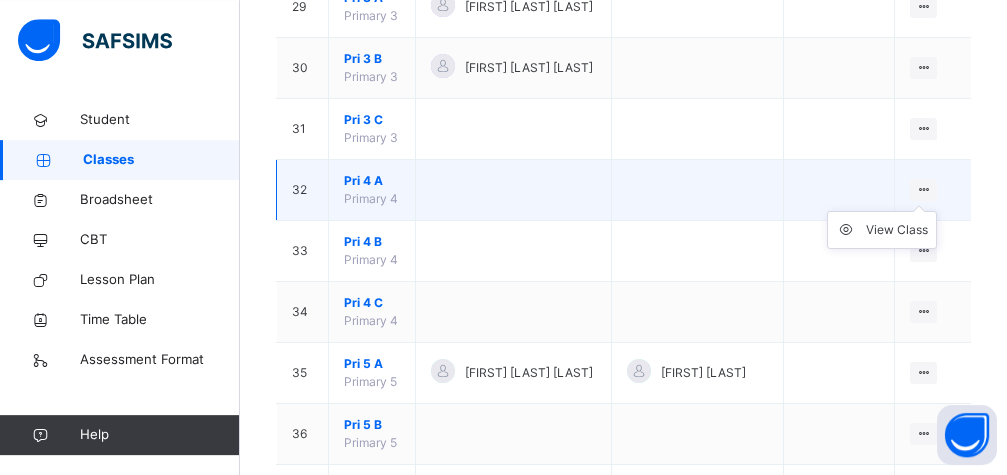 click at bounding box center (923, 189) 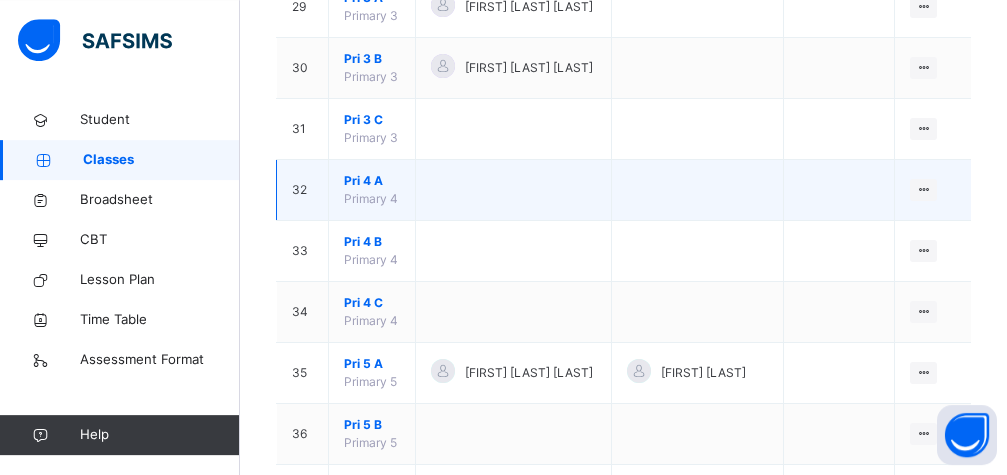 click at bounding box center (838, 190) 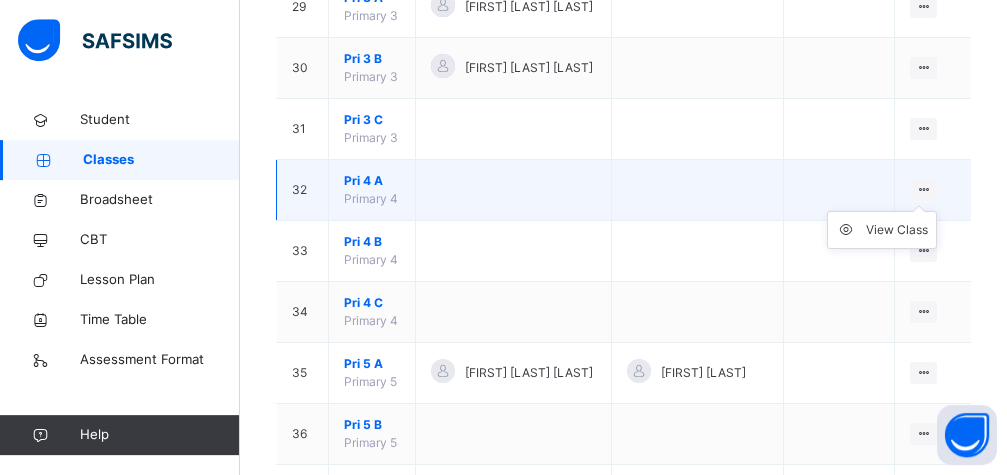 click at bounding box center (923, 189) 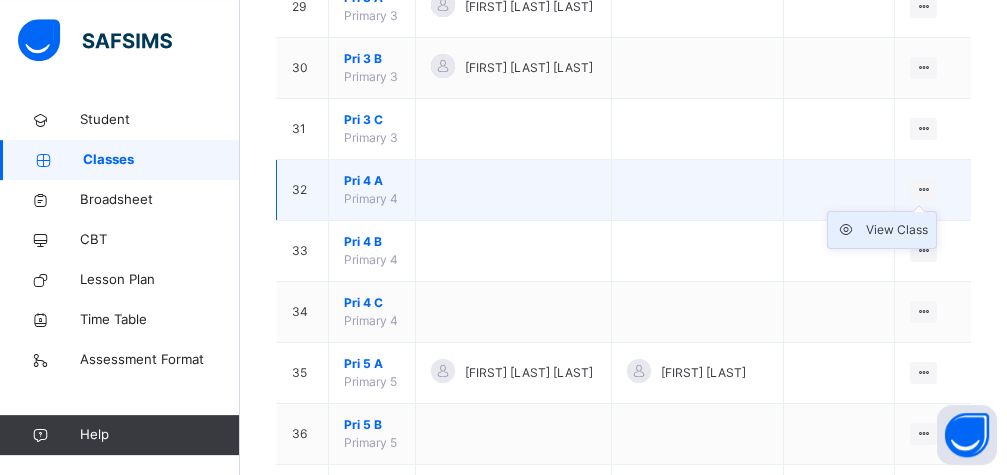 click on "View Class" at bounding box center (897, 230) 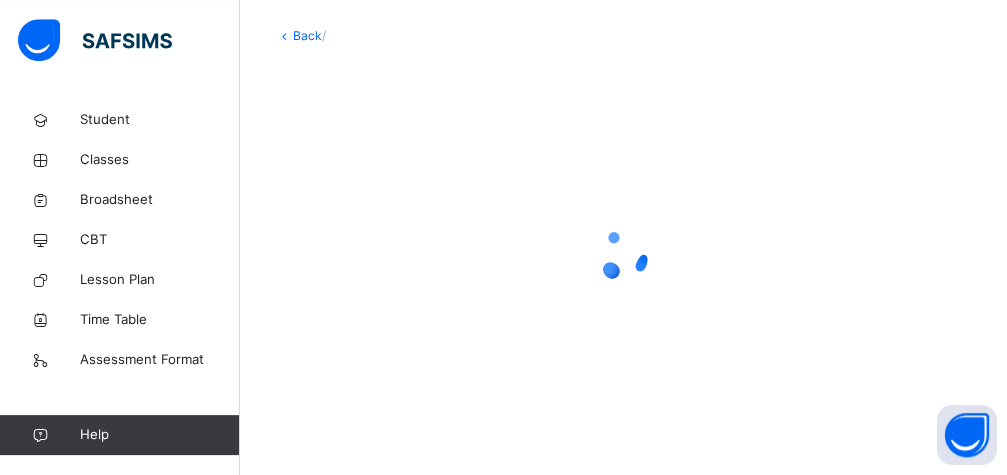 scroll, scrollTop: 103, scrollLeft: 0, axis: vertical 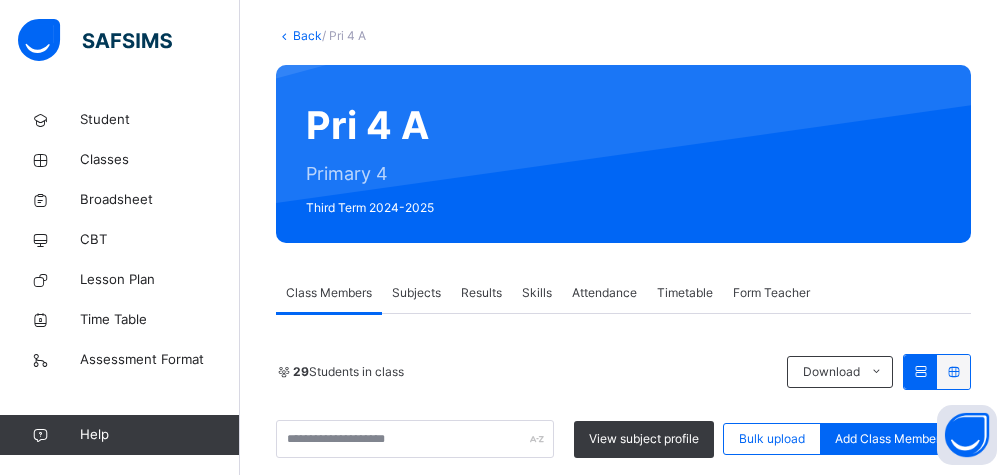 click on "Subjects" at bounding box center [416, 293] 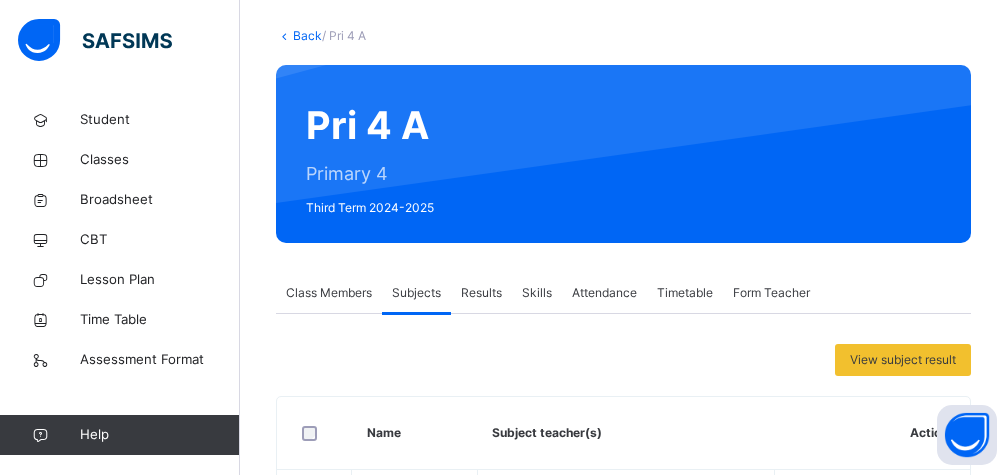 click on "Subjects" at bounding box center (416, 293) 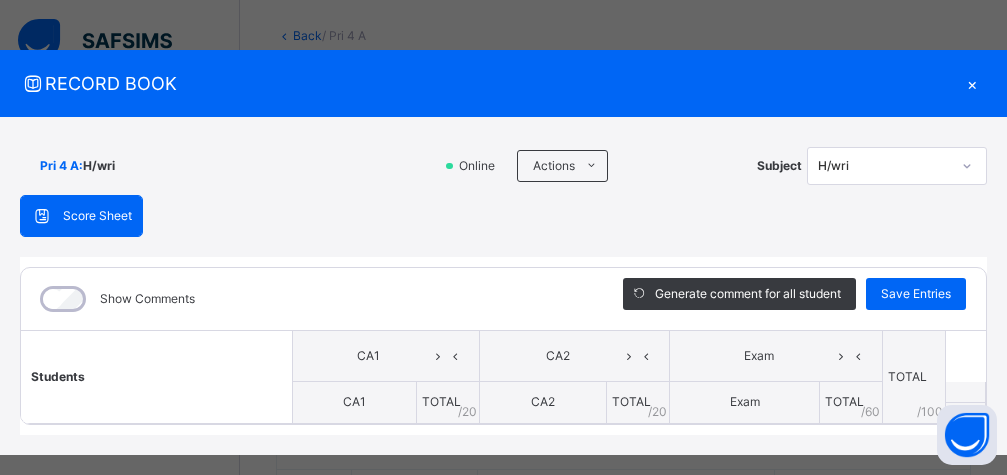 click on "RECORD BOOK ×" at bounding box center [503, 83] 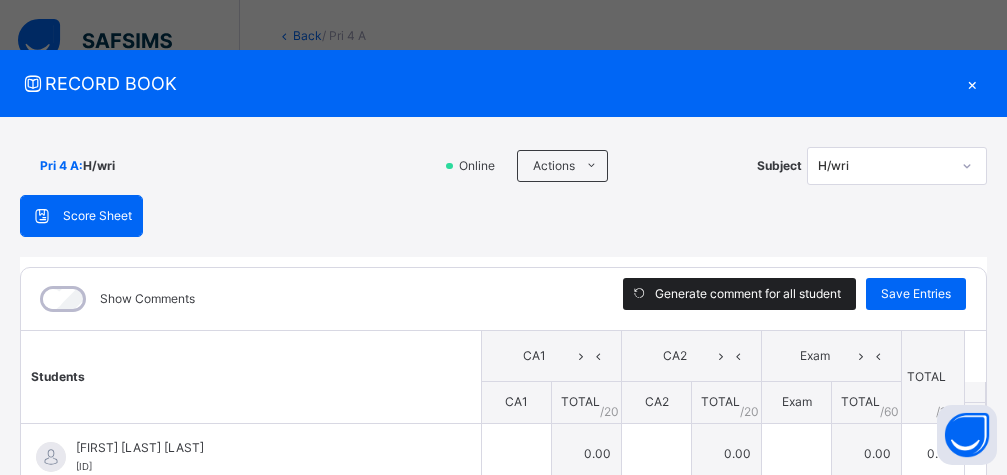 scroll, scrollTop: 683, scrollLeft: 0, axis: vertical 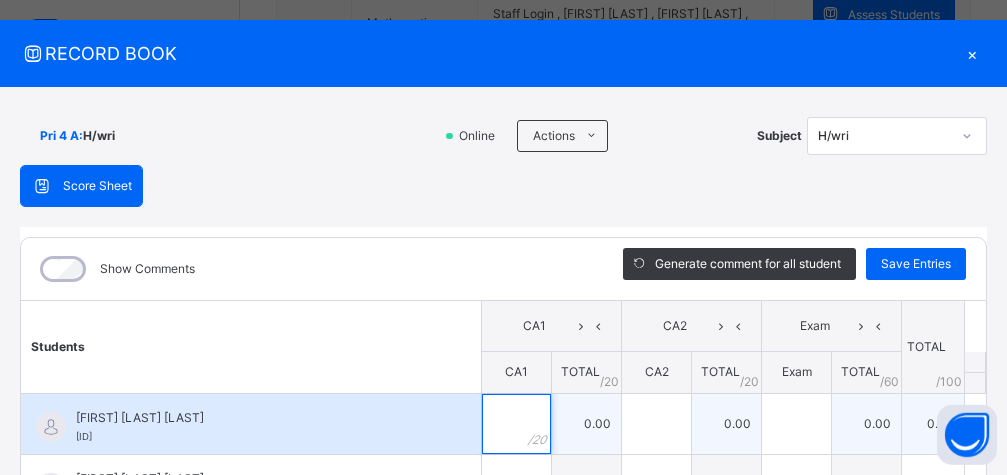 click at bounding box center (516, 424) 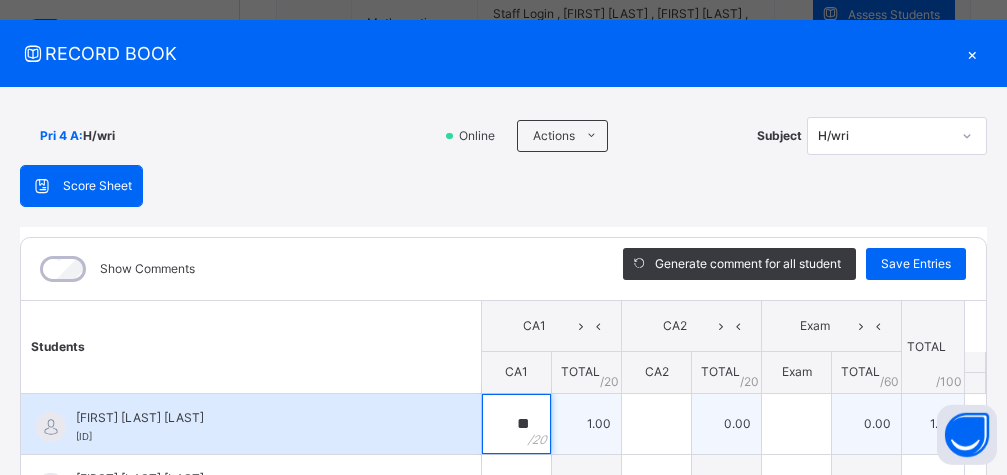 type on "**" 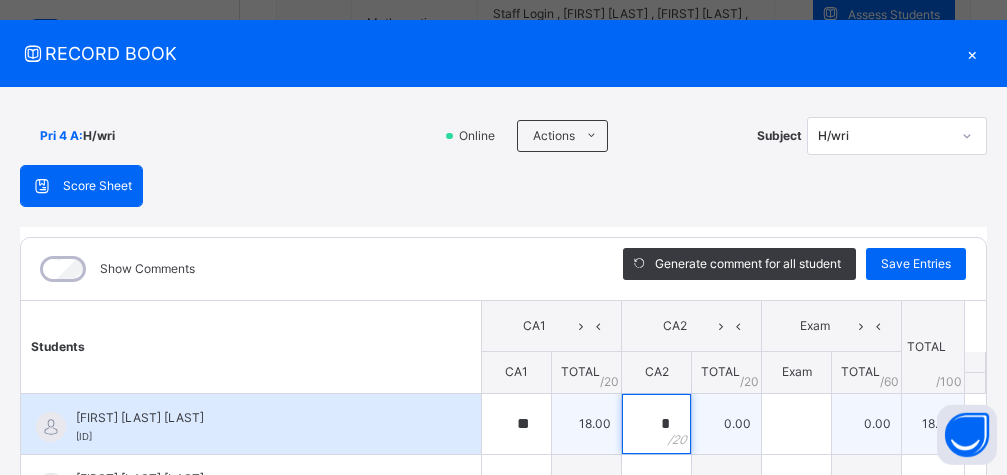 type on "**" 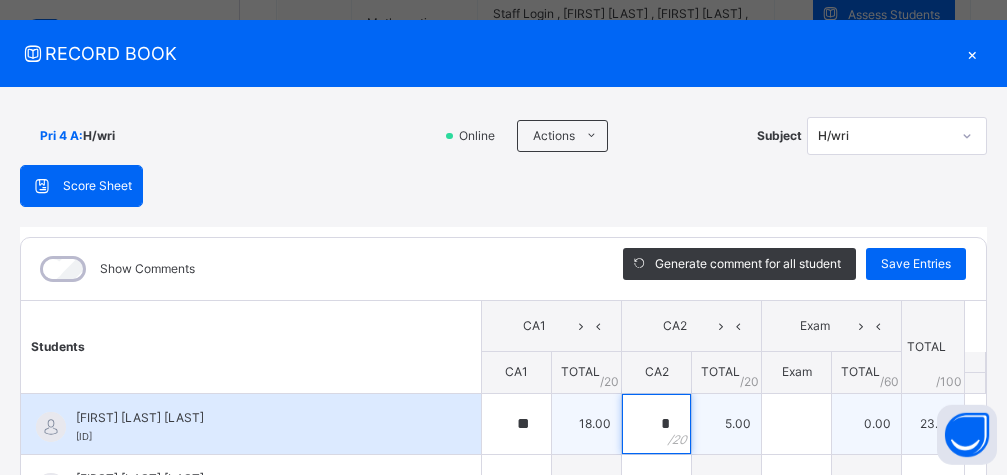 type on "*" 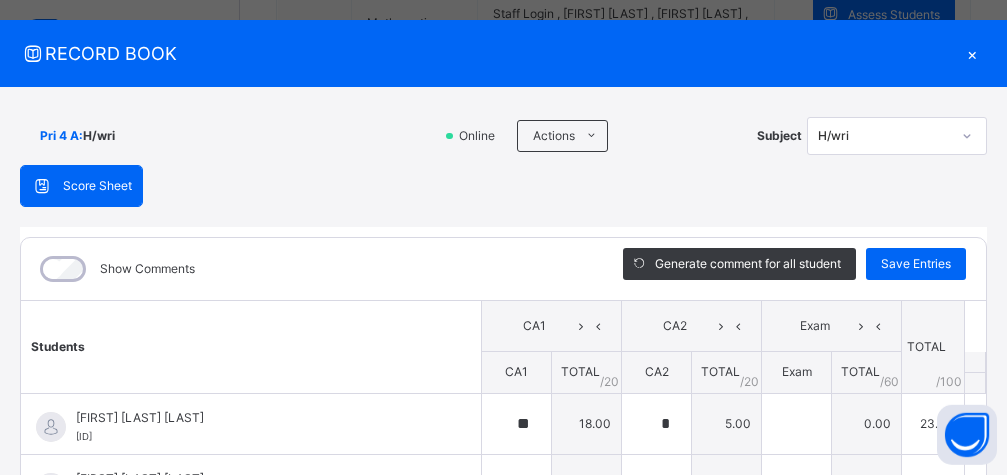 click at bounding box center (657, 484) 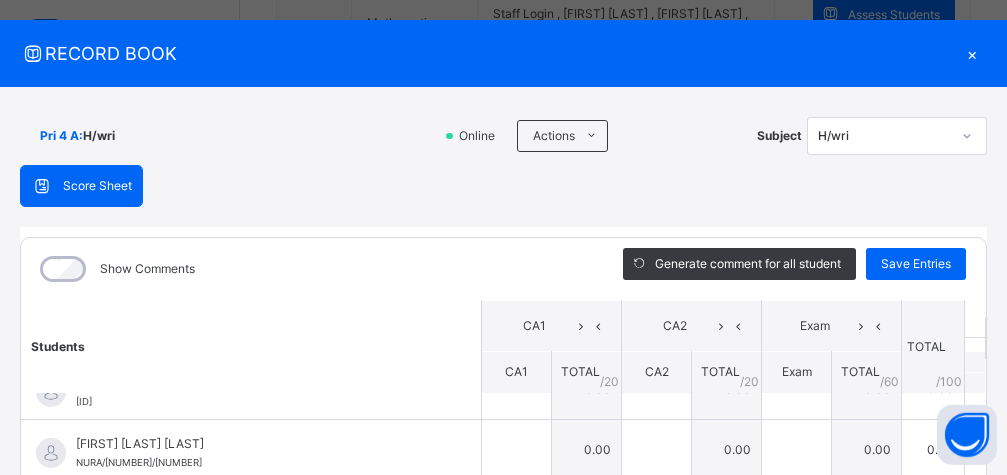 drag, startPoint x: 755, startPoint y: -3, endPoint x: 760, endPoint y: -20, distance: 17.720045 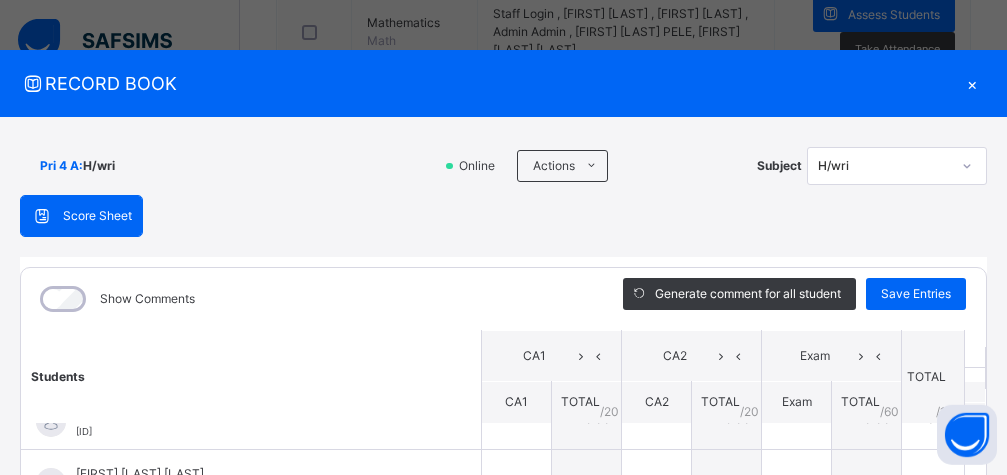 drag, startPoint x: 747, startPoint y: 81, endPoint x: 775, endPoint y: -7, distance: 92.34717 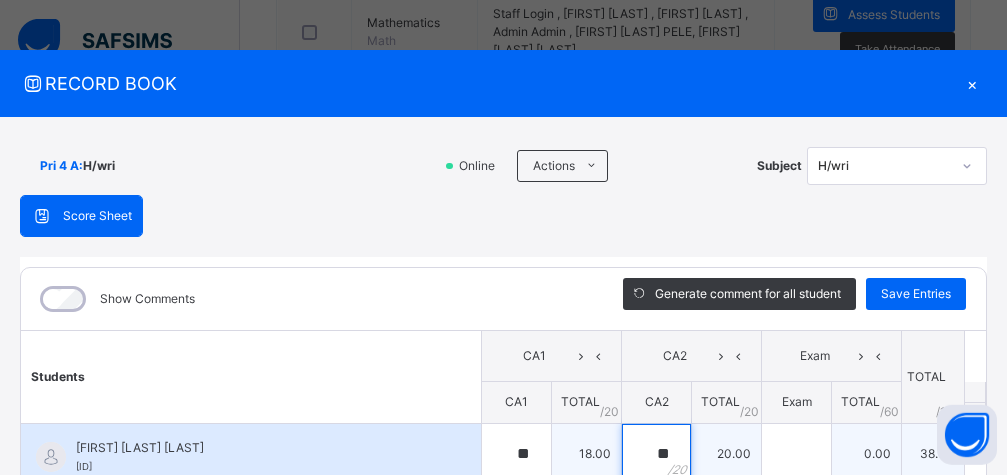 type on "**" 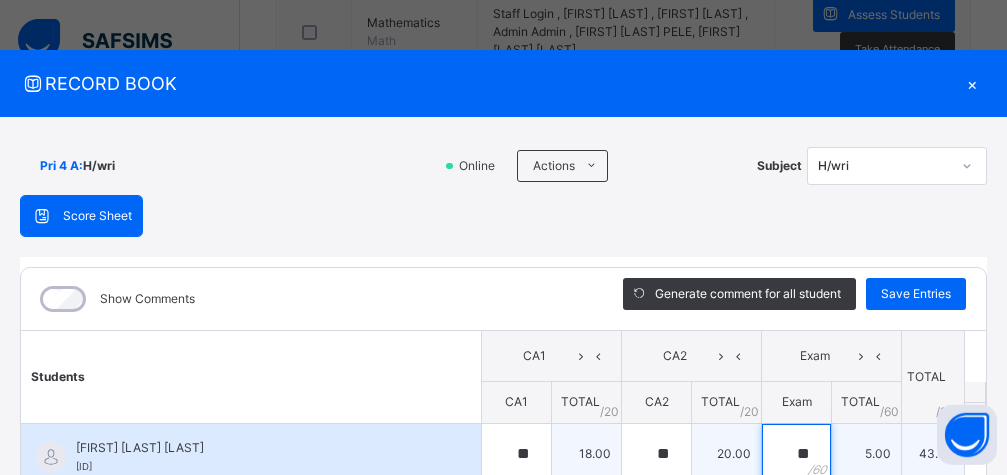 type on "**" 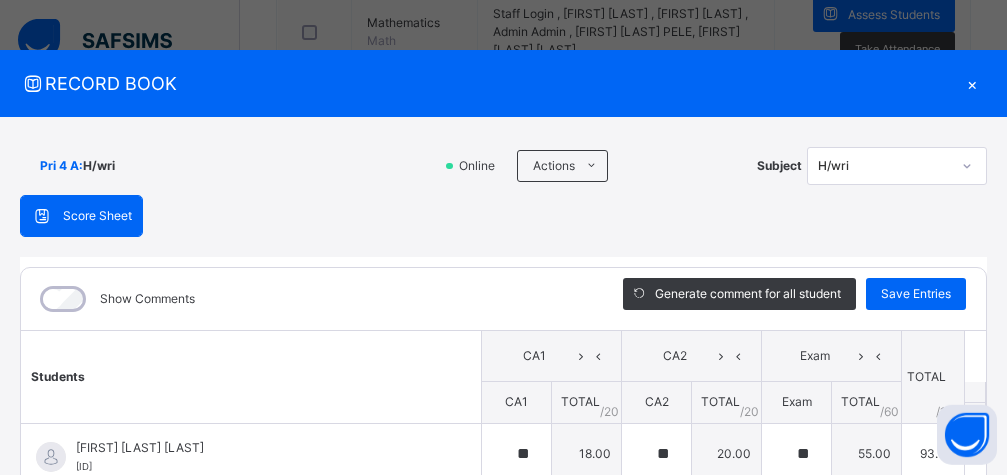 scroll, scrollTop: 61, scrollLeft: 0, axis: vertical 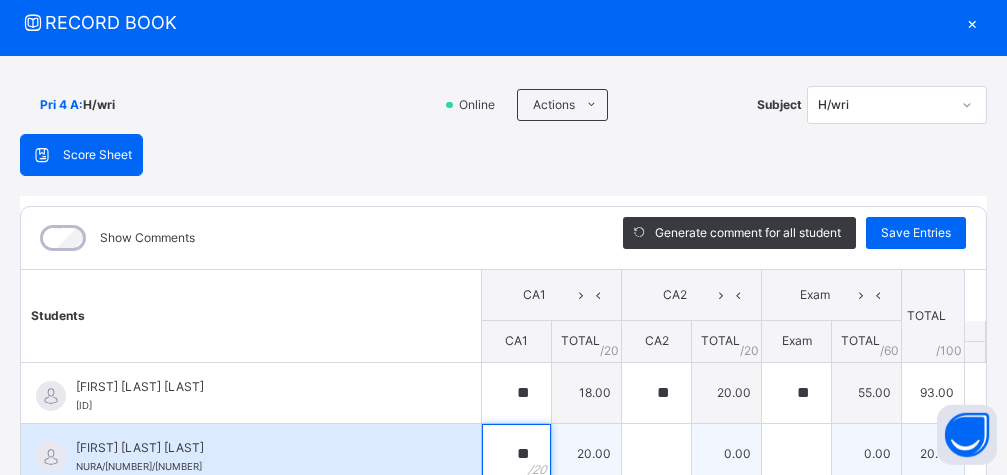 type on "**" 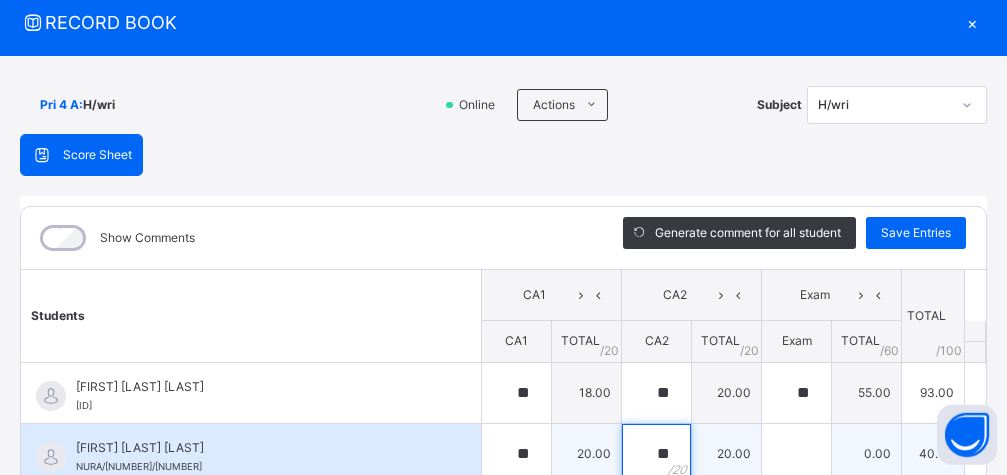 type on "**" 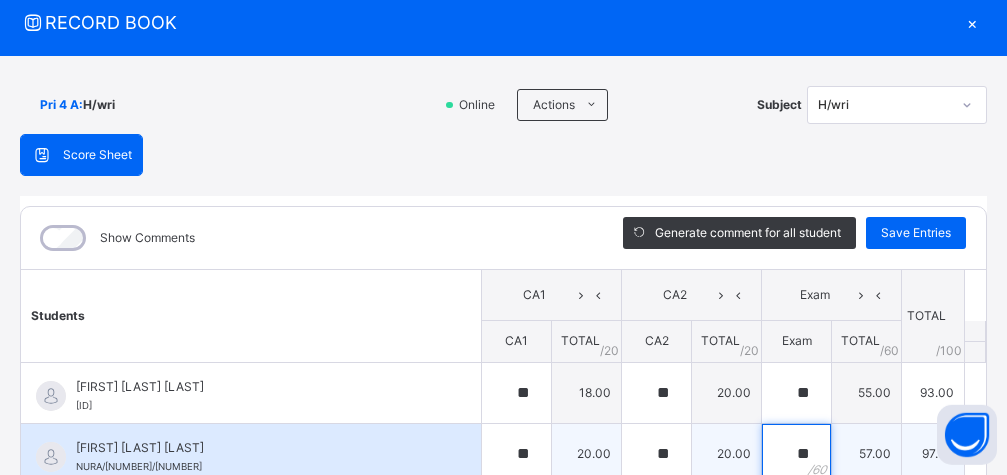 type on "**" 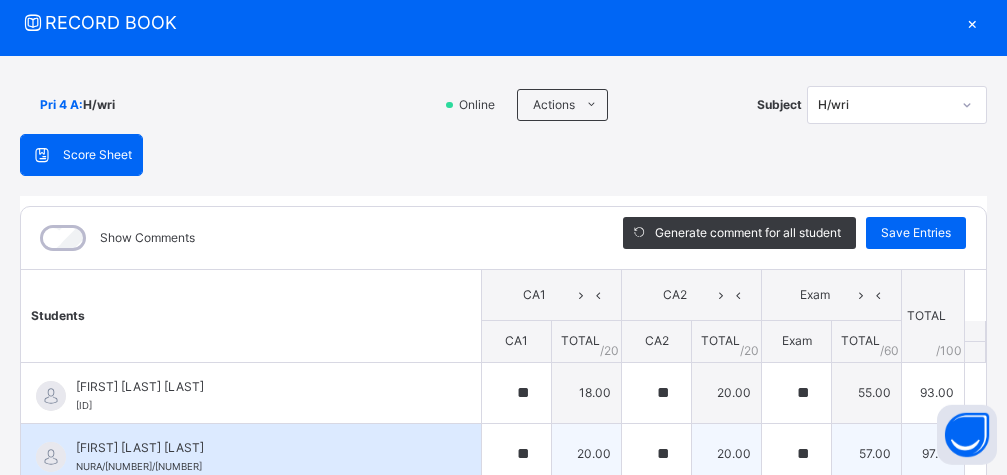 scroll, scrollTop: 122, scrollLeft: 0, axis: vertical 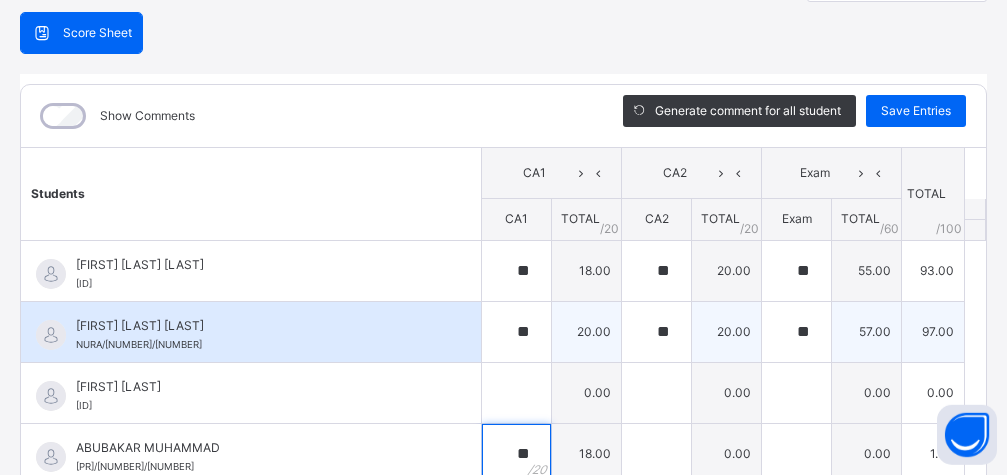 type on "**" 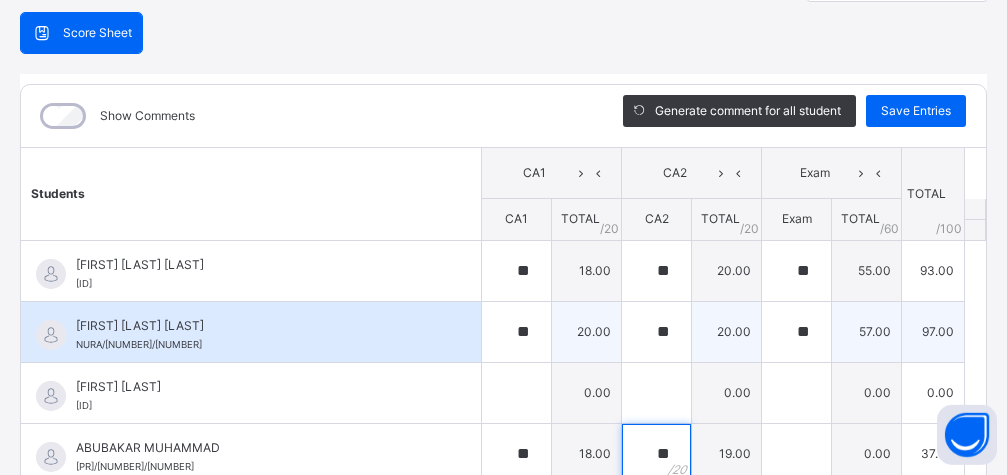 type on "**" 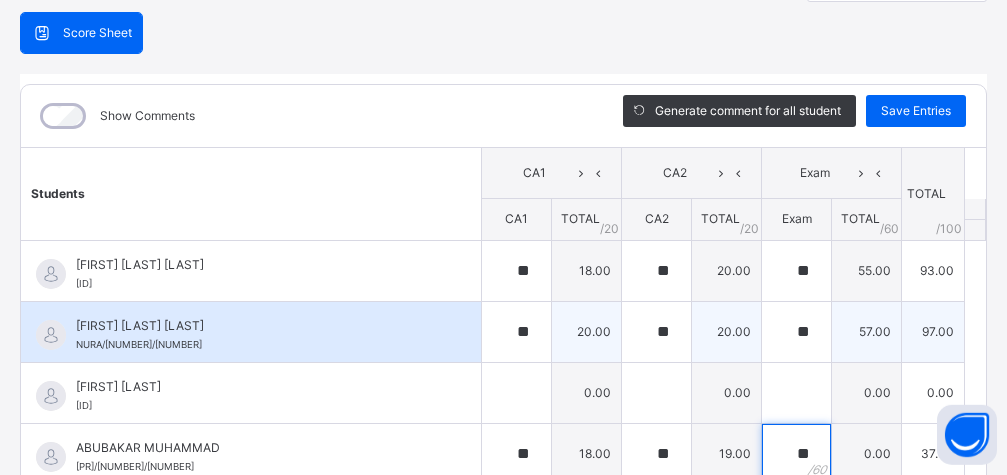 type on "**" 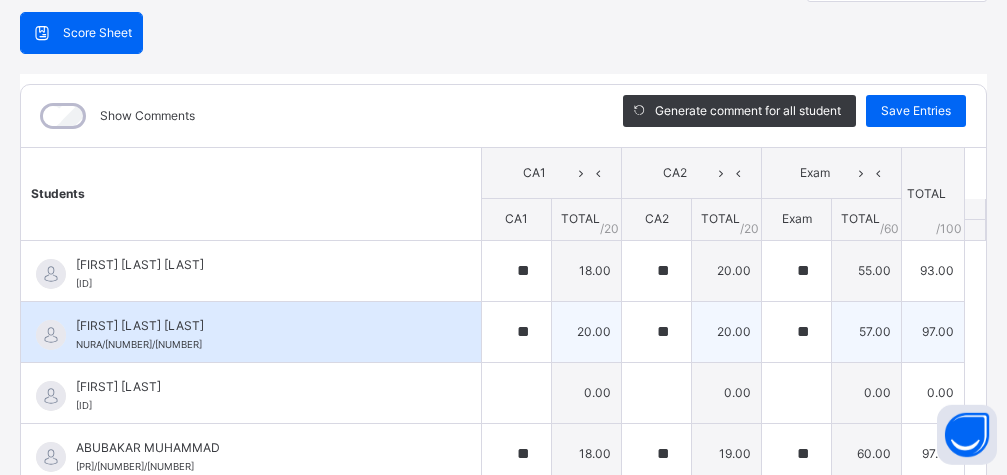 scroll, scrollTop: 244, scrollLeft: 0, axis: vertical 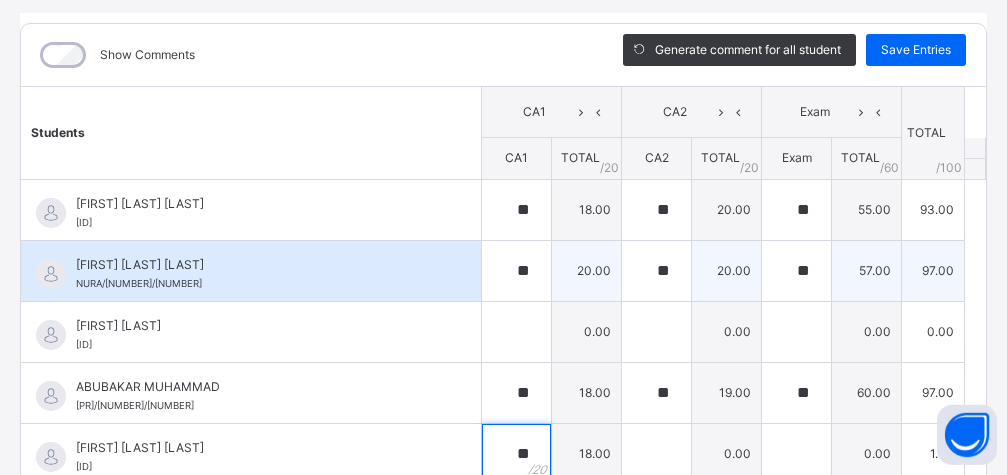 type on "**" 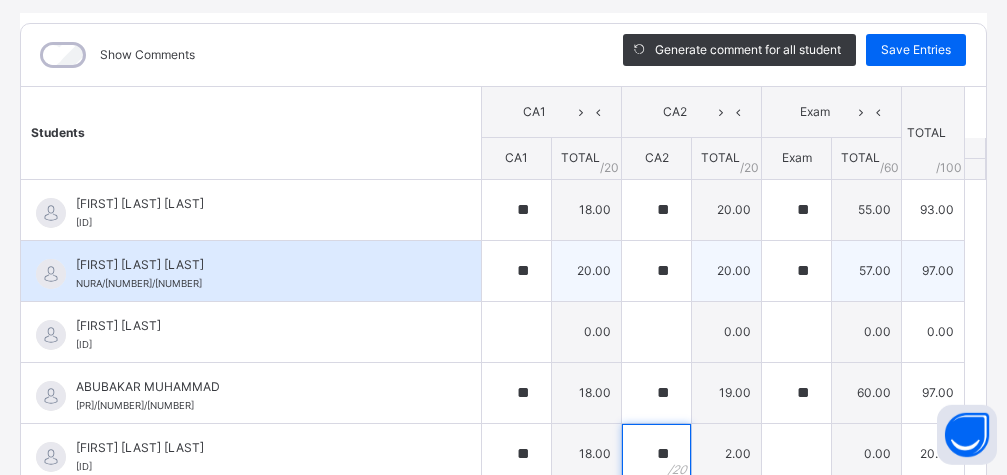 type on "**" 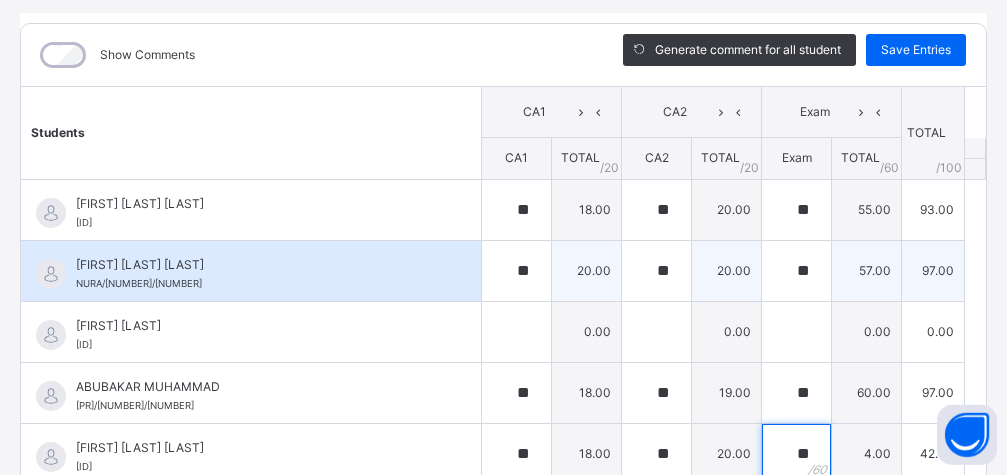 type on "**" 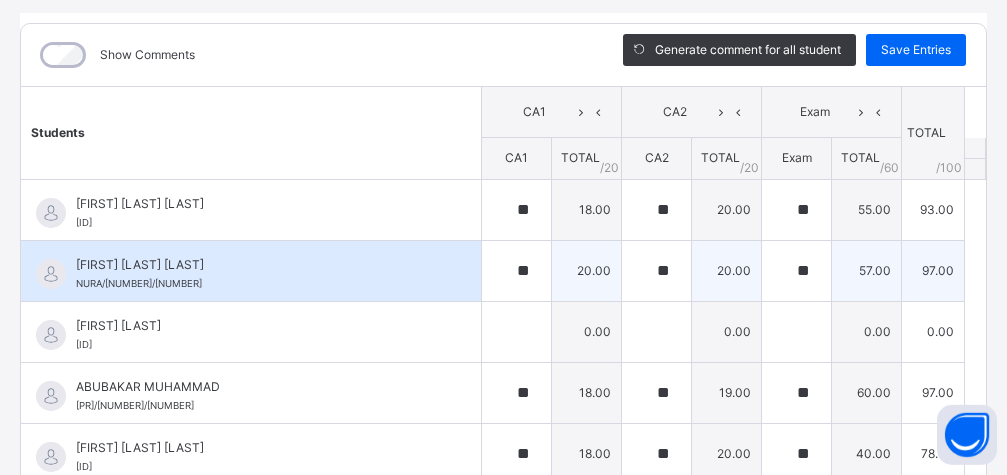 scroll, scrollTop: 305, scrollLeft: 0, axis: vertical 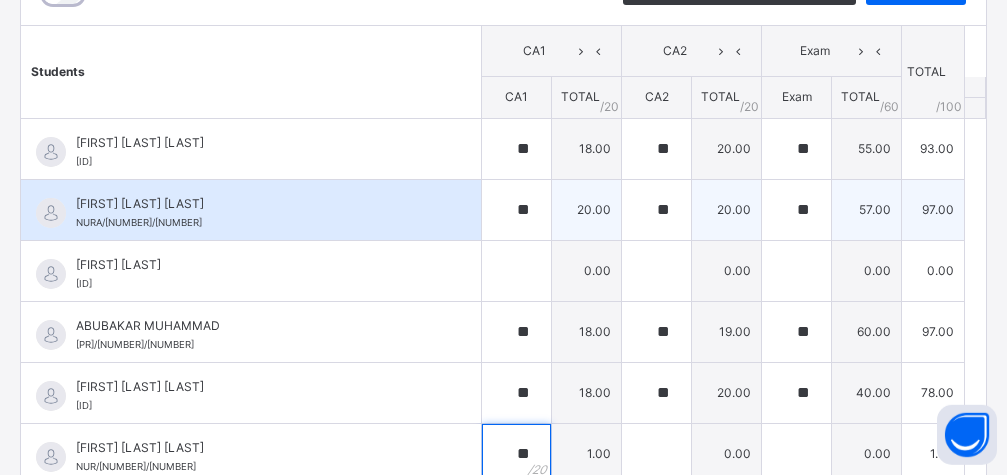 type on "**" 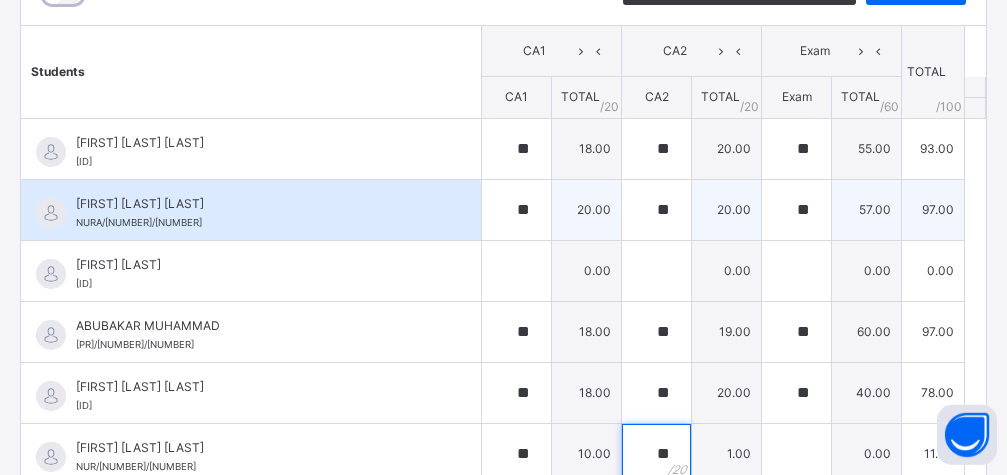 type on "**" 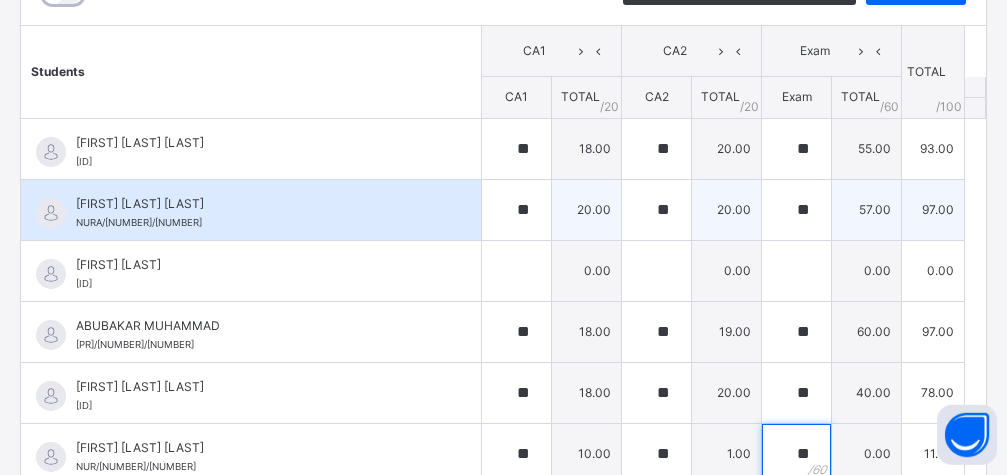 type on "**" 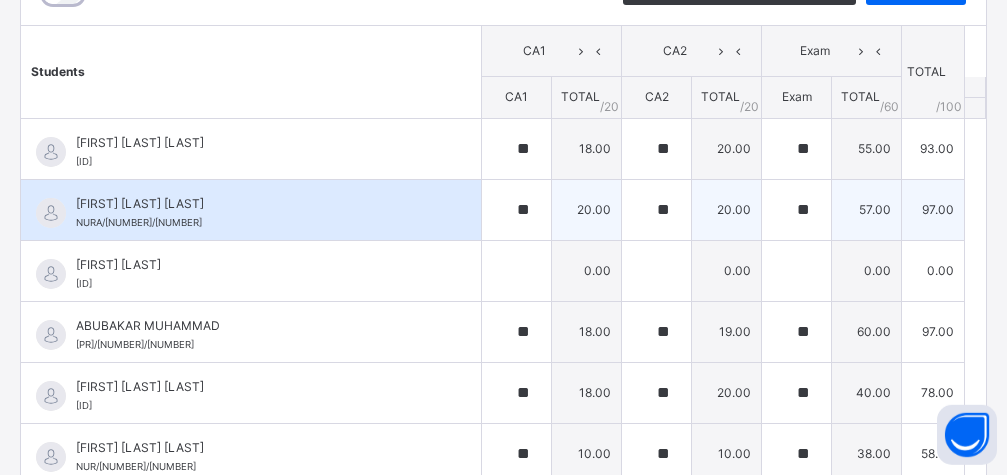 scroll, scrollTop: 366, scrollLeft: 0, axis: vertical 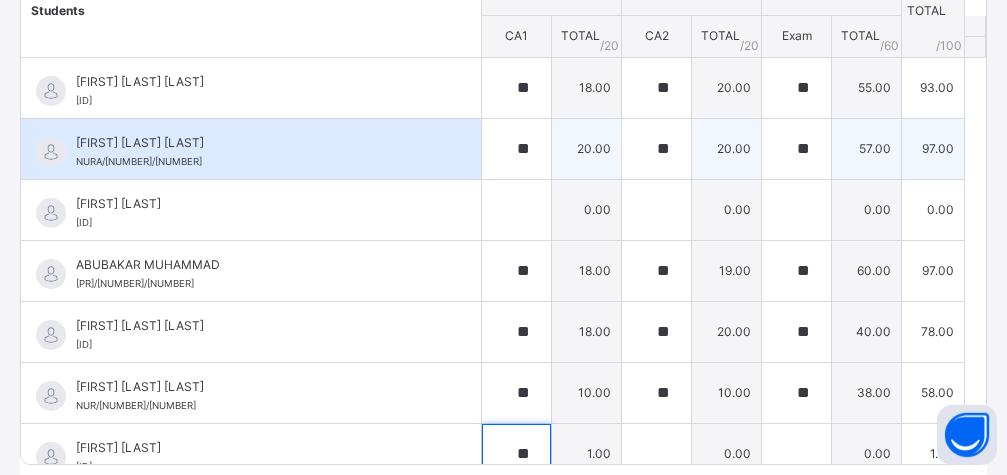 type on "**" 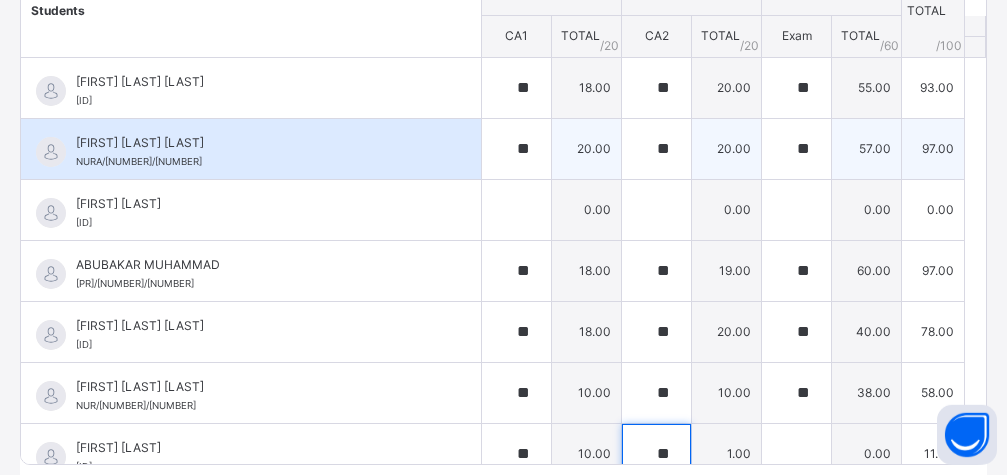 type on "**" 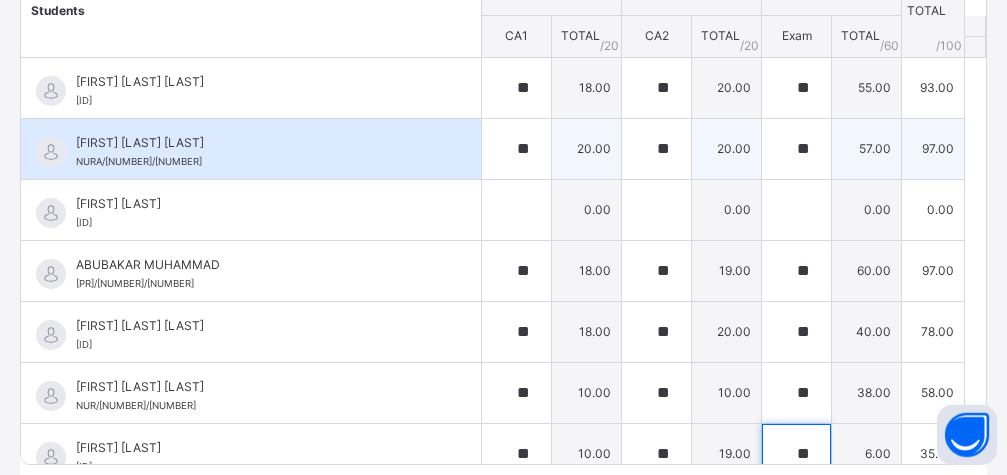 type on "**" 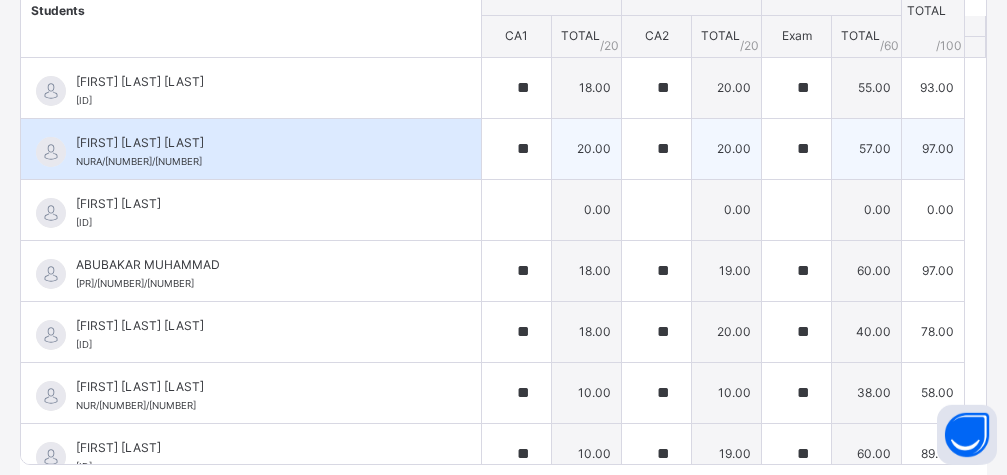 scroll, scrollTop: 72, scrollLeft: 0, axis: vertical 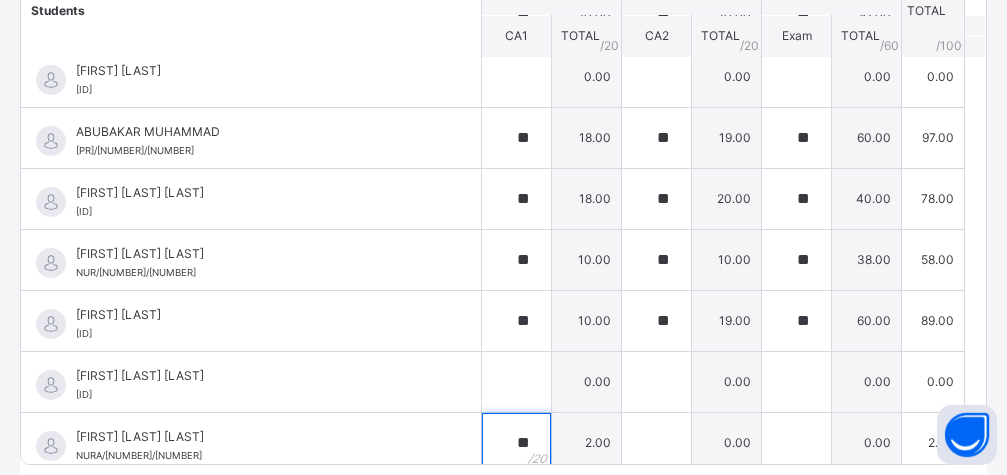type on "**" 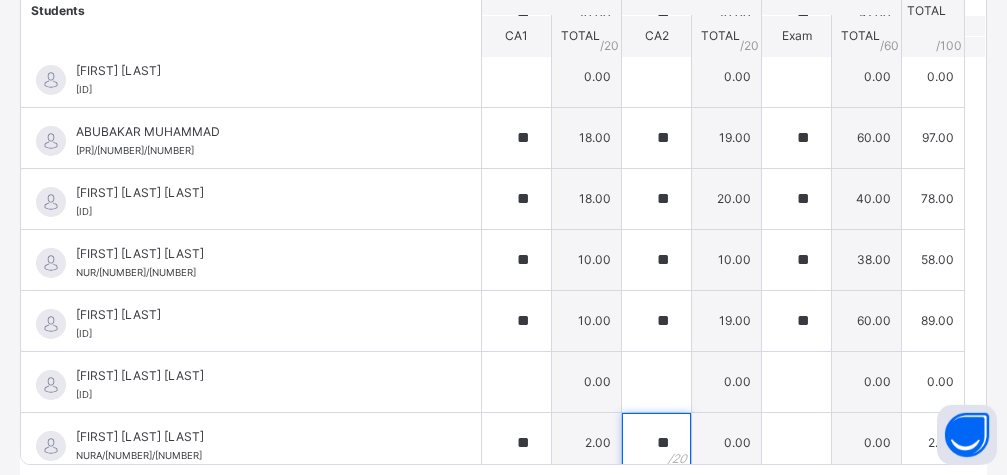 type on "**" 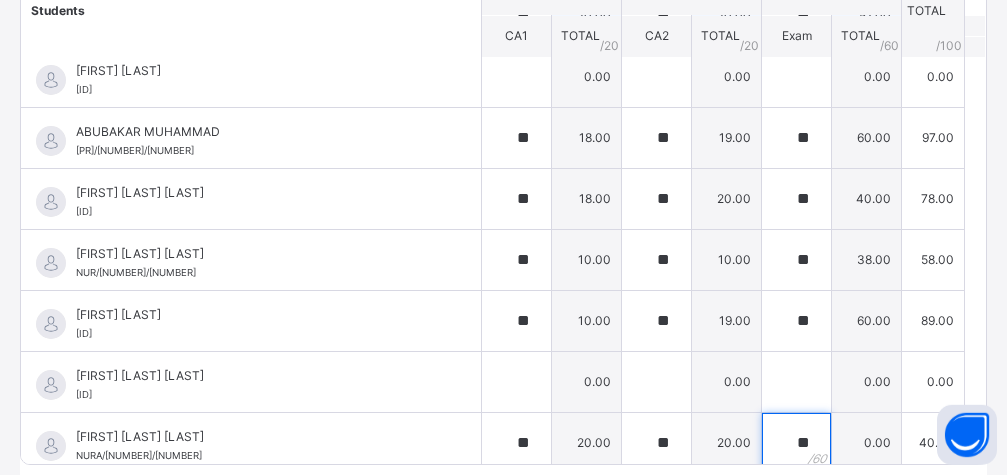 type on "**" 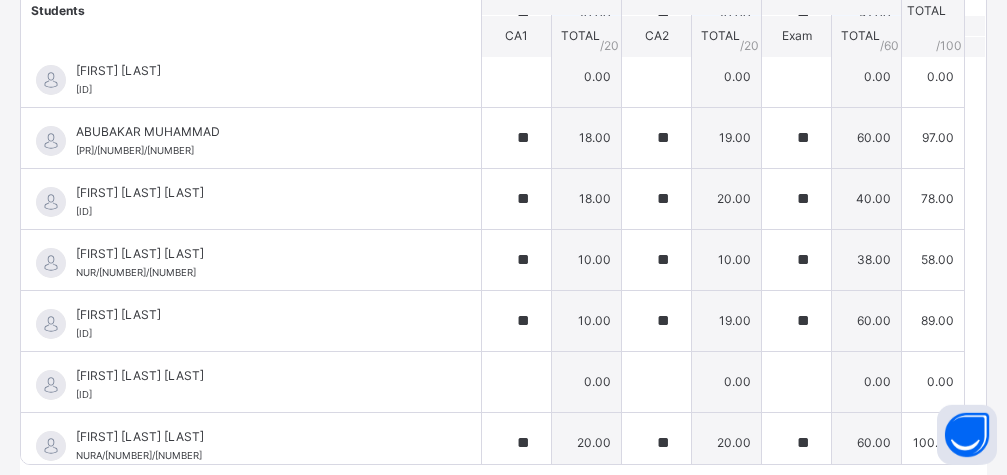 scroll, scrollTop: 194, scrollLeft: 0, axis: vertical 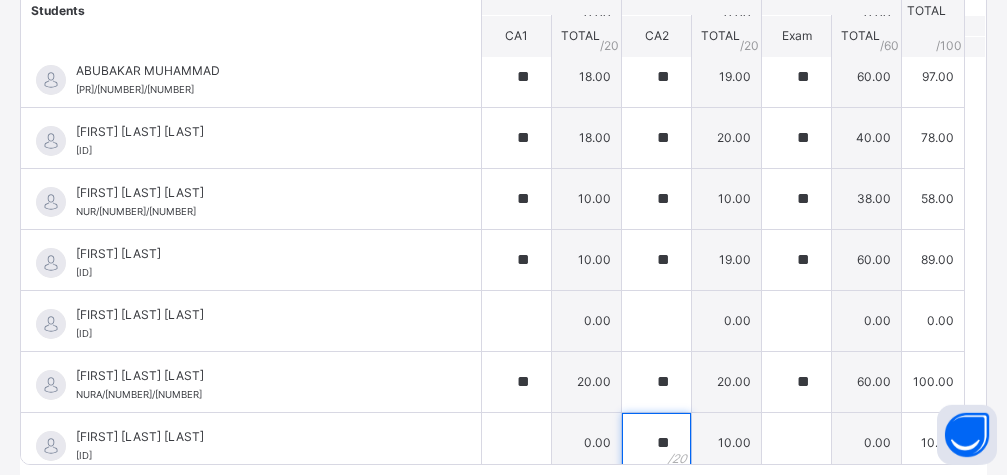 type on "**" 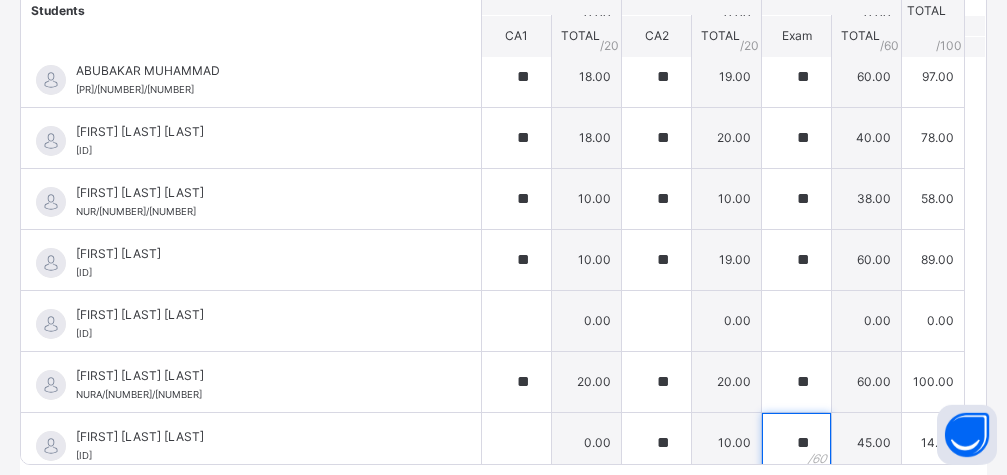 type on "**" 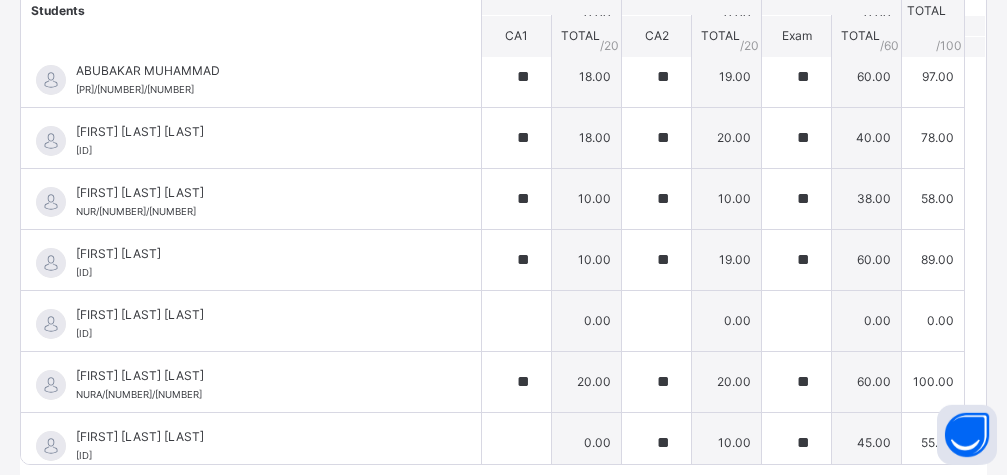 scroll, scrollTop: 255, scrollLeft: 0, axis: vertical 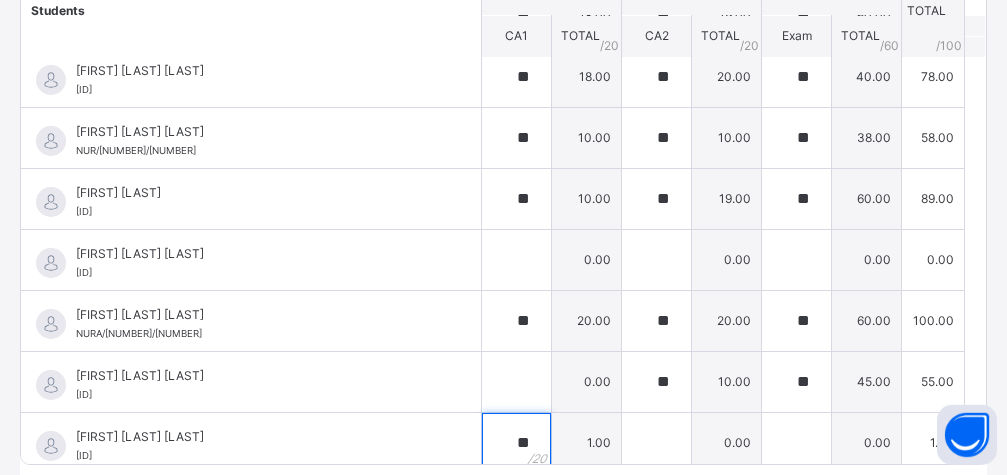 type on "**" 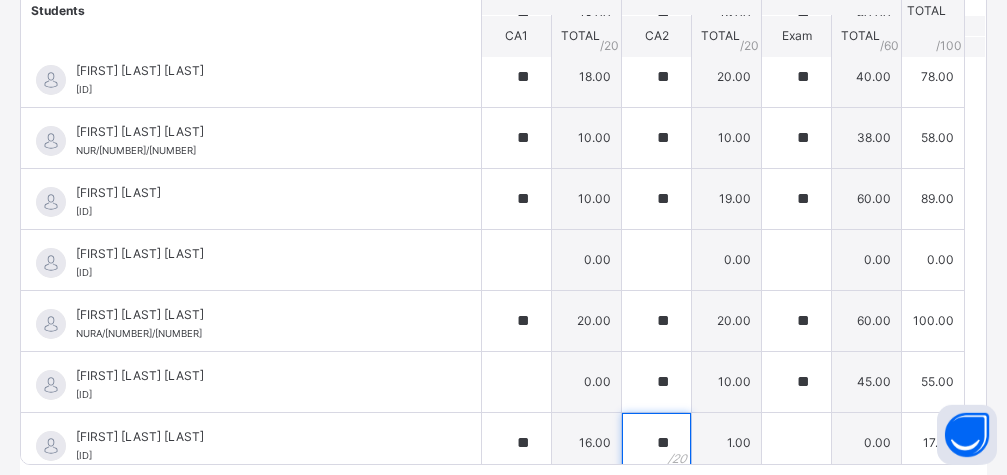 type on "**" 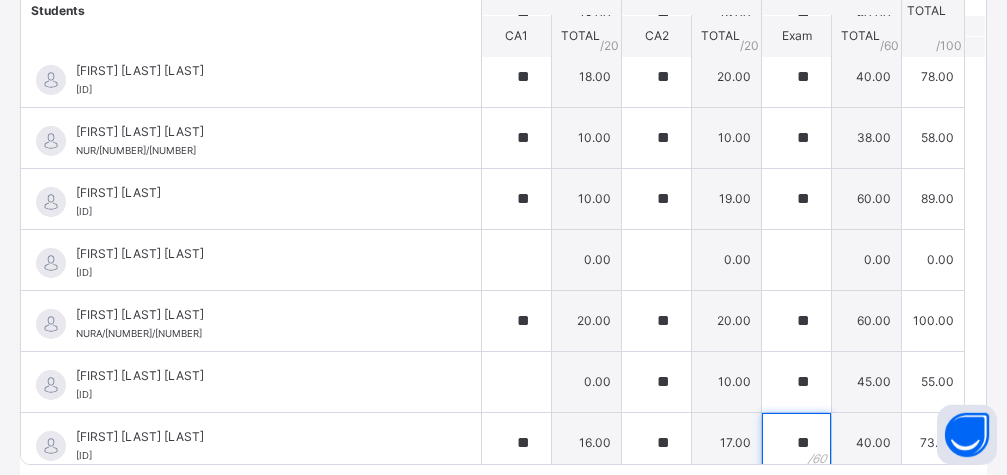 type on "**" 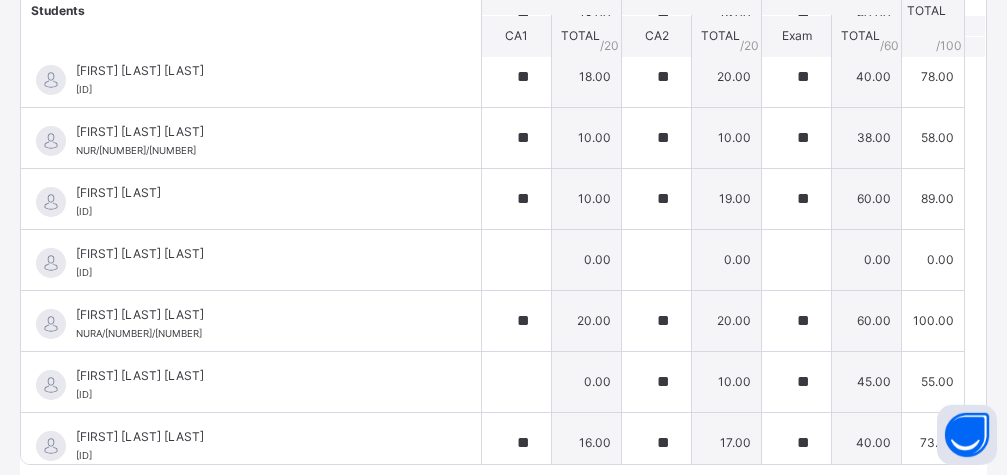 scroll, scrollTop: 316, scrollLeft: 0, axis: vertical 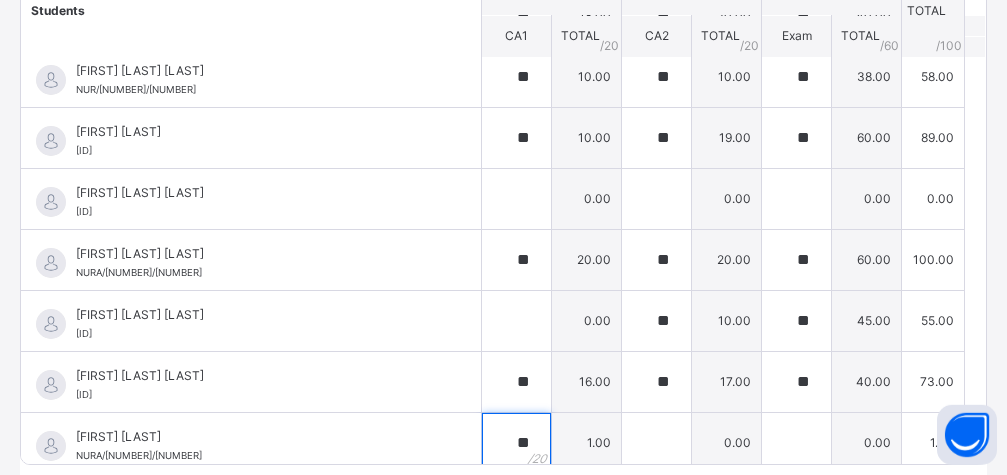 type on "**" 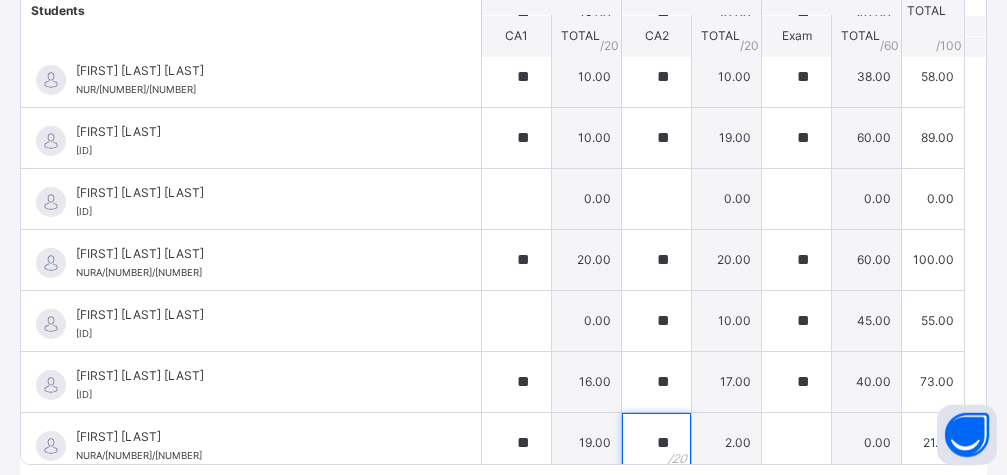 type on "**" 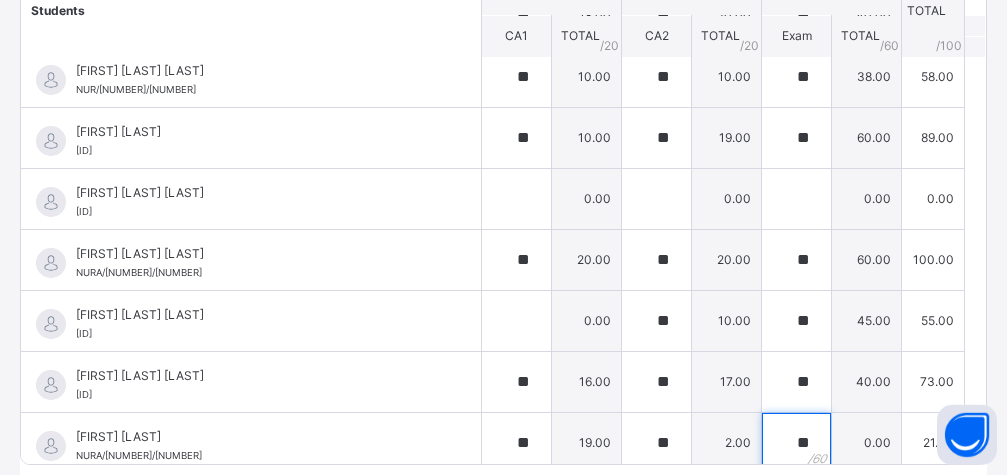 type on "**" 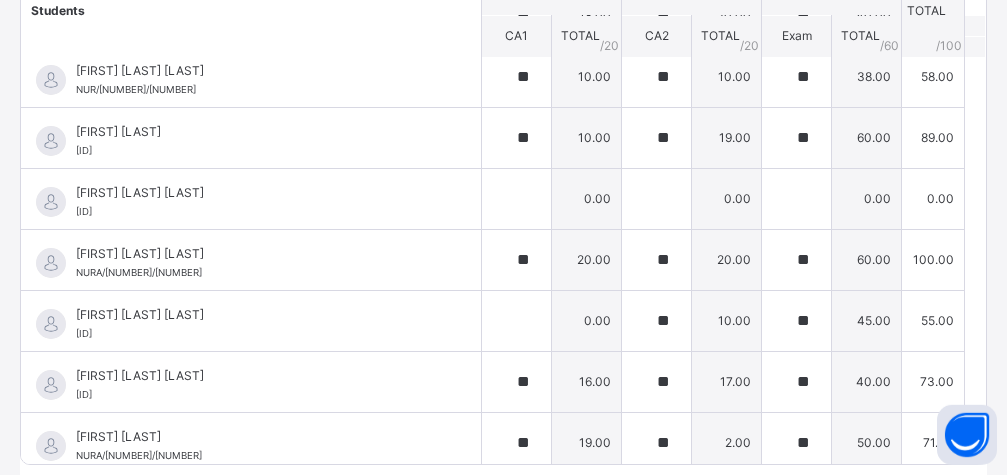 scroll, scrollTop: 377, scrollLeft: 0, axis: vertical 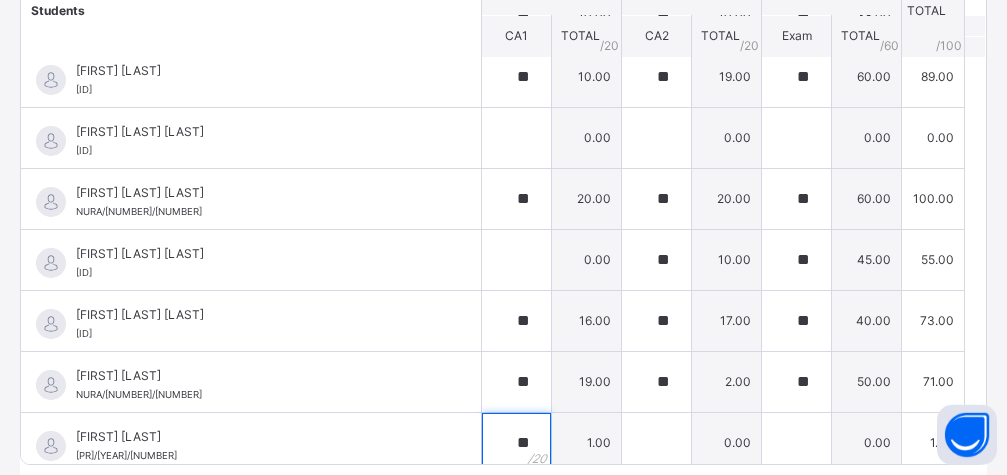 type on "**" 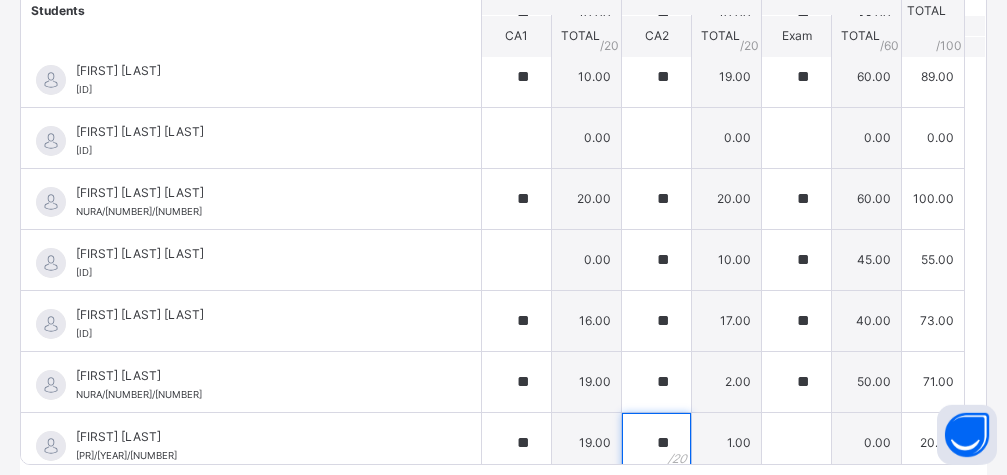 type on "**" 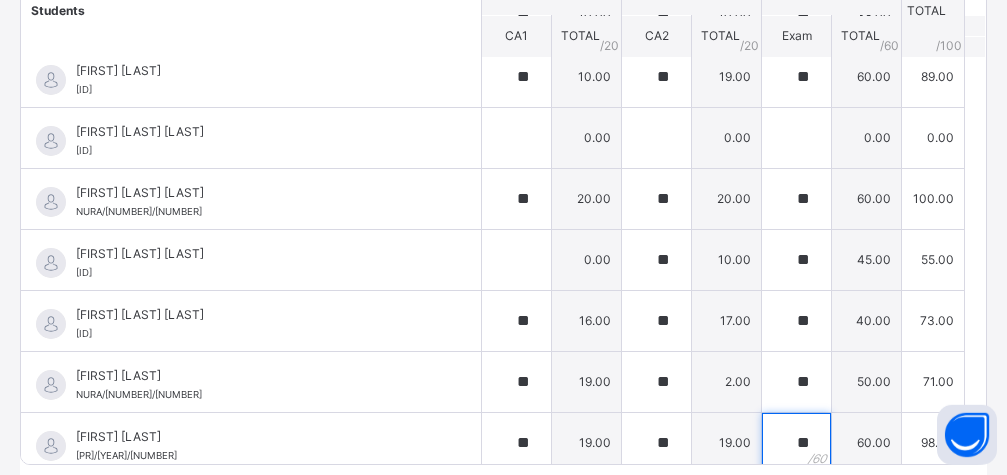 type on "**" 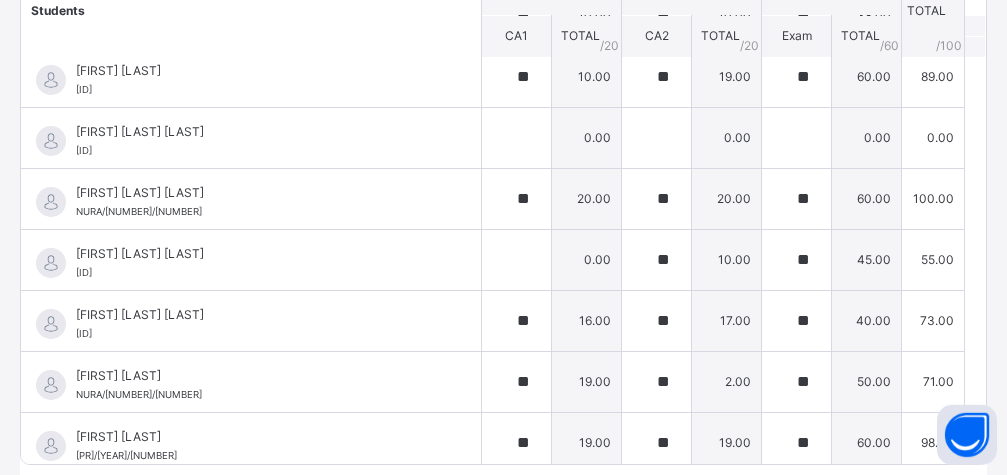 scroll, scrollTop: 438, scrollLeft: 0, axis: vertical 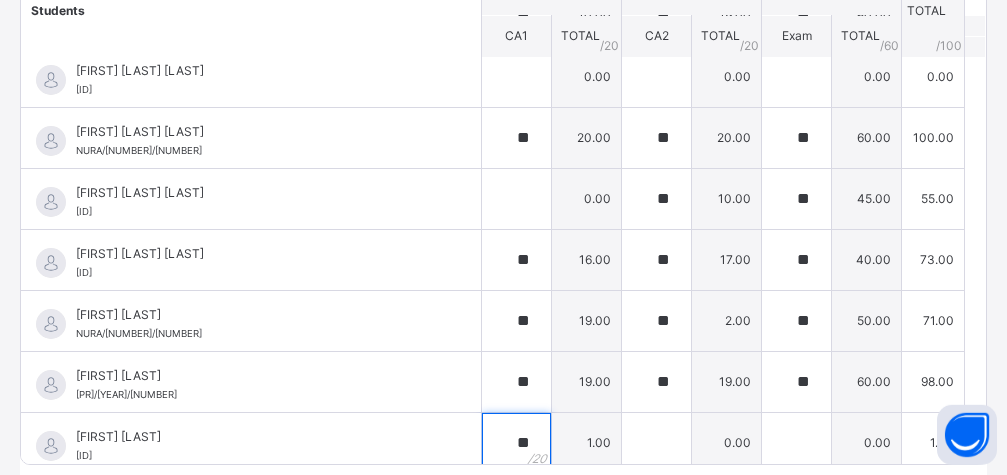 type on "**" 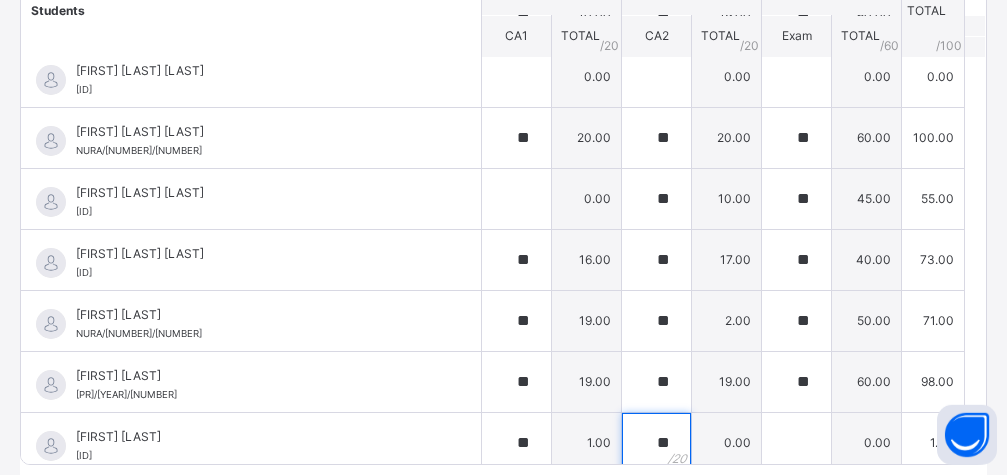 type on "**" 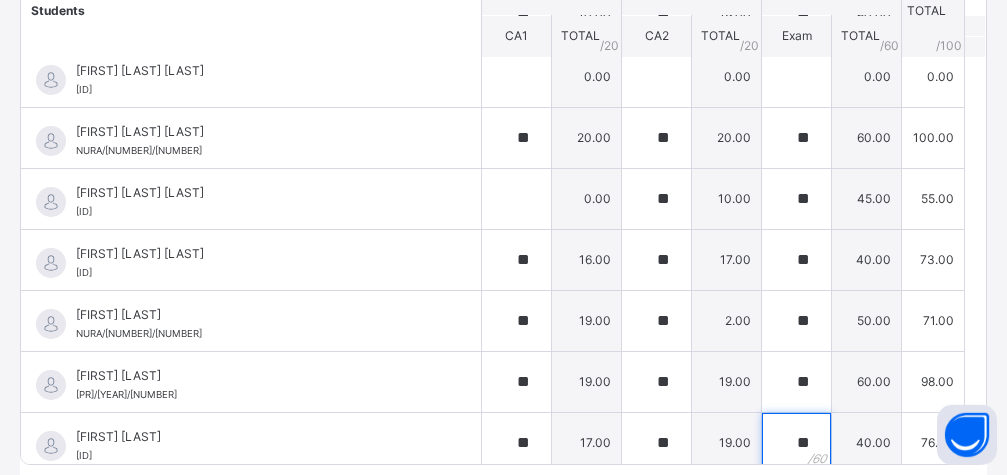 scroll, scrollTop: 0, scrollLeft: 0, axis: both 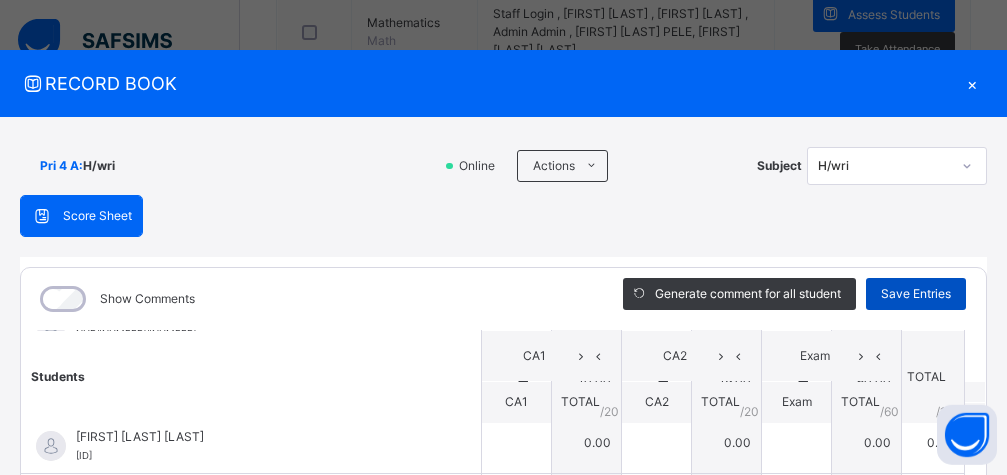 type on "**" 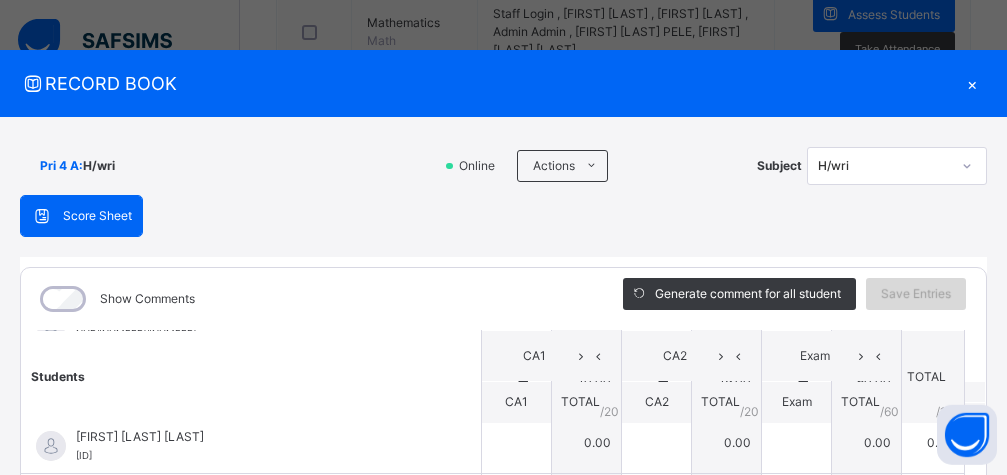 click on "Save Entries" at bounding box center [916, 294] 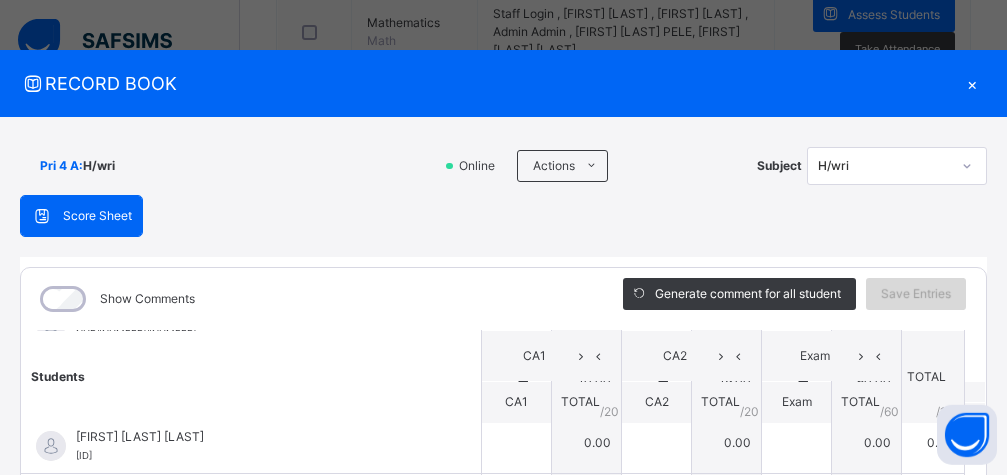 click on "Save Entries" at bounding box center [916, 294] 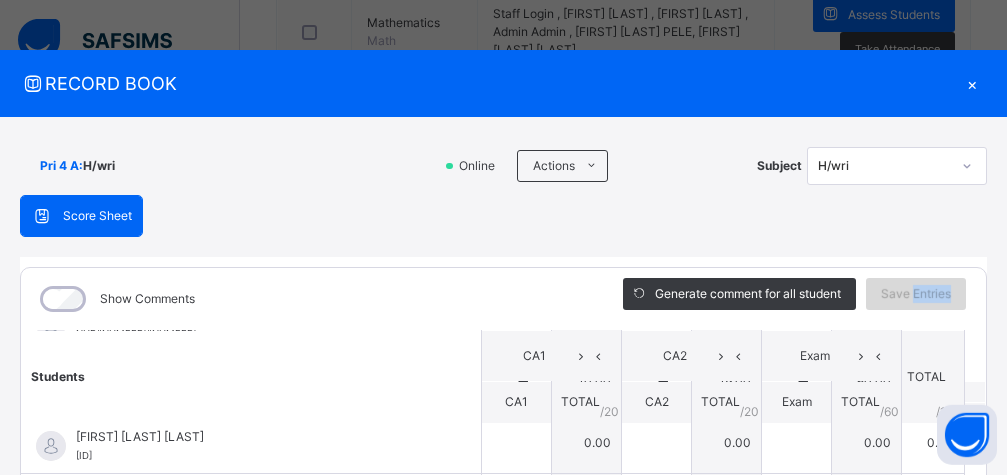 click on "Save Entries" at bounding box center (916, 294) 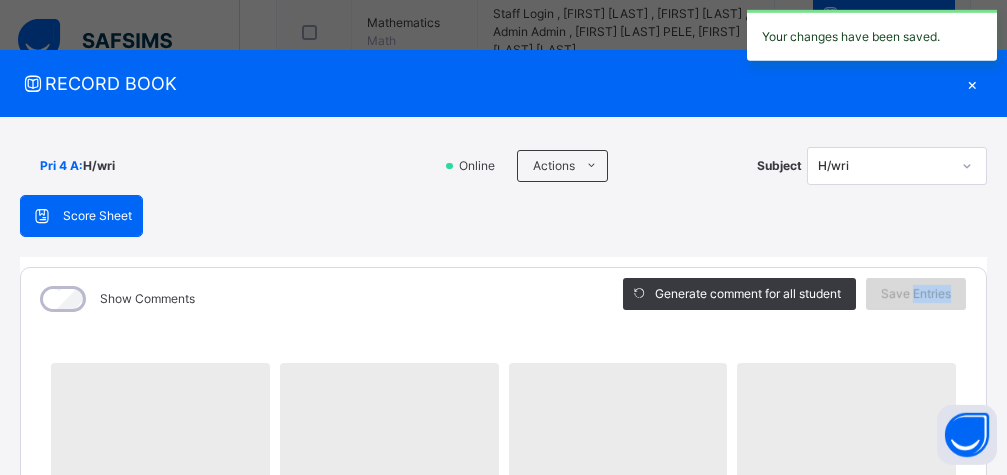 click on "Save Entries" at bounding box center (916, 294) 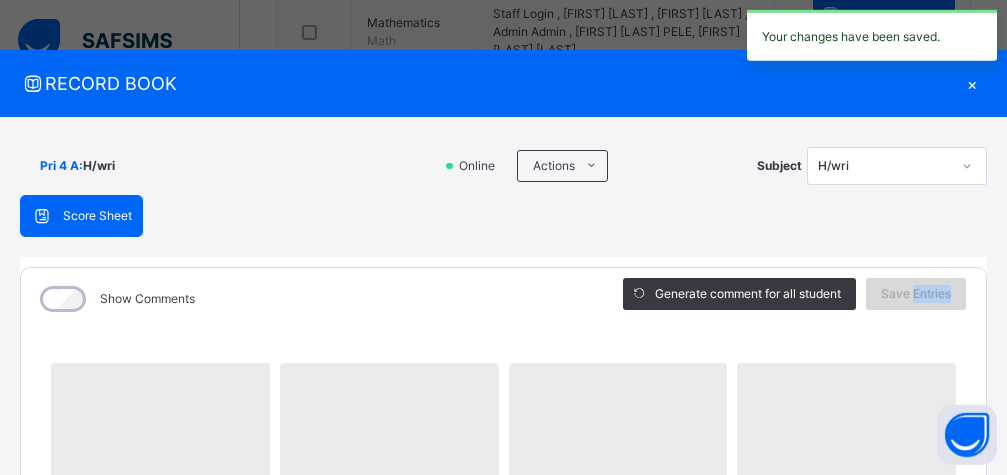 click on "Save Entries" at bounding box center (916, 294) 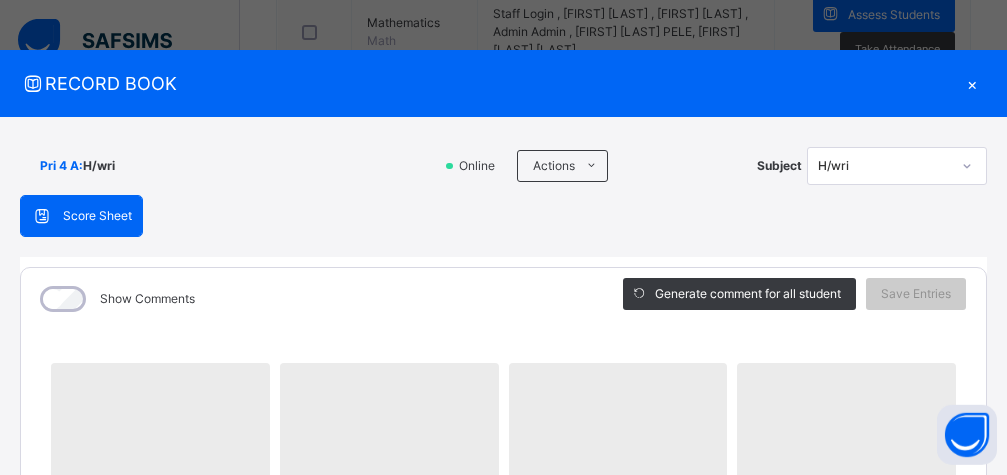 scroll, scrollTop: 890, scrollLeft: 0, axis: vertical 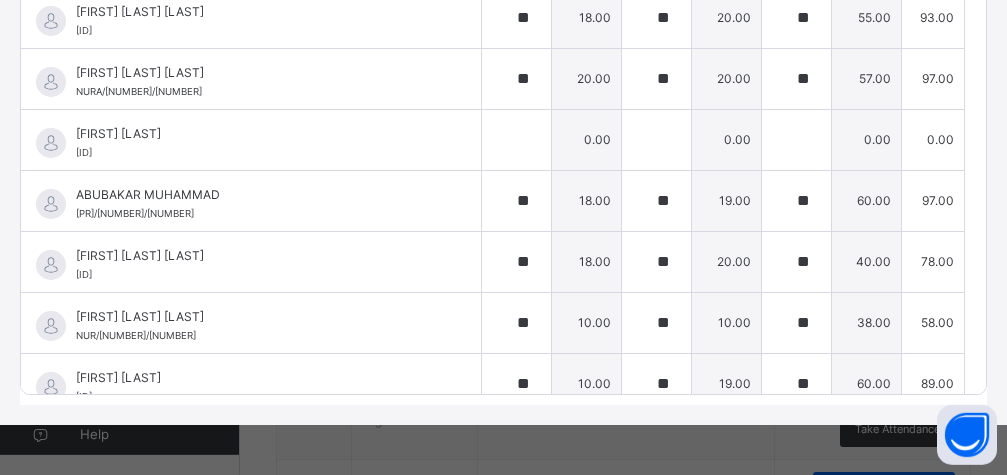 type on "**" 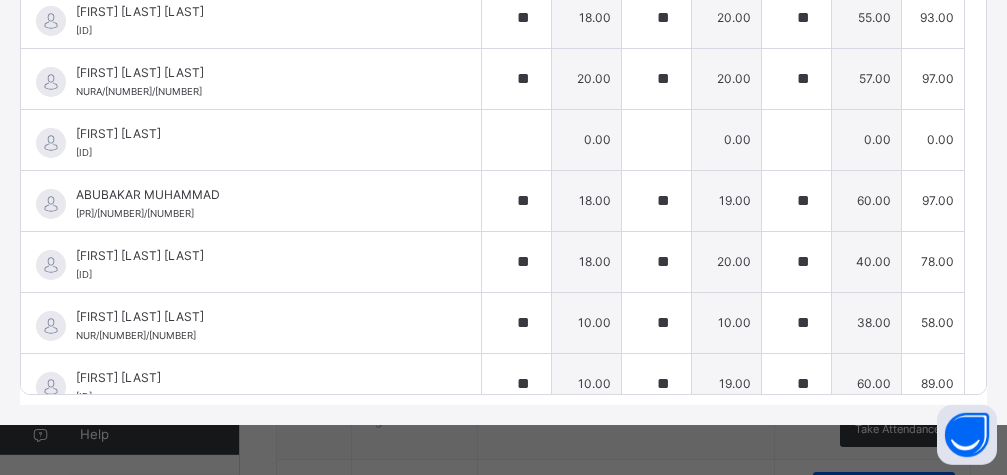 scroll, scrollTop: 0, scrollLeft: 0, axis: both 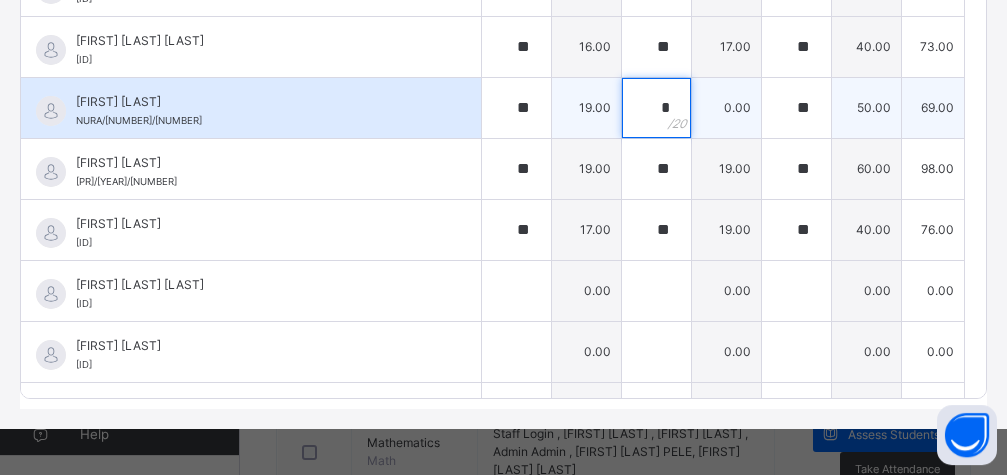 click on "*" at bounding box center (656, 108) 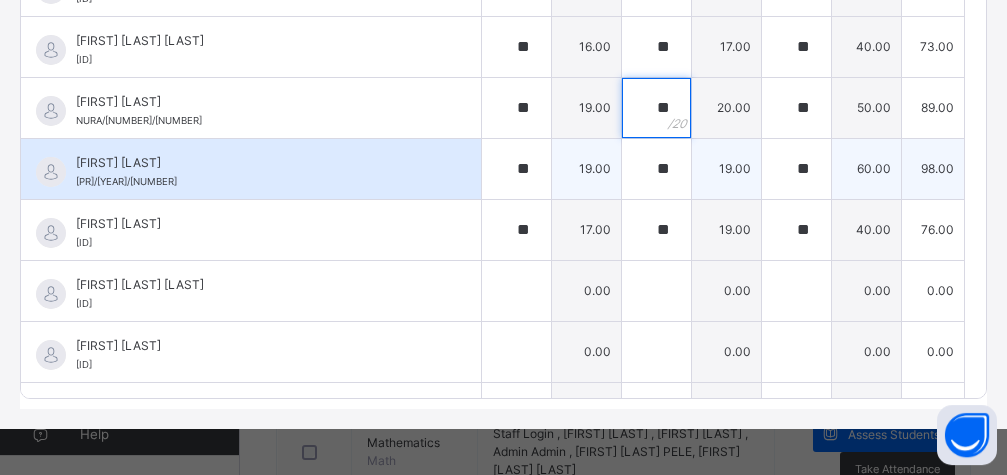 type on "**" 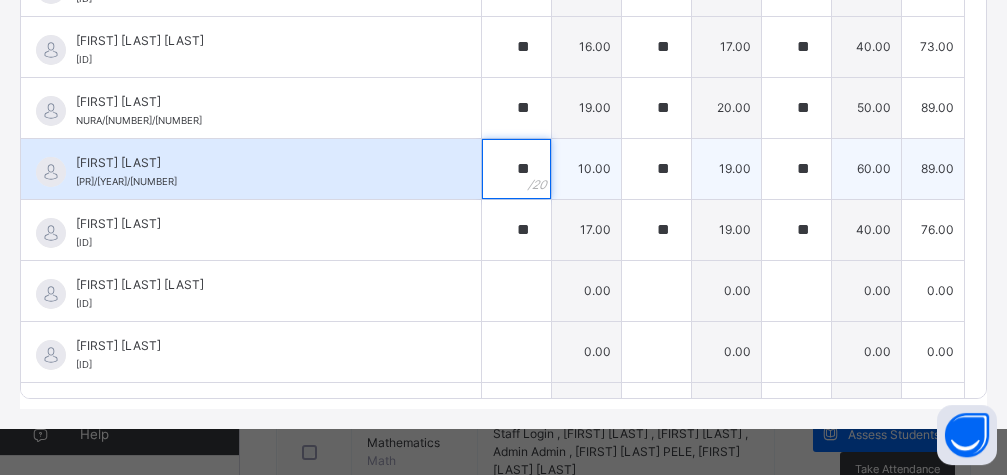 type on "**" 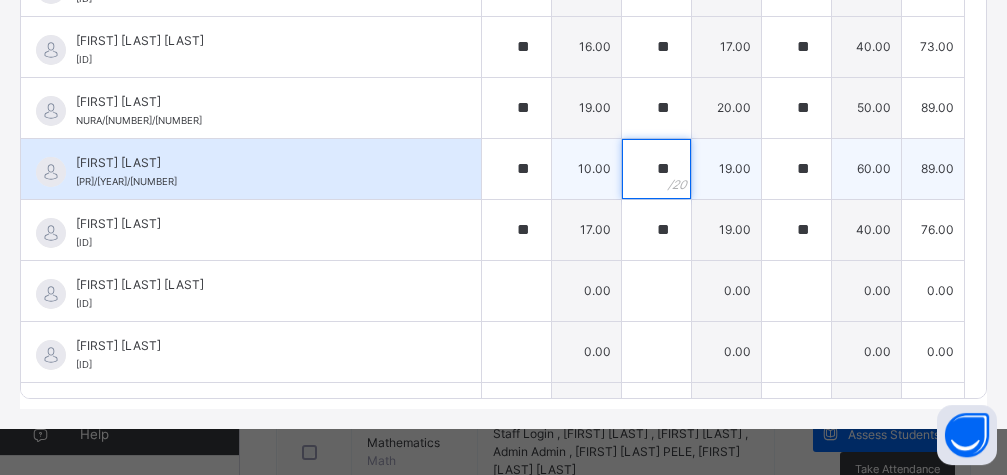 click on "**" at bounding box center (656, 169) 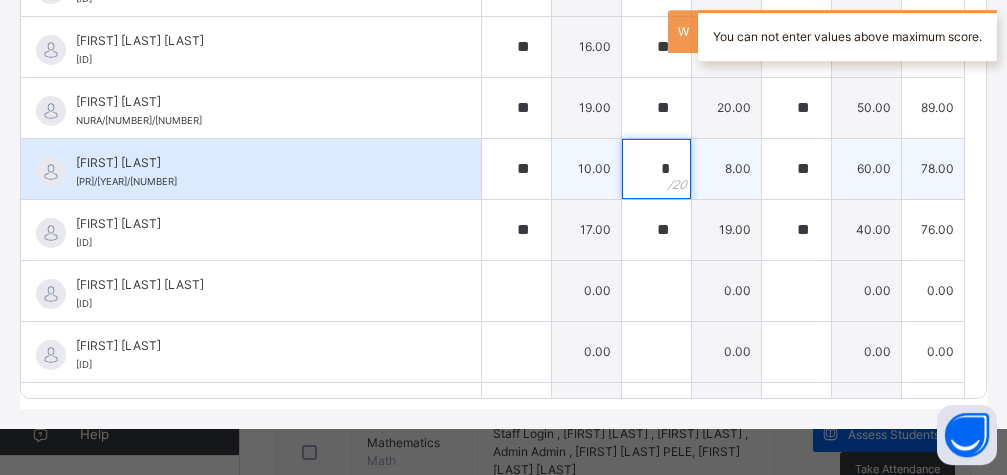 click on "*" at bounding box center [656, 169] 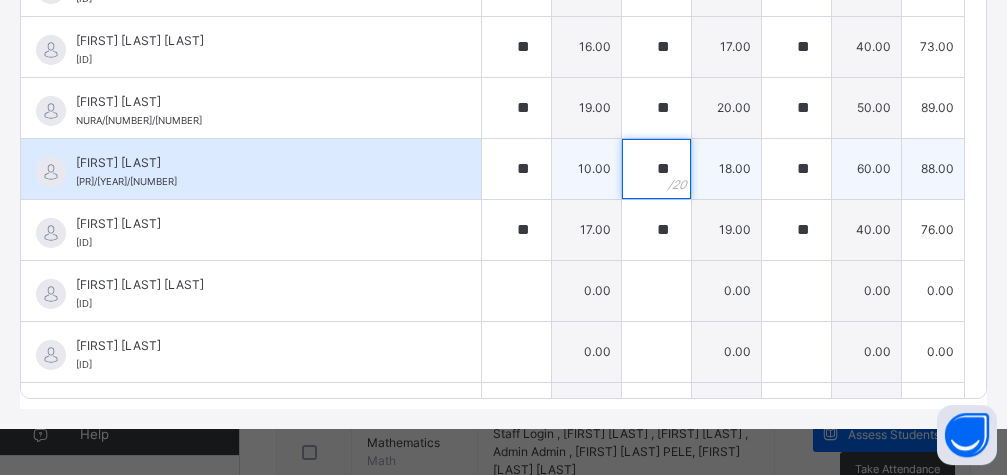 type on "**" 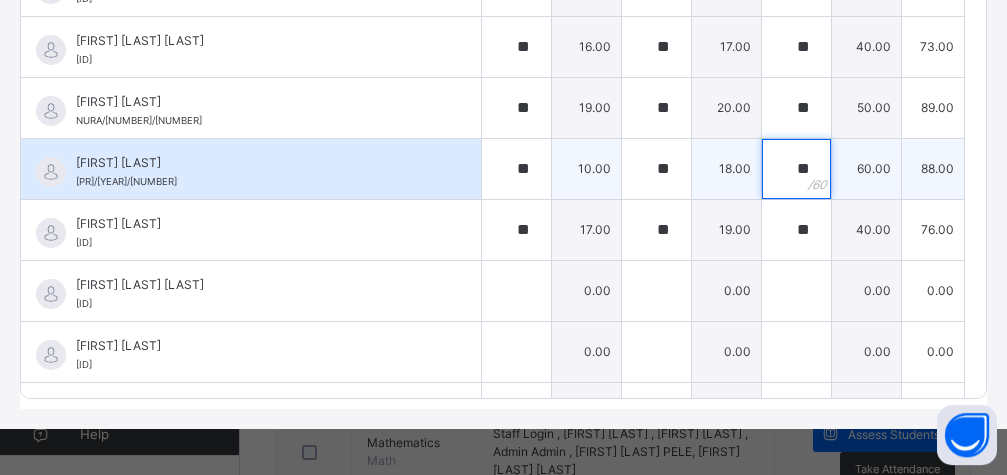 click on "**" at bounding box center (796, 169) 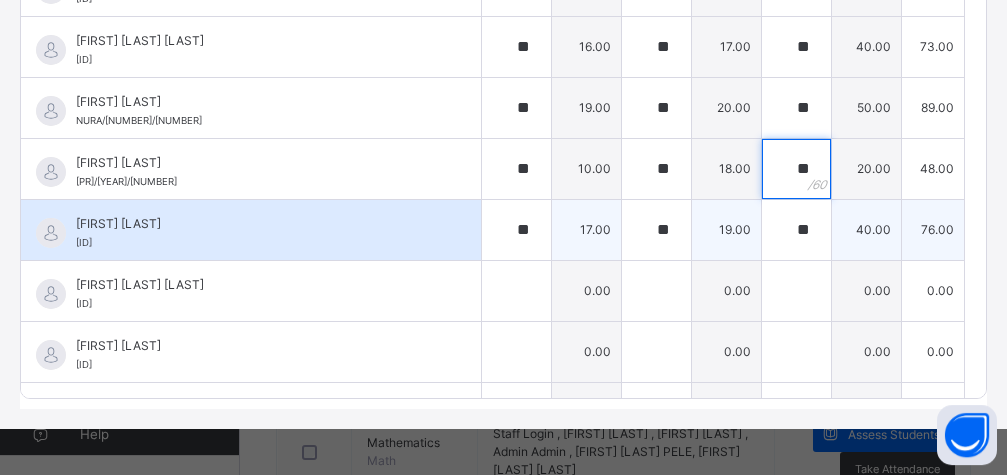 type on "**" 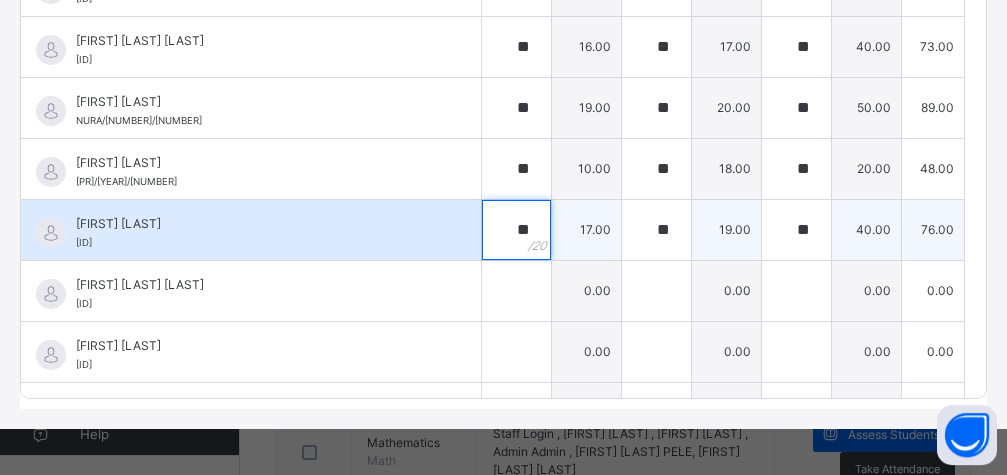 click on "**" at bounding box center (516, 230) 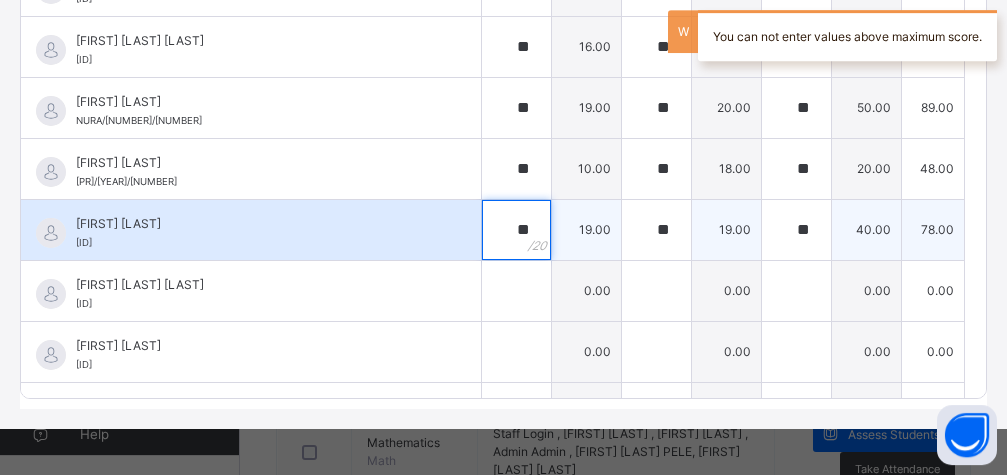 type on "**" 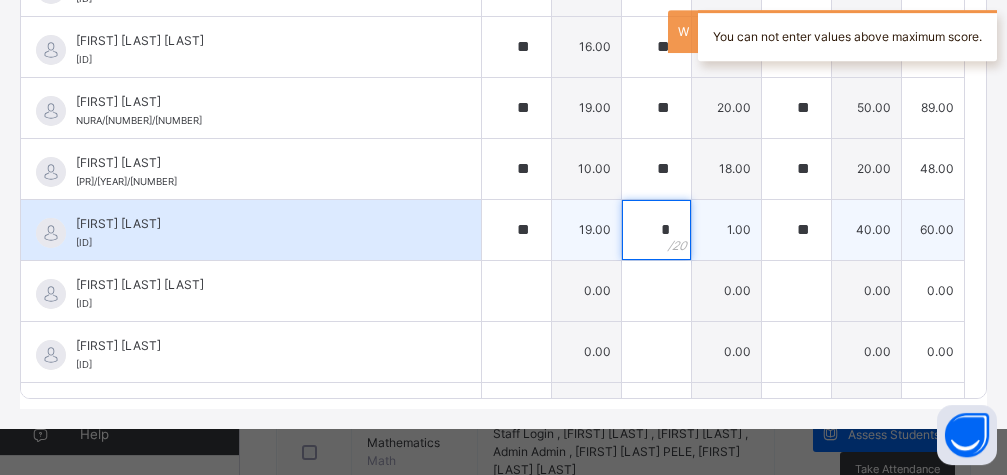 type on "**" 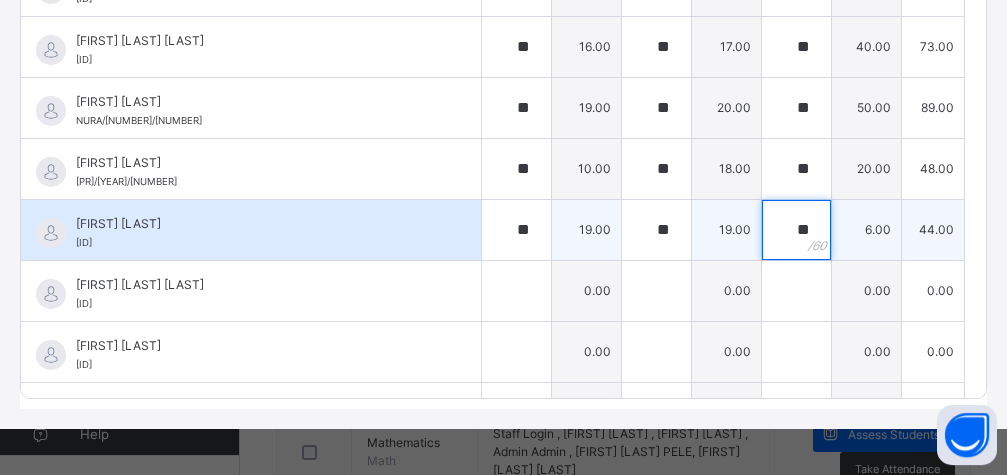 type on "**" 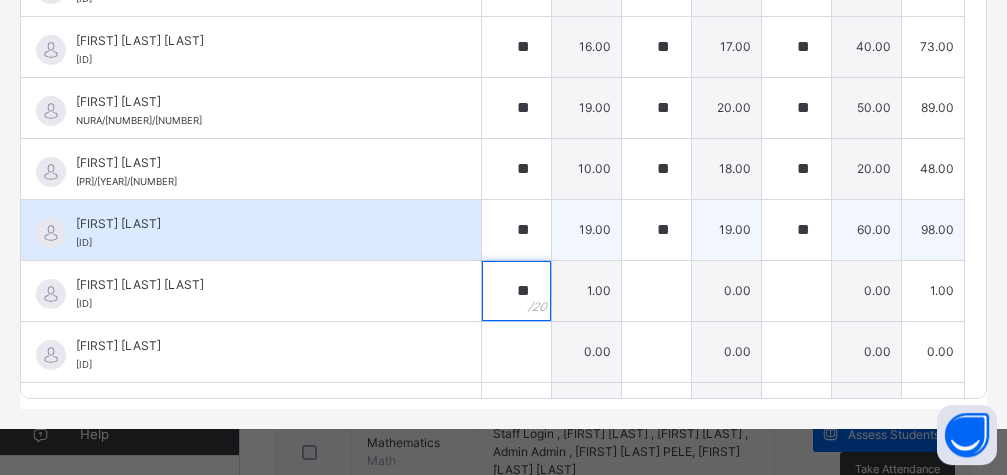 type on "**" 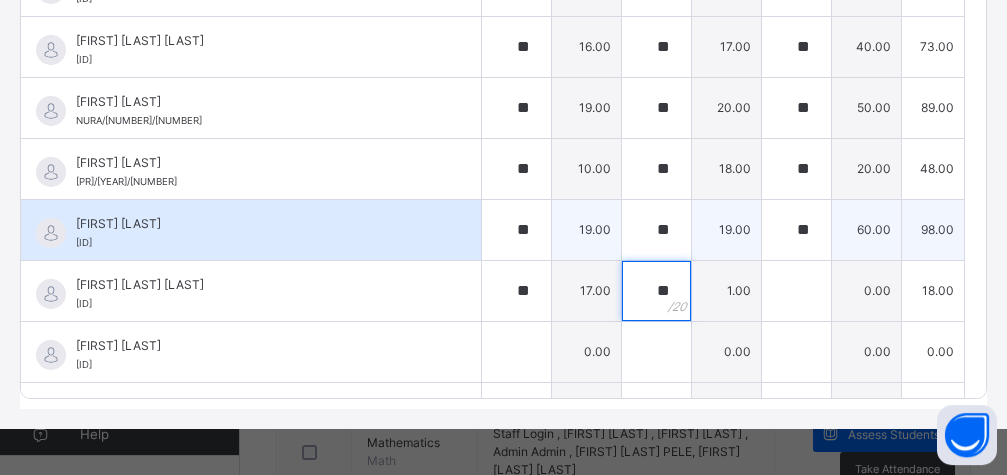 type on "**" 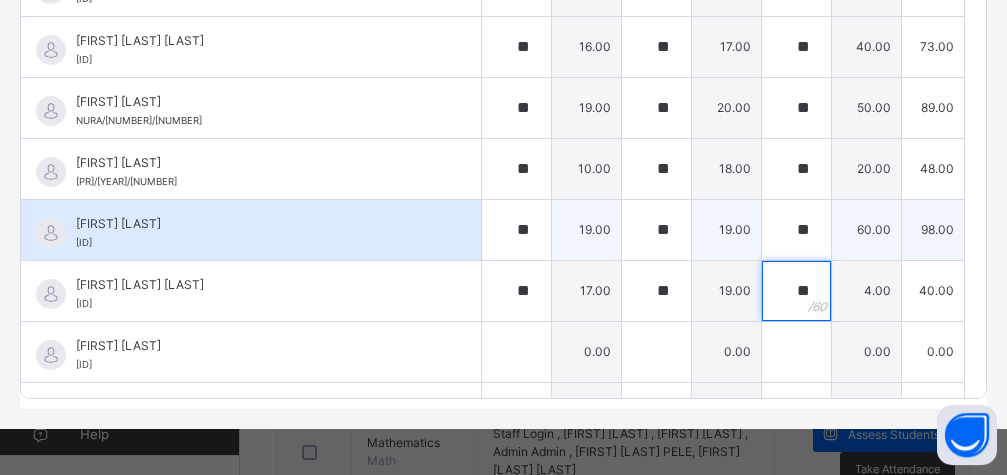 type on "**" 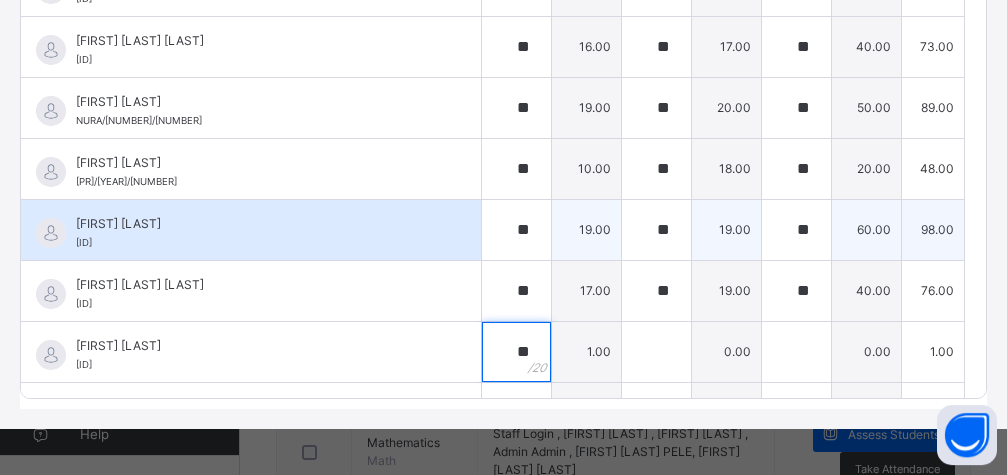 type on "**" 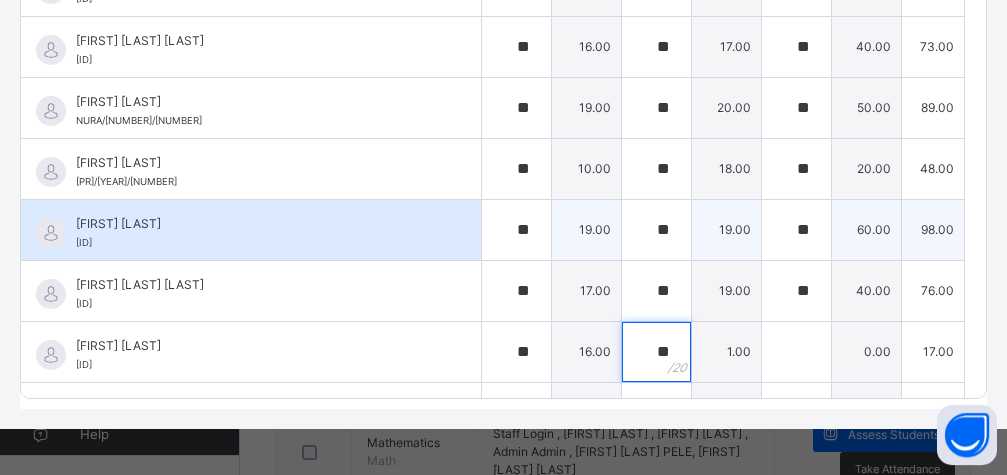 type on "**" 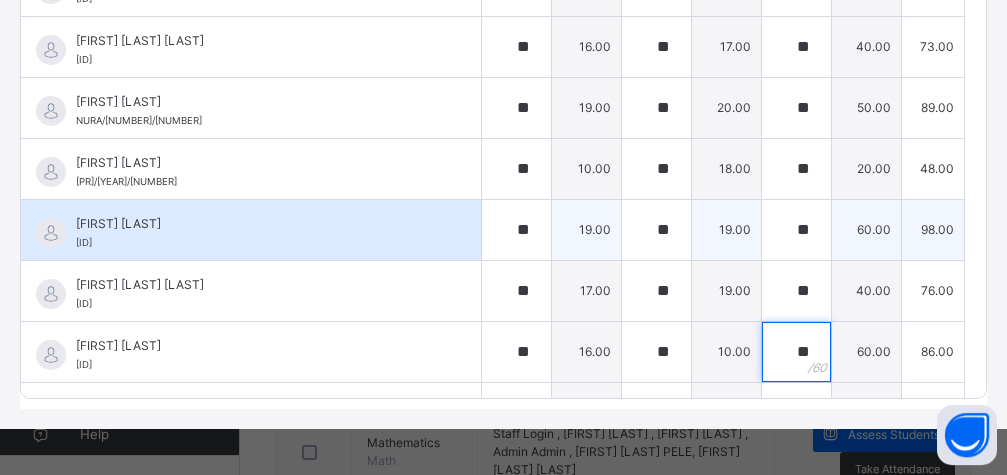 type on "**" 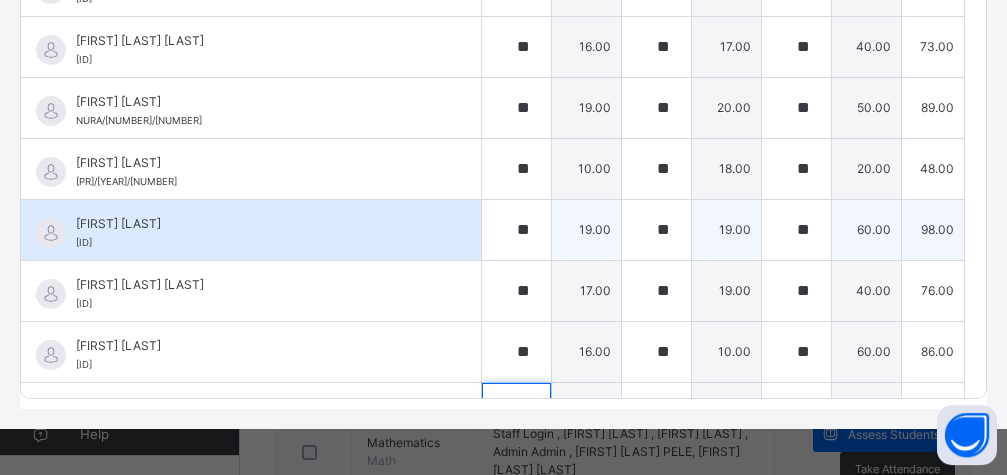 scroll, scrollTop: 621, scrollLeft: 0, axis: vertical 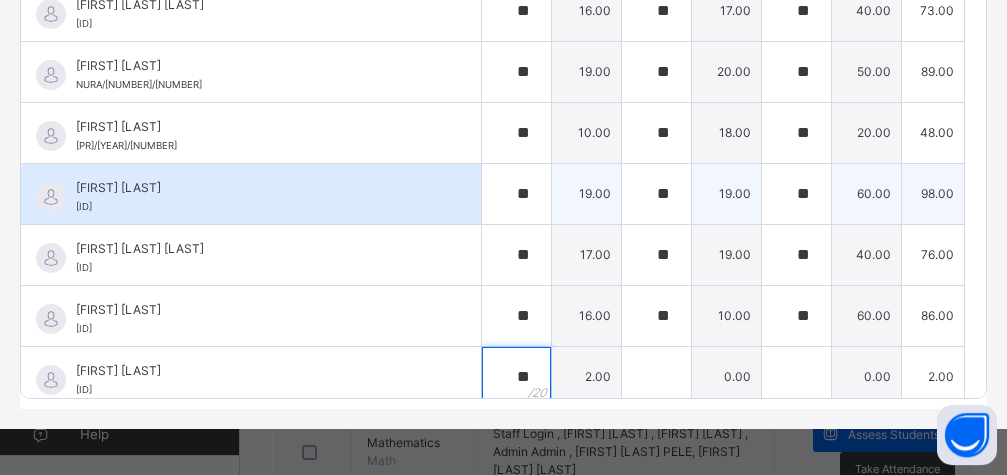 type on "**" 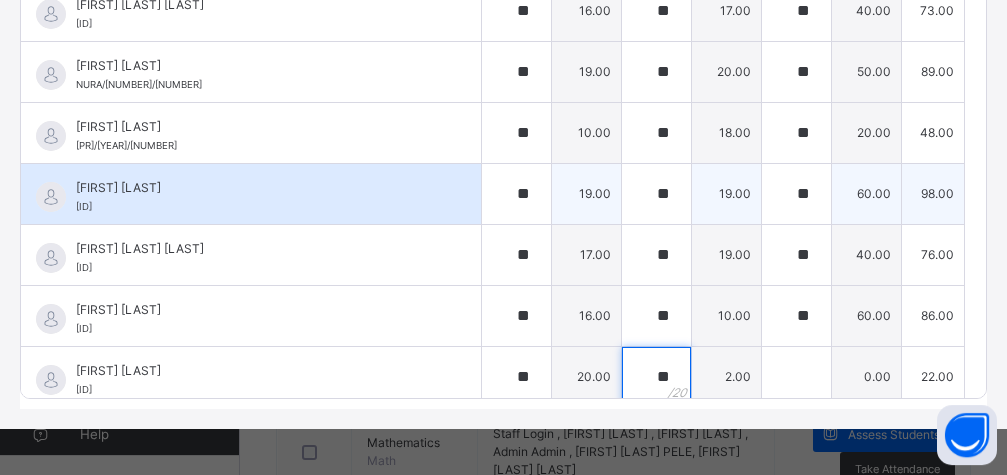 type on "**" 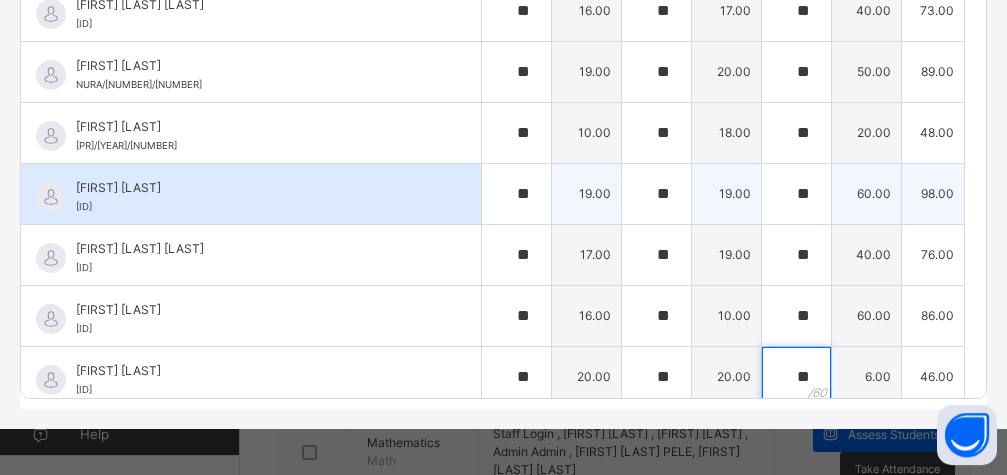 type on "**" 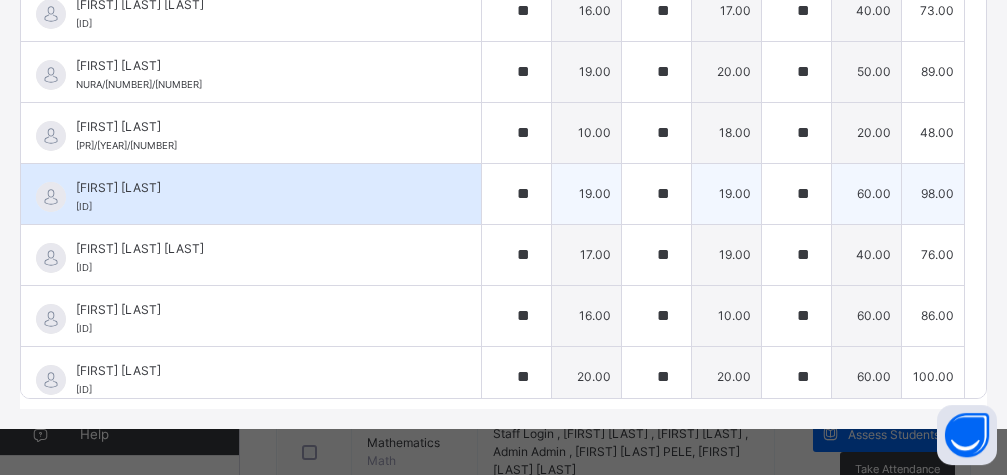 scroll, scrollTop: 682, scrollLeft: 0, axis: vertical 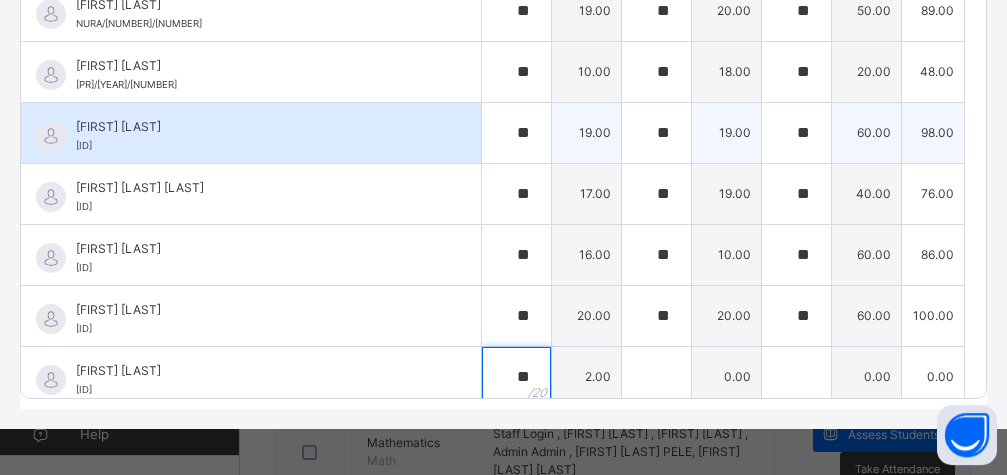type on "**" 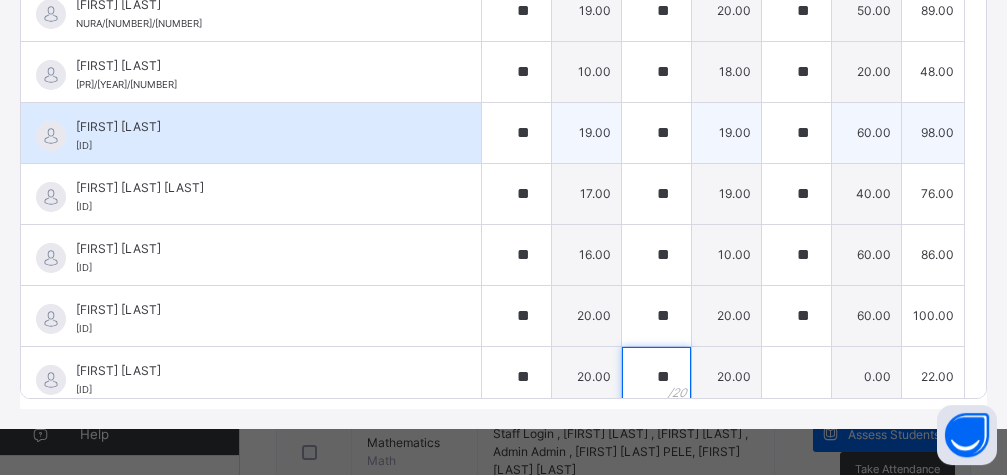 type on "**" 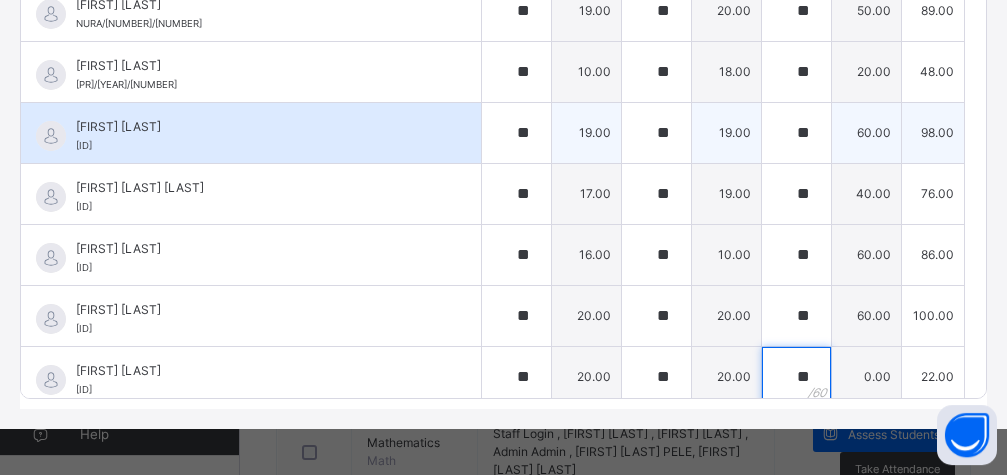 type on "**" 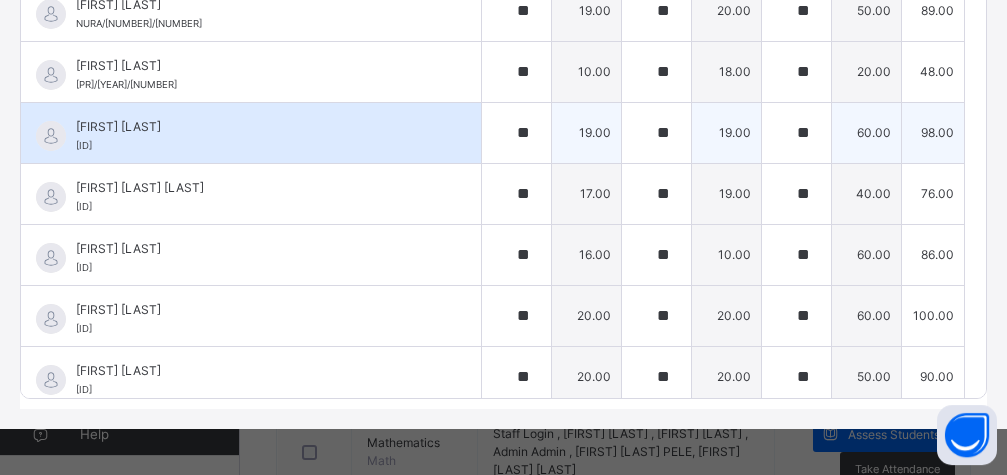 scroll, scrollTop: 743, scrollLeft: 0, axis: vertical 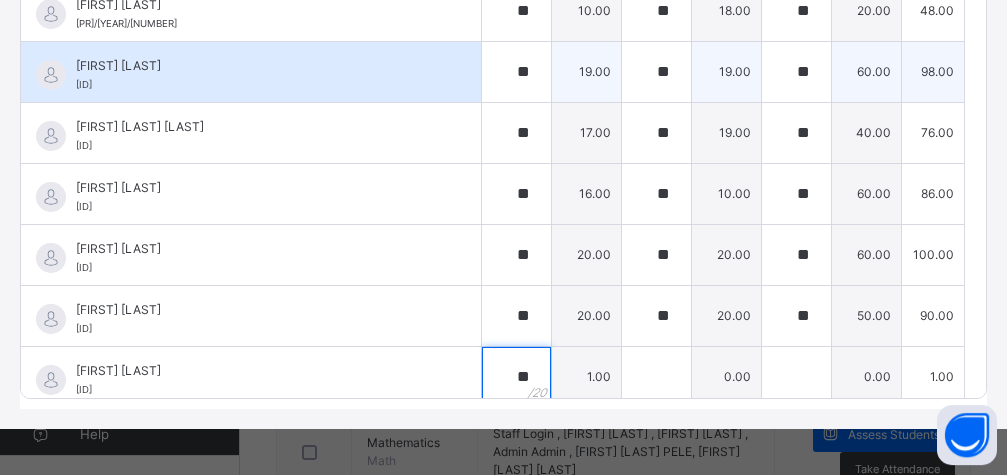 type on "**" 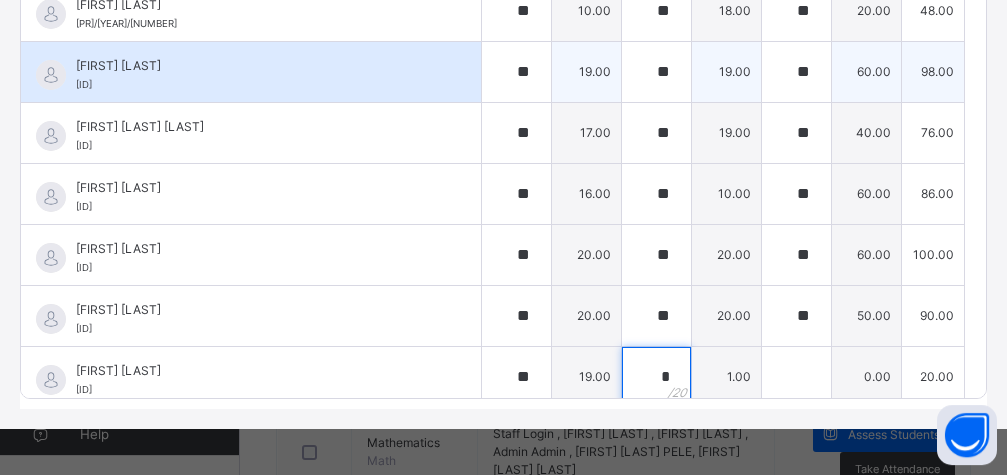 type on "**" 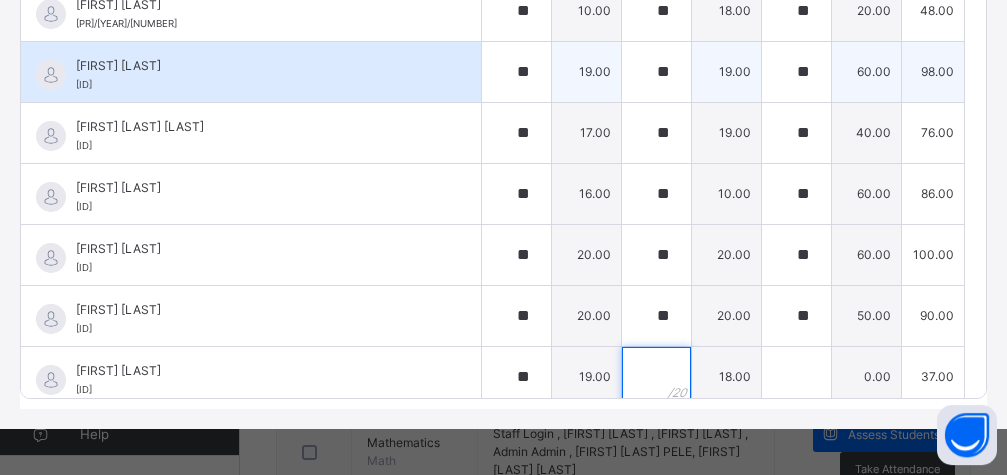 type on "*" 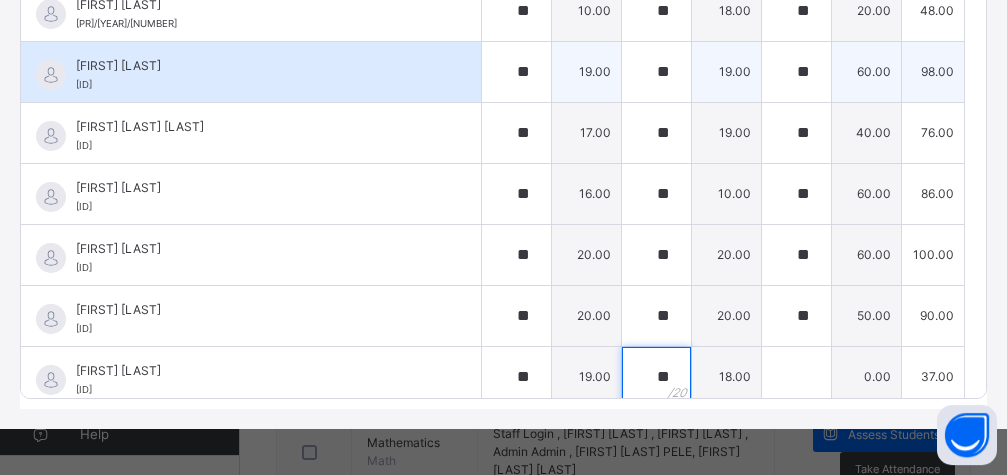 type on "**" 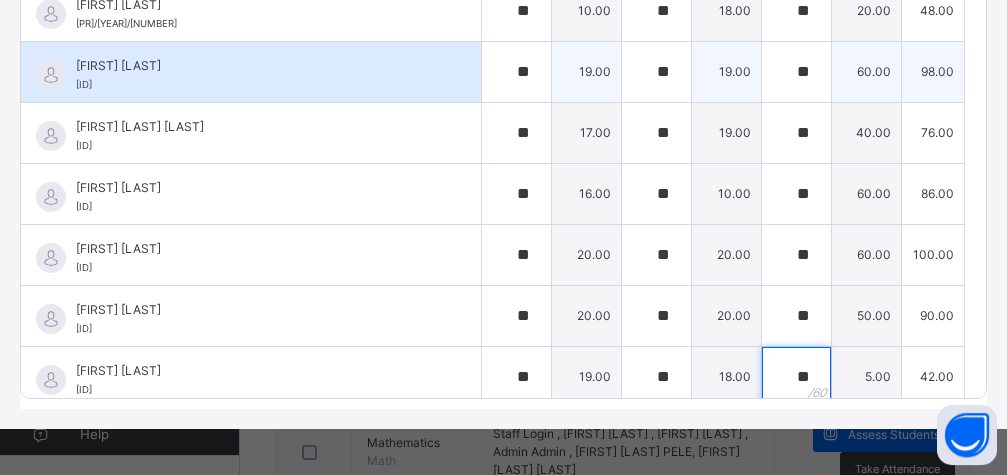 type on "**" 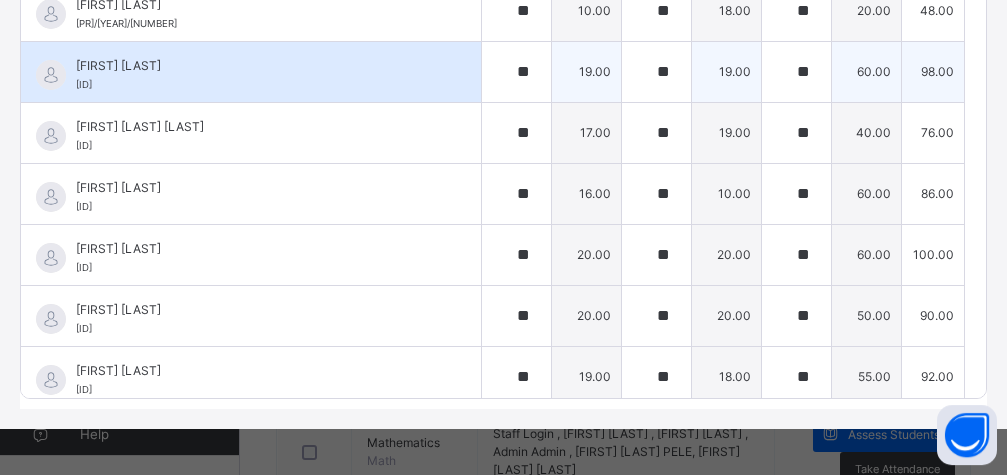 scroll, scrollTop: 804, scrollLeft: 0, axis: vertical 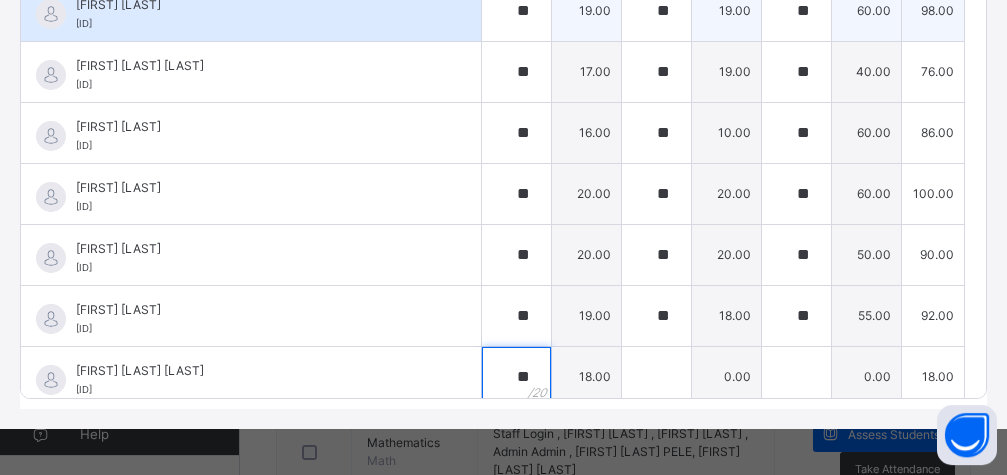 type on "**" 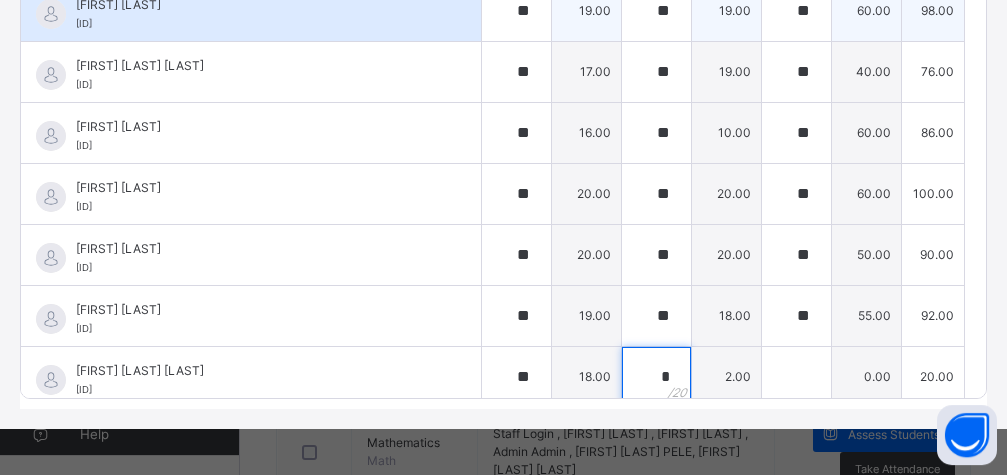 type on "**" 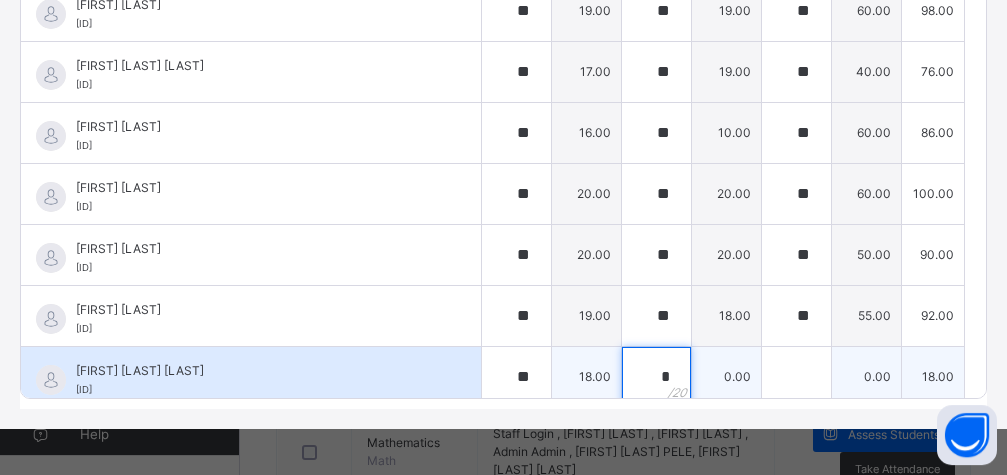 click on "*" at bounding box center (656, 377) 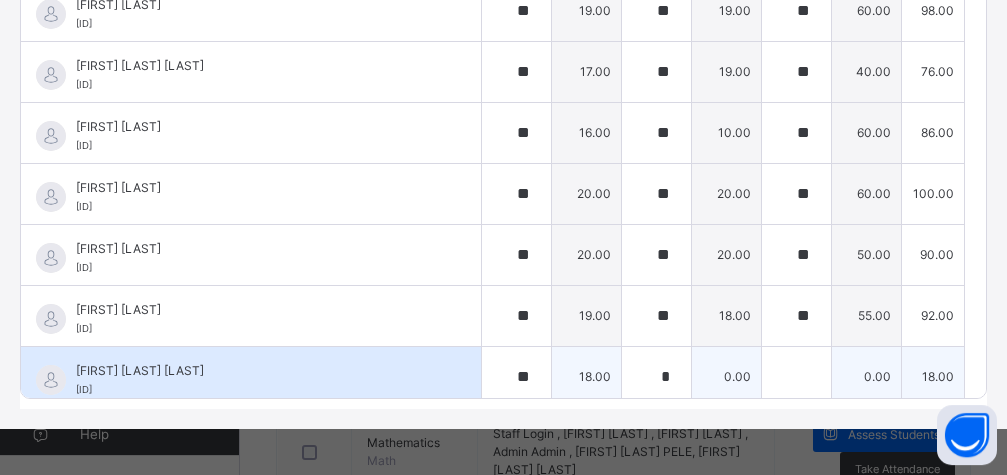 scroll, scrollTop: 865, scrollLeft: 0, axis: vertical 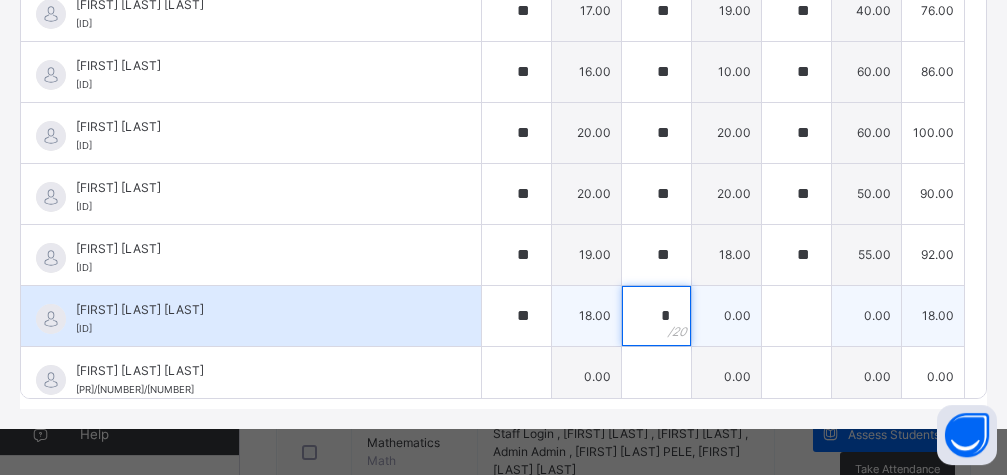 click on "*" at bounding box center [656, 316] 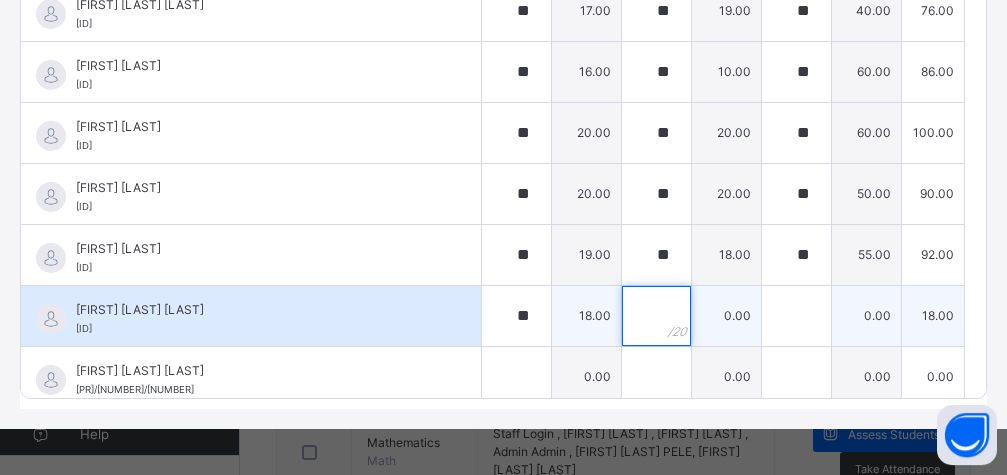 click at bounding box center [656, 316] 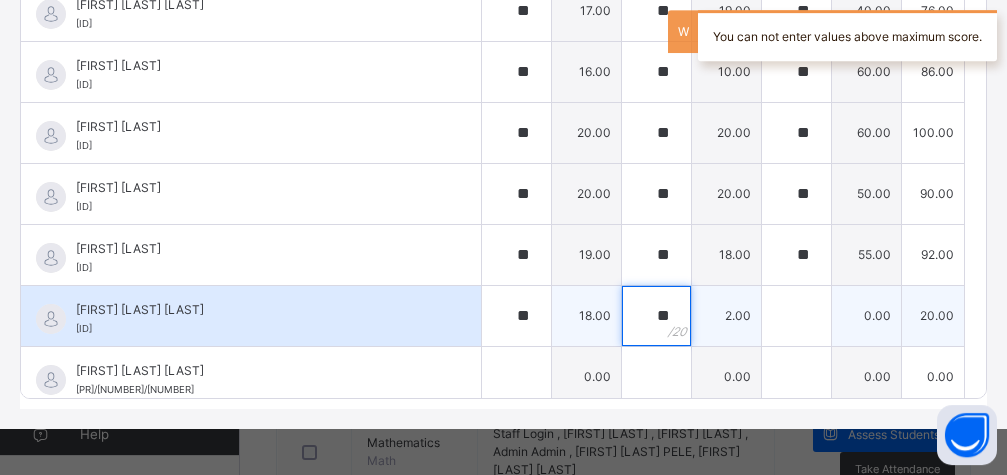 type on "**" 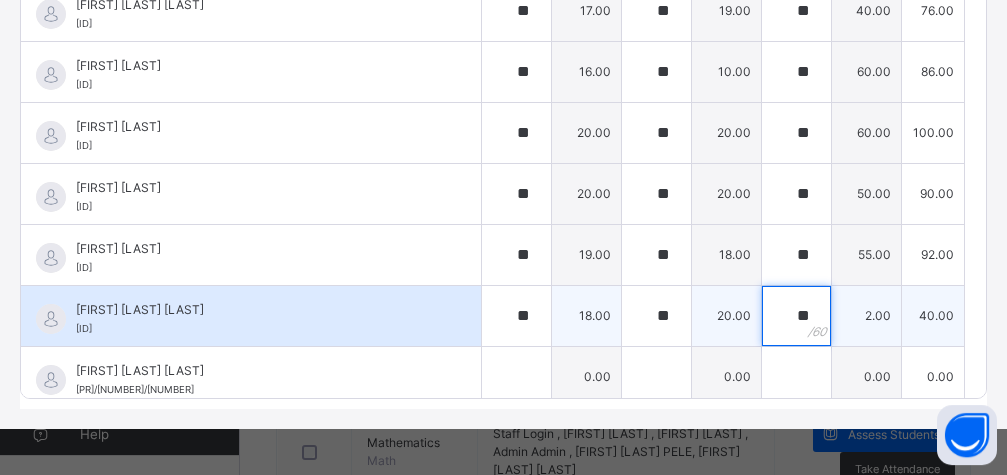 type on "**" 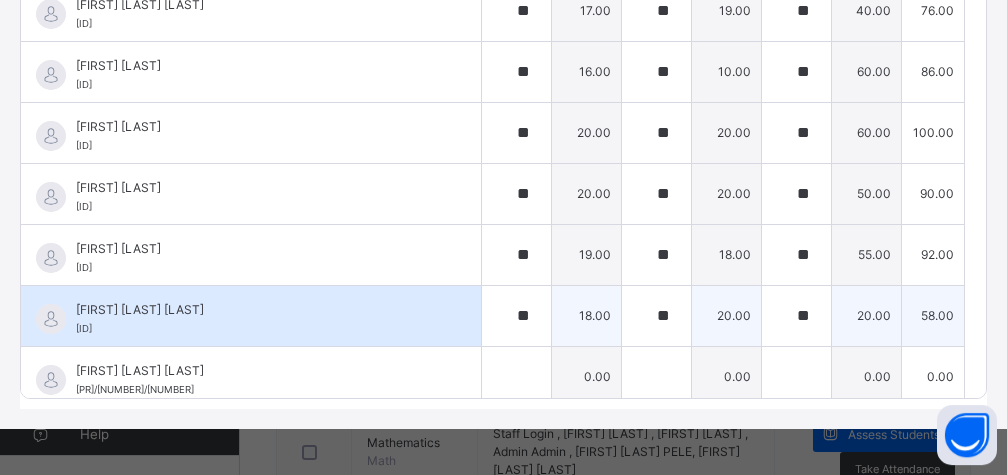 scroll, scrollTop: 926, scrollLeft: 0, axis: vertical 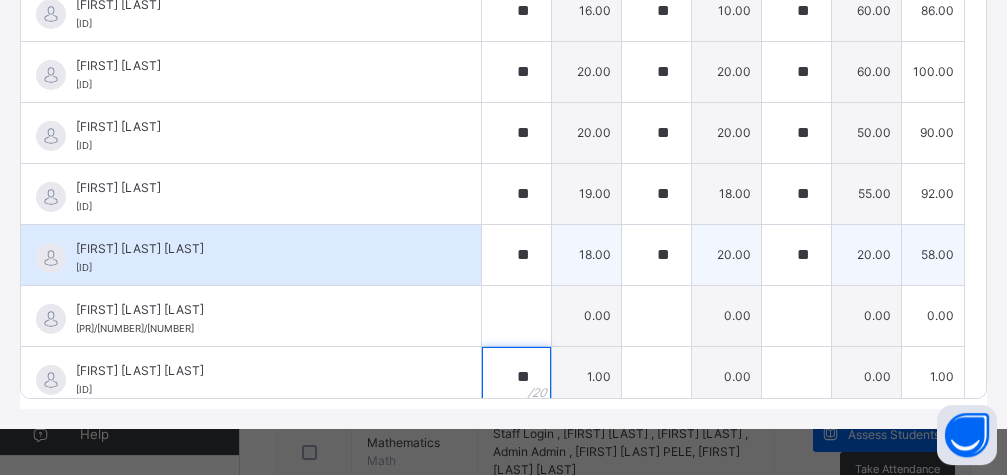type on "**" 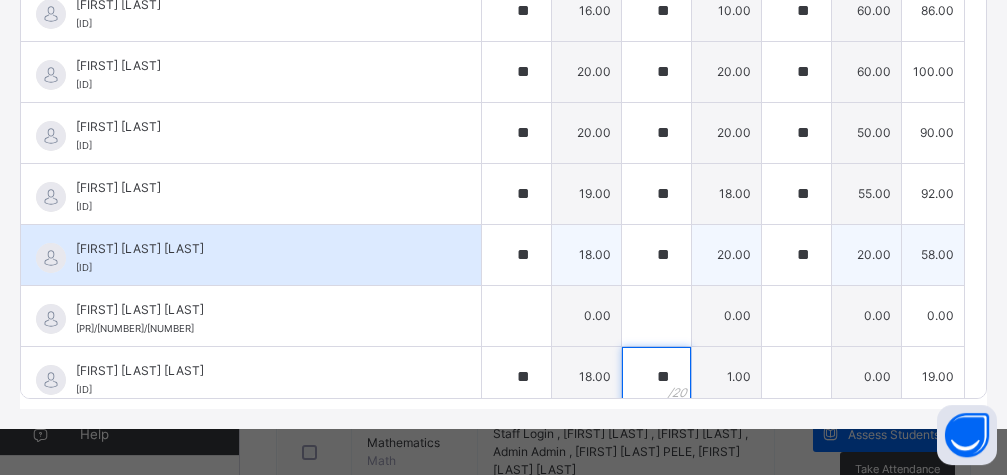 type on "**" 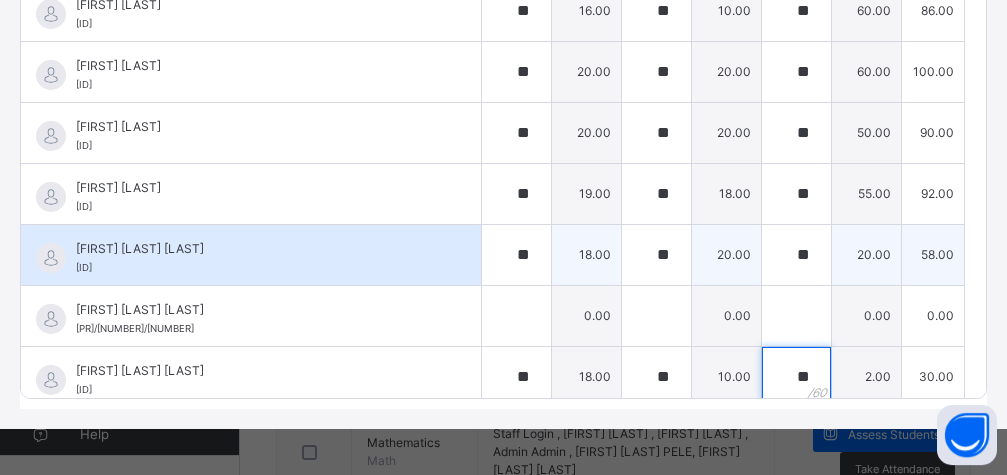 type on "**" 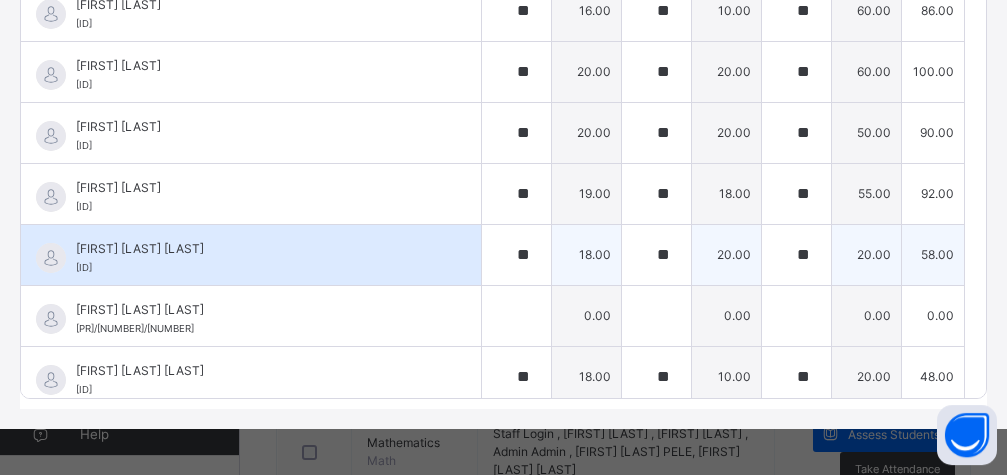 scroll, scrollTop: 987, scrollLeft: 0, axis: vertical 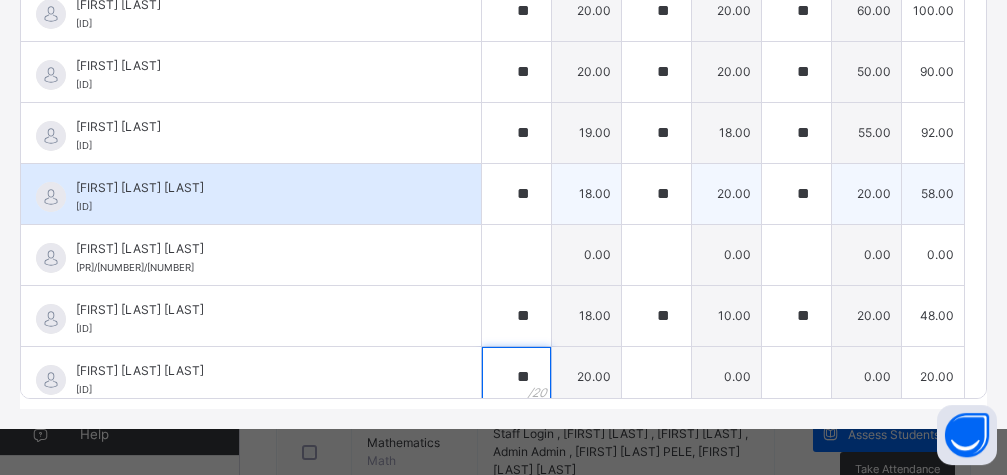 type on "**" 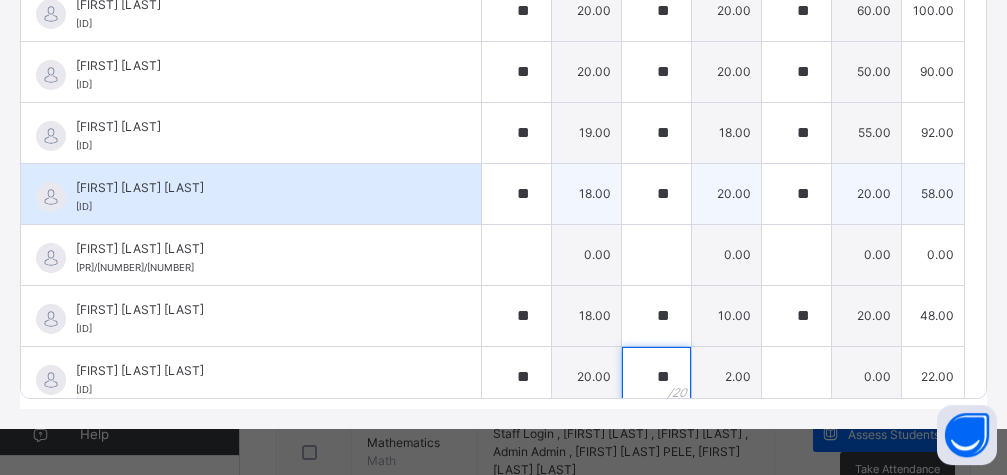 type on "**" 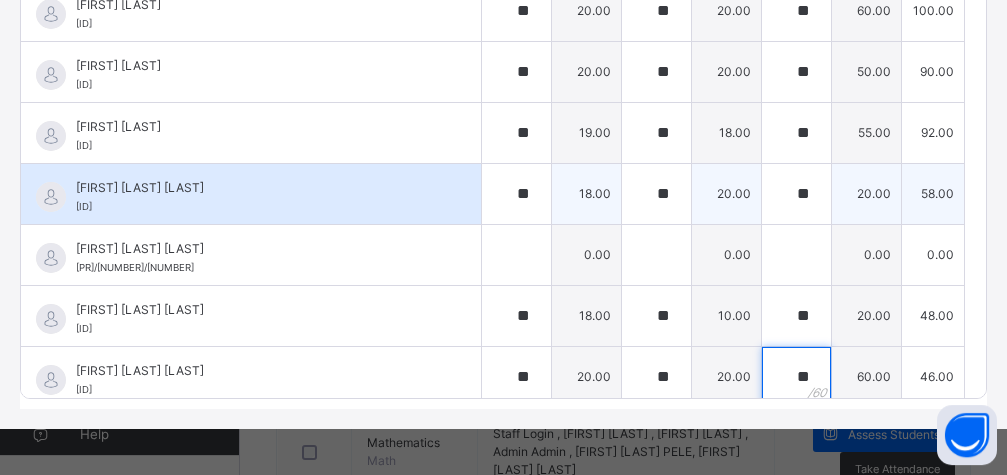 type on "**" 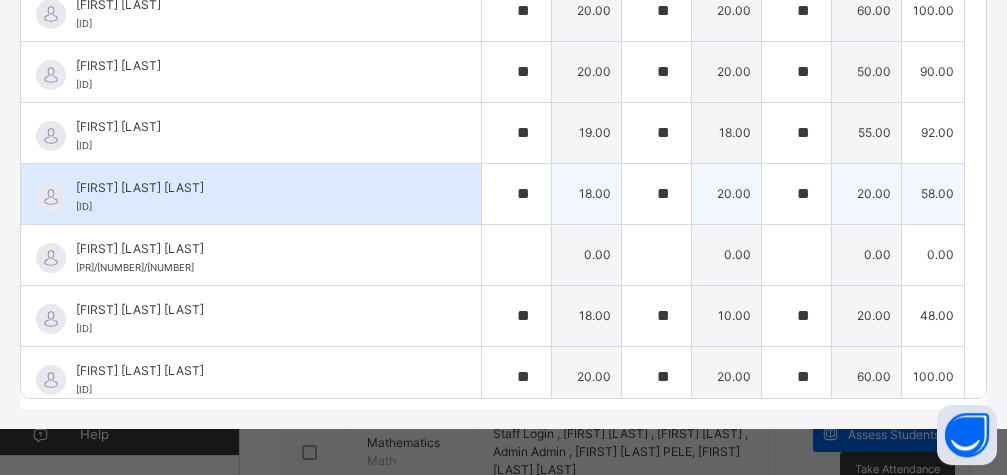 scroll, scrollTop: 1048, scrollLeft: 0, axis: vertical 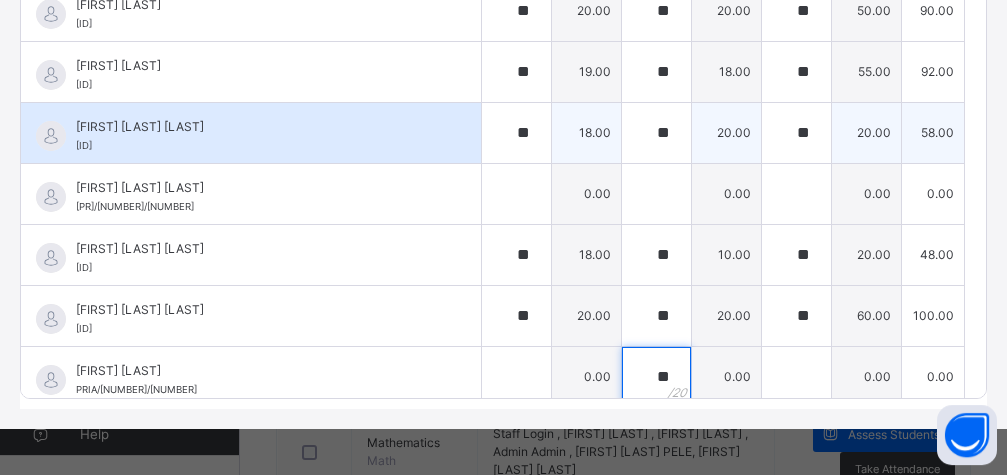 type on "**" 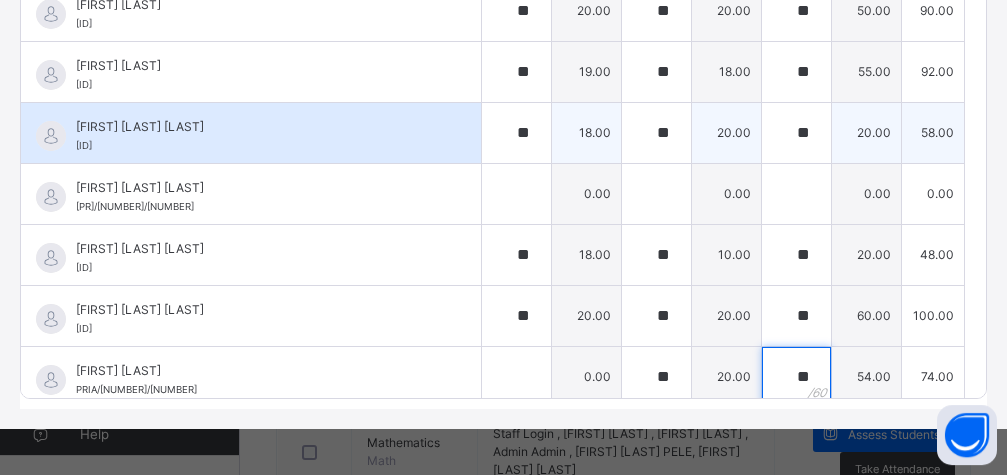 type on "**" 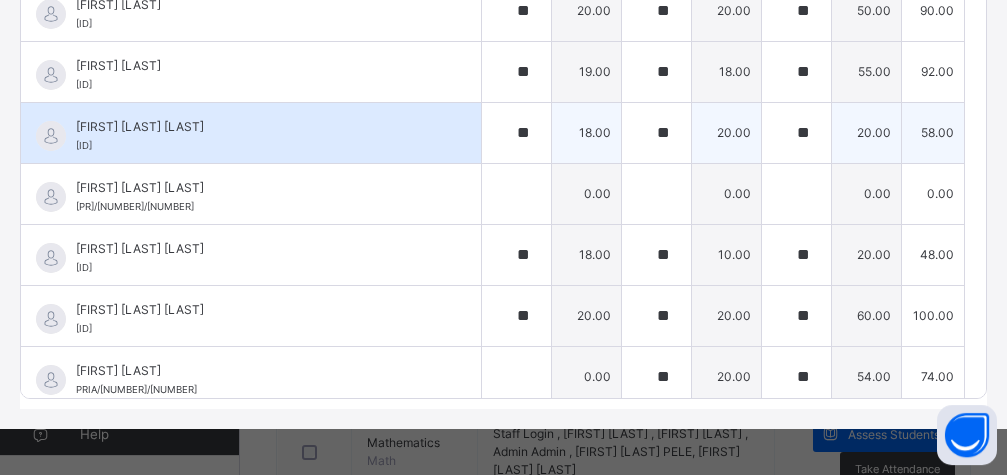 scroll, scrollTop: 1109, scrollLeft: 0, axis: vertical 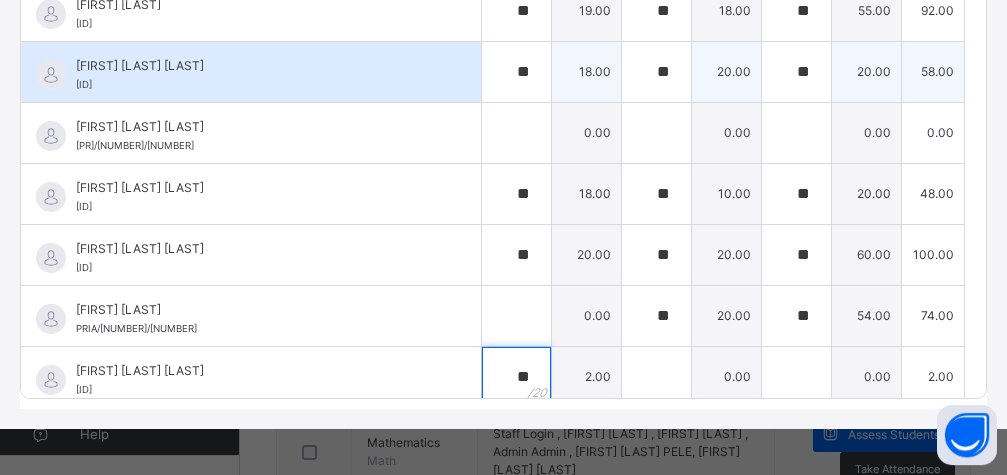type on "**" 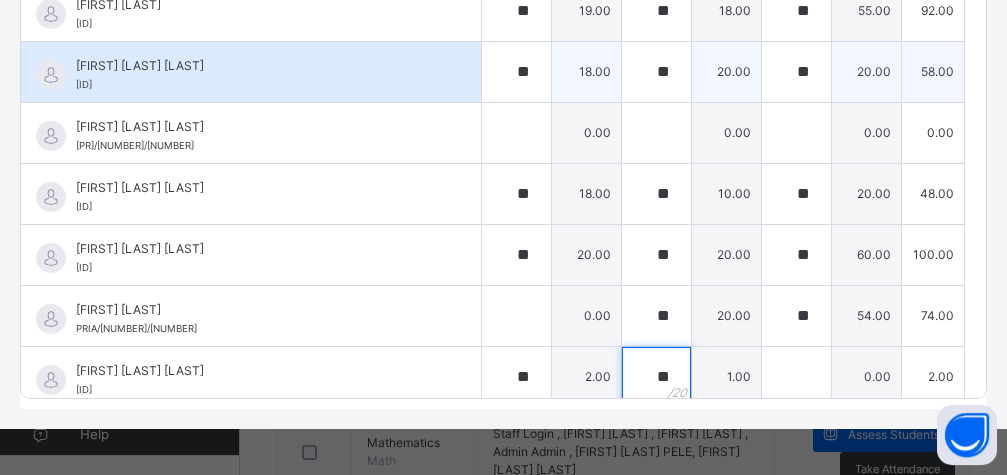 type on "**" 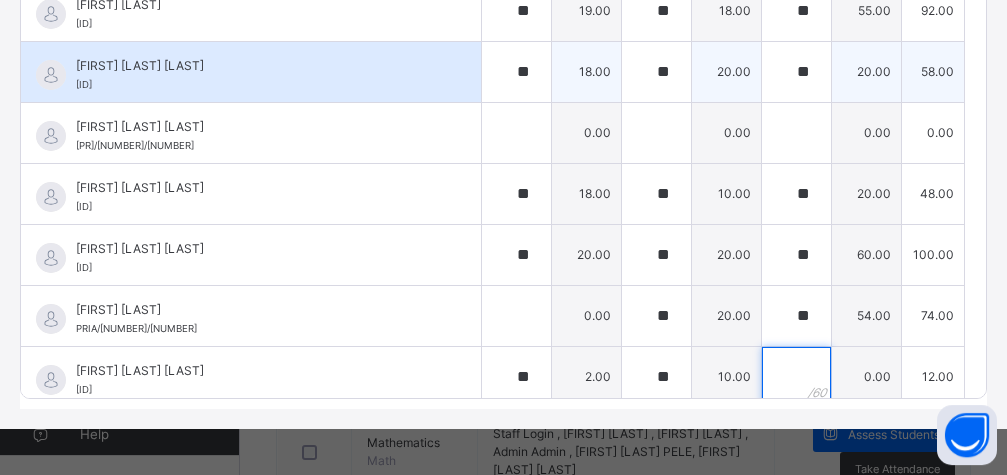 type on "*" 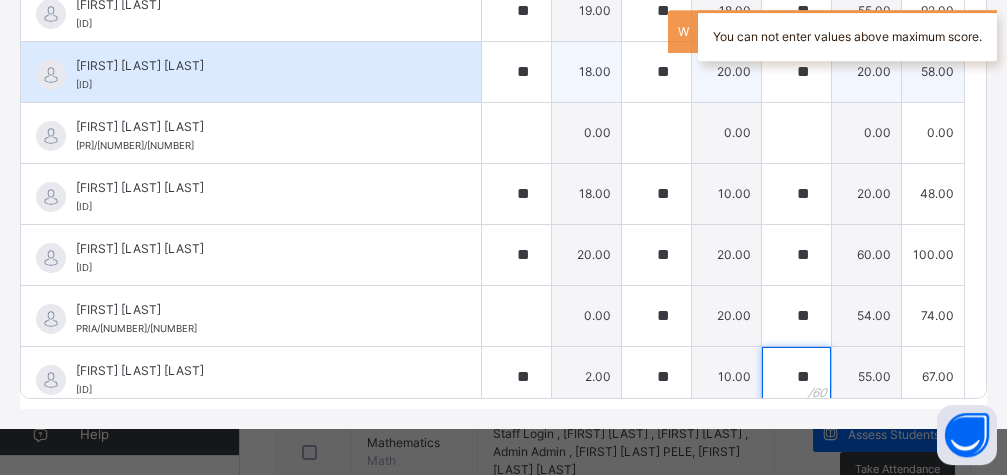 type on "**" 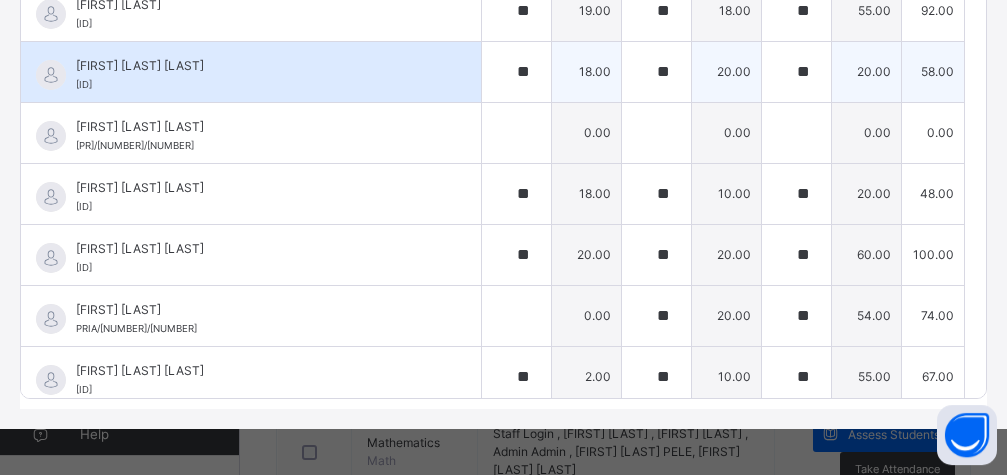 scroll, scrollTop: 1170, scrollLeft: 0, axis: vertical 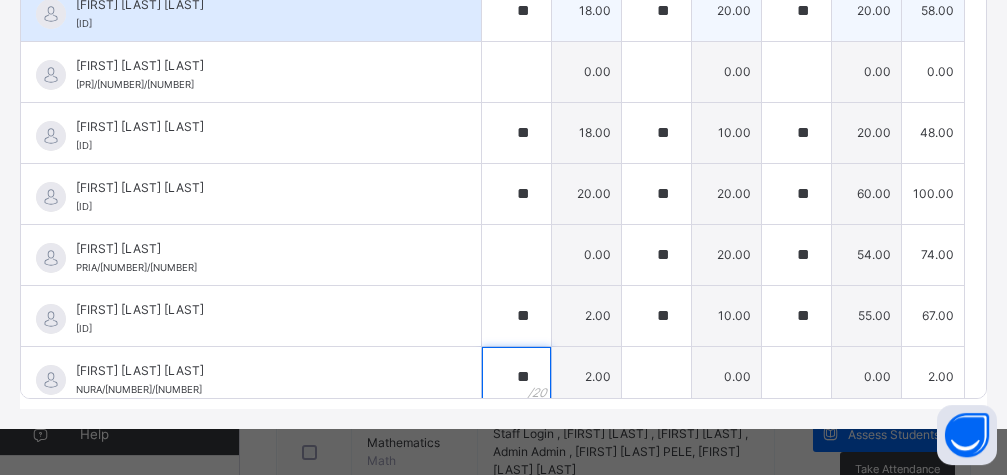 type on "**" 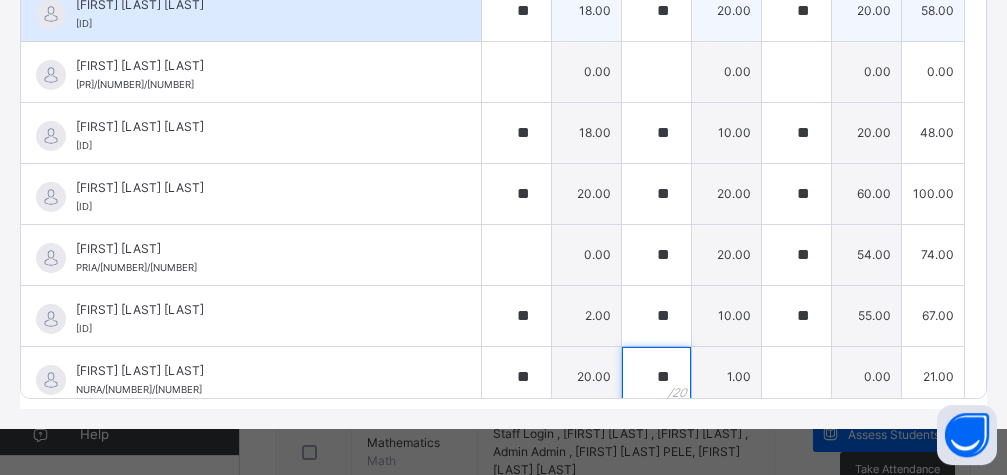 type on "**" 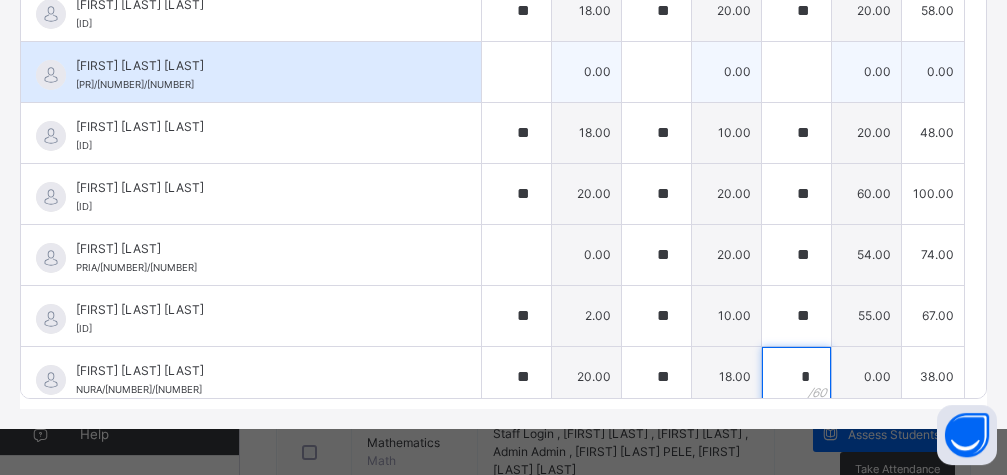 type on "*" 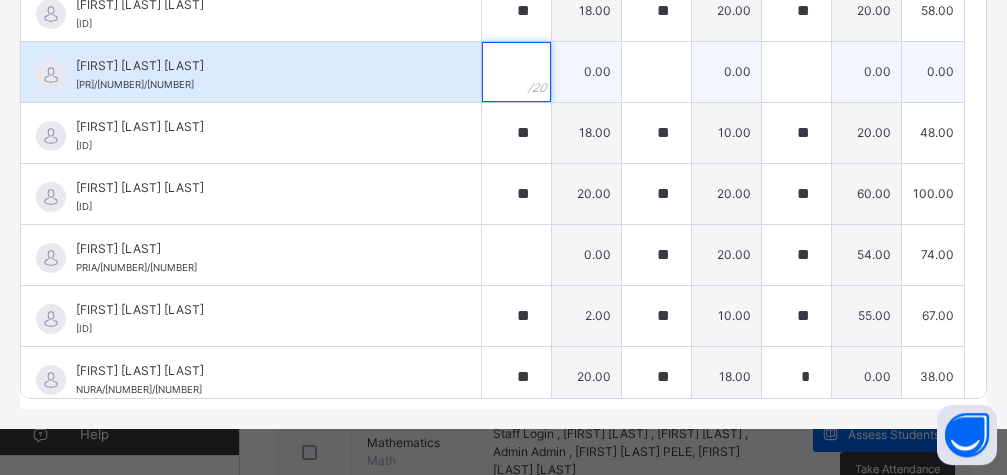 click at bounding box center [516, 72] 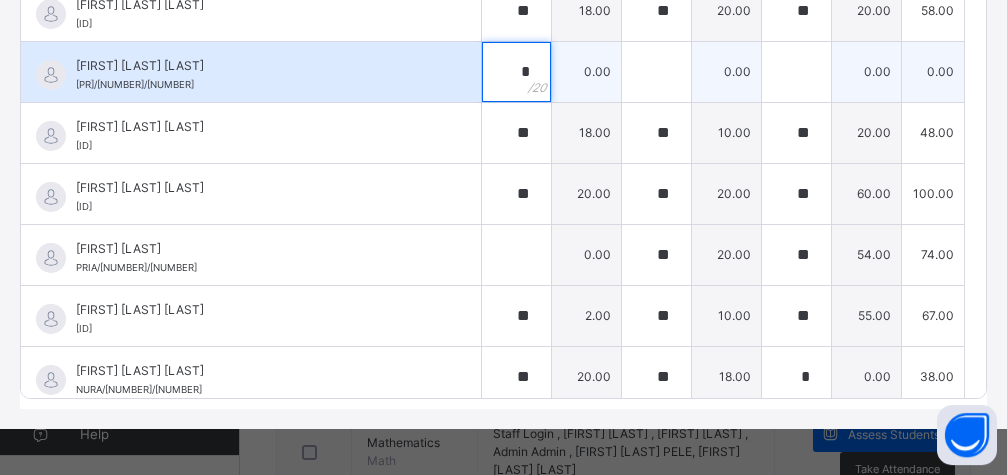 type on "*" 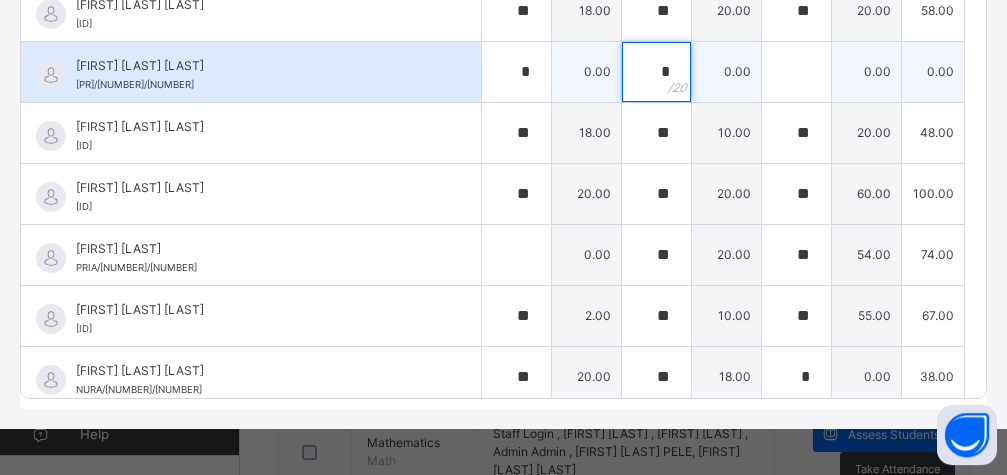 type on "*" 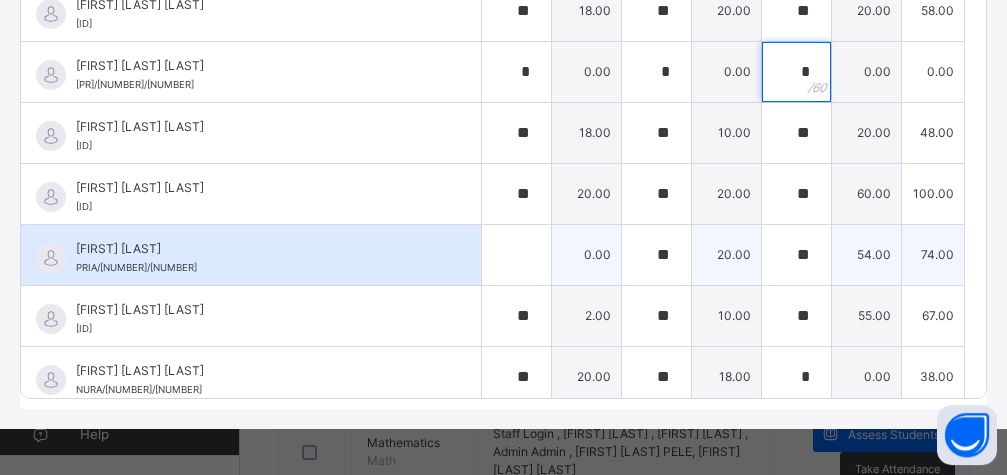 type on "*" 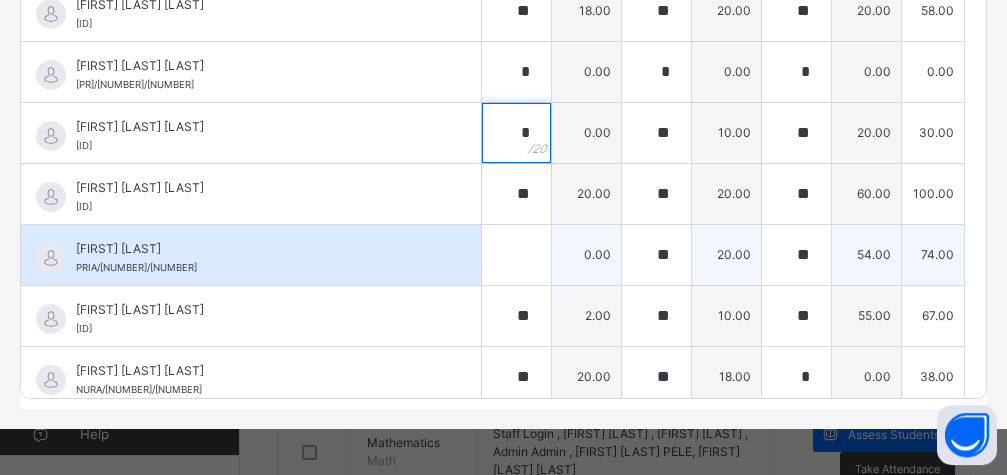 type on "*" 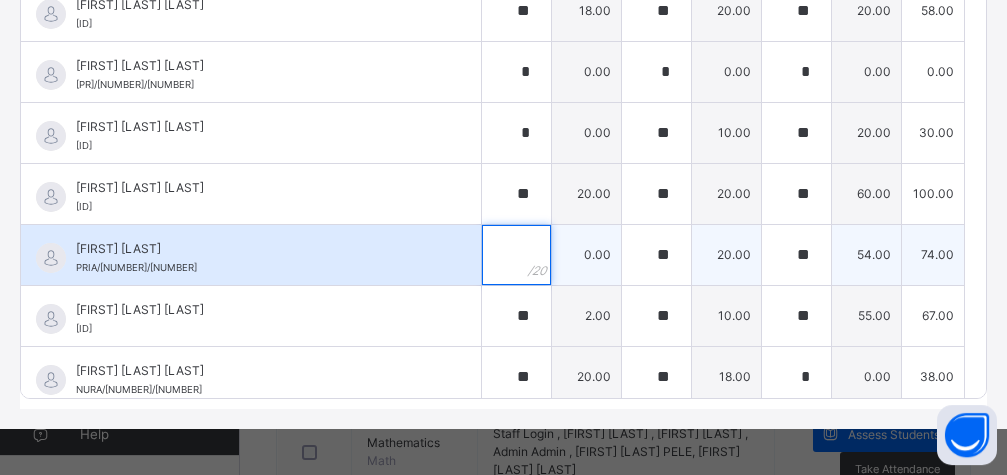 click at bounding box center [516, 255] 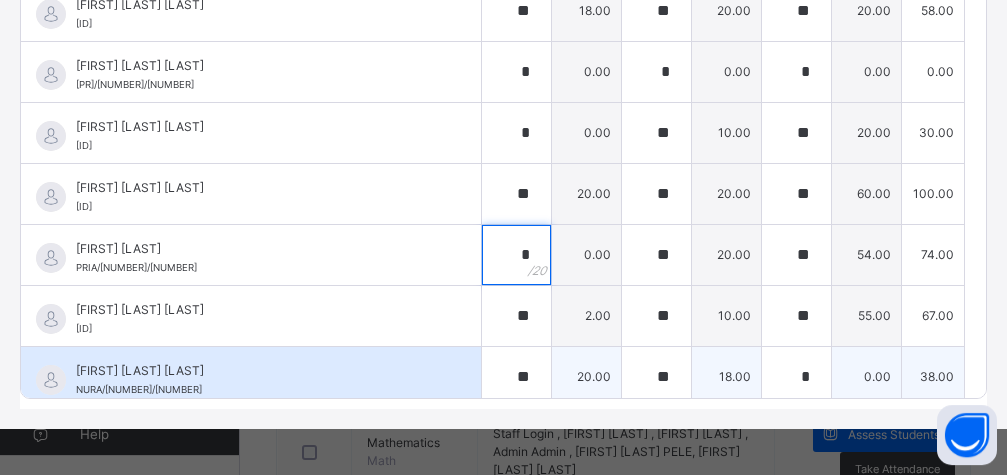 type on "*" 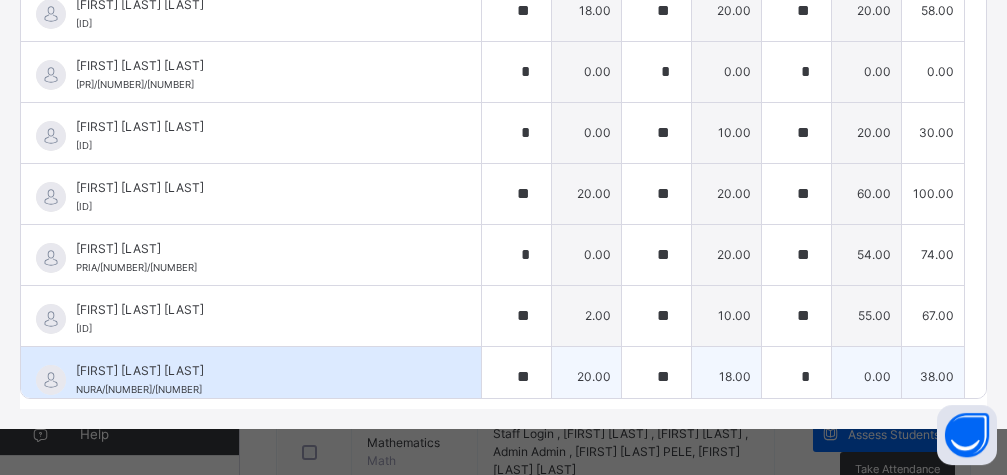 click on "20.00" at bounding box center [587, 376] 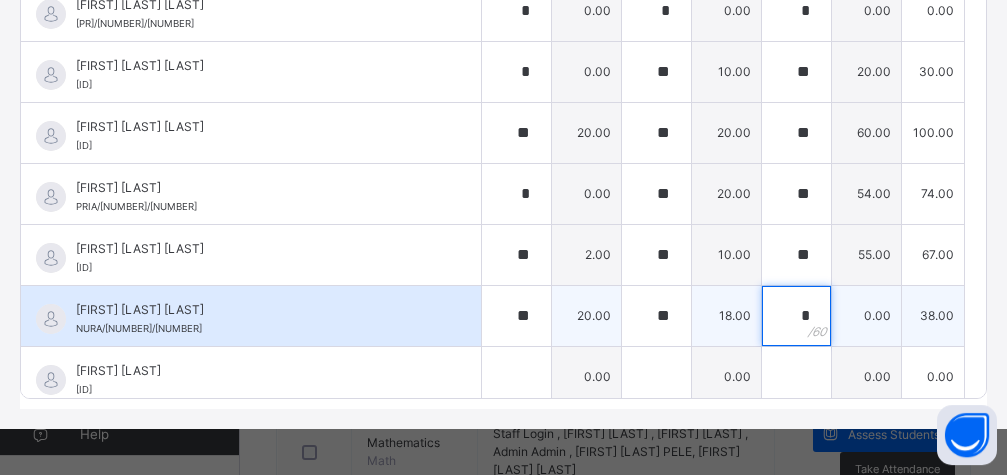 click on "*" at bounding box center (796, 316) 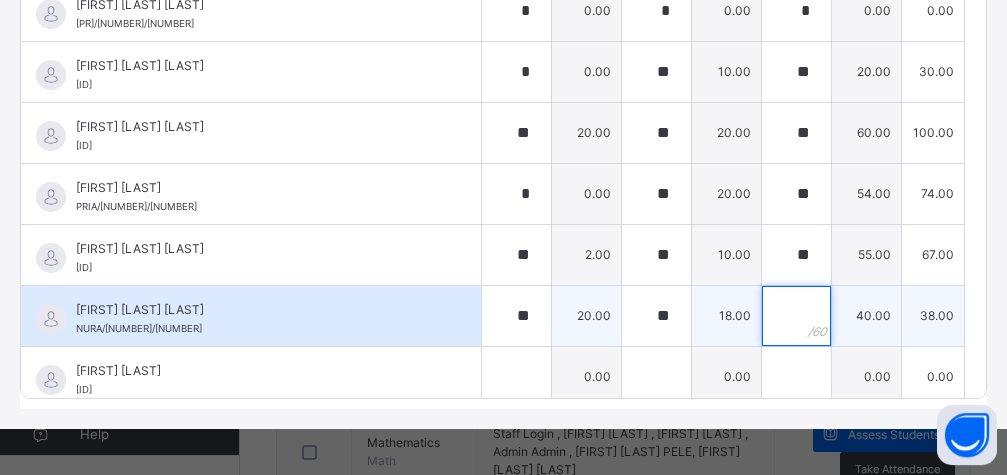 type 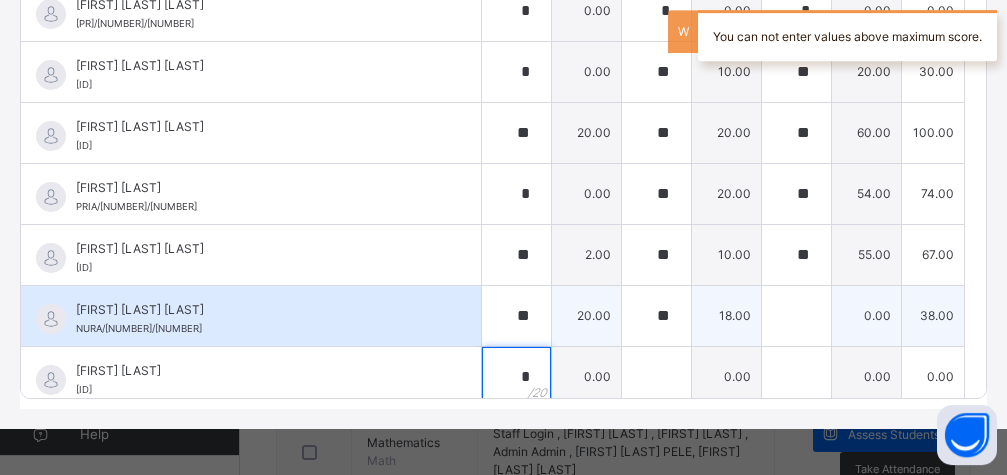 type on "*" 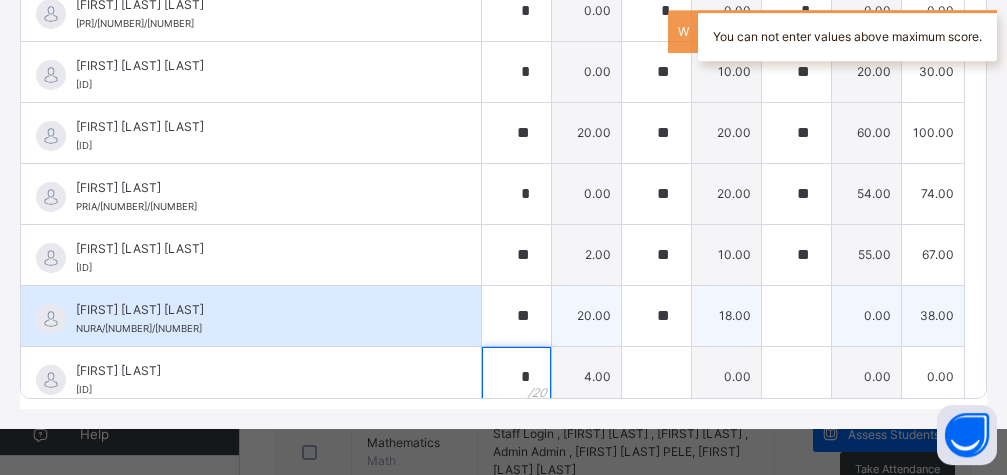 type 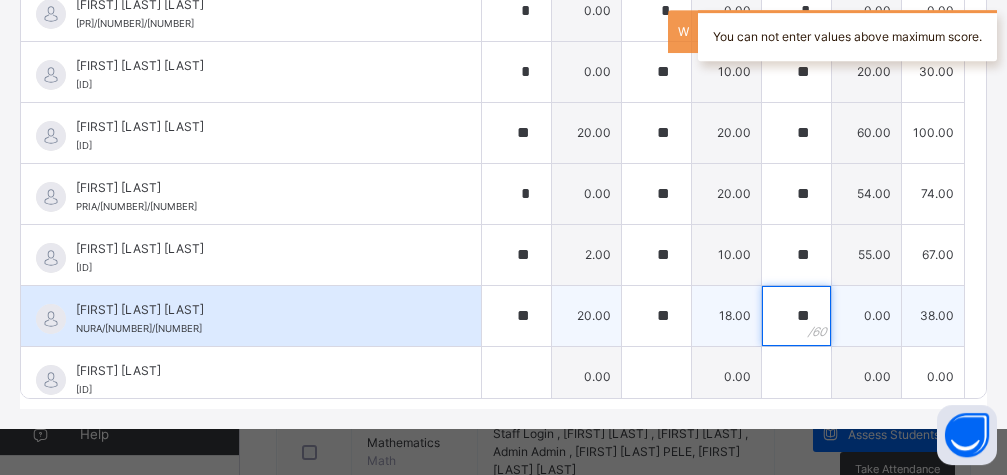 type on "**" 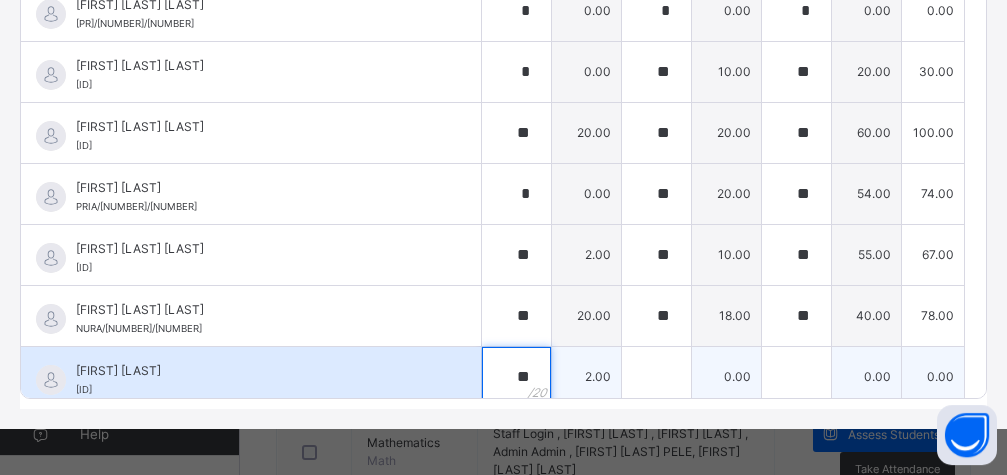 type on "**" 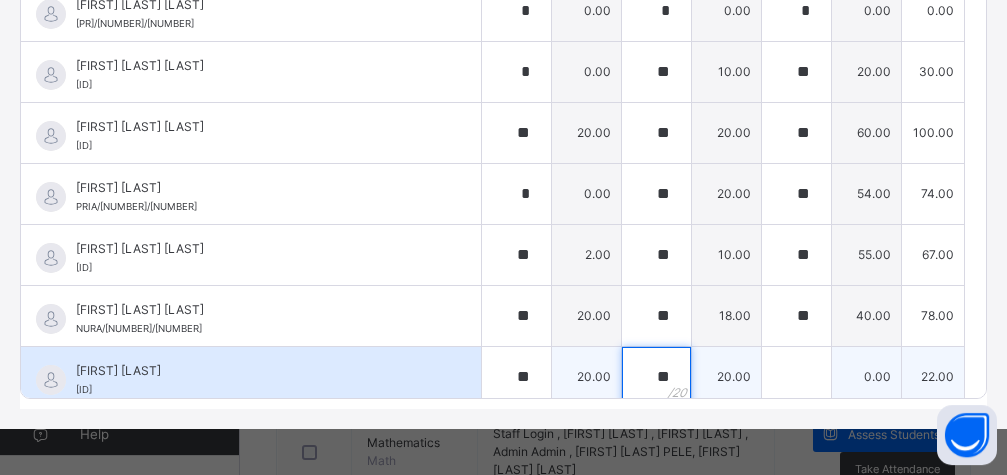 type on "**" 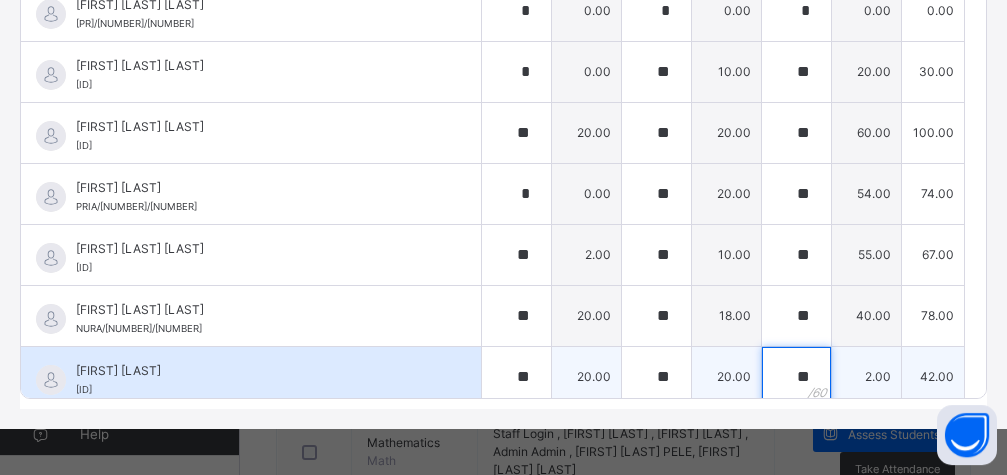 type on "**" 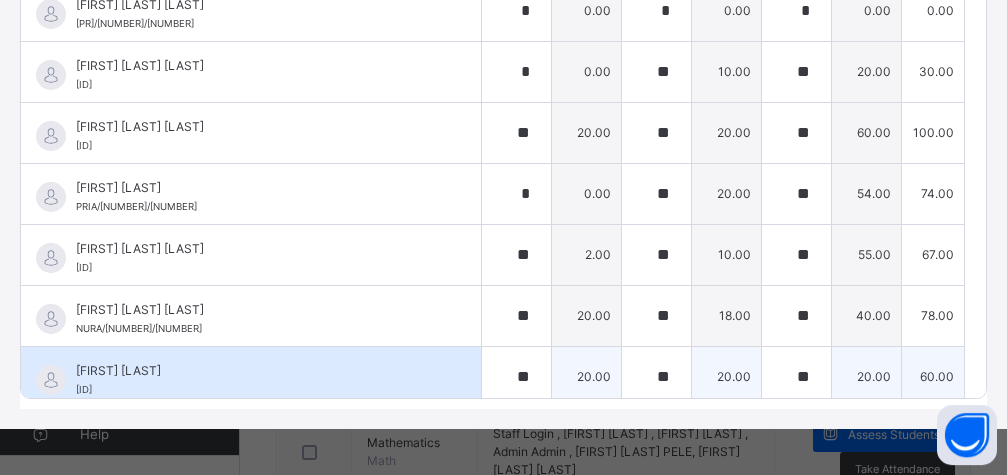 scroll, scrollTop: 1292, scrollLeft: 0, axis: vertical 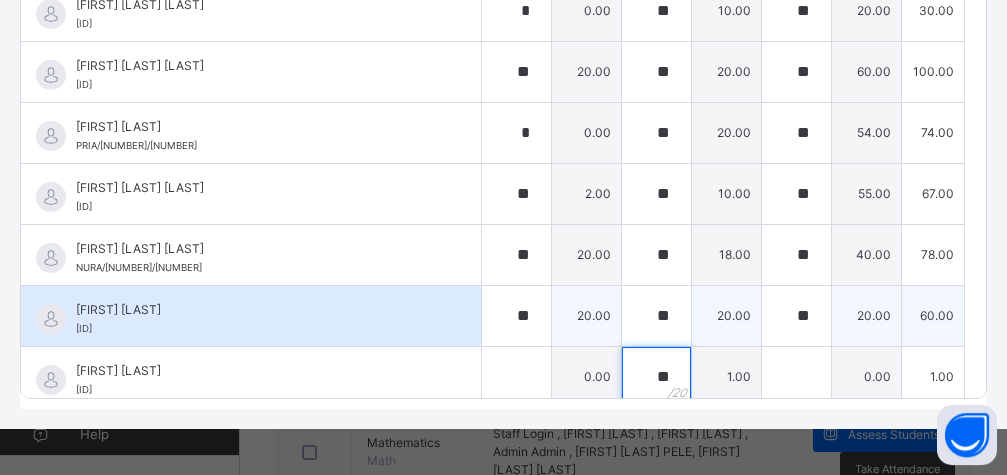 type on "**" 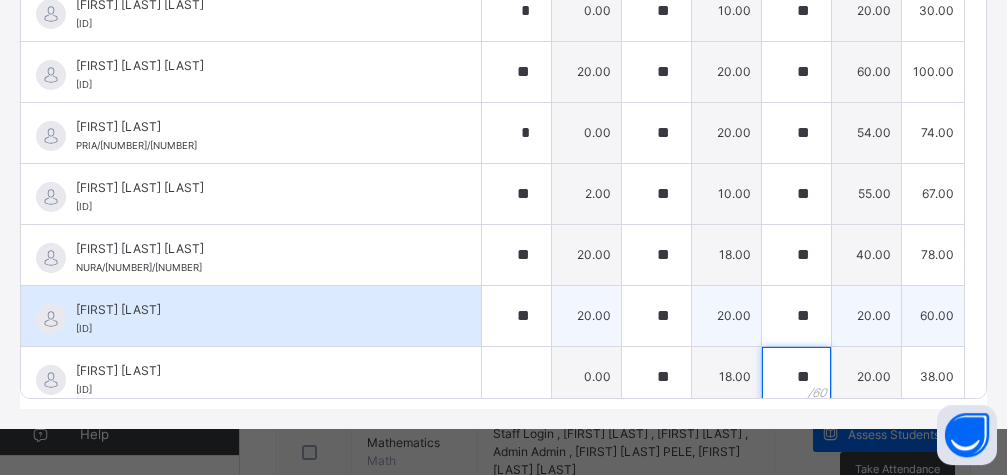 type on "**" 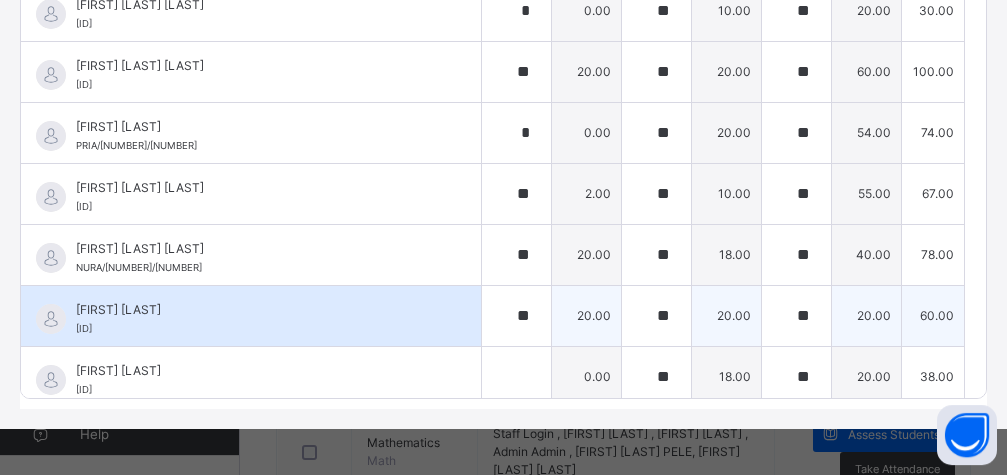 type on "*" 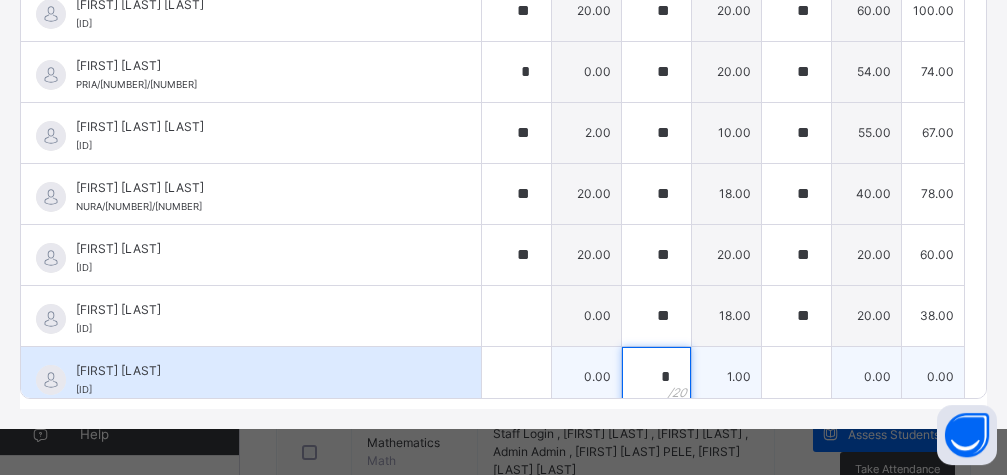 type on "*" 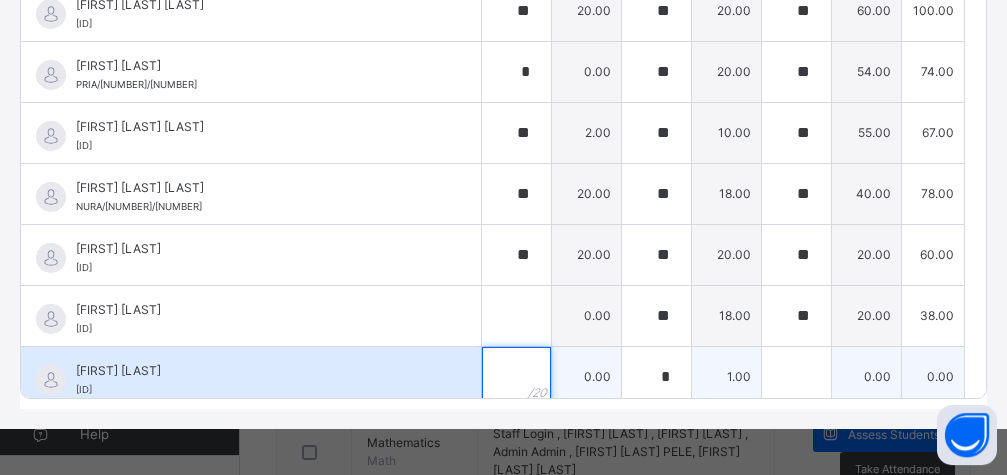 click at bounding box center [516, 377] 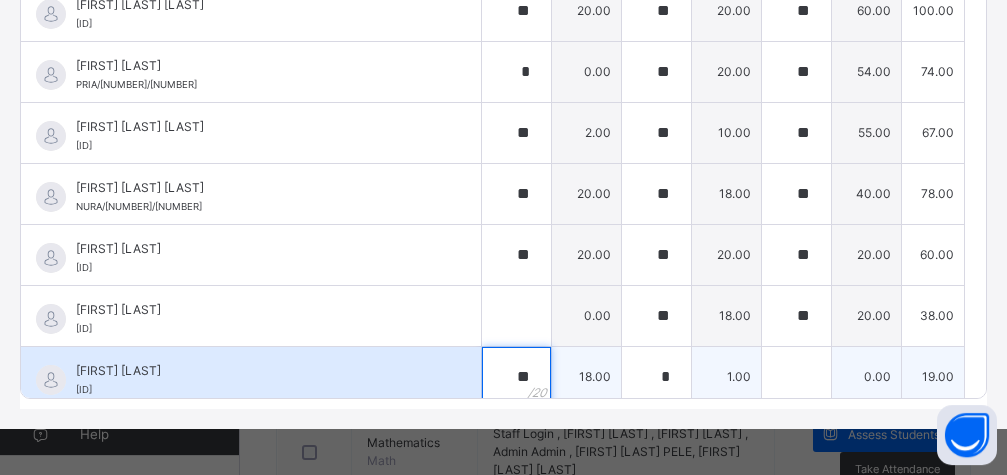 type on "**" 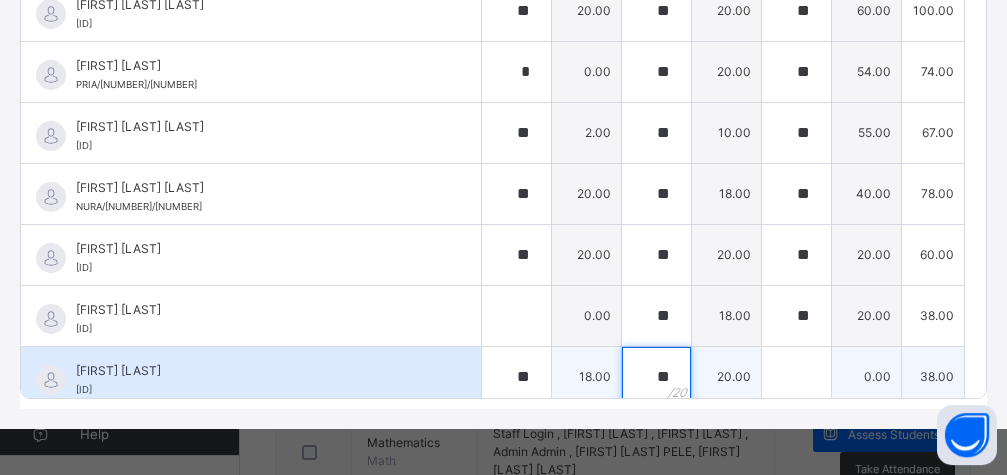 type on "**" 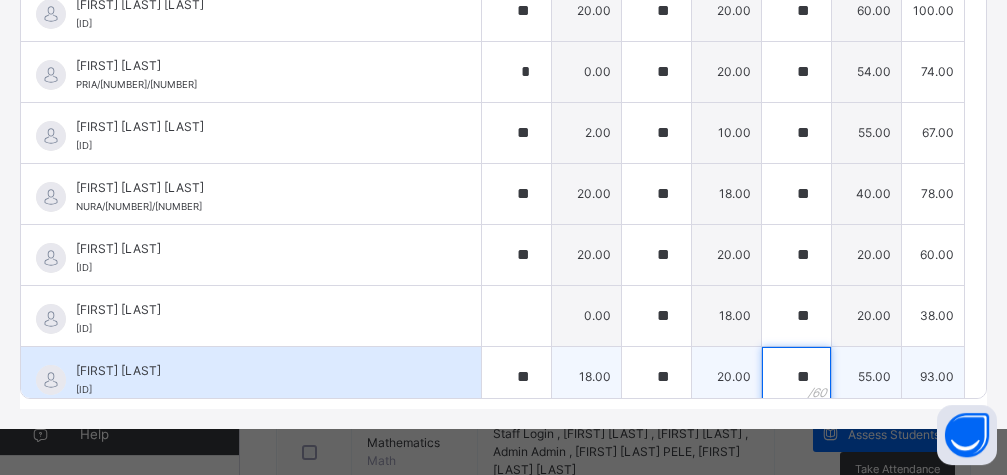 type on "**" 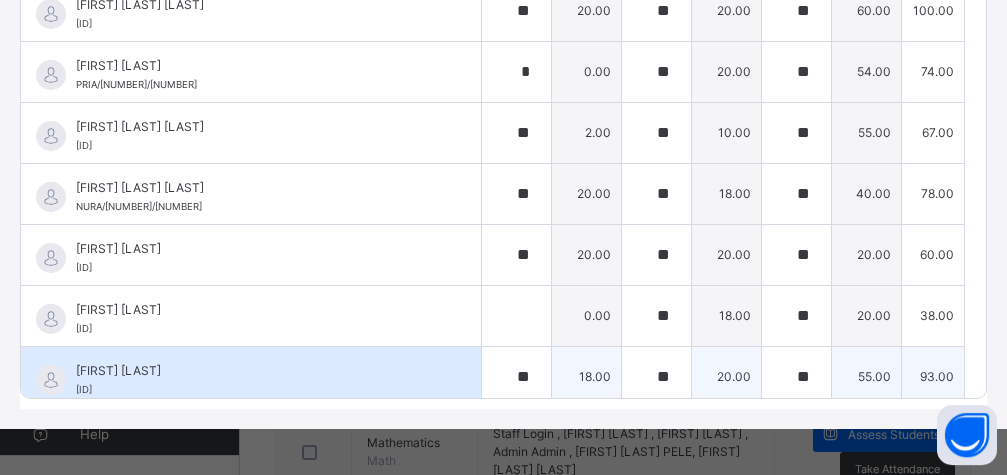 type 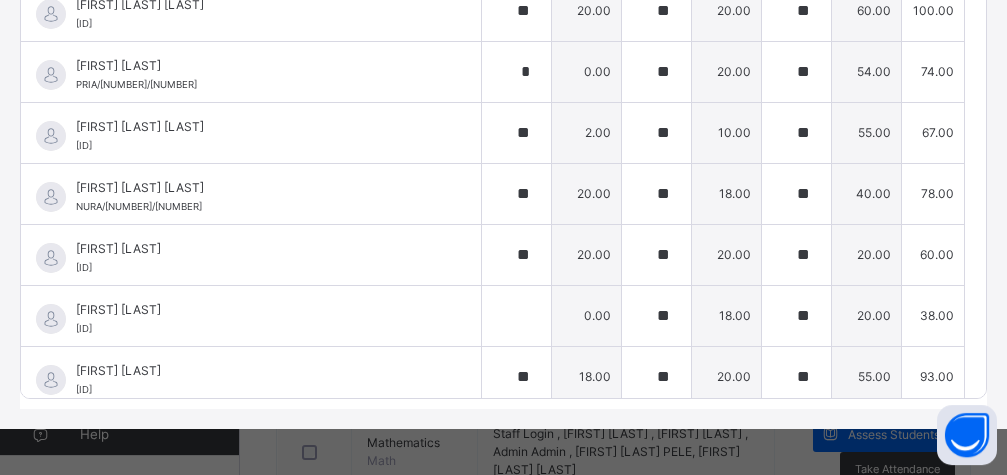 scroll, scrollTop: 0, scrollLeft: 0, axis: both 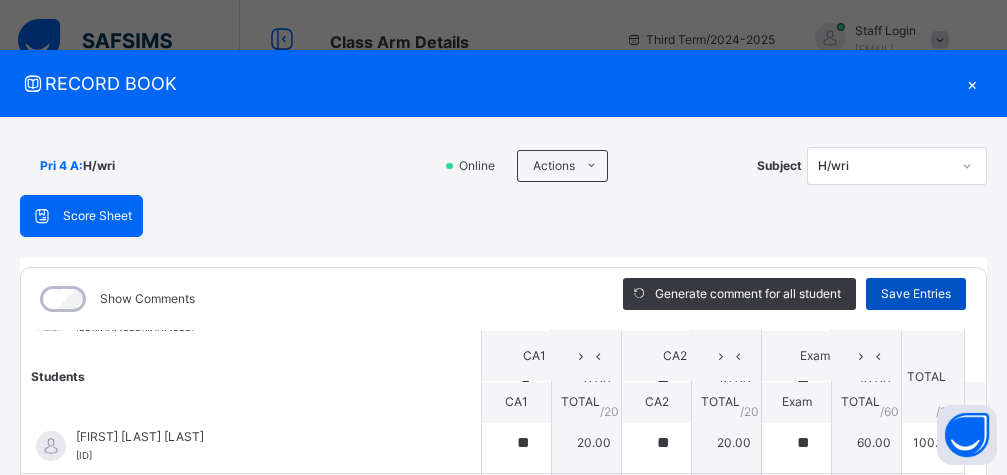 click on "Save Entries" at bounding box center (916, 294) 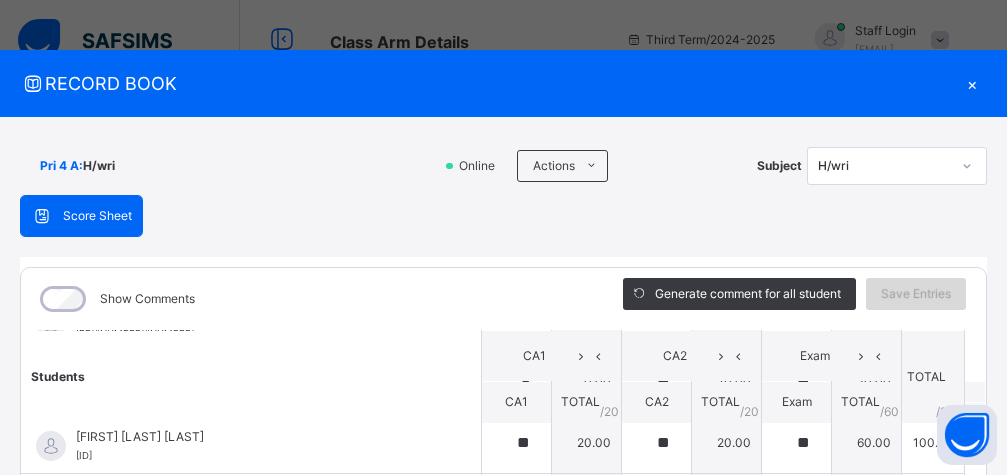 click on "Save Entries" at bounding box center [916, 294] 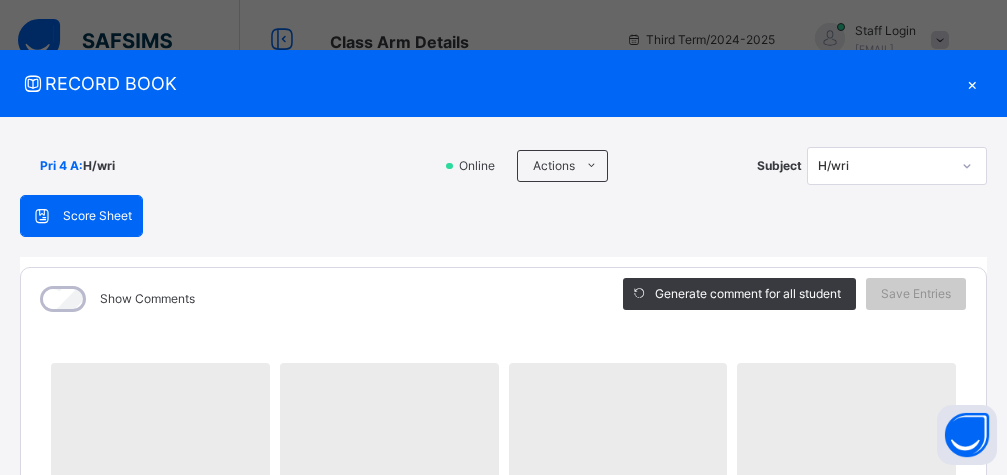 scroll, scrollTop: 169, scrollLeft: 0, axis: vertical 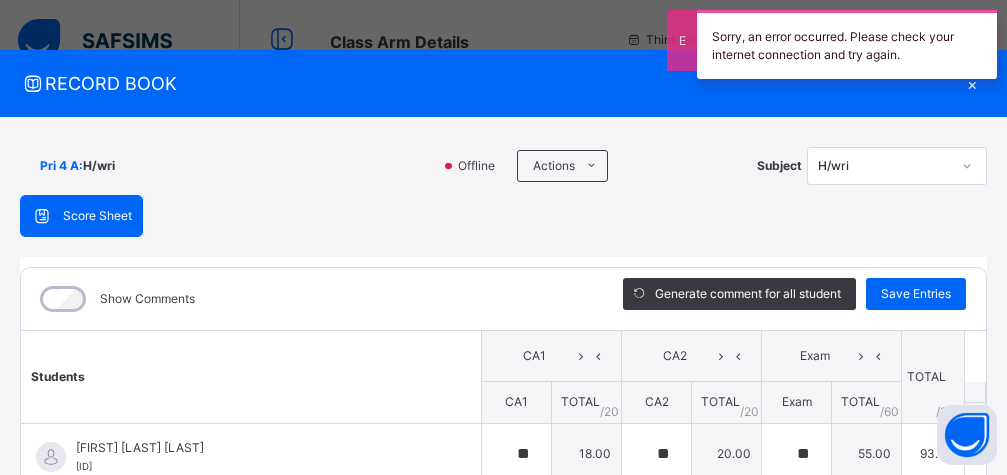 click at bounding box center [967, 166] 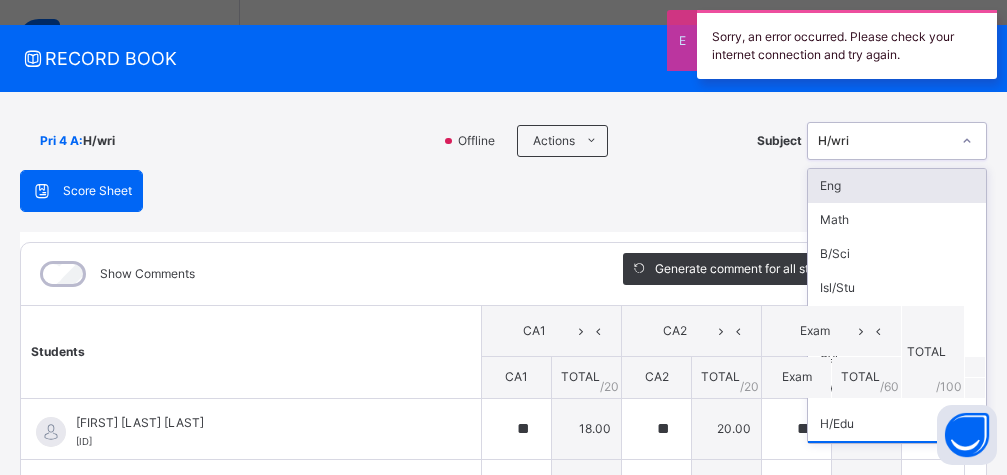 scroll, scrollTop: 28, scrollLeft: 0, axis: vertical 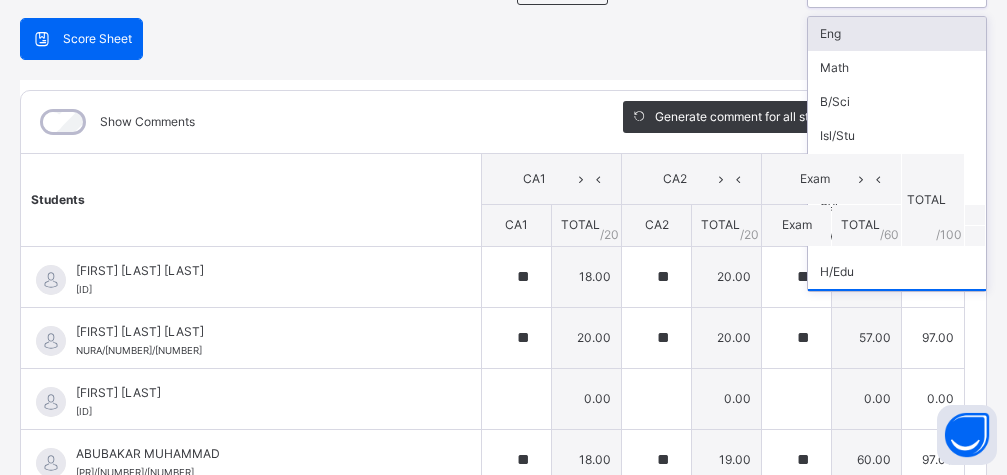 click on "Score Sheet Score Sheet Show Comments   Generate comment for all student   Save Entries Class Level:  Pri 4   A Subject:  H/wri Session:  2024/2025 Session Session:  Third Term Students CA1 CA2 Exam TOTAL /100 Comment CA1 TOTAL / 20 CA2 TOTAL / 20 Exam TOTAL / 60 ABBAS YUSUF UMAR NURA/18/001 ABBAS YUSUF UMAR NURA/18/001 ** 18.00 ** 20.00 ** 55.00 93.00 Generate comment 0 / 250   ×   Subject Teacher’s Comment Generate and see in full the comment developed by the AI with an option to regenerate the comment JS ABBAS YUSUF UMAR   NURA/18/001   Total 93.00  / 100.00 Sims Bot   Regenerate     Use this comment   ABDULLAHI ABDULLAHI YUNUSA NURA/18/003 ABDULLAHI ABDULLAHI YUNUSA NURA/18/003 ** 20.00 ** 20.00 ** 57.00 97.00 Generate comment 0 / 250   ×   Subject Teacher’s Comment Generate and see in full the comment developed by the AI with an option to regenerate the comment JS ABDULLAHI ABDULLAHI YUNUSA   NURA/18/003   Total 97.00  / 100.00 Sims Bot   Regenerate     Use this comment   ABUBAKAR  ALIYU PR/24/011" at bounding box center [503, 341] 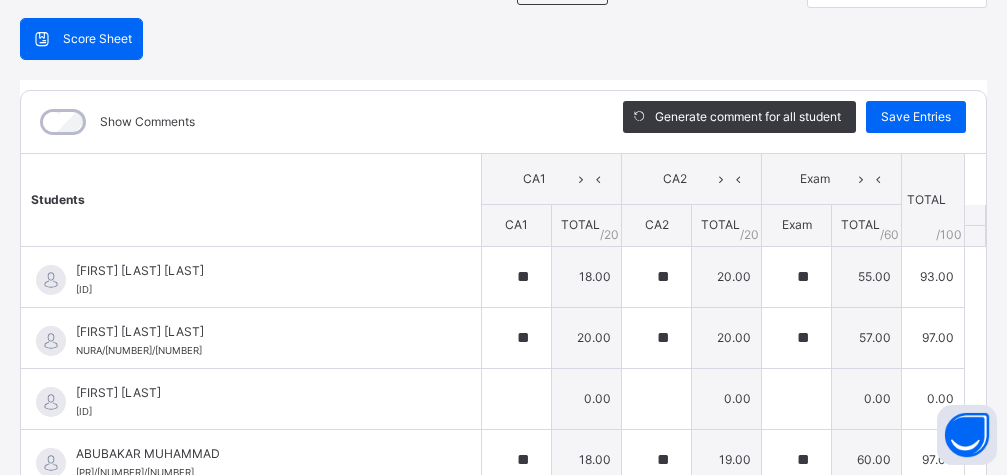 scroll, scrollTop: 0, scrollLeft: 0, axis: both 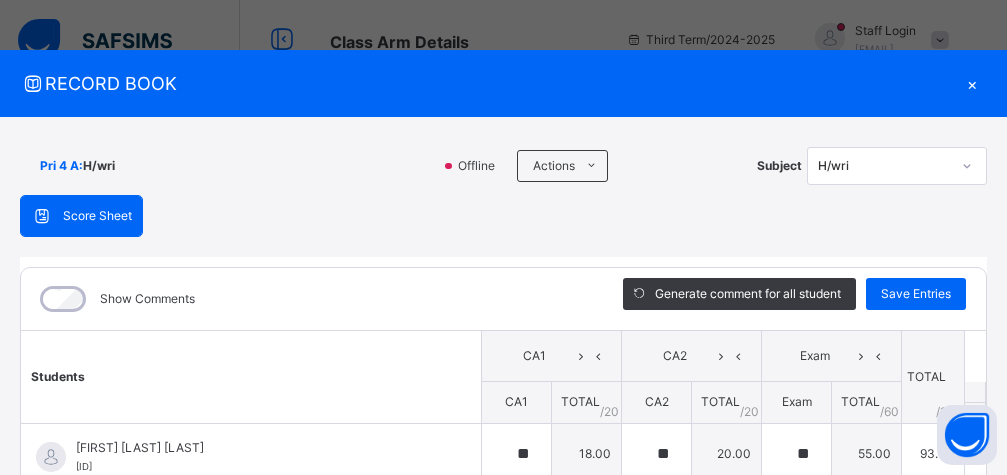 click on "Offline" at bounding box center [481, 166] 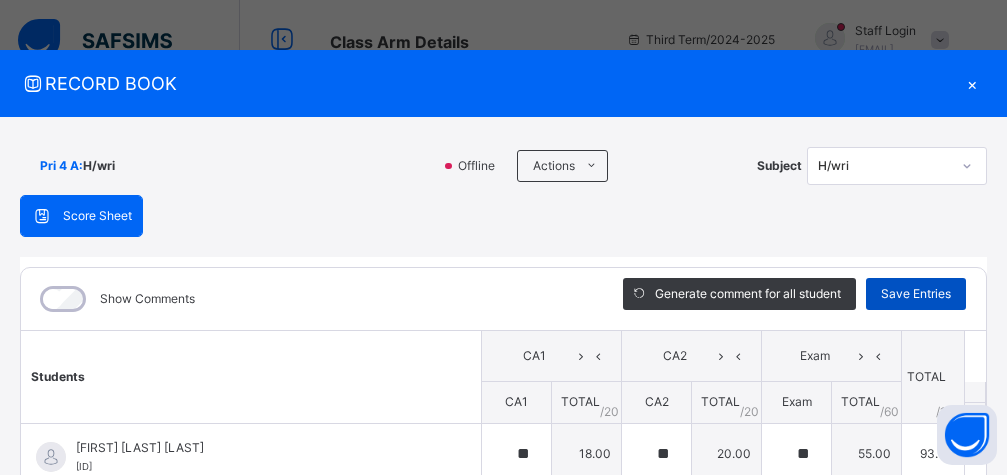 click on "Save Entries" at bounding box center (916, 294) 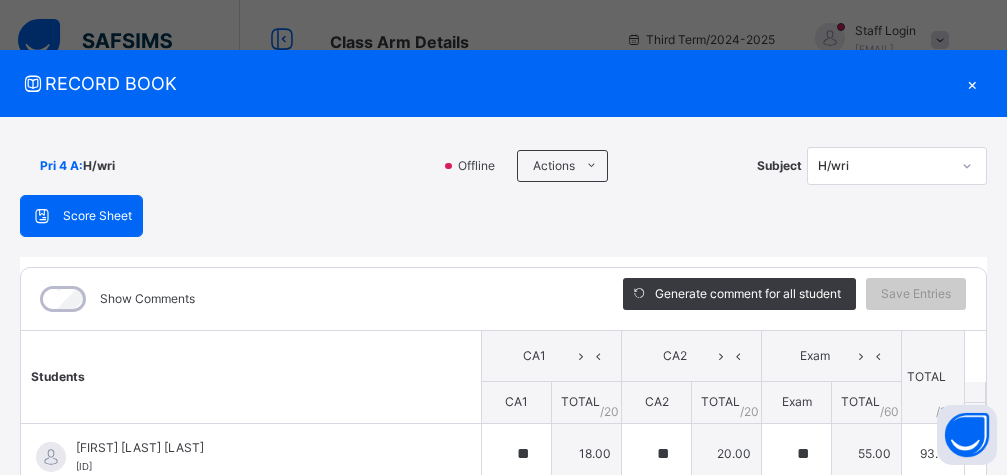 drag, startPoint x: 786, startPoint y: 80, endPoint x: 892, endPoint y: 104, distance: 108.68302 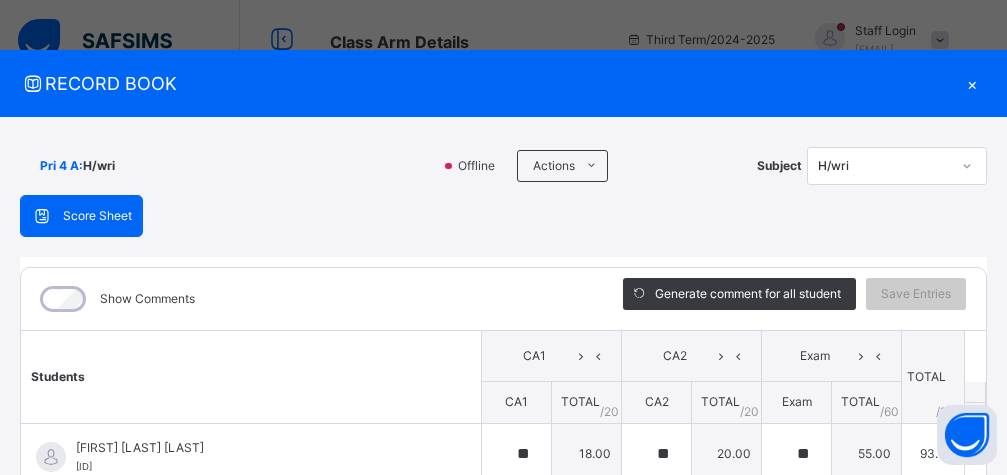 click on "RECORD BOOK" at bounding box center (488, 83) 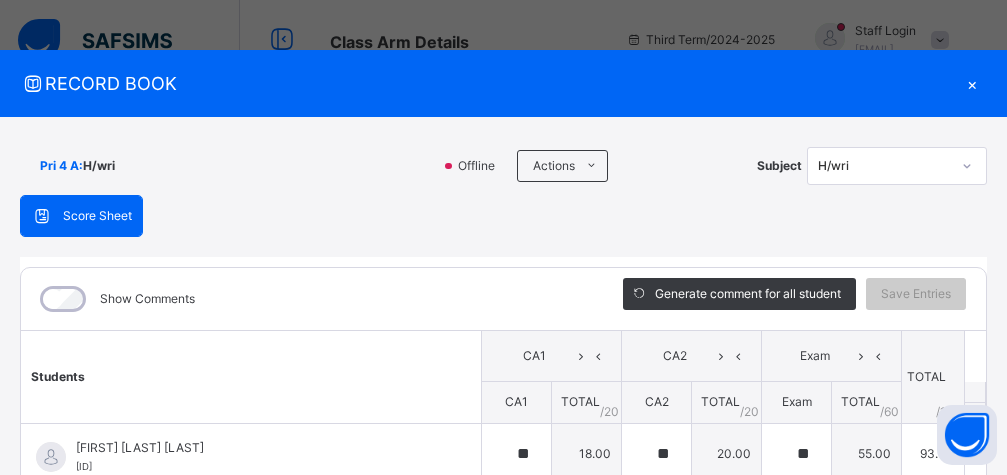click on "RECORD BOOK × Pri 4   A :   H/wri Offline Actions  Download Empty Score Sheet  Upload/map score sheet Subject  H/wri AL-IKHLAS EXCELLENT ACADEMY, GANYE. NUR, PRI, & SEC SCHOOL Date: 5th Aug 2025, 11:58:05 am Score Sheet Score Sheet Show Comments   Generate comment for all student   Save Entries Class Level:  Pri 4   A Subject:  H/wri Session:  2024/2025 Session Session:  Third Term Students CA1 CA2 Exam TOTAL /100 Comment CA1 TOTAL / 20 CA2 TOTAL / 20 Exam TOTAL / 60 ABBAS YUSUF UMAR NURA/18/001 ABBAS YUSUF UMAR NURA/18/001 ** 18.00 ** 20.00 ** 55.00 93.00 Generate comment 0 / 250   ×   Subject Teacher’s Comment Generate and see in full the comment developed by the AI with an option to regenerate the comment JS ABBAS YUSUF UMAR   NURA/18/001   Total 93.00  / 100.00 Sims Bot   Regenerate     Use this comment   ABDULLAHI ABDULLAHI YUNUSA NURA/18/003 ABDULLAHI ABDULLAHI YUNUSA NURA/18/003 ** 20.00 ** 20.00 ** 57.00 97.00 Generate comment 0 / 250   ×   Subject Teacher’s Comment JS   NURA/18/003   Total  /" at bounding box center (503, 455) 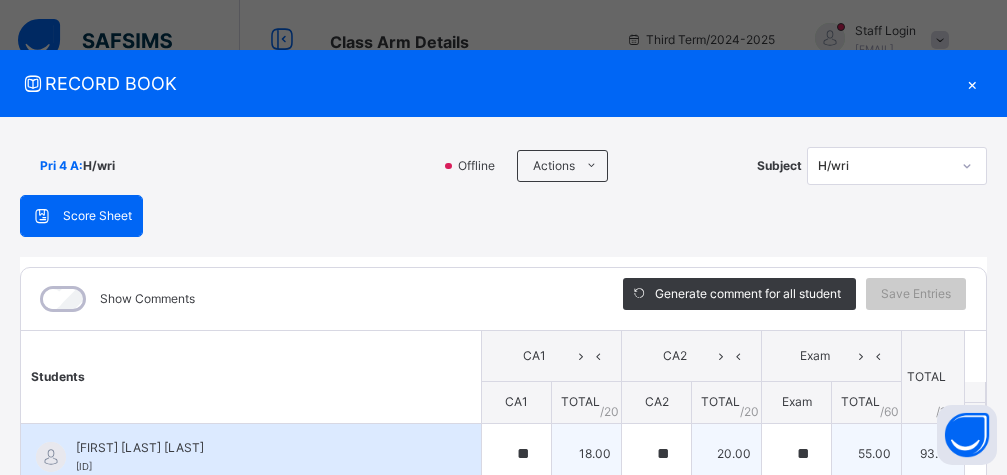 click on "Students CA1 CA2 Exam TOTAL /100 Comment CA1 TOTAL / 20 CA2 TOTAL / 20 Exam TOTAL / 60 ABBAS YUSUF UMAR NURA/18/001 ABBAS YUSUF UMAR NURA/18/001 ** 18.00 ** 20.00 ** 55.00 93.00 Generate comment 0 / 250   ×   Subject Teacher’s Comment Generate and see in full the comment developed by the AI with an option to regenerate the comment JS ABBAS YUSUF UMAR   NURA/18/001   Total 93.00  / 100.00 Sims Bot   Regenerate     Use this comment   ABDULLAHI ABDULLAHI YUNUSA NURA/18/003 ABDULLAHI ABDULLAHI YUNUSA NURA/18/003 ** 20.00 ** 20.00 ** 57.00 97.00 Generate comment 0 / 250   ×   Subject Teacher’s Comment Generate and see in full the comment developed by the AI with an option to regenerate the comment JS ABDULLAHI ABDULLAHI YUNUSA   NURA/18/003   Total 97.00  / 100.00 Sims Bot   Regenerate     Use this comment   ABUBAKAR  ALIYU PR/24/011 ABUBAKAR  ALIYU PR/24/011 0.00 0.00 0.00 0.00 Generate comment 0 / 250   ×   Subject Teacher’s Comment JS ABUBAKAR  ALIYU   PR/24/011   Total 0.00  / 100.00 Sims Bot" at bounding box center (503, 1261) 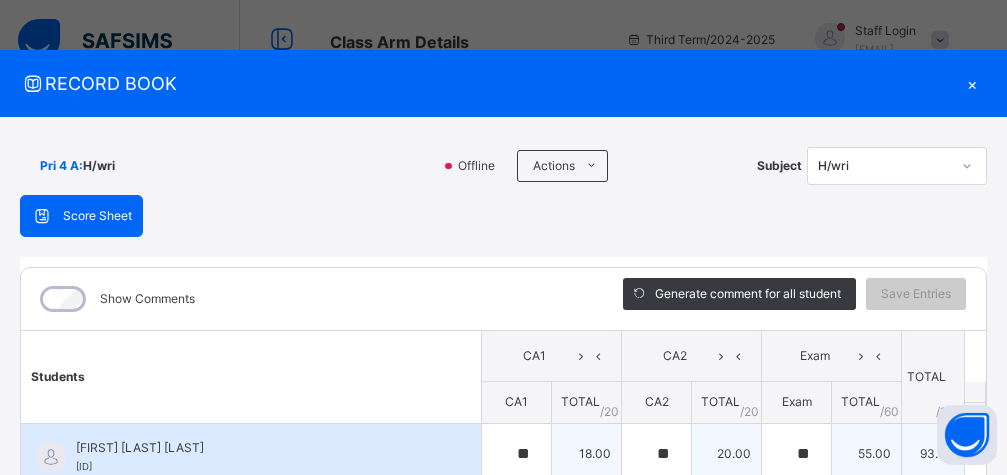 click on "93.00" at bounding box center (933, 453) 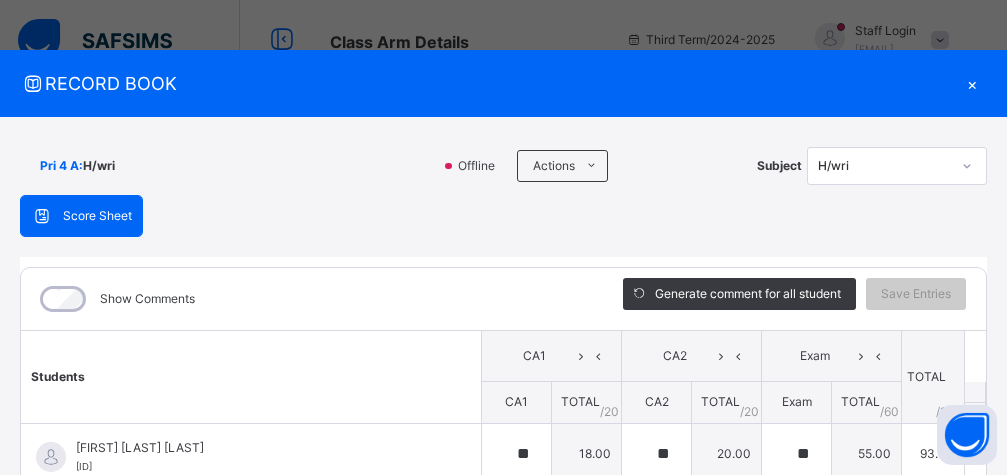 scroll, scrollTop: 0, scrollLeft: 0, axis: both 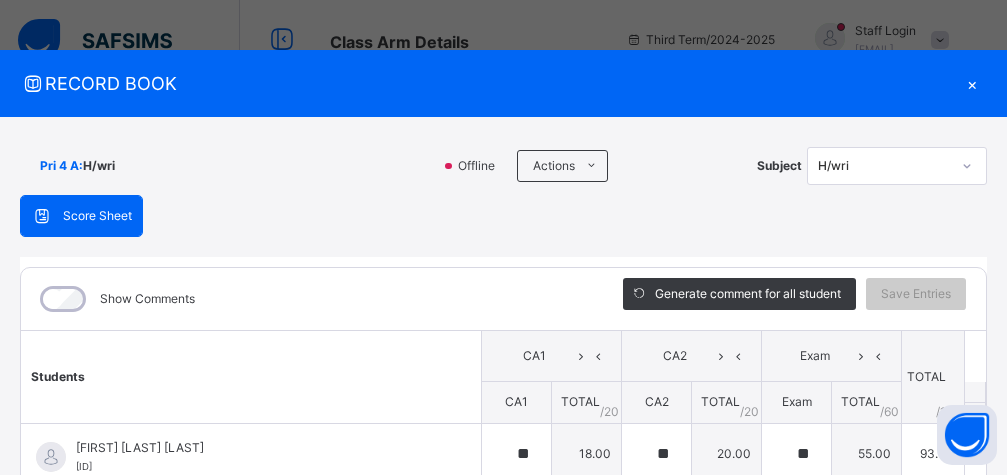 click on "×" at bounding box center [972, 83] 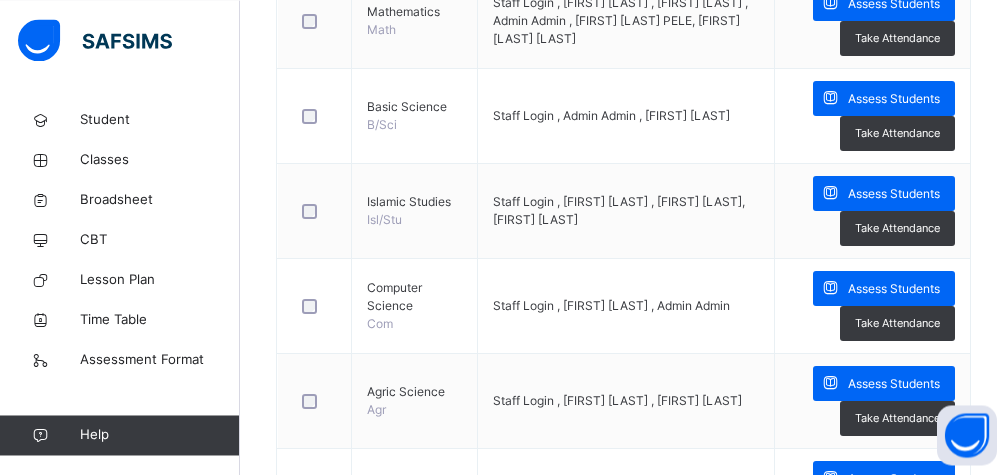 scroll, scrollTop: 766, scrollLeft: 0, axis: vertical 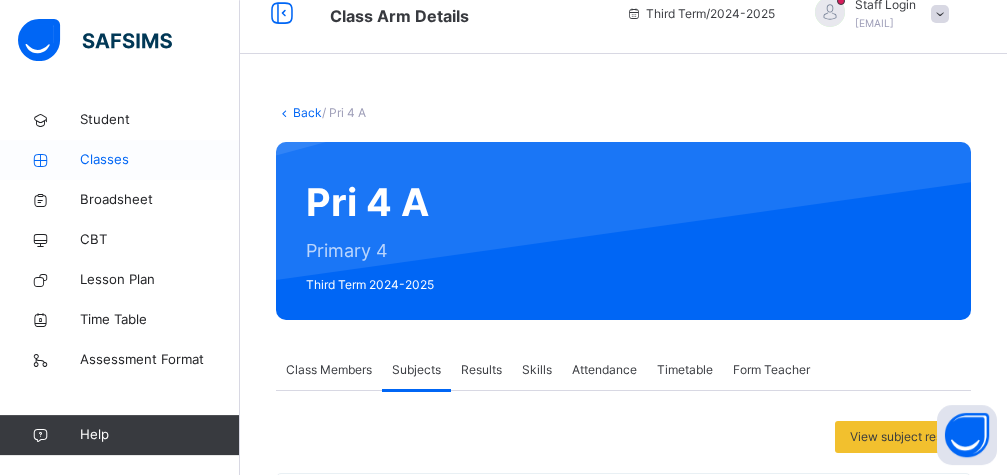 click at bounding box center (40, 160) 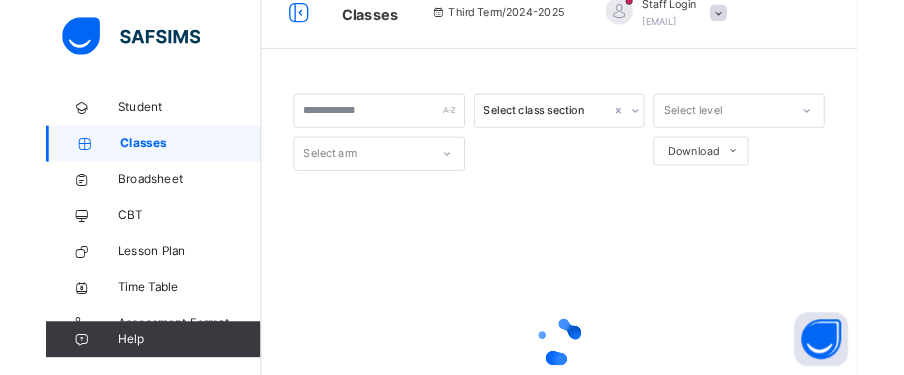 scroll, scrollTop: 0, scrollLeft: 0, axis: both 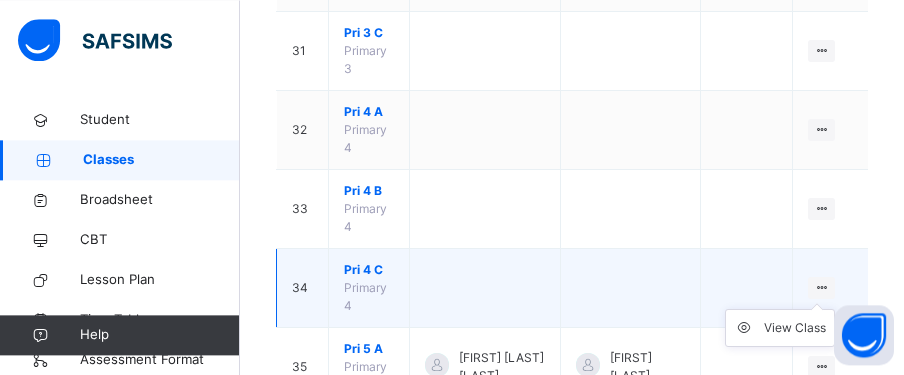 click at bounding box center [821, 287] 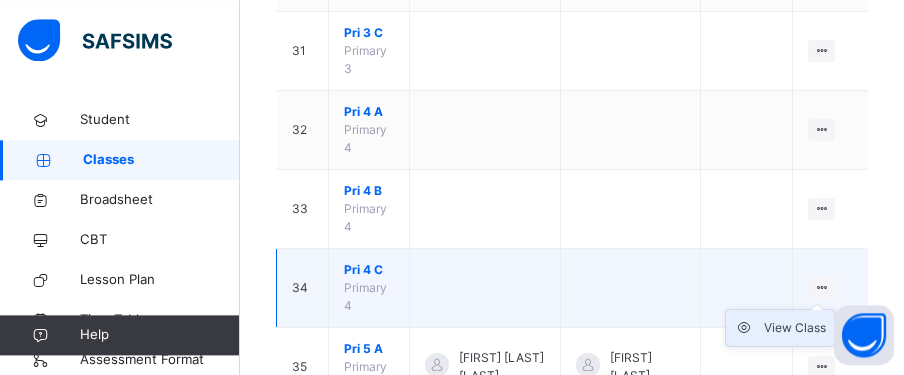 click on "View Class" at bounding box center (795, 328) 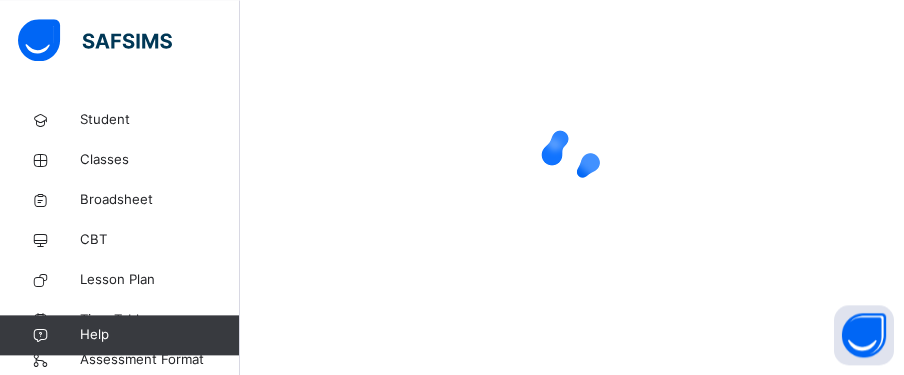 click at bounding box center [572, 155] 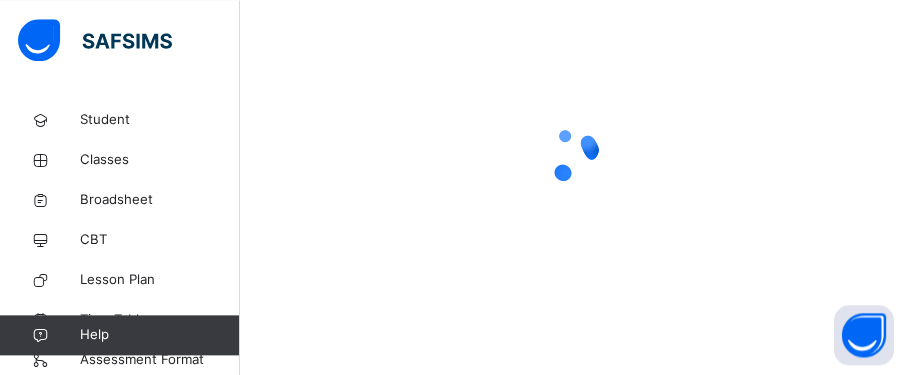 click at bounding box center [572, 155] 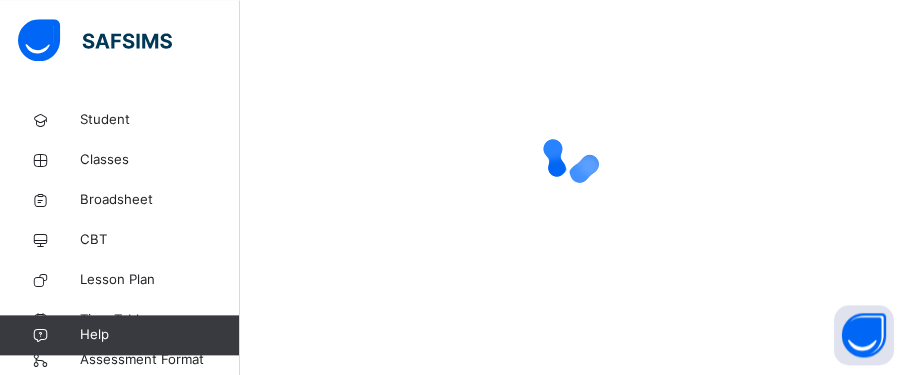 scroll, scrollTop: 203, scrollLeft: 0, axis: vertical 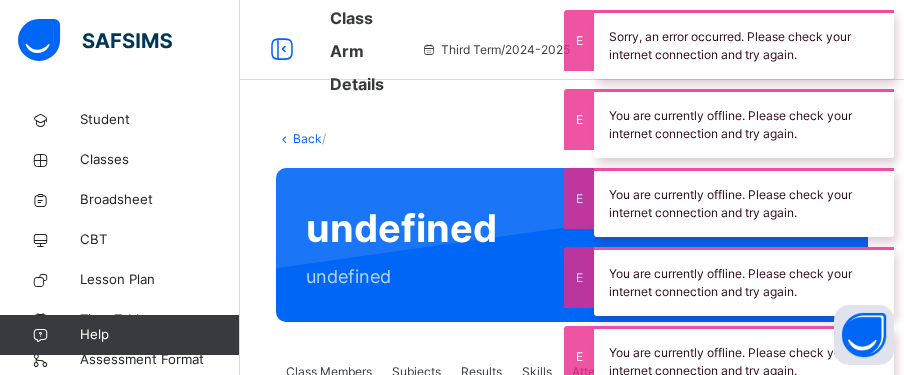 click on "You are currently offline. Please check your internet connection and try again." at bounding box center (744, 202) 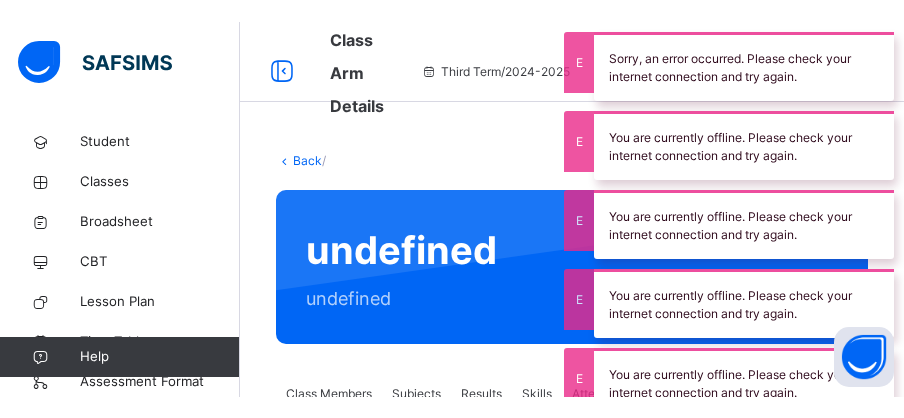 scroll, scrollTop: 150, scrollLeft: 0, axis: vertical 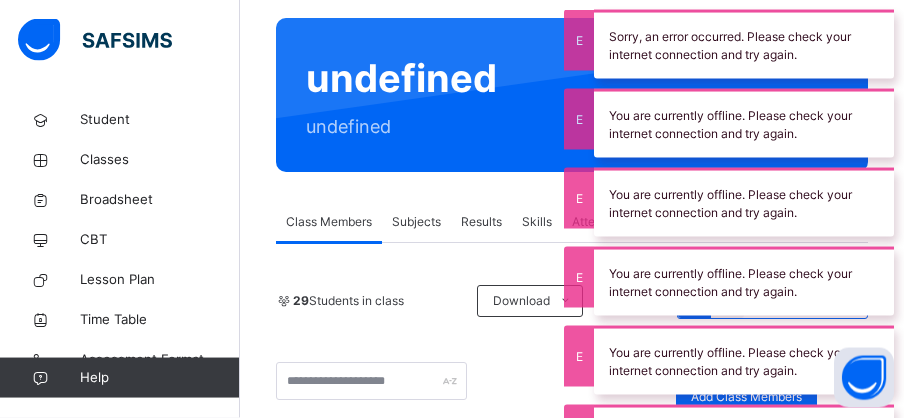 drag, startPoint x: 912, startPoint y: 88, endPoint x: 903, endPoint y: 80, distance: 12.0415945 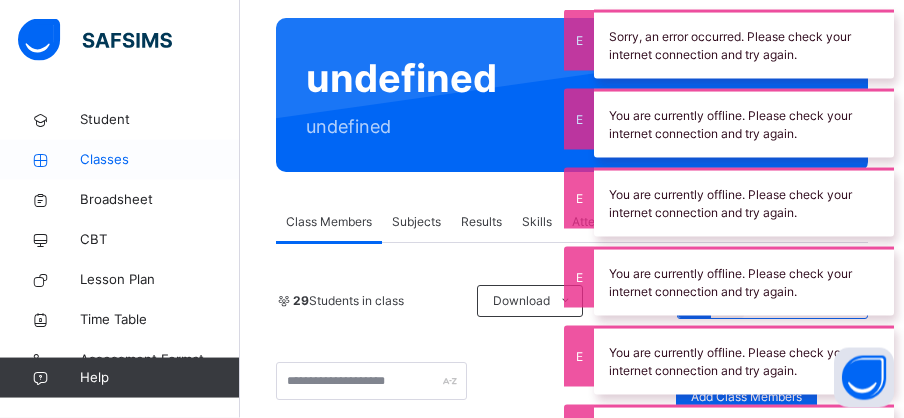 click on "Classes" at bounding box center [160, 160] 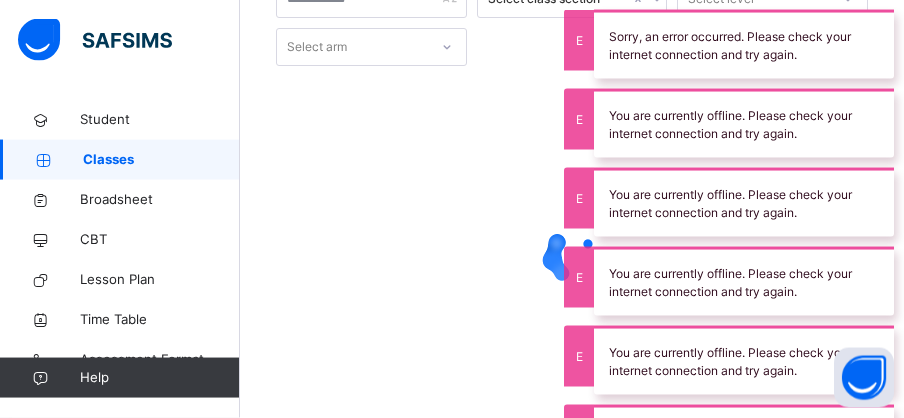click on "Sorry, an error occurred. Please check your internet connection and try again." at bounding box center (744, 44) 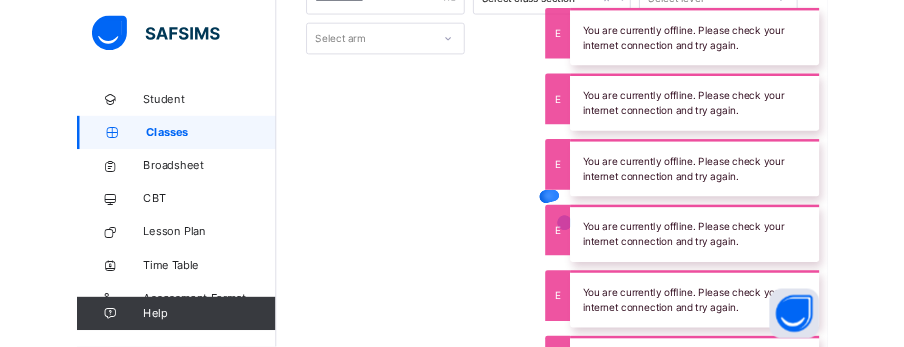 scroll, scrollTop: 0, scrollLeft: 0, axis: both 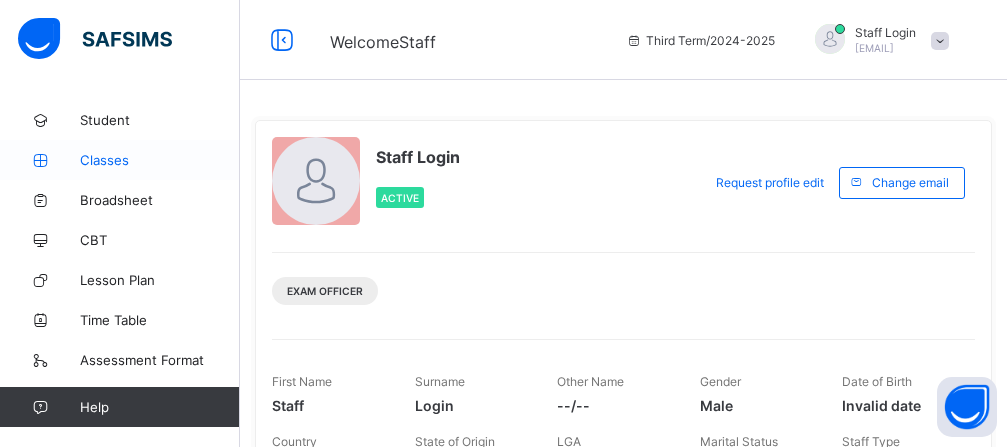 click on "Classes" at bounding box center [160, 160] 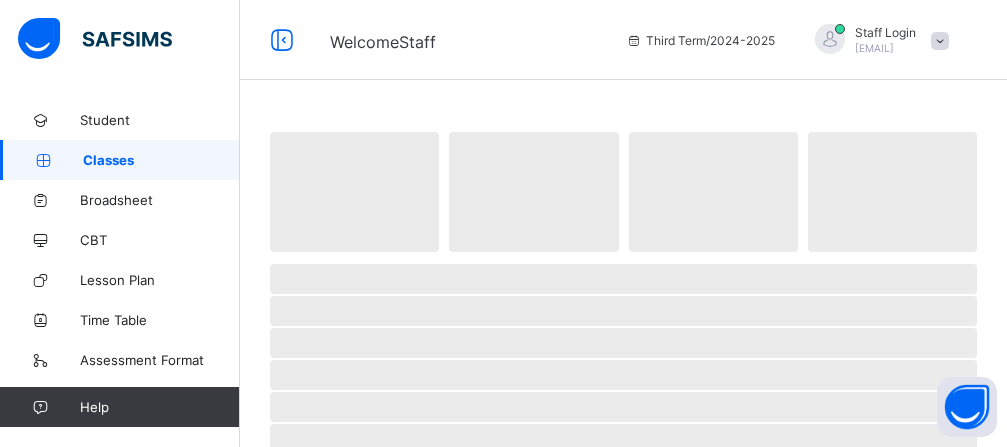click on "Classes" at bounding box center (161, 160) 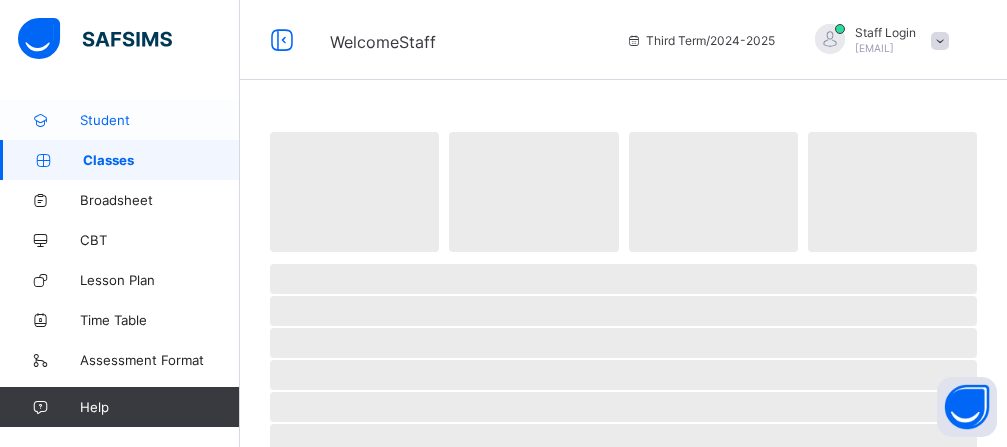 click on "Student" at bounding box center [160, 120] 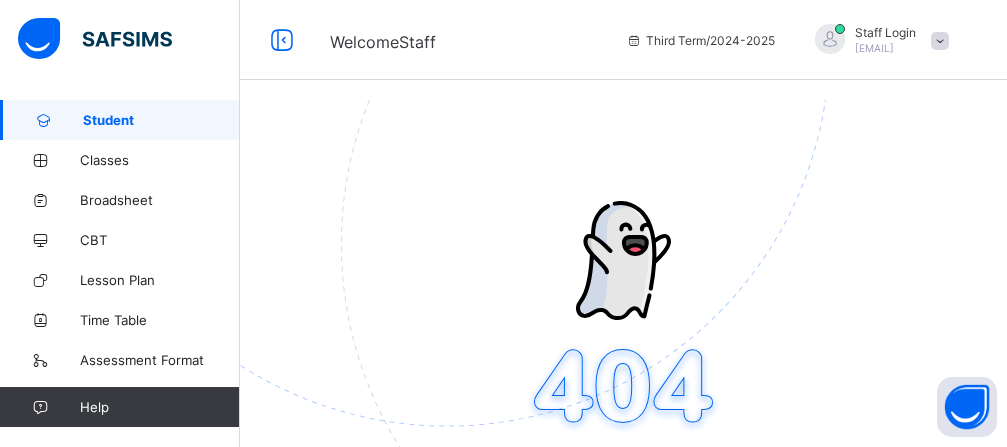 click on "Student" at bounding box center [161, 120] 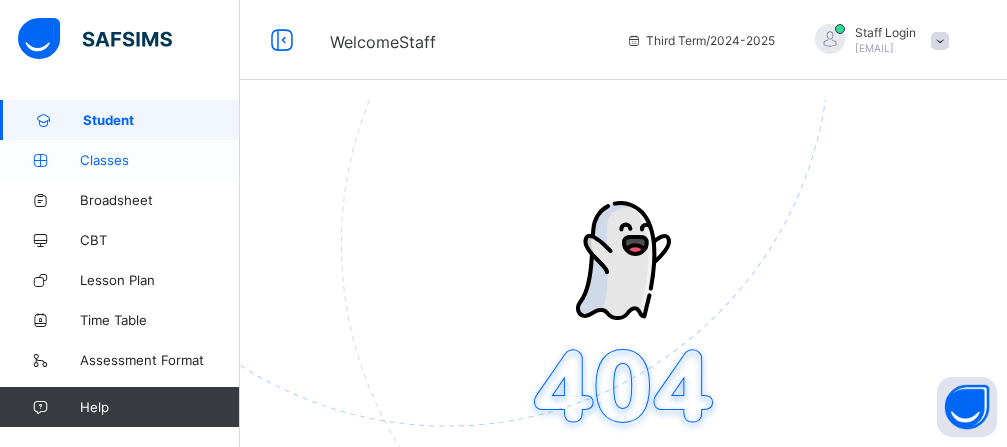 click on "Welcome  Staff   Third Term  /  2024-2025   Staff   Login staff@gmail.com" at bounding box center (503, 40) 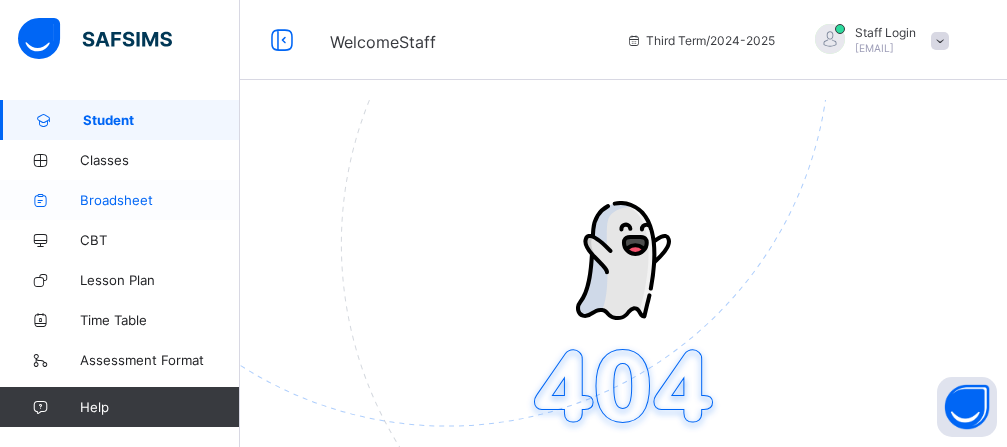 drag, startPoint x: 1018, startPoint y: 53, endPoint x: 108, endPoint y: 207, distance: 922.9388 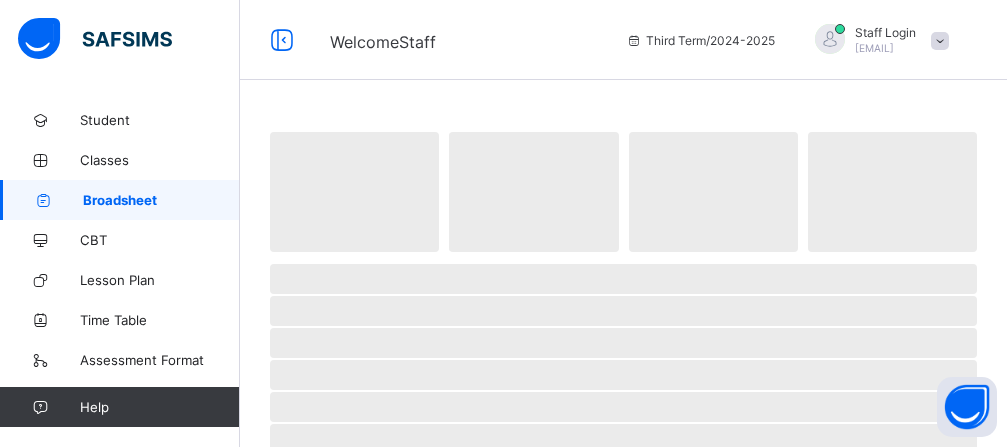 click on "Broadsheet" at bounding box center (161, 200) 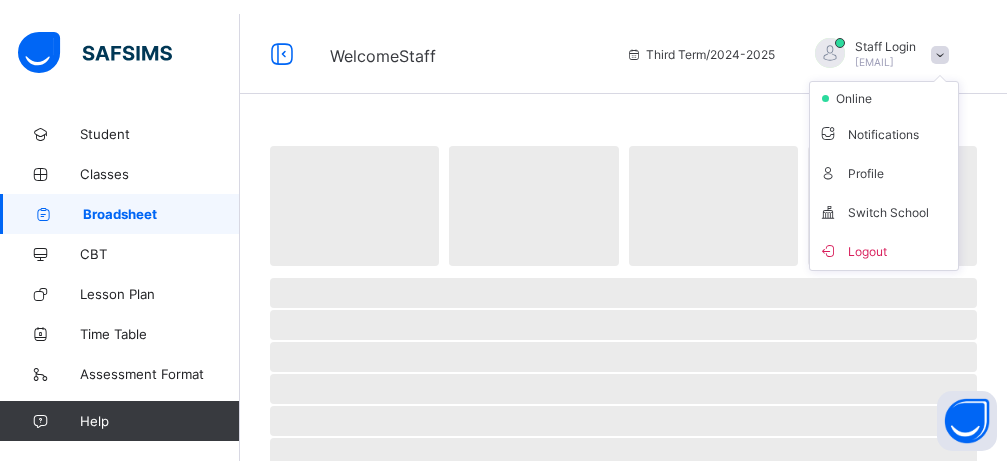 scroll, scrollTop: 0, scrollLeft: 0, axis: both 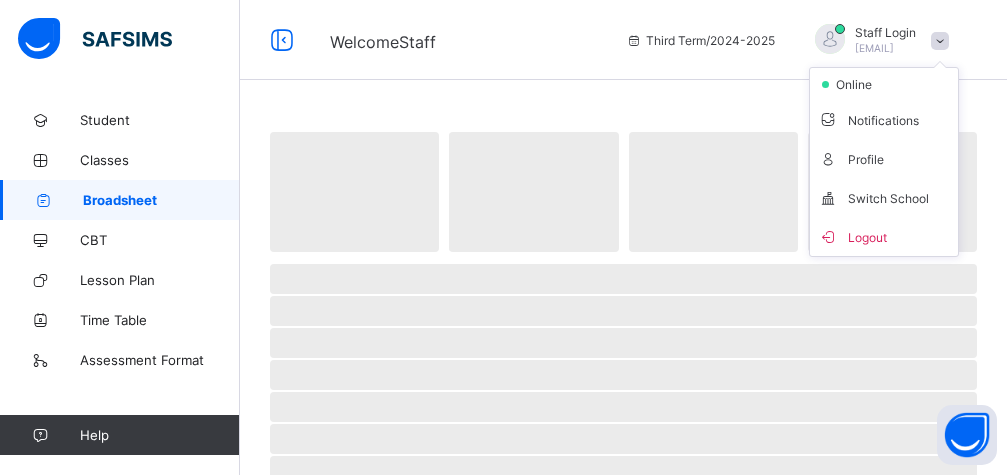 click on "Logout" at bounding box center [884, 236] 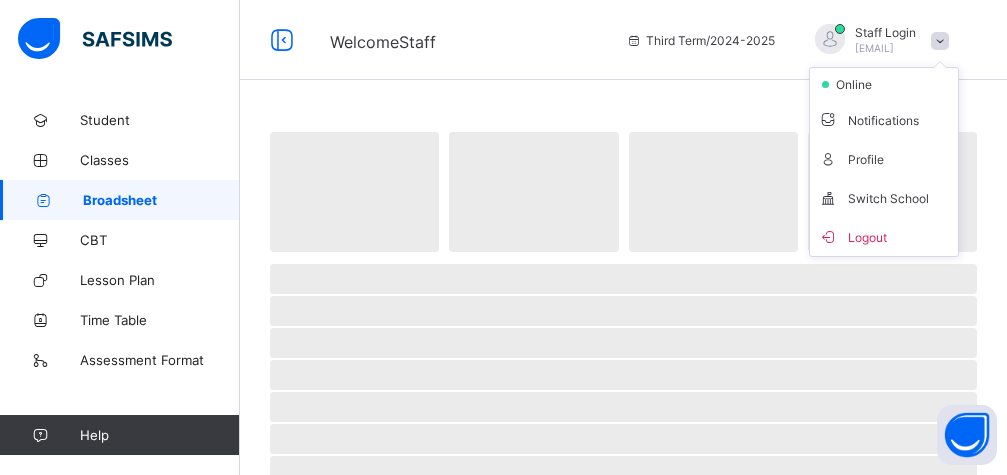 click on "Welcome  Staff   Third Term  /  2024-2025   Staff   Login staff@gmail.com online Notifications Profile Switch School Logout Student Classes Broadsheet CBT Lesson Plan Time Table Assessment Format   Help Onboarding Great job! You have finished setting up all essential configurations. Our wizard which has lots of in-built templates will continue to guide you through with the academic configurations. Academic Configuration Steps Continue × Idle Mode Due to inactivity you would be logged out to the system in the next   15mins , click the "Resume" button to keep working or the "Log me out" button to log out of the system. Log me out Resume ‌ ‌ ‌ ‌ ‌ ‌ ‌ ‌ ‌ ‌ ‌ ‌ ‌ ‌ ‌ ‌ ‌ ‌ ‌ ‌ ‌ ‌ ‌ ‌ ‌ ‌ ‌ ‌ ‌   Limited   Sorry, you have reached the limit on the total count of student for the  plan you are currently subscribed to, please upgrade your plan to continue  [Name_of_plan]    NGN200,000.00       /term   Upgrade plan     Total student count       made by" at bounding box center [503, 546] 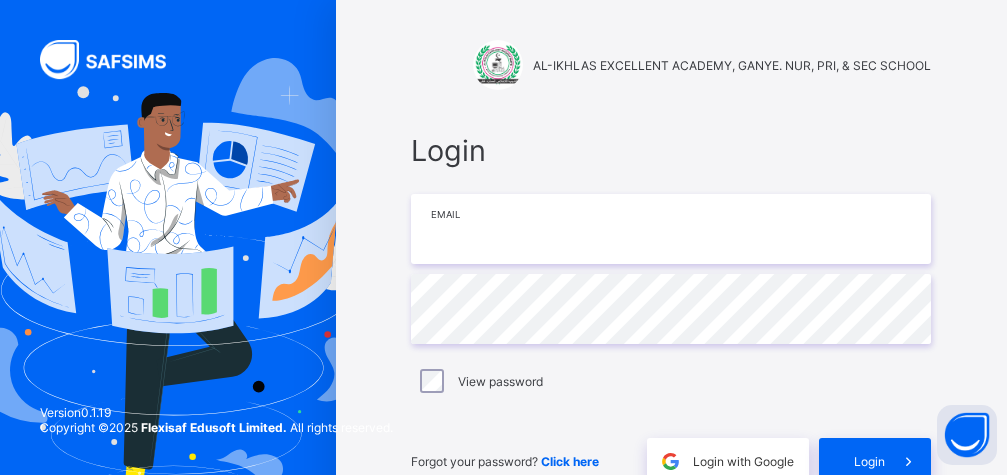 click at bounding box center (671, 229) 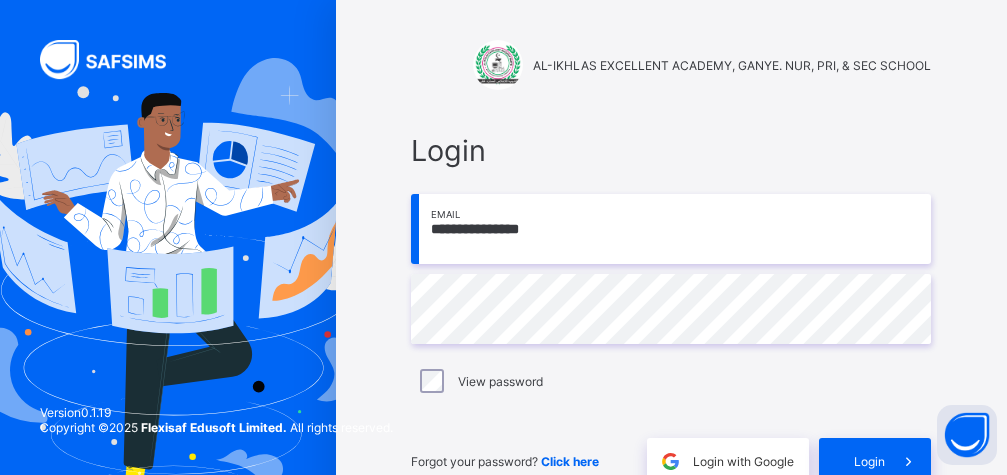 type on "**********" 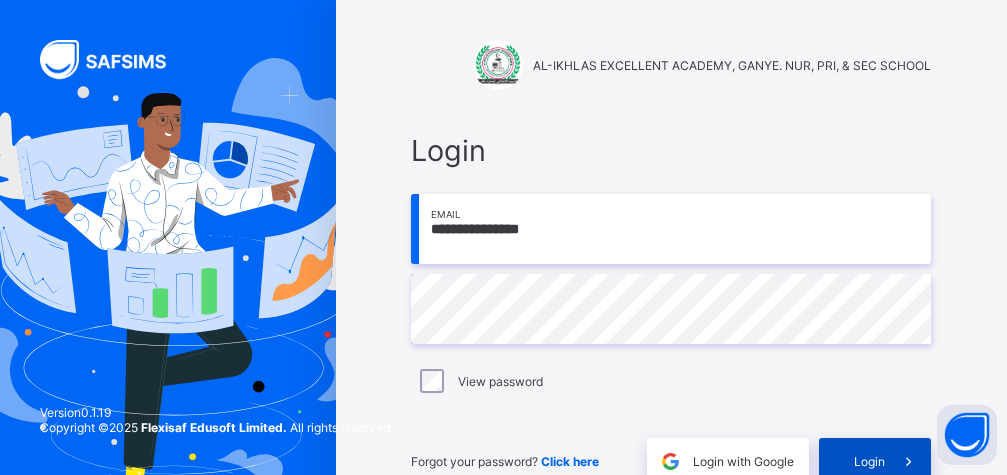 click at bounding box center (908, 461) 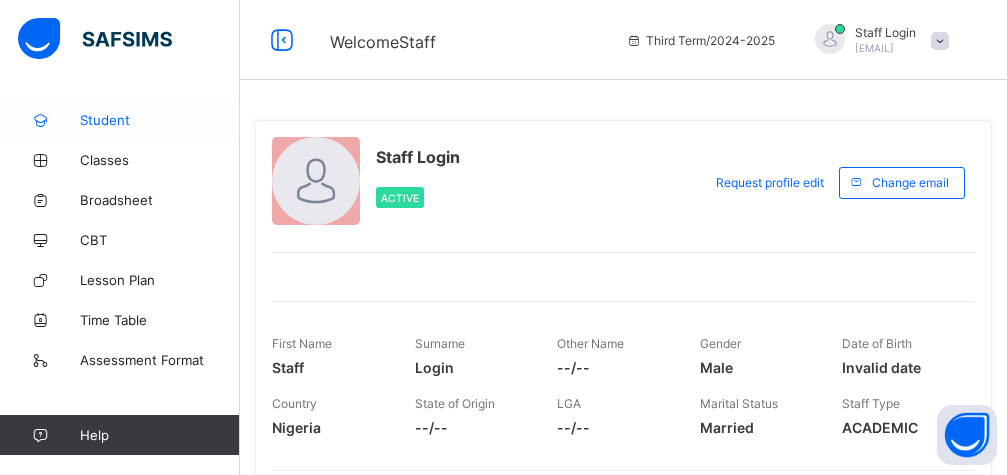 click on "Student" at bounding box center (160, 120) 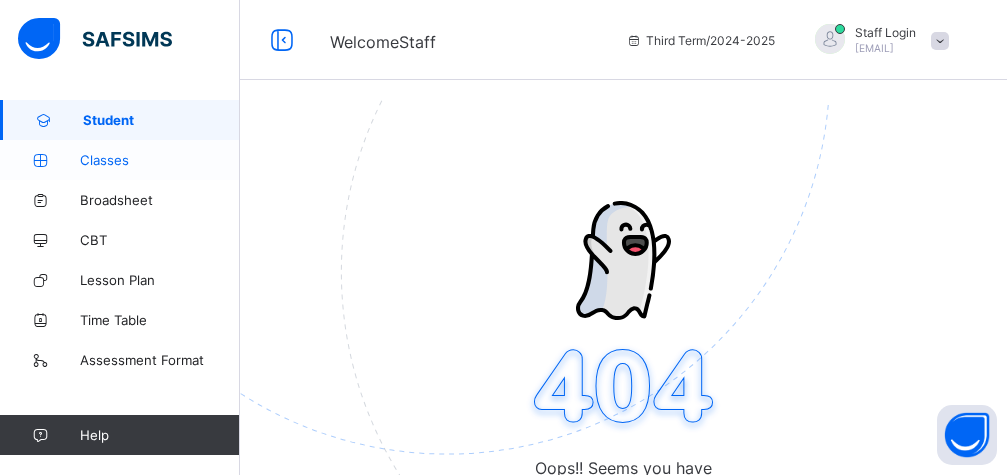 click on "Classes" at bounding box center [160, 160] 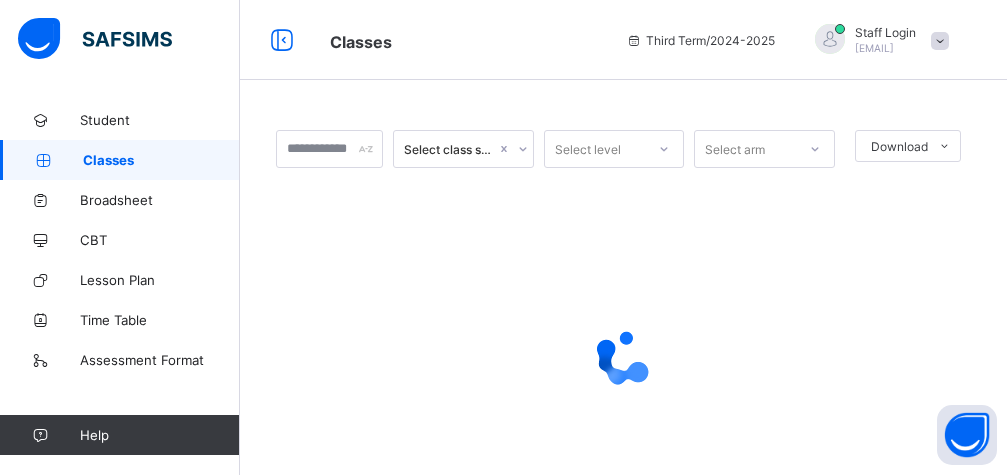 click on "Classes" at bounding box center (161, 160) 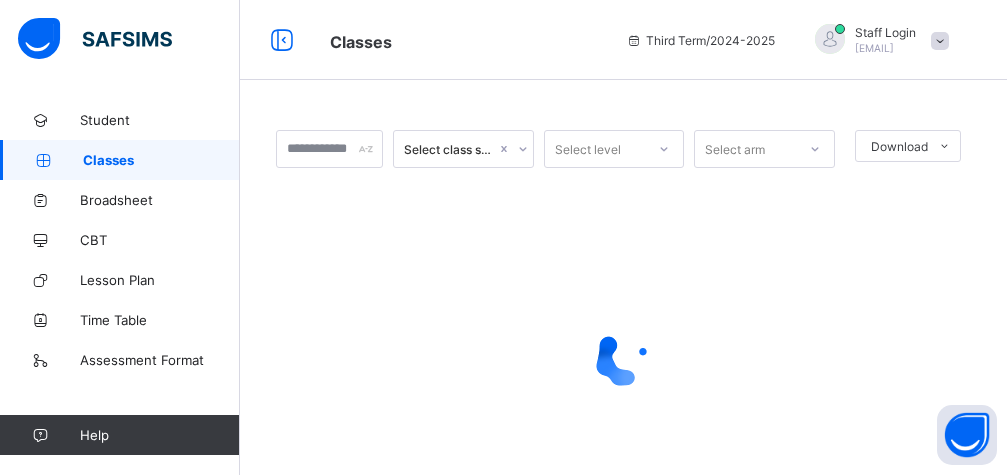 click on "Classes" at bounding box center (161, 160) 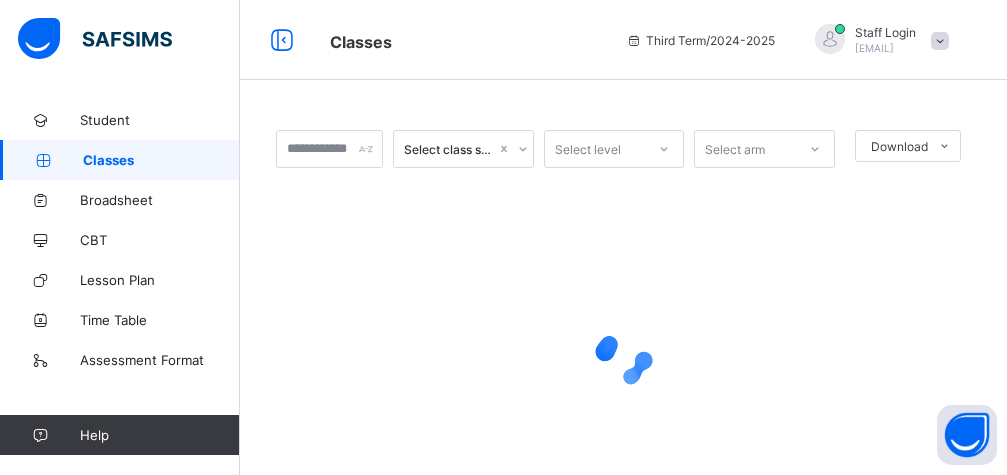 scroll, scrollTop: 103, scrollLeft: 0, axis: vertical 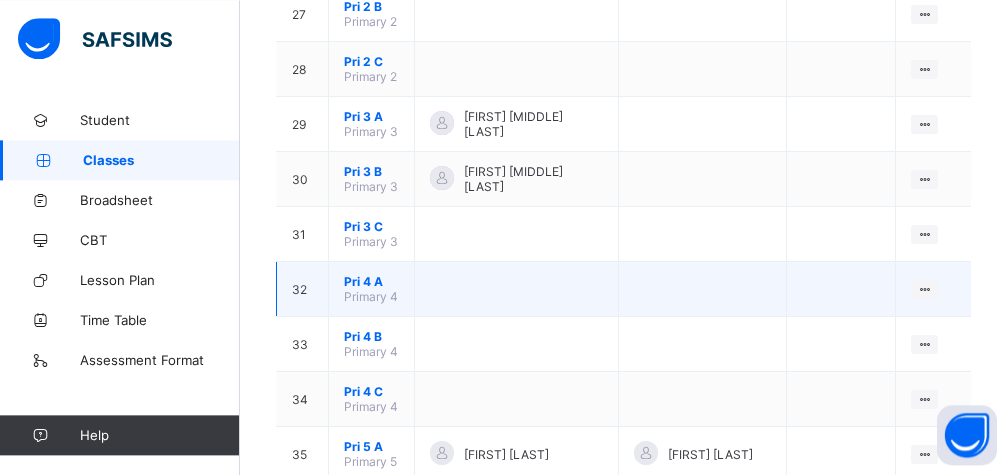 click on "Pri 4   A   Primary 4" at bounding box center [372, 289] 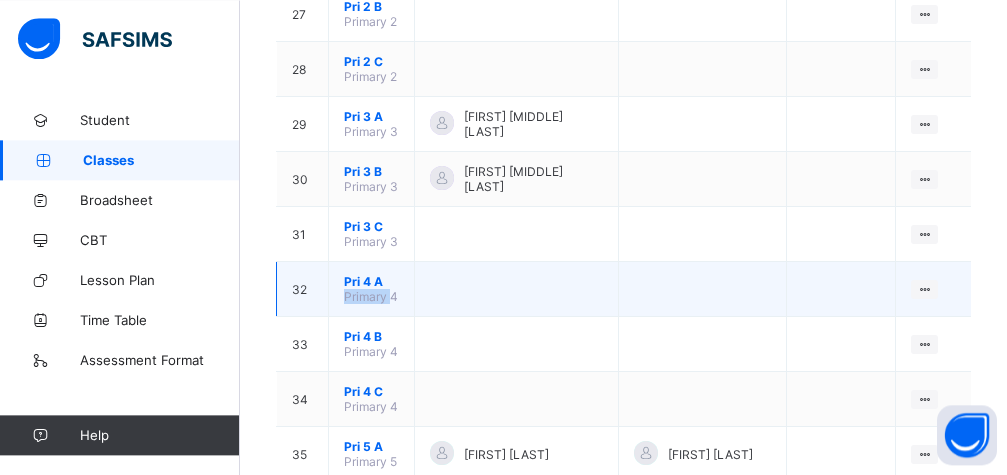 drag, startPoint x: 600, startPoint y: 253, endPoint x: 599, endPoint y: 198, distance: 55.00909 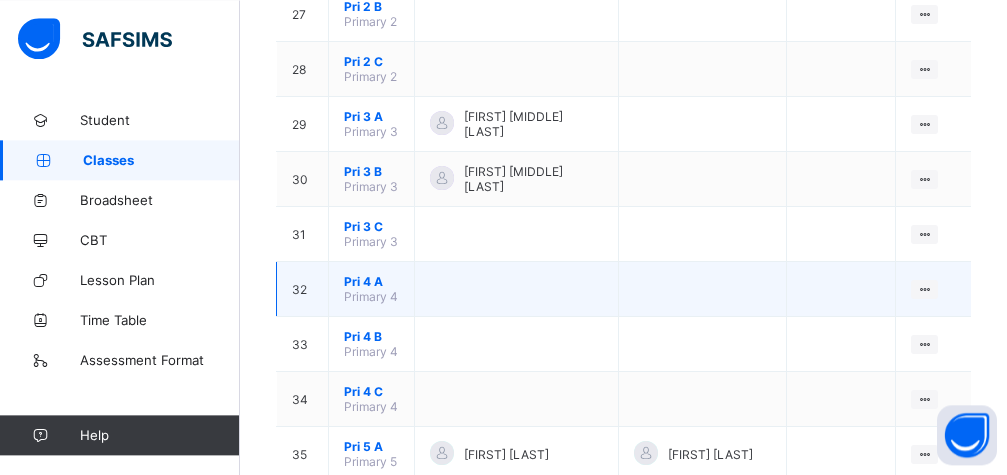 click at bounding box center (516, 289) 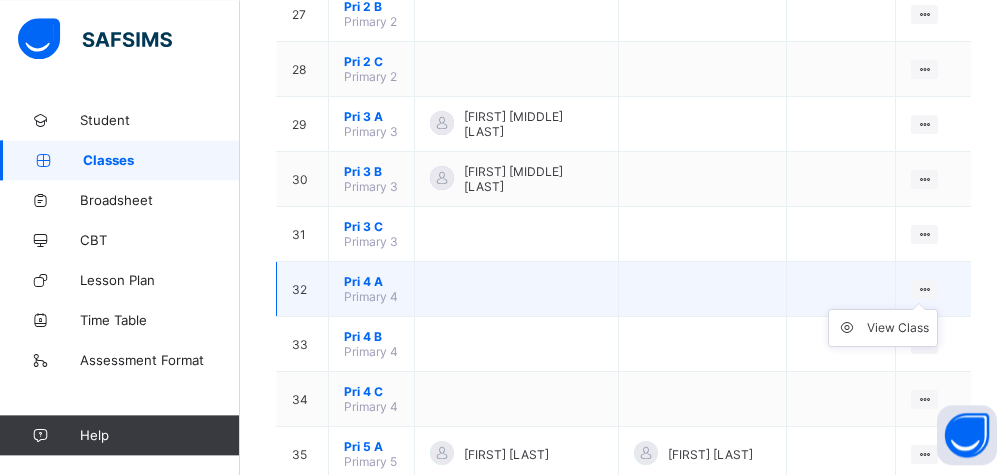 click on "View Class" at bounding box center (883, 328) 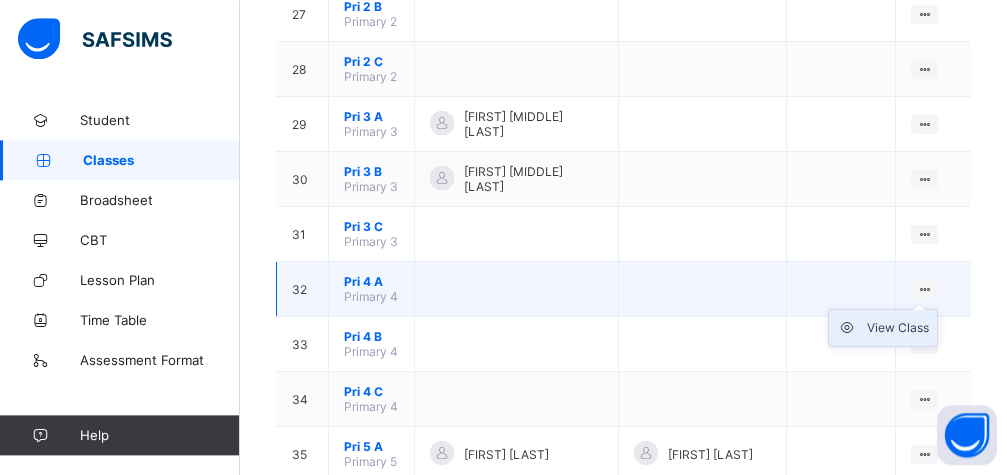 click on "View Class" at bounding box center [898, 328] 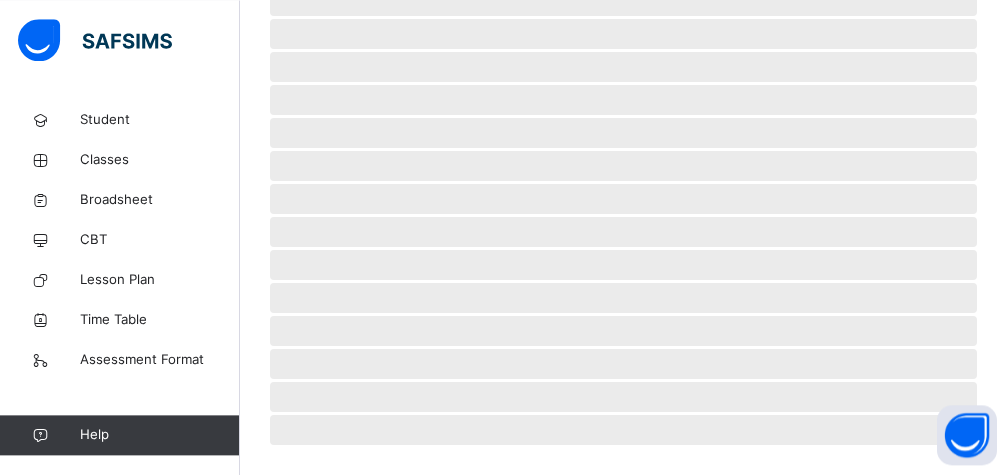 click on "‌" at bounding box center [623, -32] 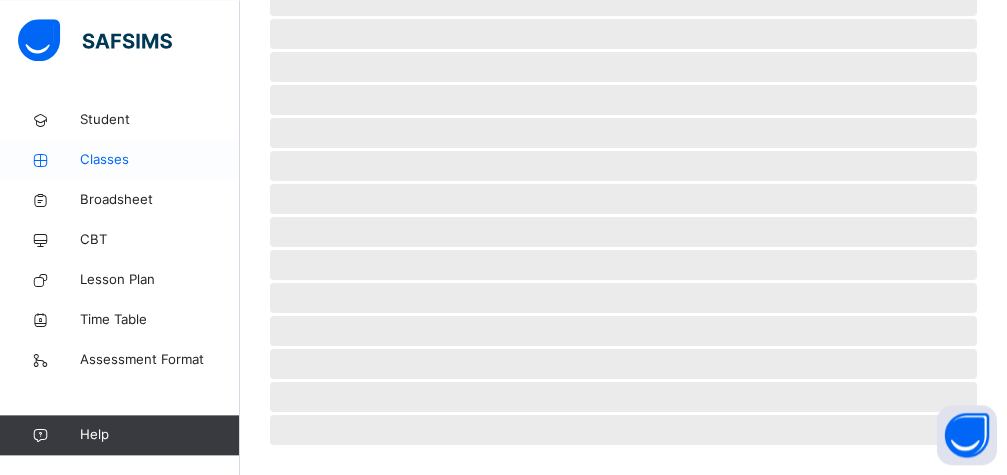 click on "Classes" at bounding box center [160, 160] 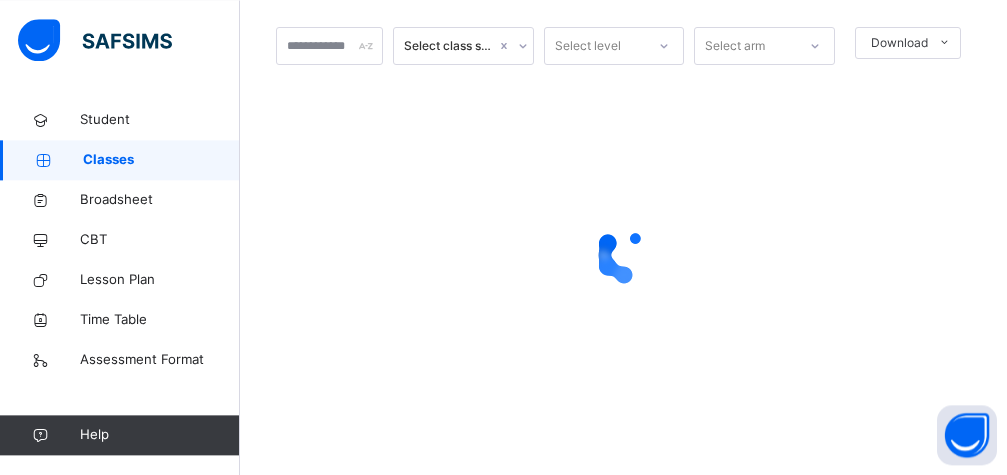 click on "Classes" at bounding box center [161, 160] 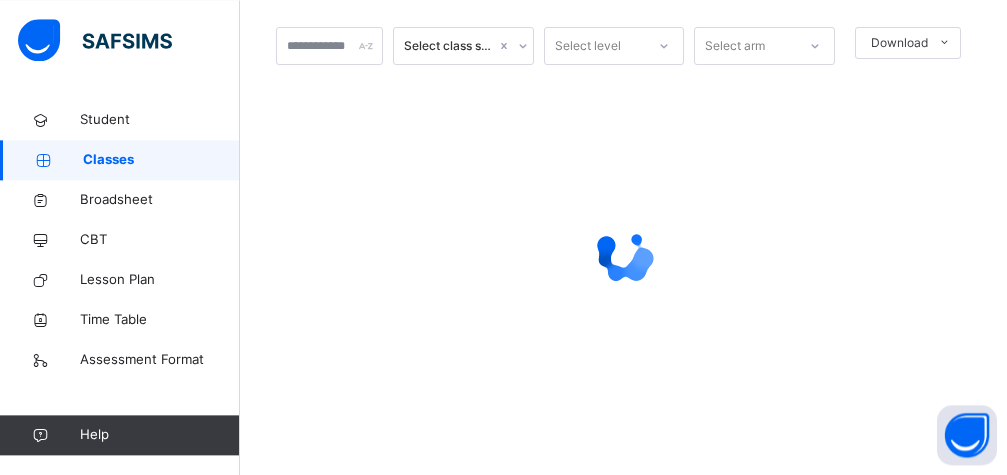 click on "Classes" at bounding box center [161, 160] 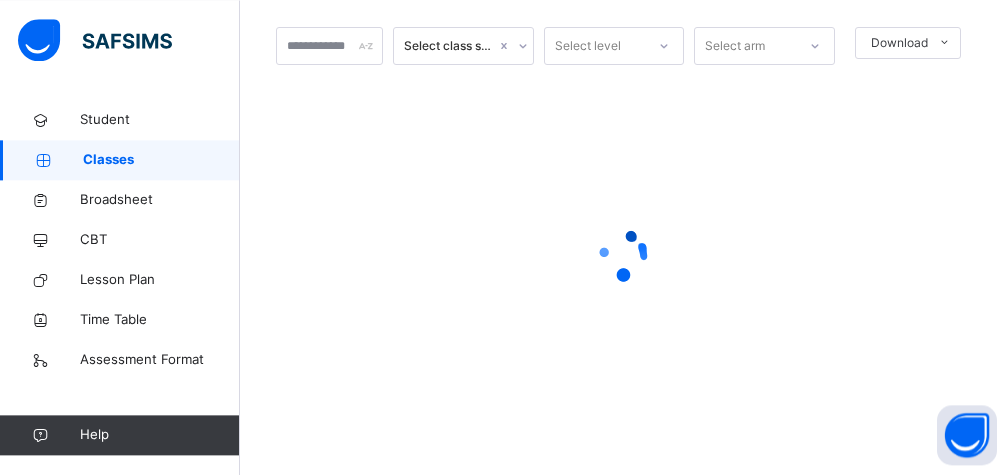 click on "Classes" at bounding box center [161, 160] 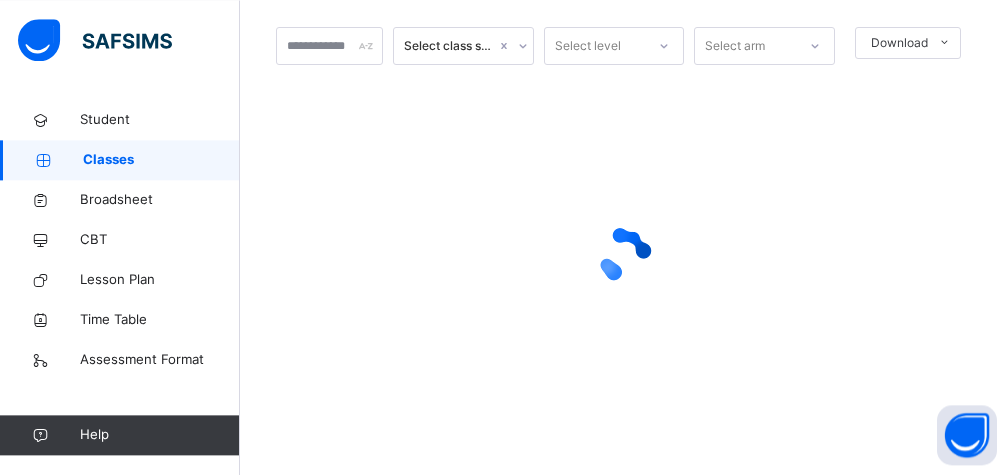 click on "Classes" at bounding box center (161, 160) 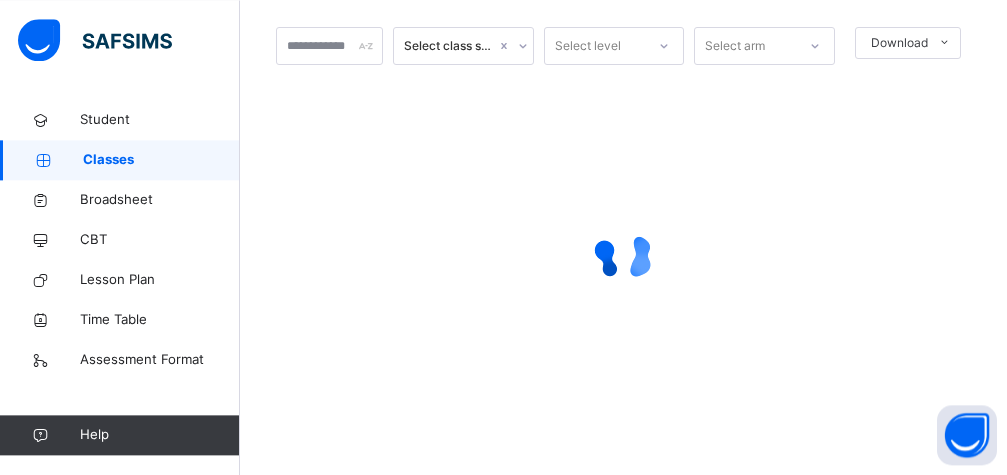 click on "Classes" at bounding box center [161, 160] 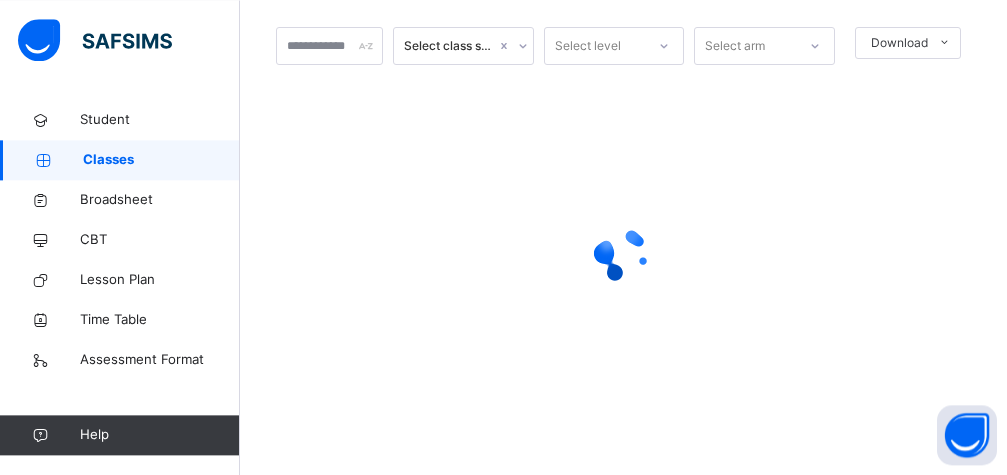 click on "Classes" at bounding box center [161, 160] 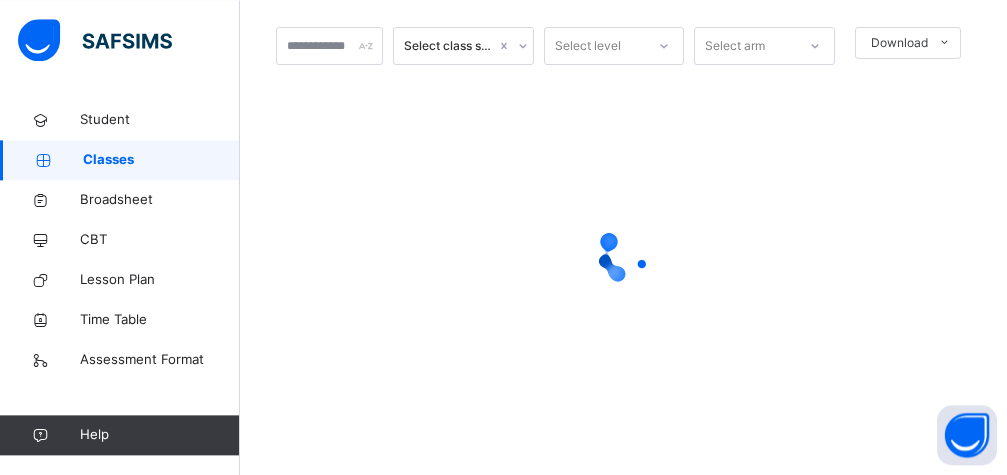 click on "Classes" at bounding box center [161, 160] 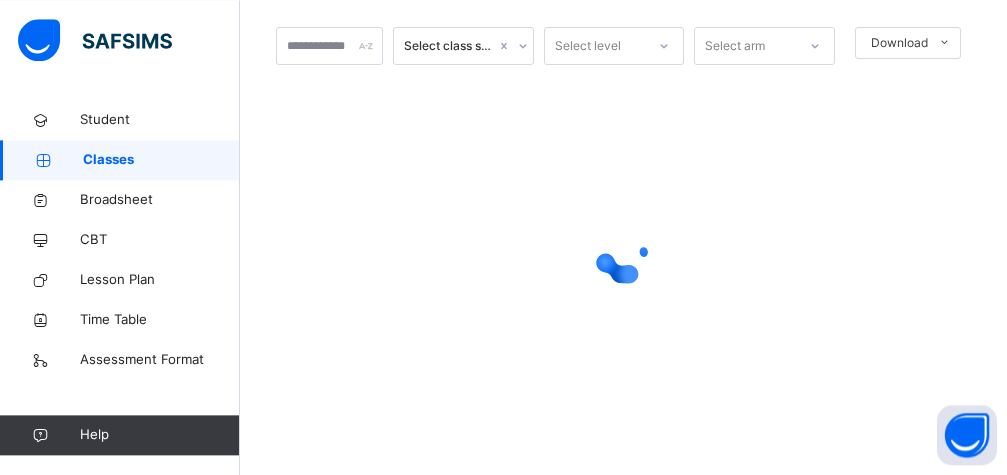 click on "Classes" at bounding box center (161, 160) 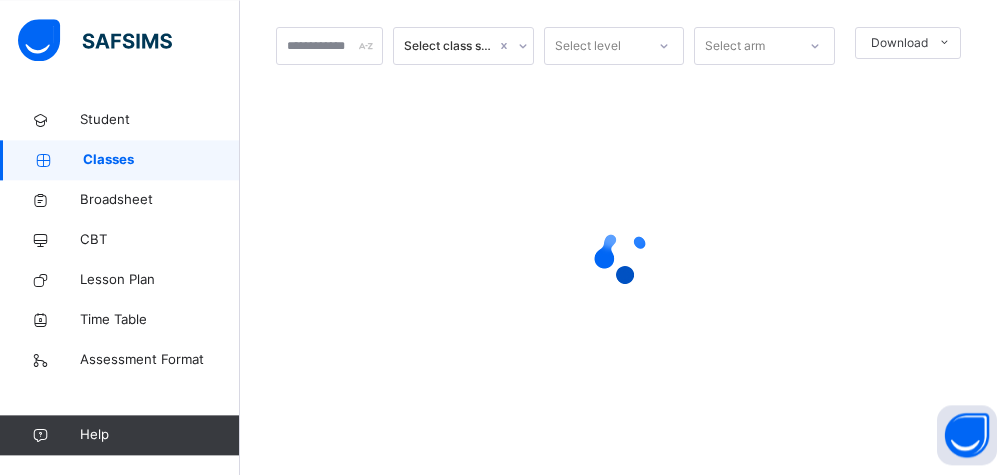 click on "Classes" at bounding box center [161, 160] 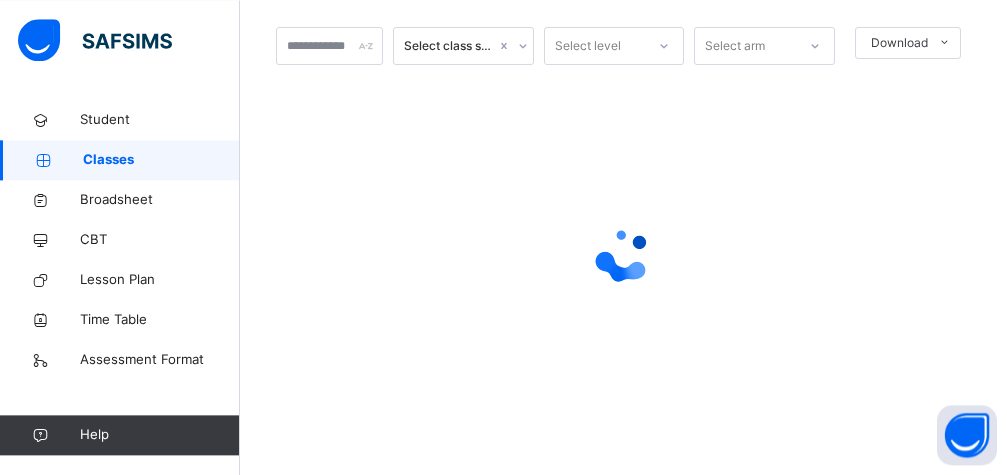 click on "Student" at bounding box center [160, 120] 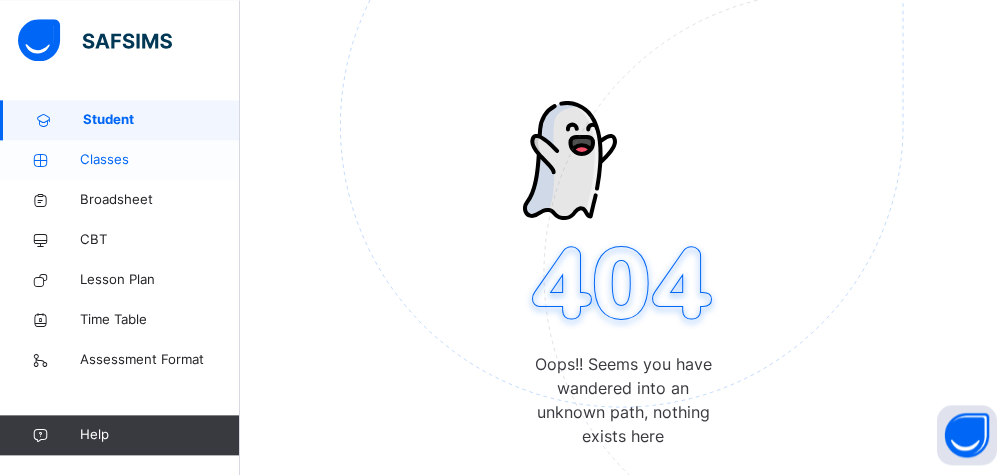 click on "Student" at bounding box center [161, 120] 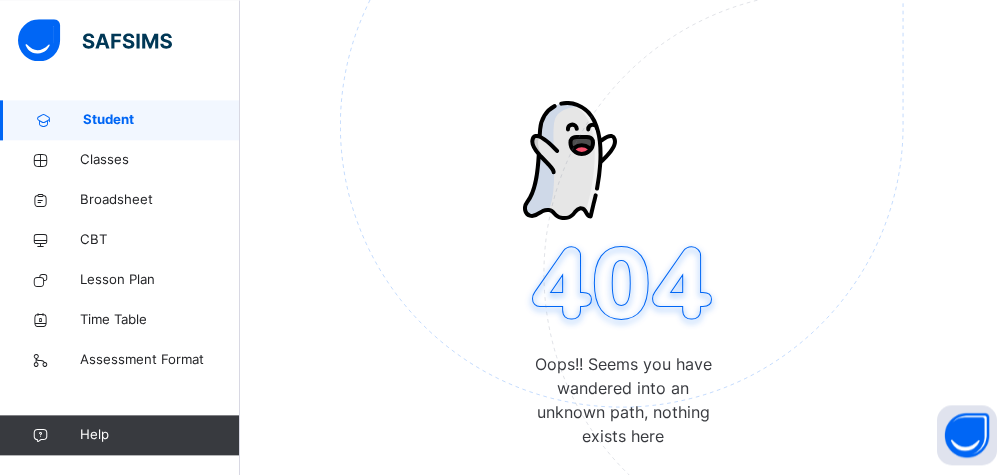 click on "Oops!! Seems you have wandered into an unknown path, nothing exists here Go Back" at bounding box center (623, 237) 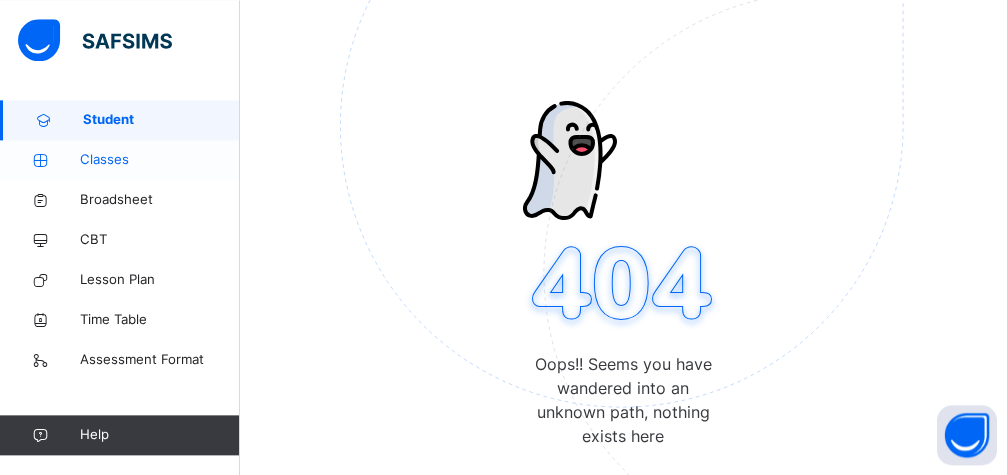 click on "Classes" at bounding box center (160, 160) 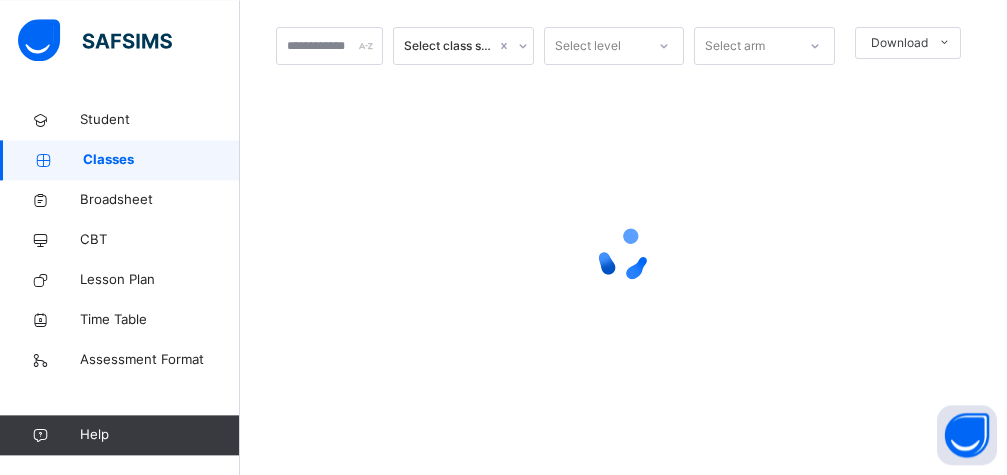 click at bounding box center [43, 160] 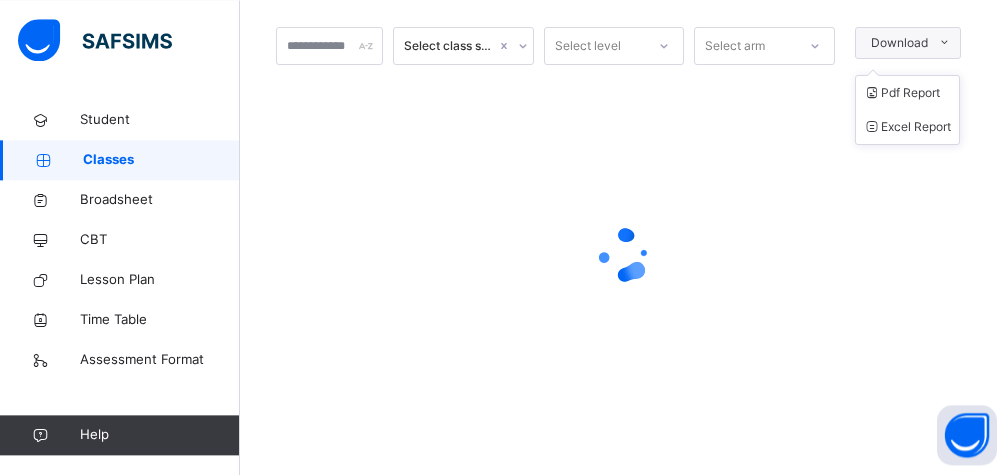 click at bounding box center (944, 43) 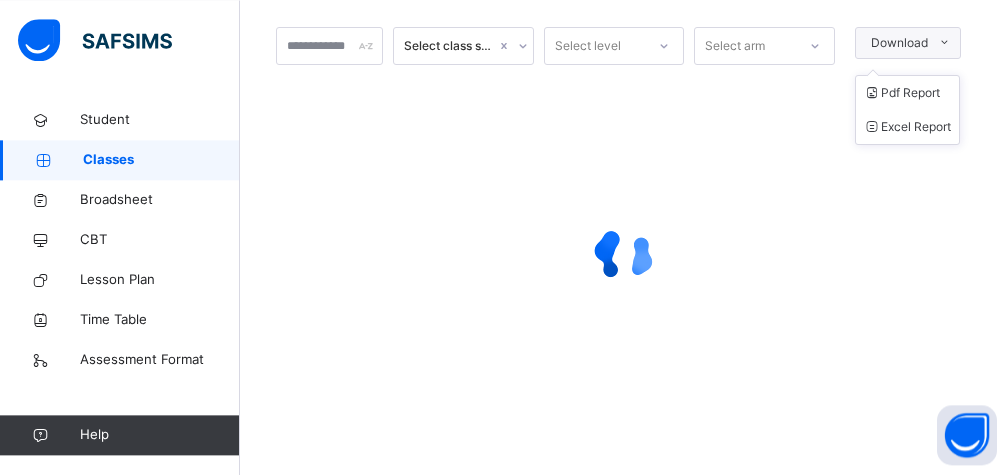 click at bounding box center (944, 43) 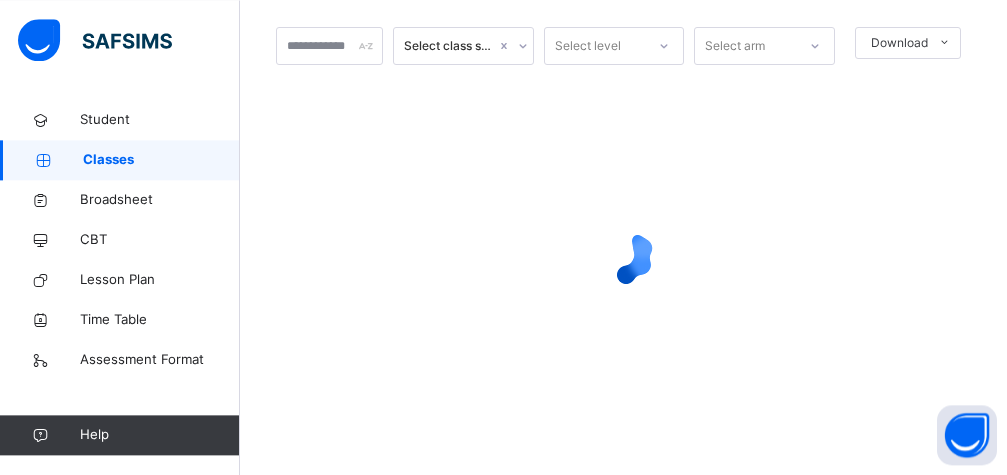 click at bounding box center (43, 160) 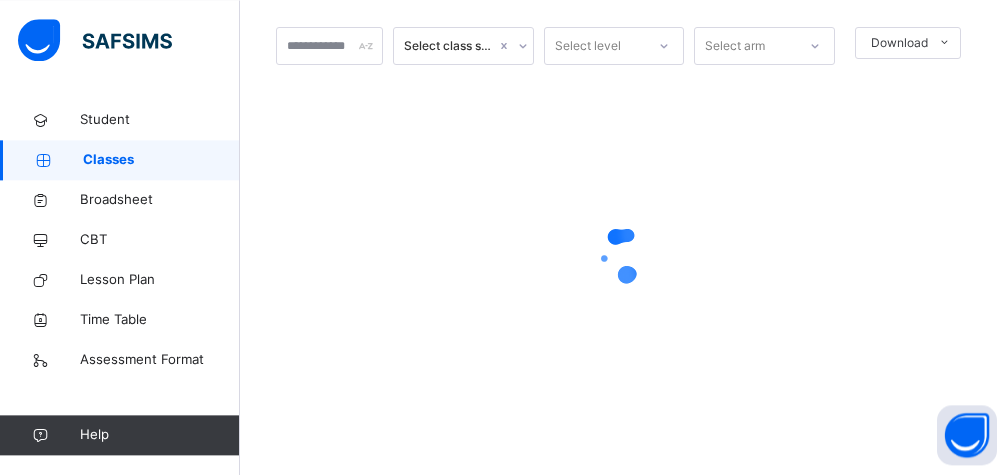 scroll, scrollTop: 100, scrollLeft: 0, axis: vertical 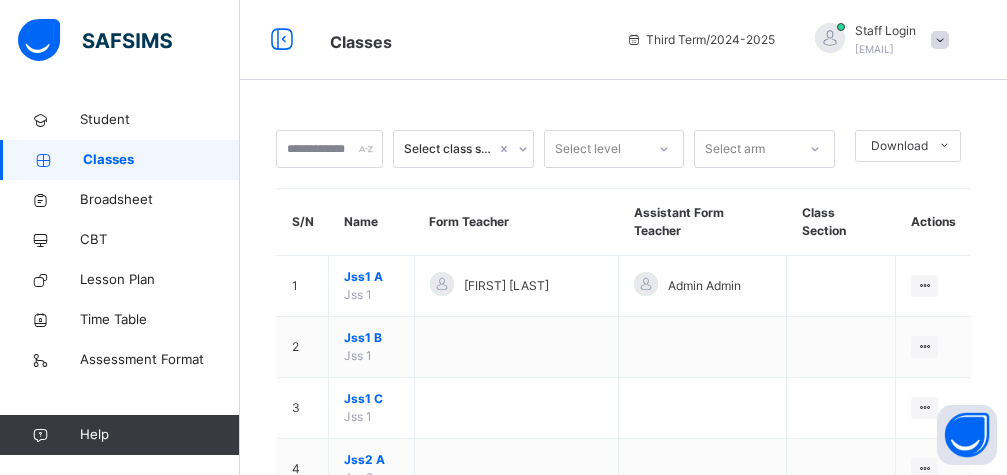 click on "Pri 4   A" at bounding box center [371, 2240] 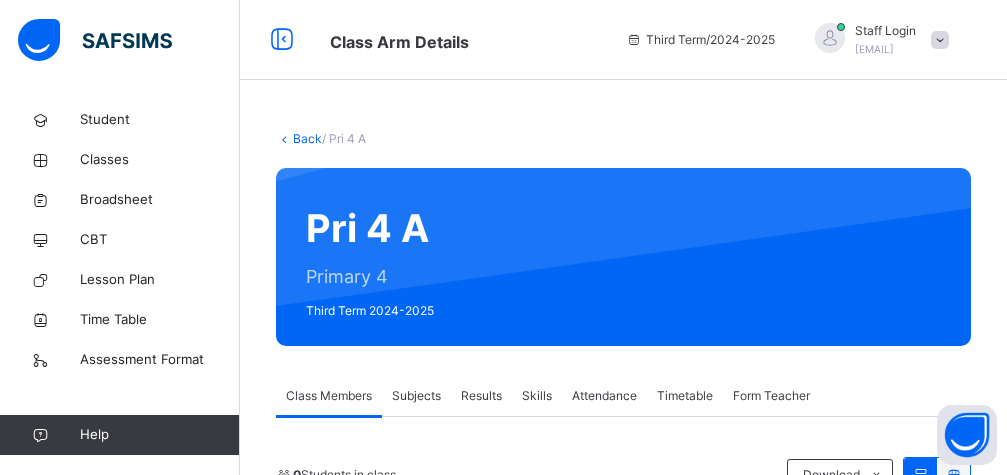 scroll, scrollTop: 103, scrollLeft: 0, axis: vertical 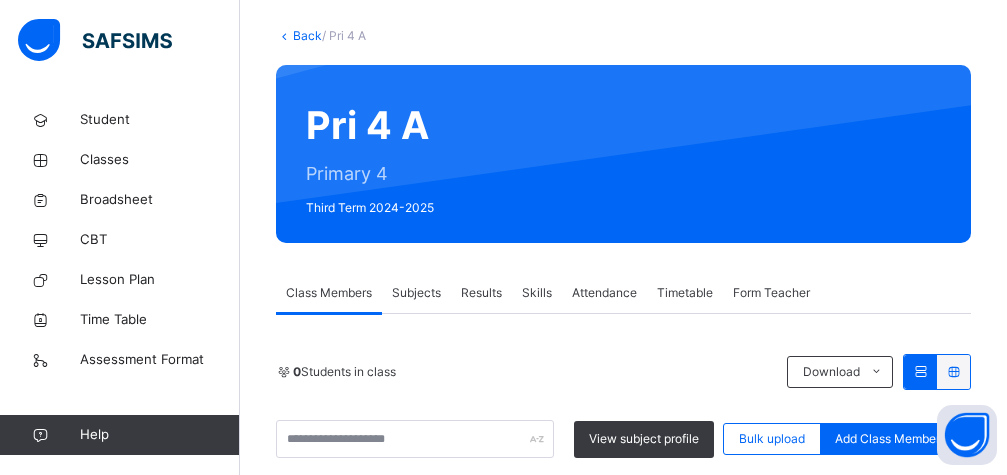 click on "Subjects" at bounding box center [416, 293] 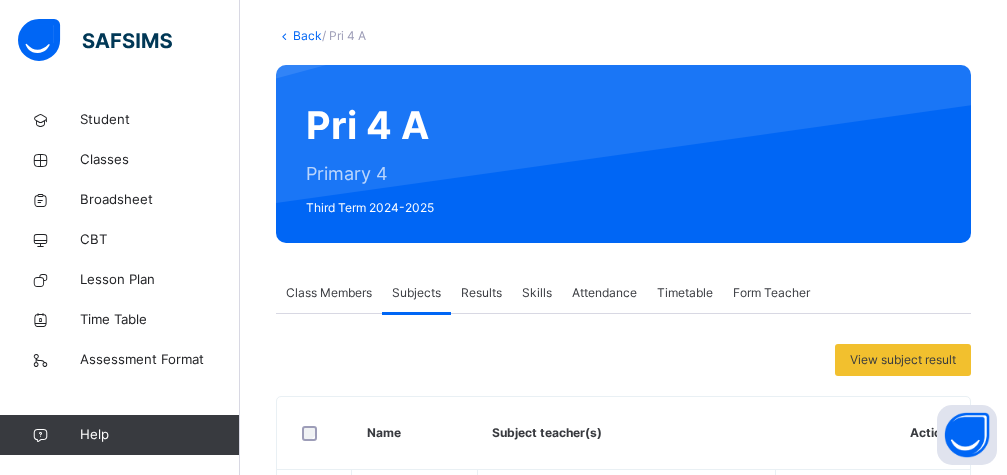 click on "View subject result" at bounding box center (903, 360) 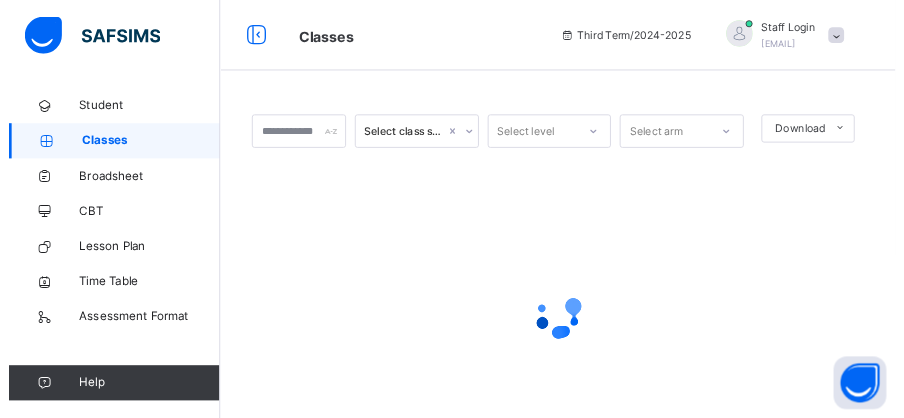 scroll, scrollTop: 0, scrollLeft: 0, axis: both 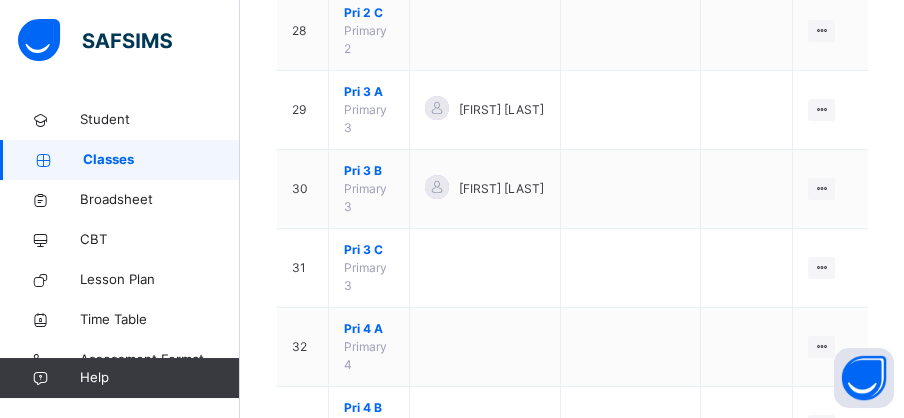 click at bounding box center [821, 504] 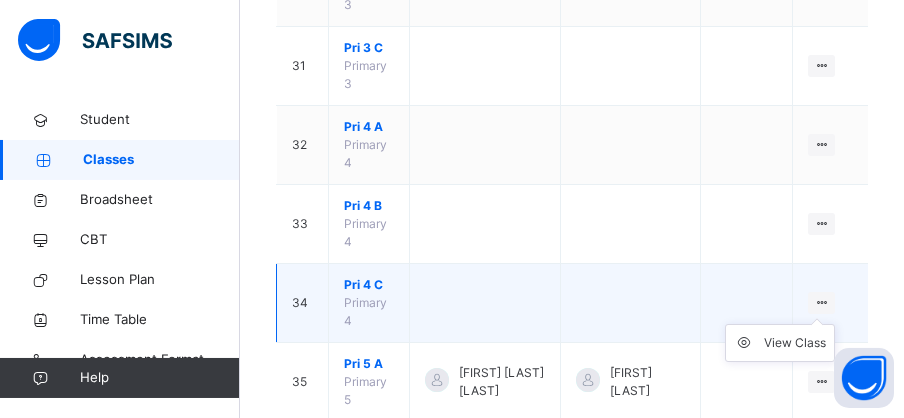 click at bounding box center [821, 302] 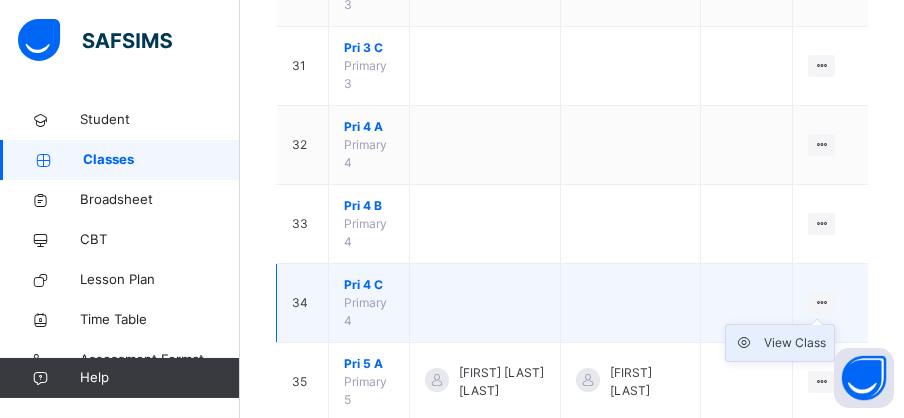 click on "View Class" at bounding box center [795, 343] 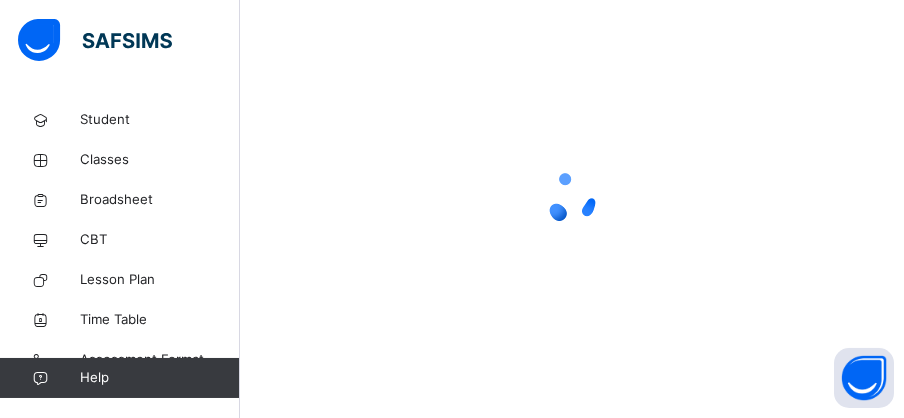 scroll, scrollTop: 160, scrollLeft: 0, axis: vertical 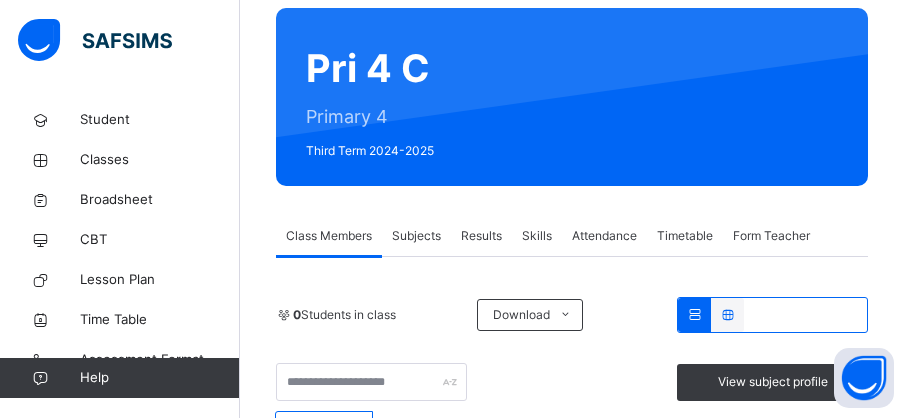 click on "Subjects" at bounding box center (416, 236) 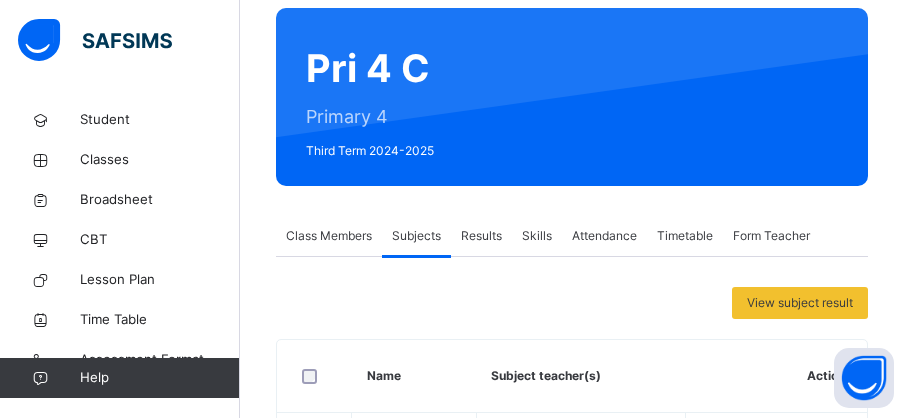 click on "Assess Students" at bounding box center [791, 1013] 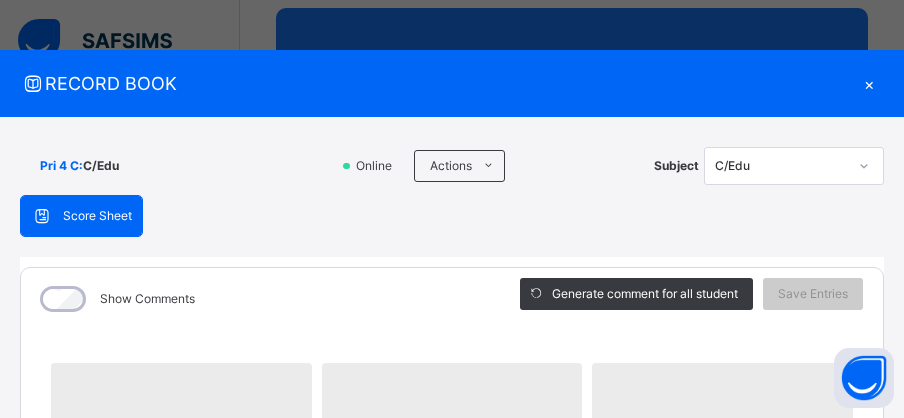 drag, startPoint x: 588, startPoint y: 88, endPoint x: 674, endPoint y: 55, distance: 92.11406 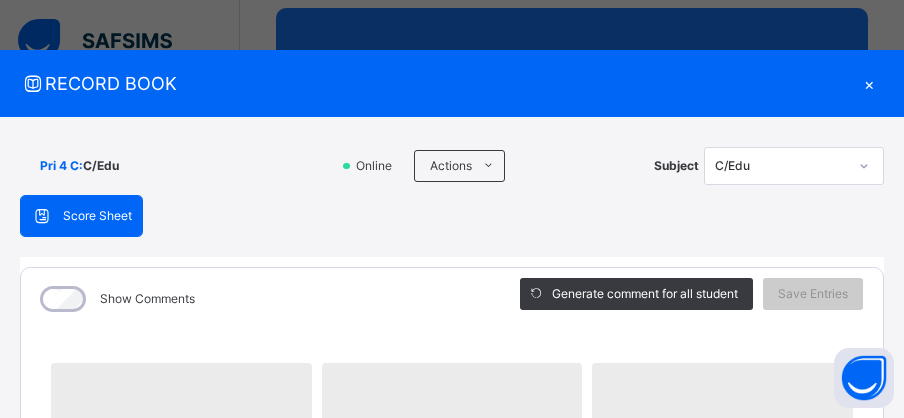 click on "RECORD BOOK ×" at bounding box center (452, 83) 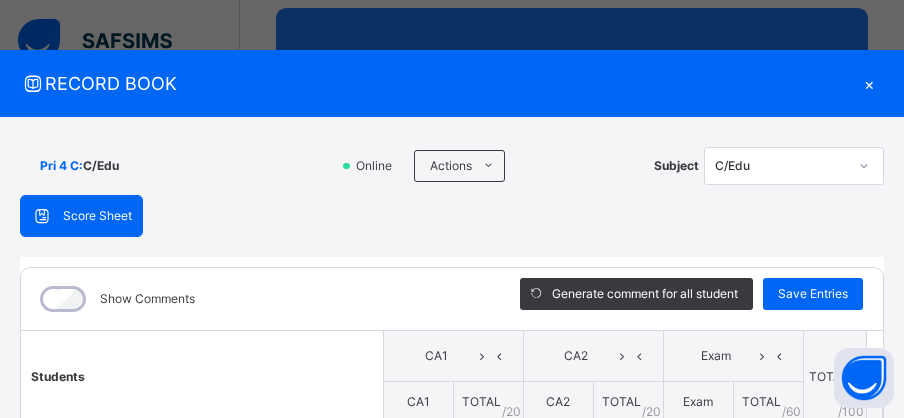 scroll, scrollTop: 454, scrollLeft: 0, axis: vertical 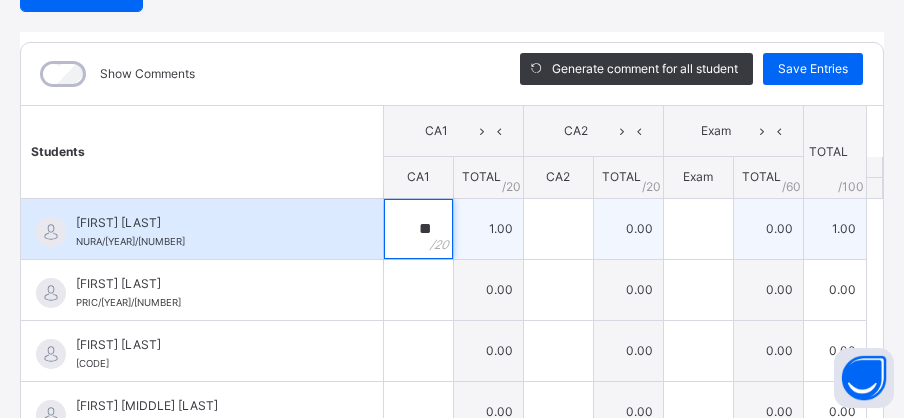 type on "**" 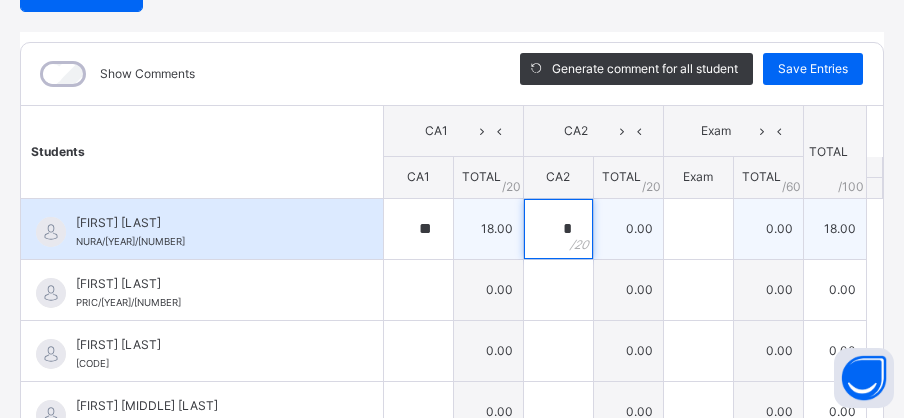type on "*" 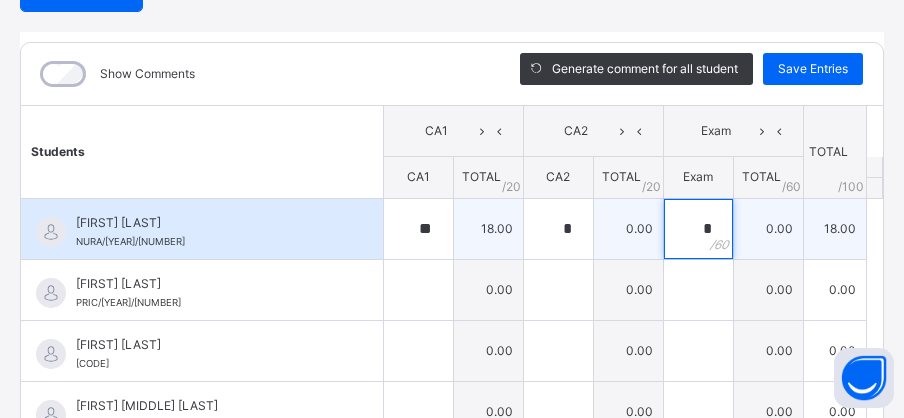 type on "*" 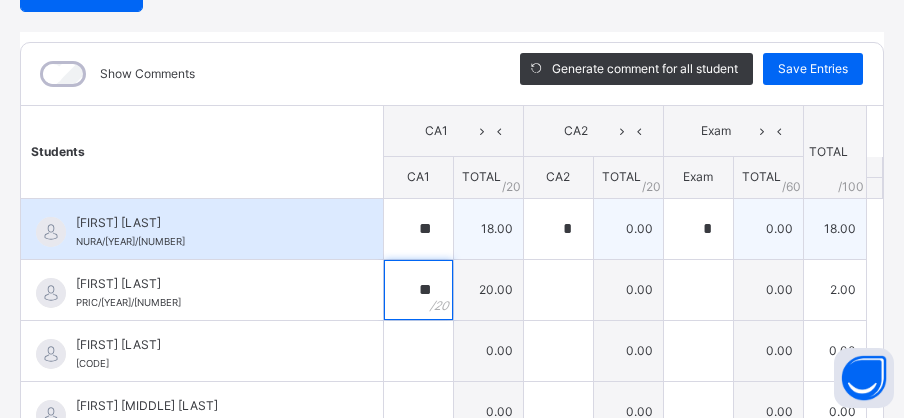 type on "**" 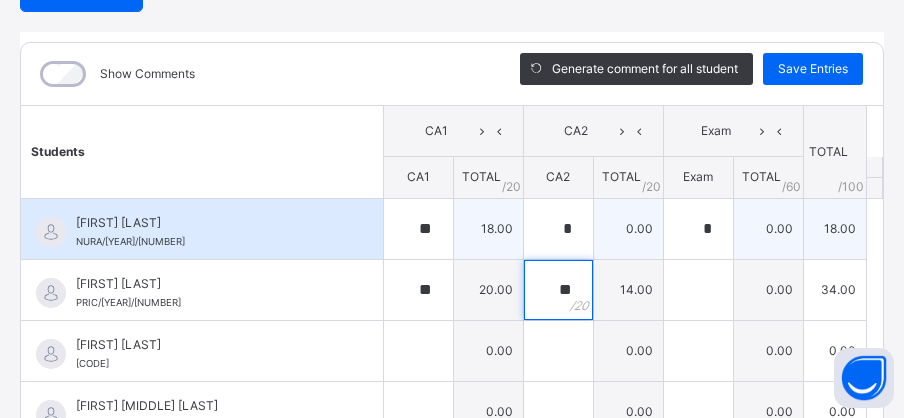 type on "**" 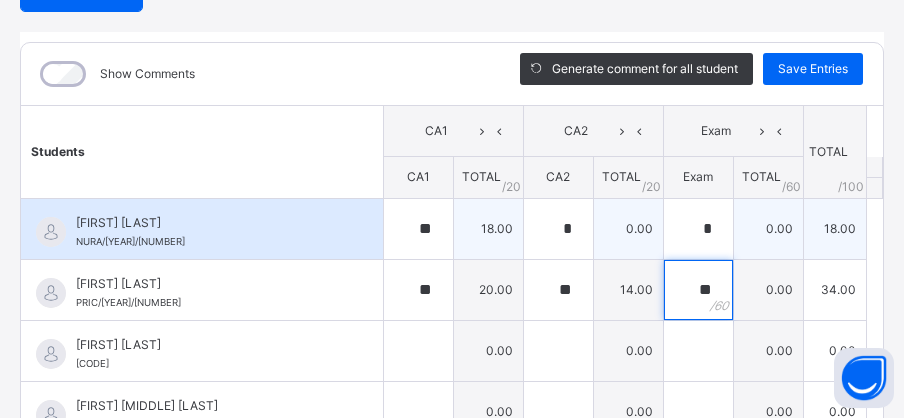 type on "**" 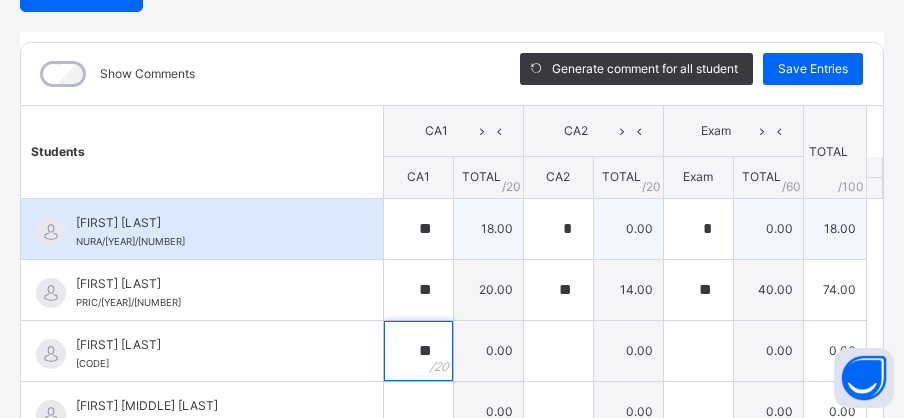 type on "**" 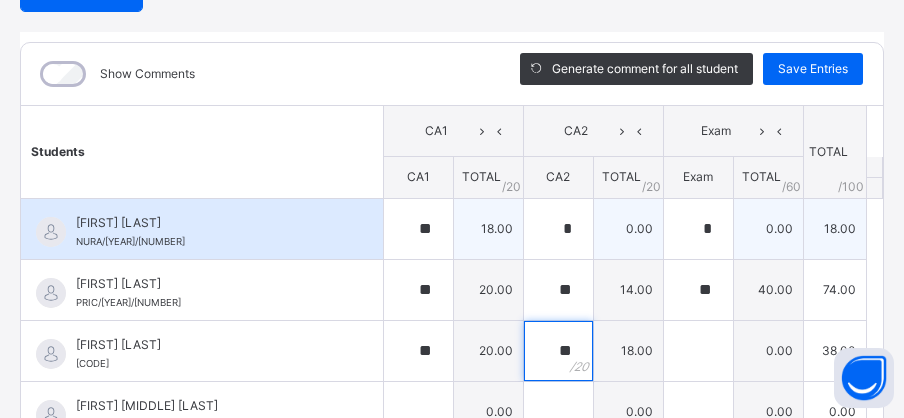 type on "**" 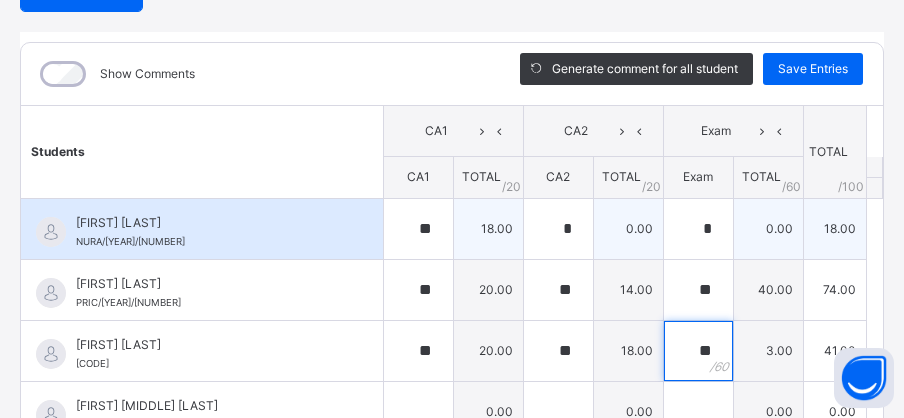 type on "**" 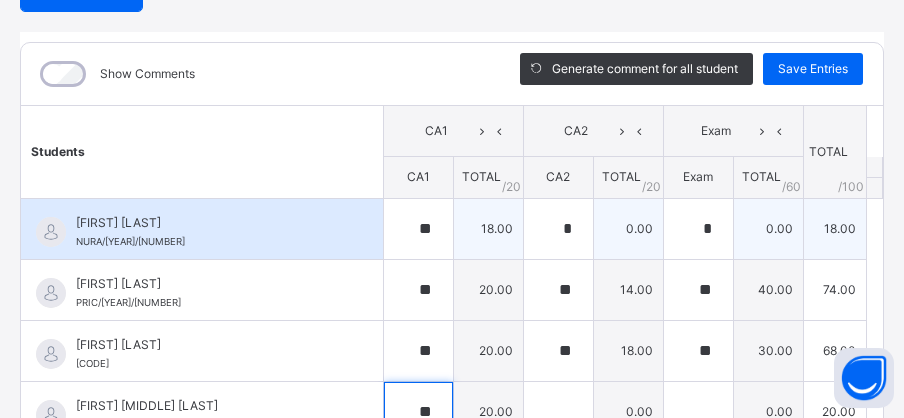 type on "**" 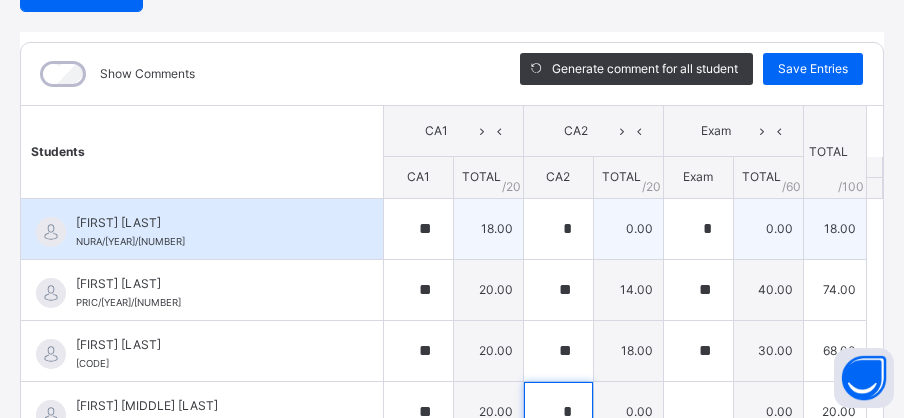 scroll, scrollTop: 229, scrollLeft: 0, axis: vertical 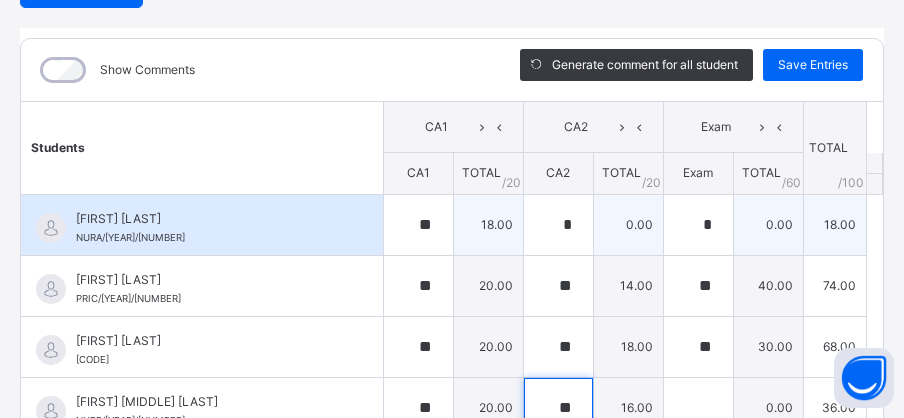 type on "**" 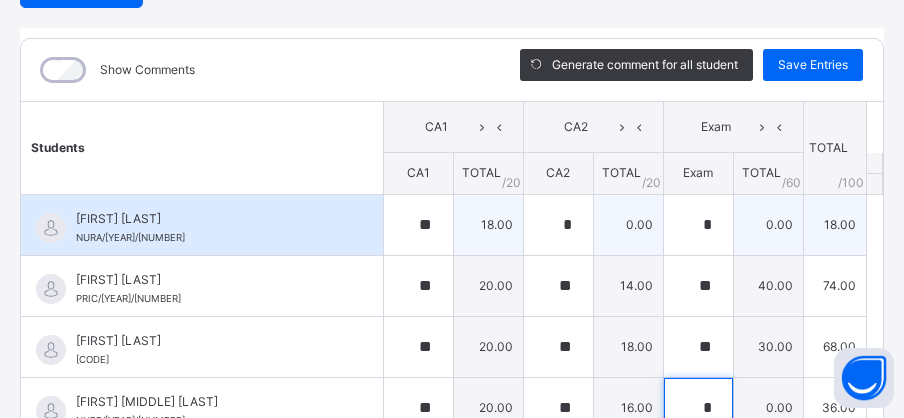 type on "*" 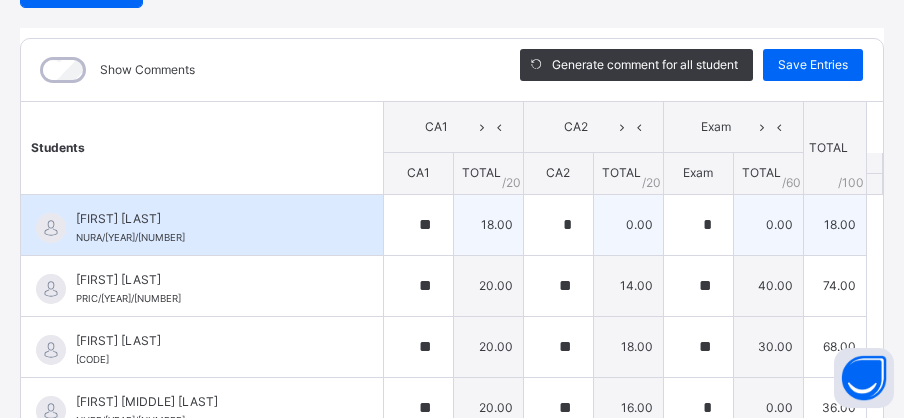 scroll, scrollTop: 301, scrollLeft: 0, axis: vertical 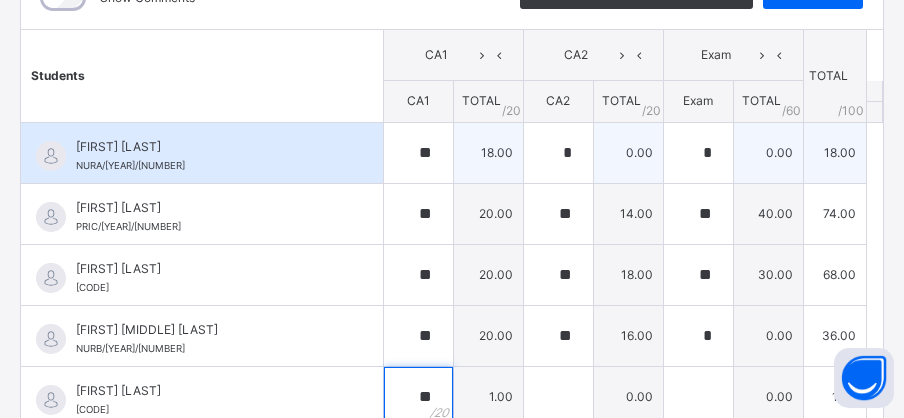 type on "**" 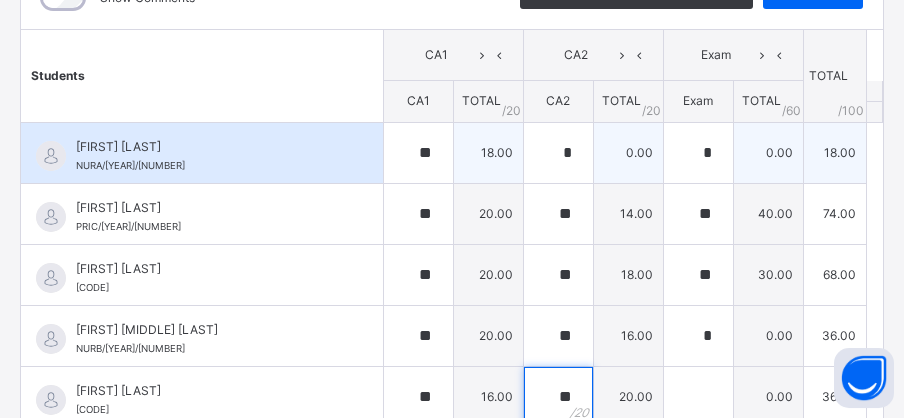 type on "**" 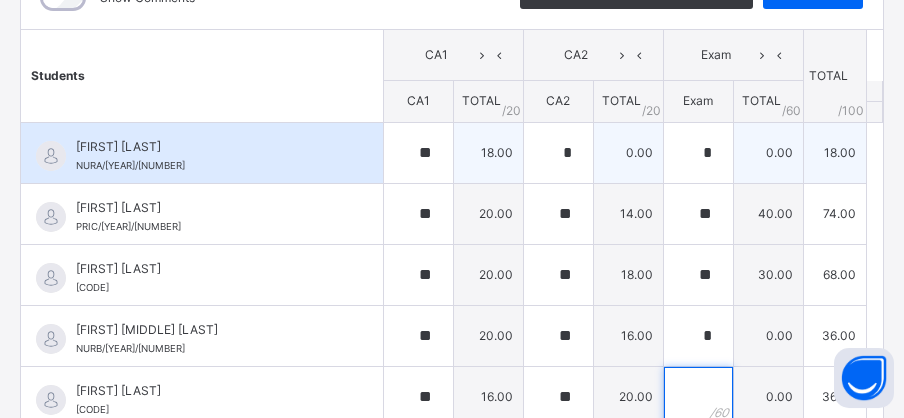 type on "*" 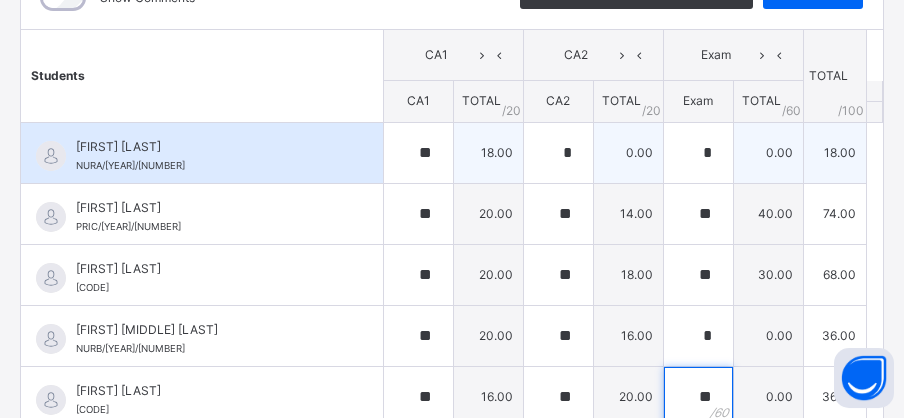 type on "**" 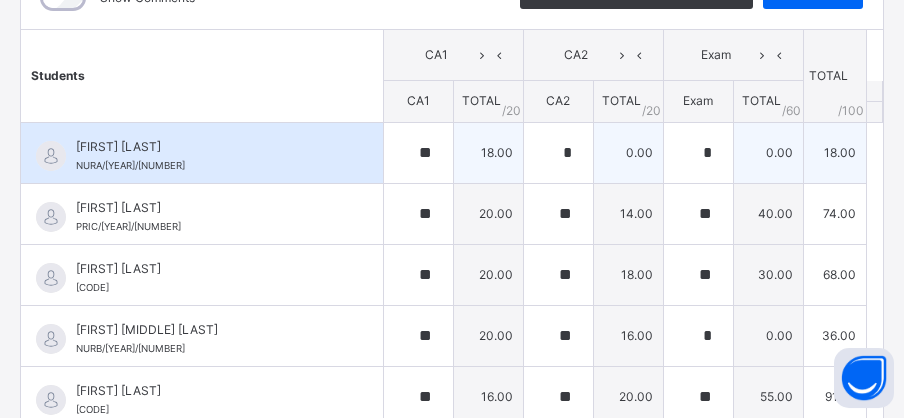 scroll, scrollTop: 362, scrollLeft: 0, axis: vertical 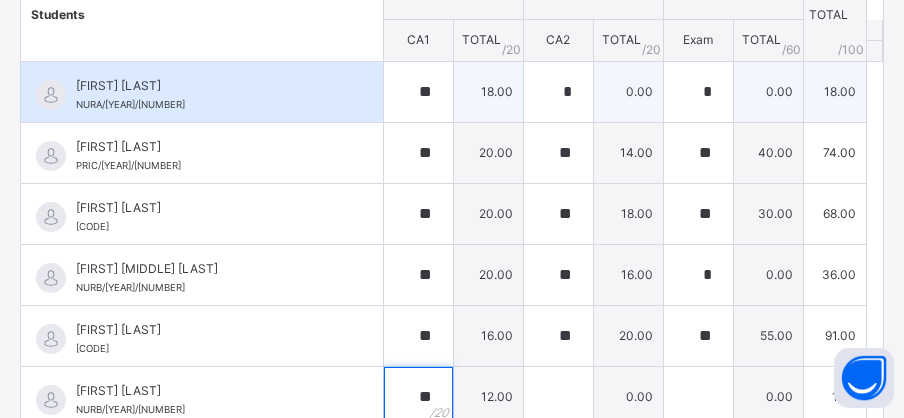 type on "**" 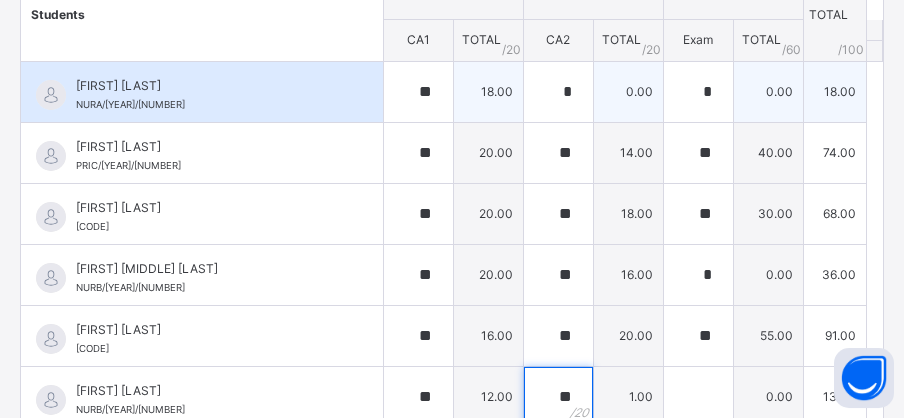 type on "**" 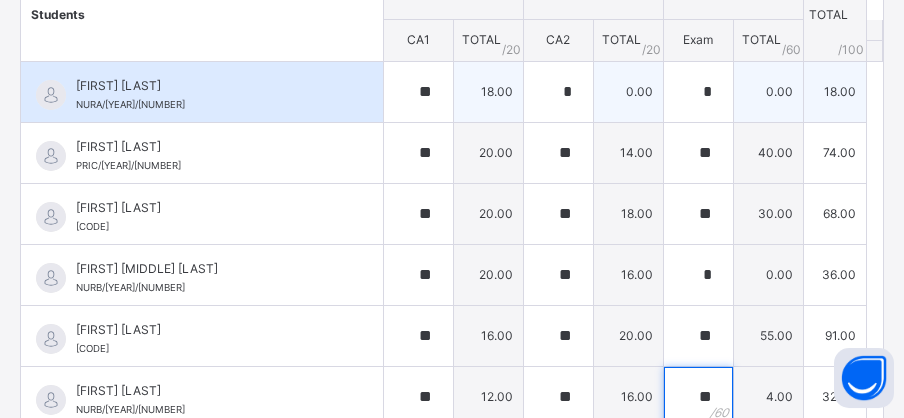 type on "**" 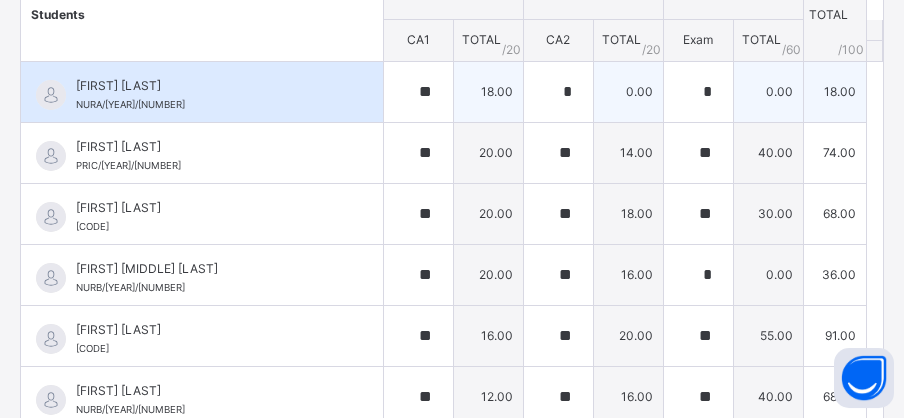scroll, scrollTop: 423, scrollLeft: 0, axis: vertical 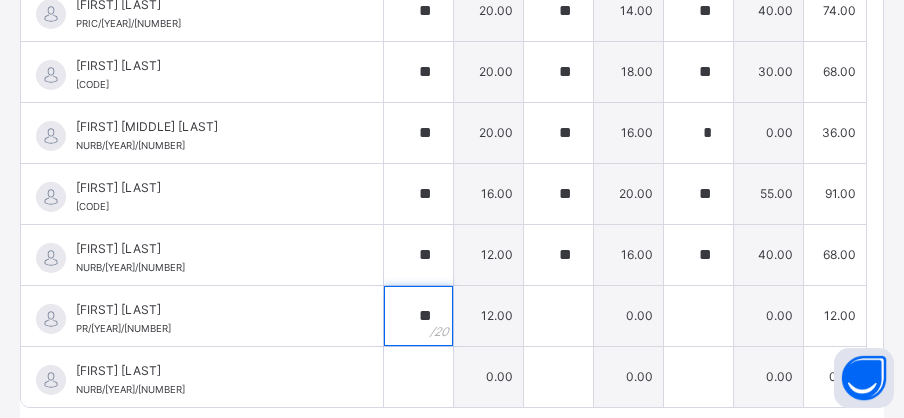 type on "**" 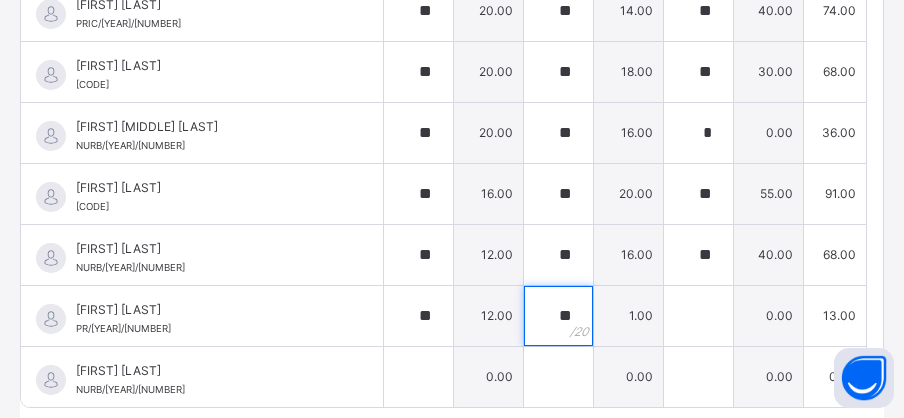 type on "**" 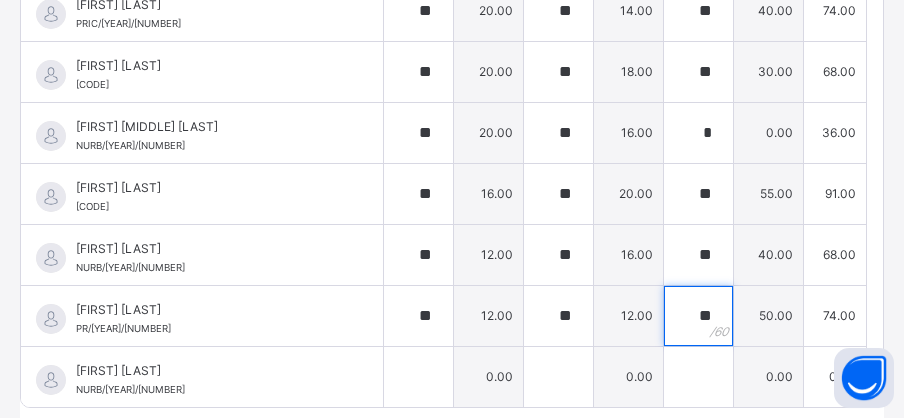 type on "**" 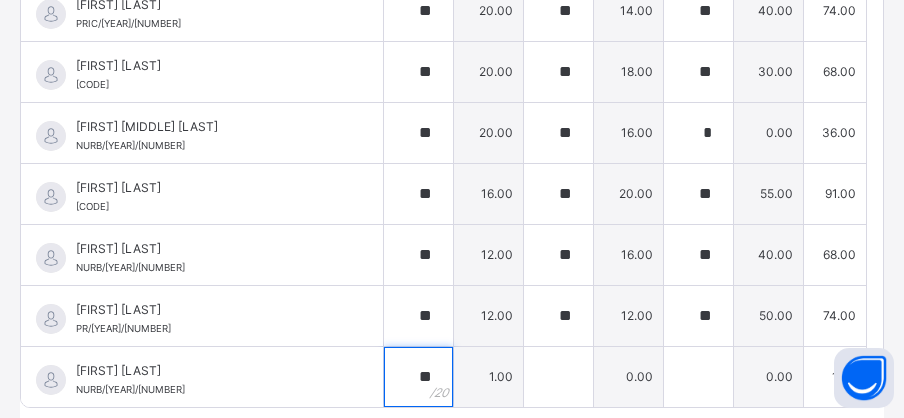 type on "**" 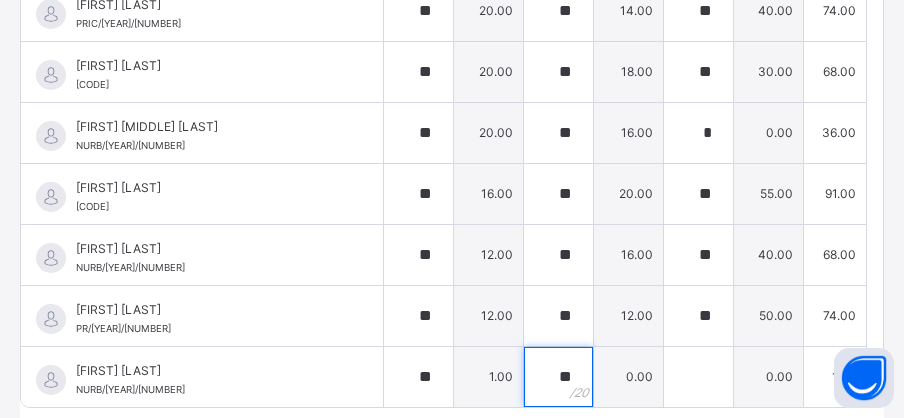 type on "**" 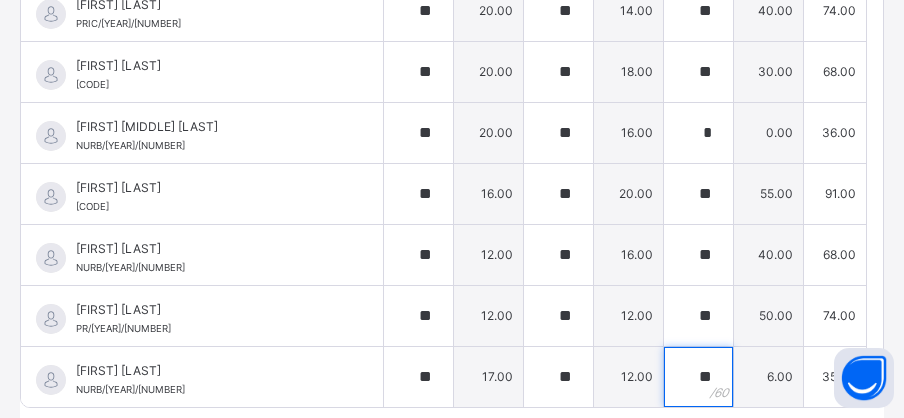 type on "**" 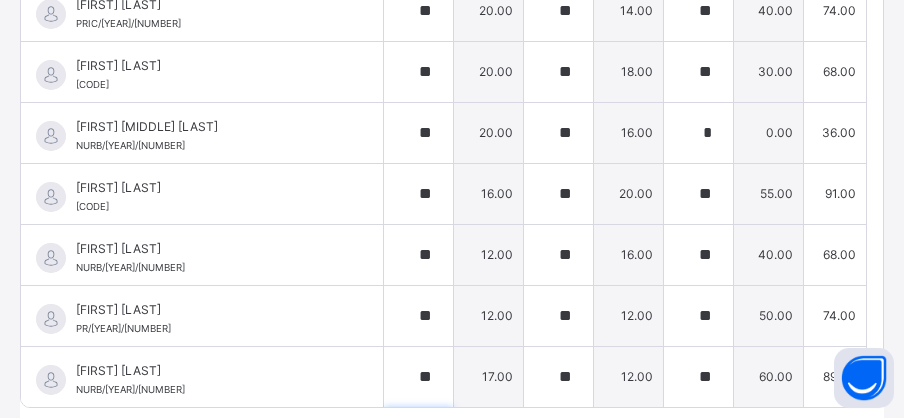 scroll, scrollTop: 133, scrollLeft: 0, axis: vertical 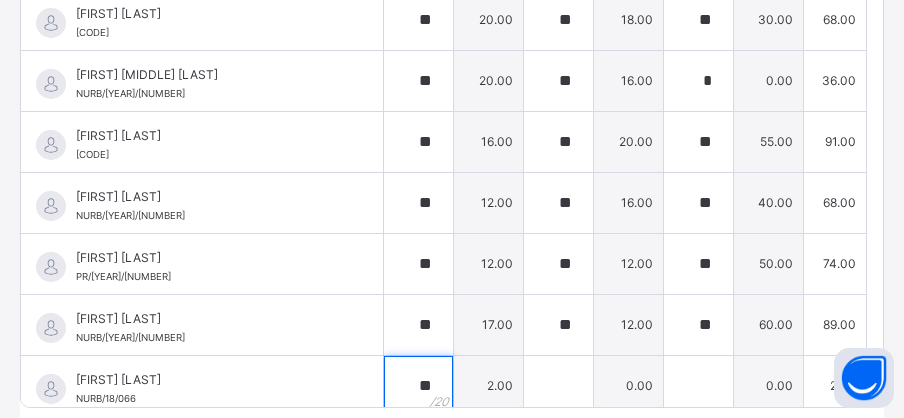 type on "**" 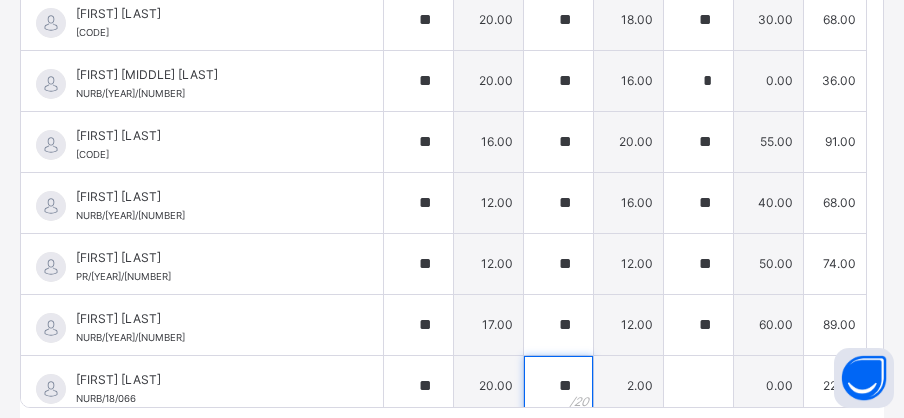 type on "**" 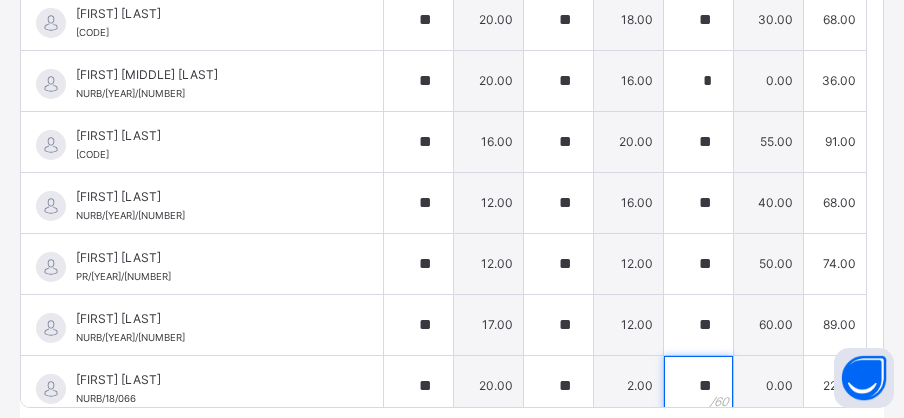 type on "**" 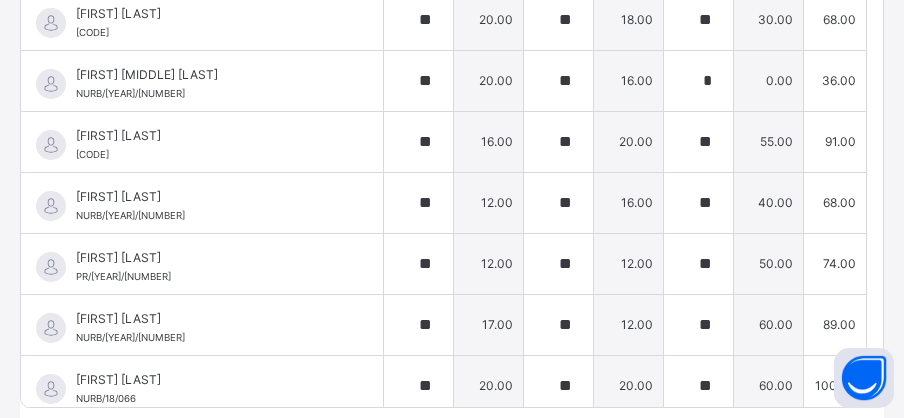 scroll, scrollTop: 194, scrollLeft: 0, axis: vertical 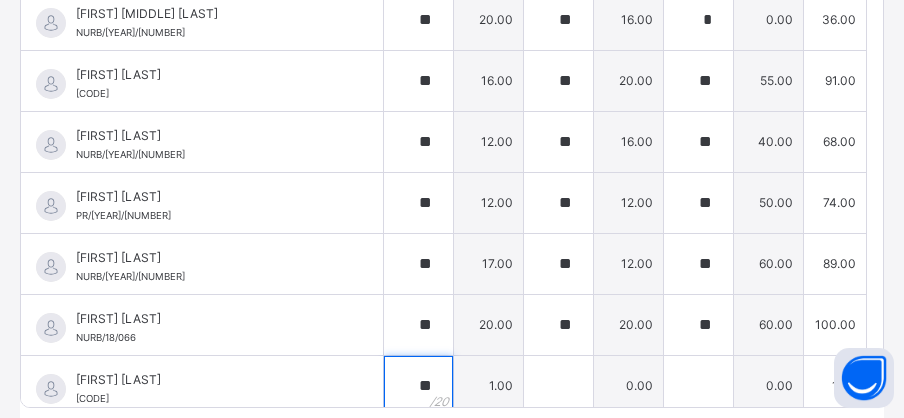 type on "**" 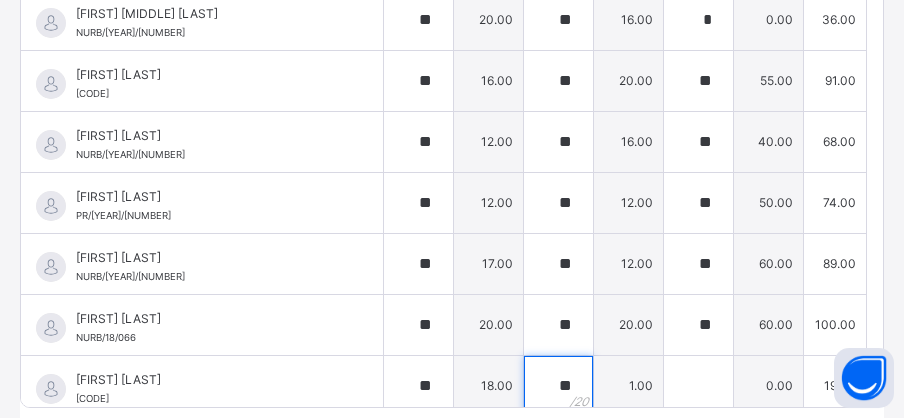 type on "**" 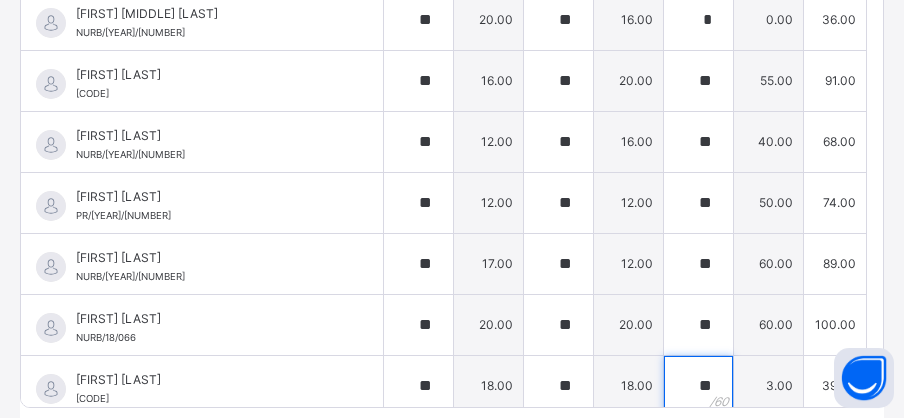 type on "**" 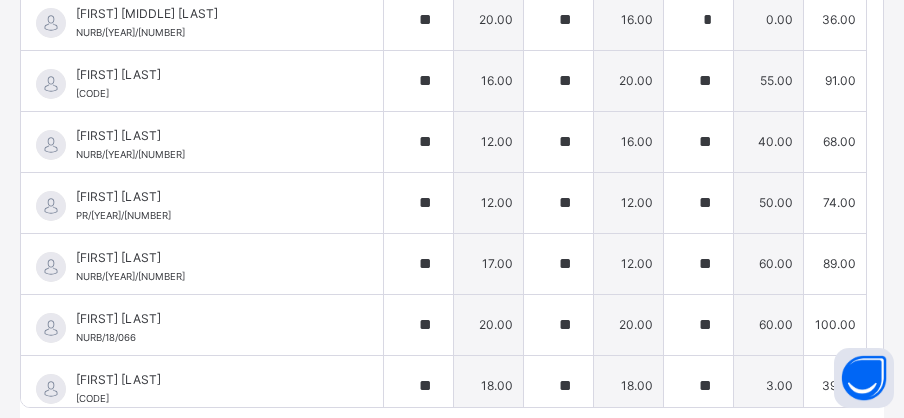 type on "*" 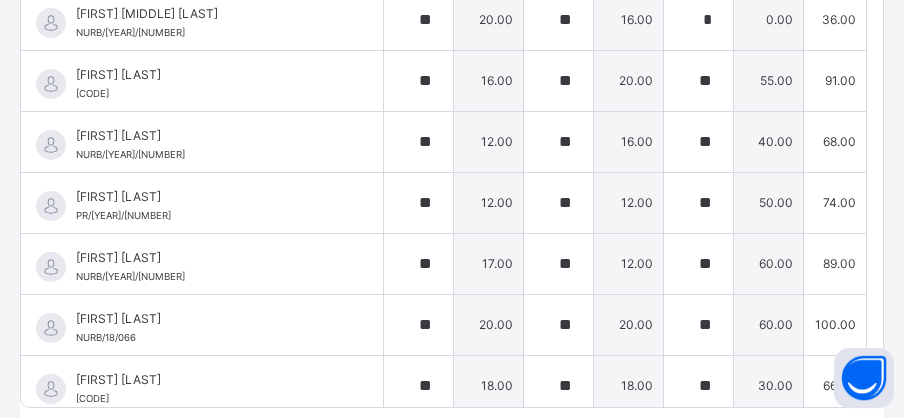 type on "*" 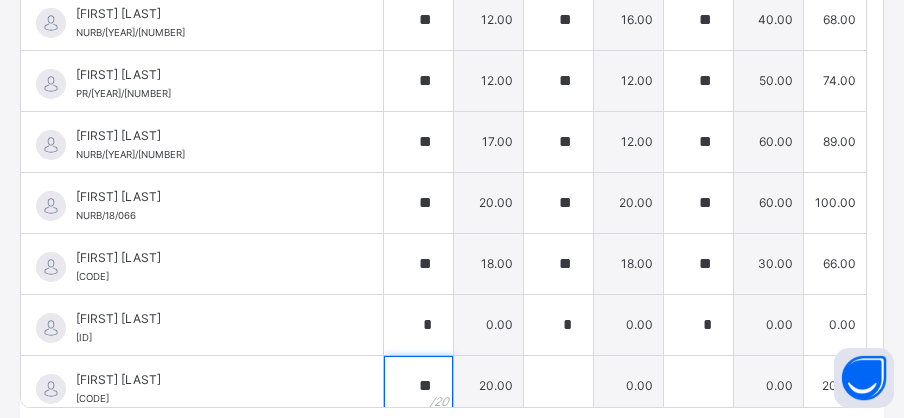 type on "**" 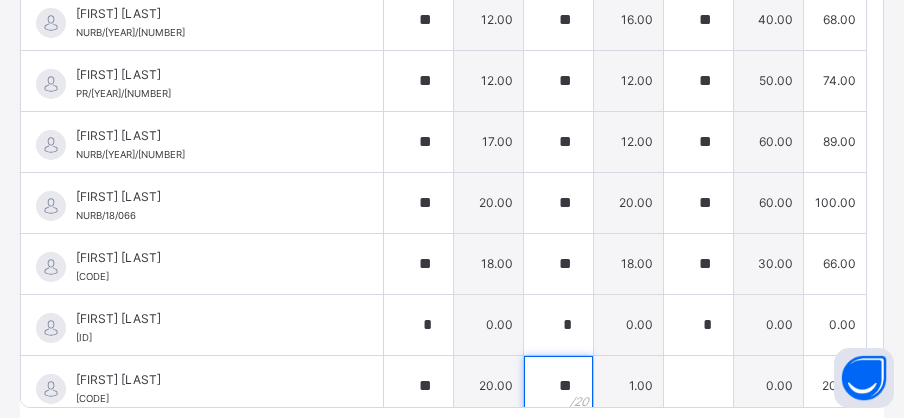 type on "**" 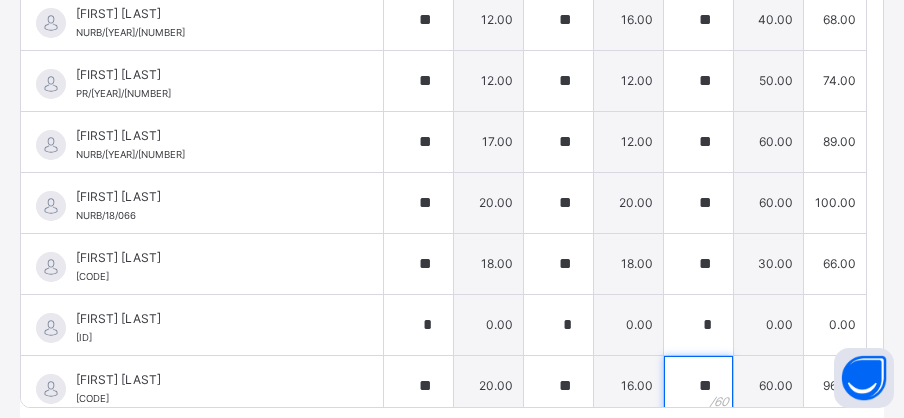 type on "**" 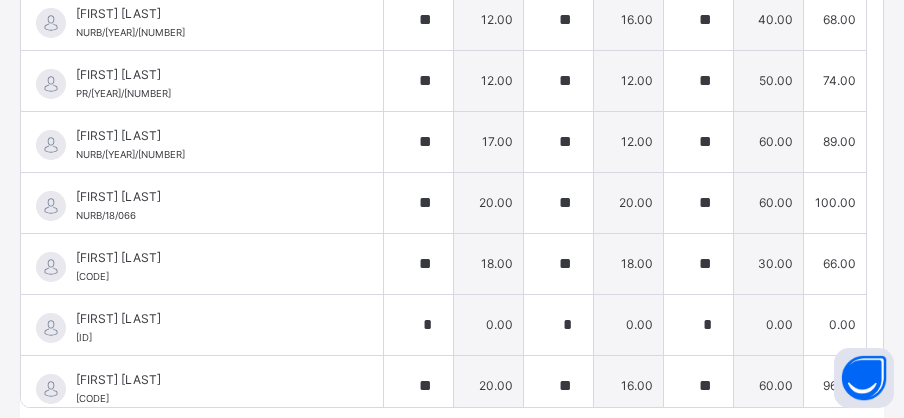 scroll, scrollTop: 377, scrollLeft: 0, axis: vertical 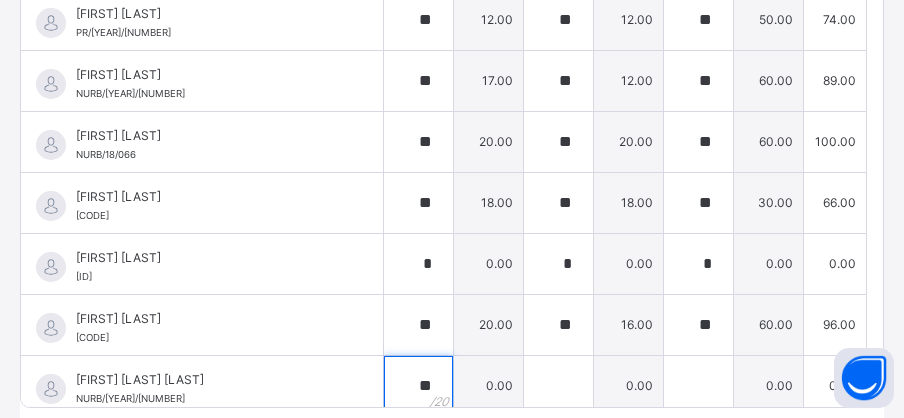 type on "**" 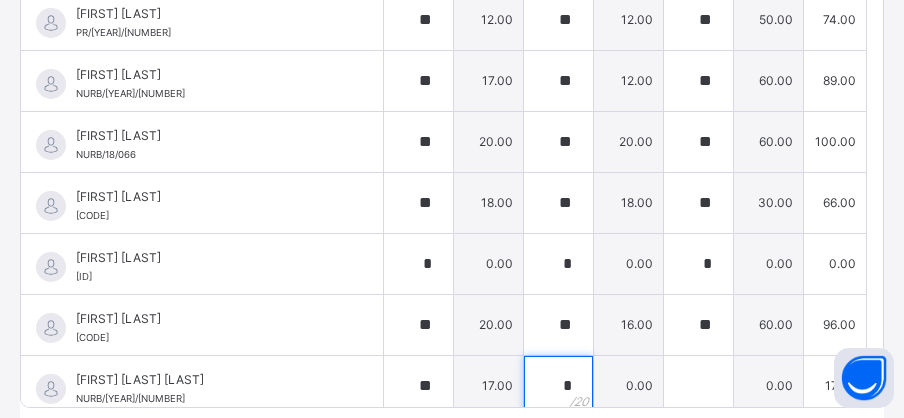 type on "**" 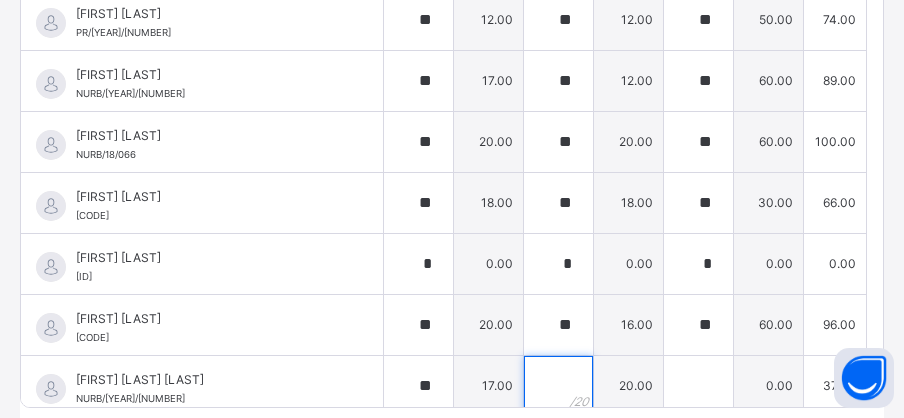 type on "*" 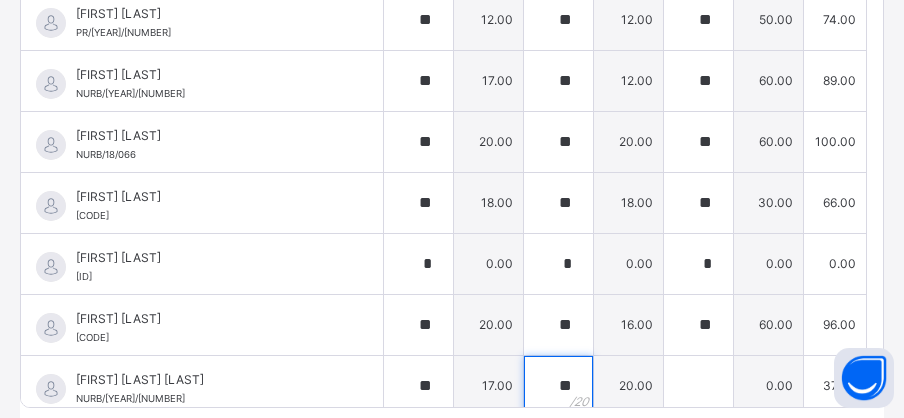 type on "**" 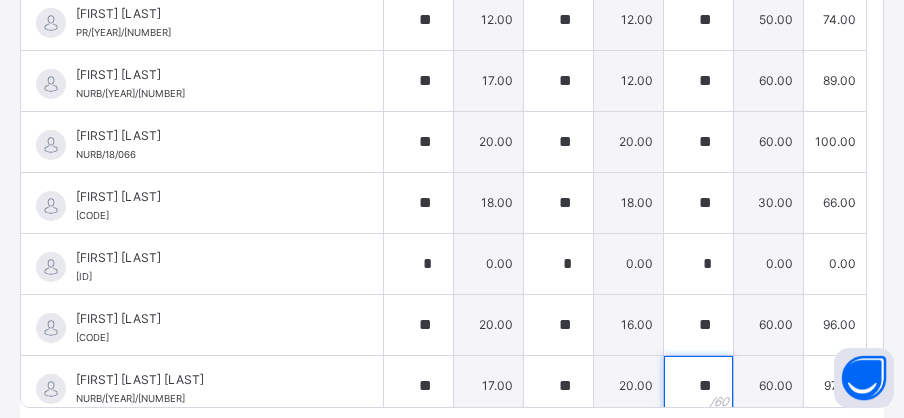 type on "**" 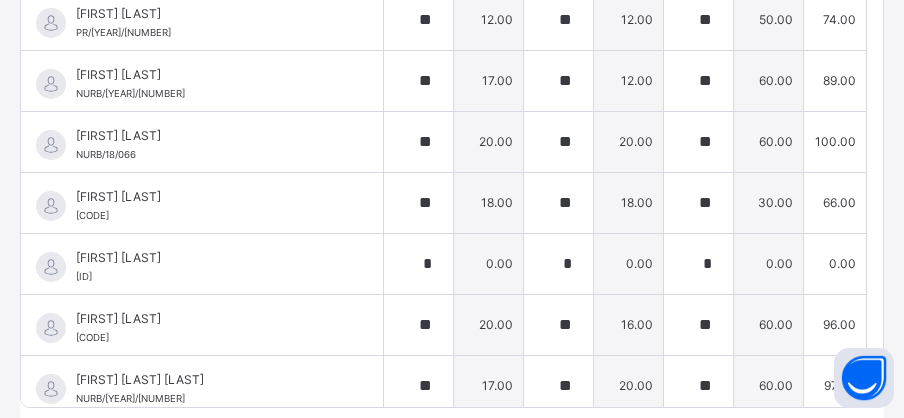 scroll, scrollTop: 438, scrollLeft: 0, axis: vertical 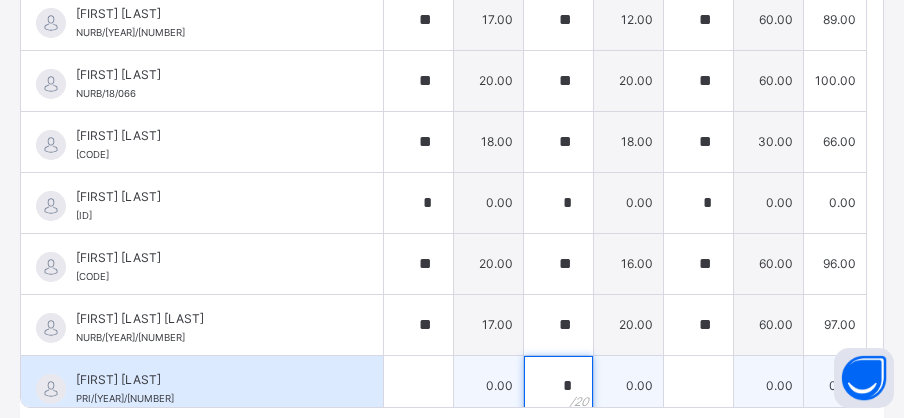 type on "*" 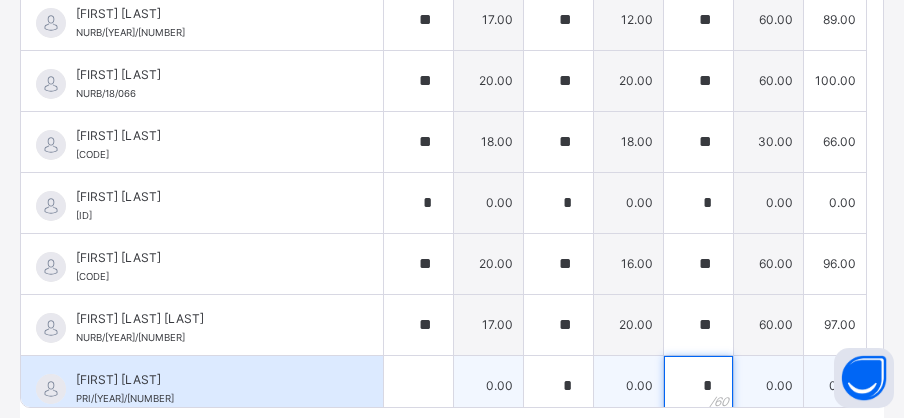 type on "*" 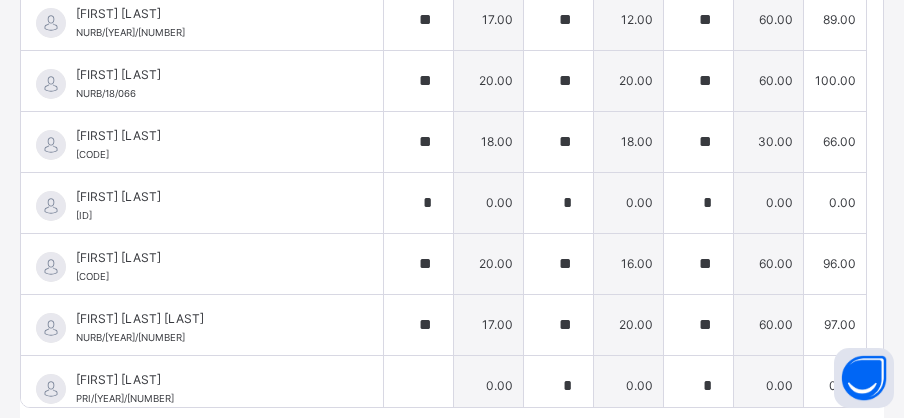 type on "*" 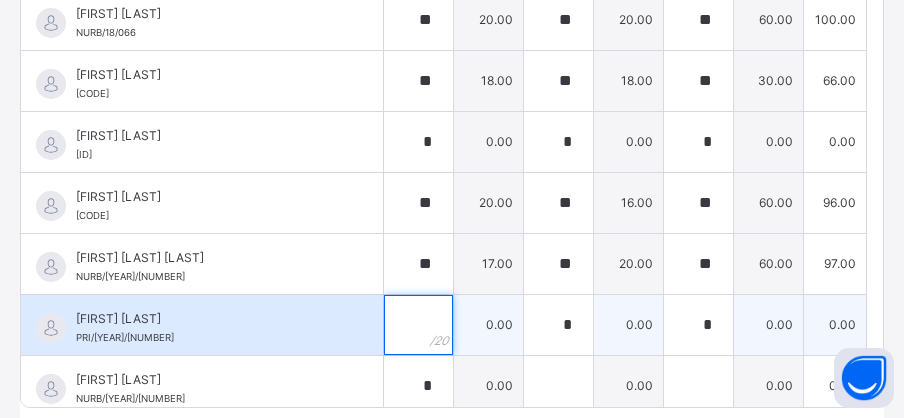 click at bounding box center [418, 325] 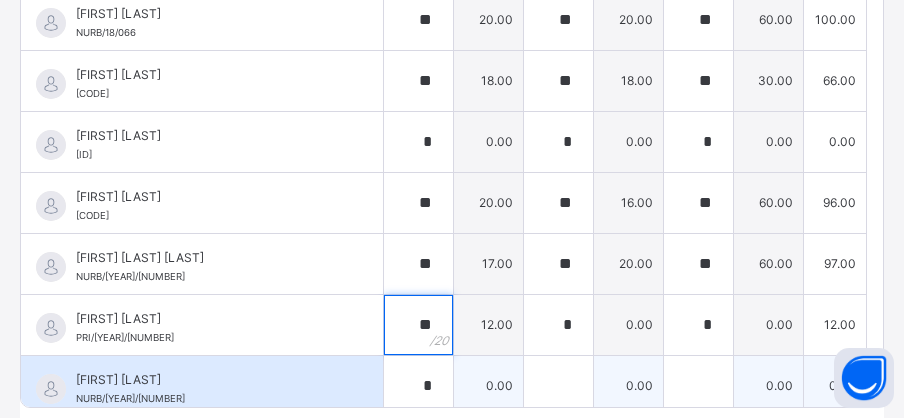type on "**" 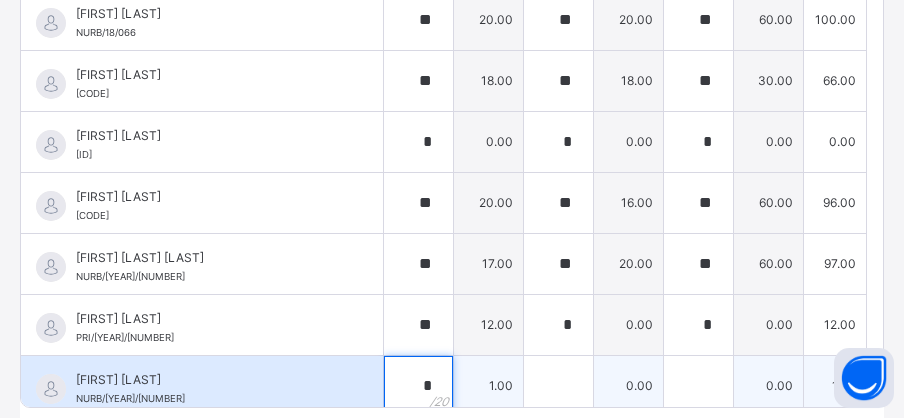 type on "**" 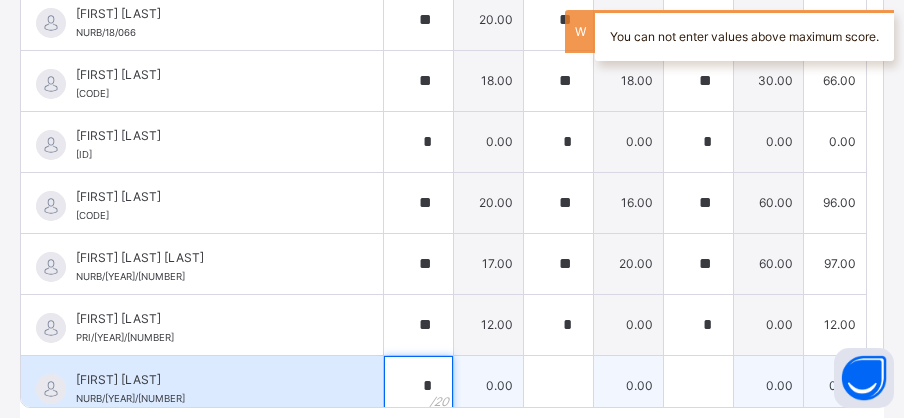 type on "*" 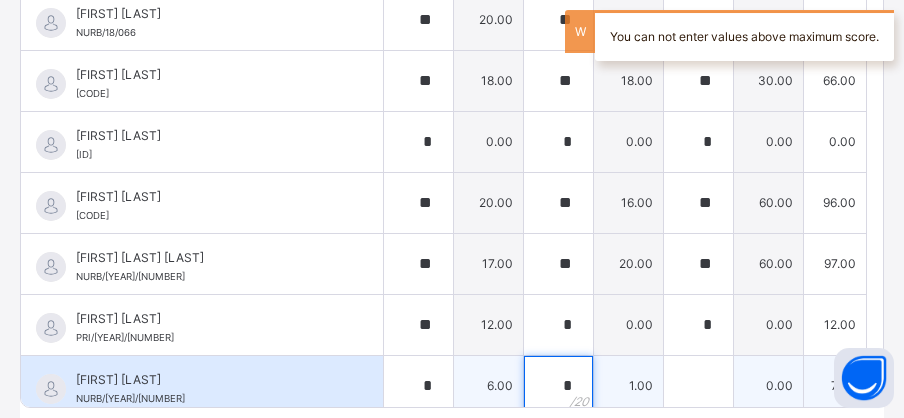 type on "*" 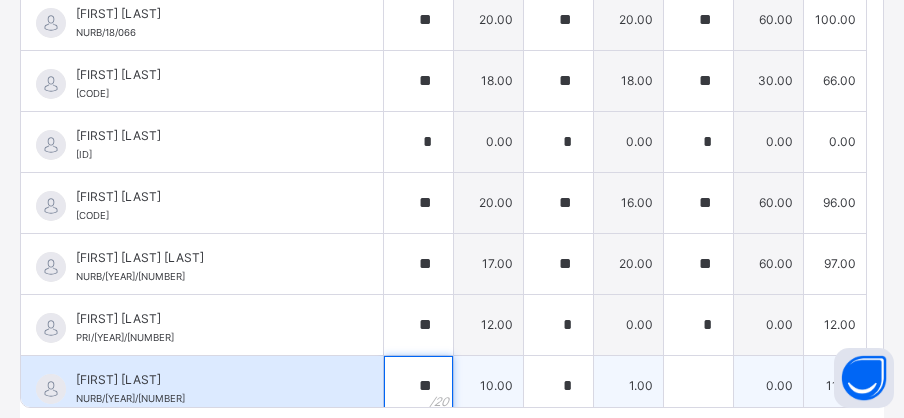 type on "**" 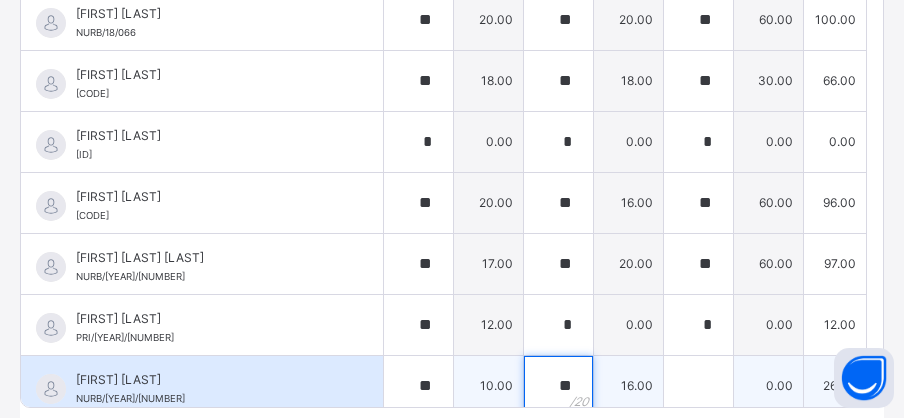 type on "**" 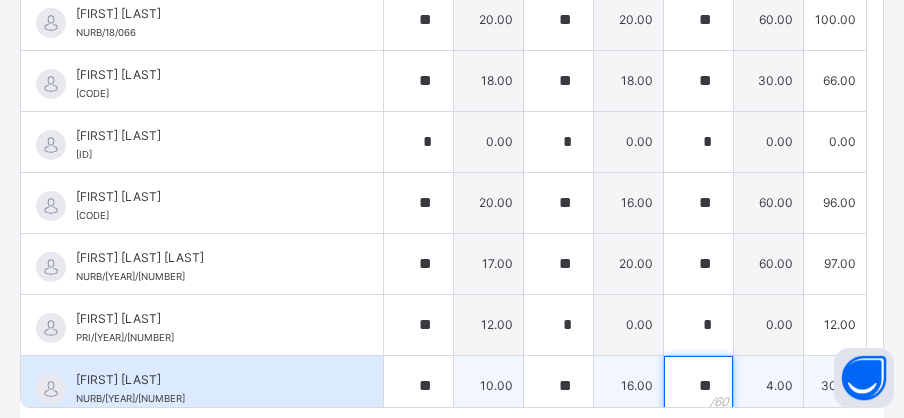 type on "**" 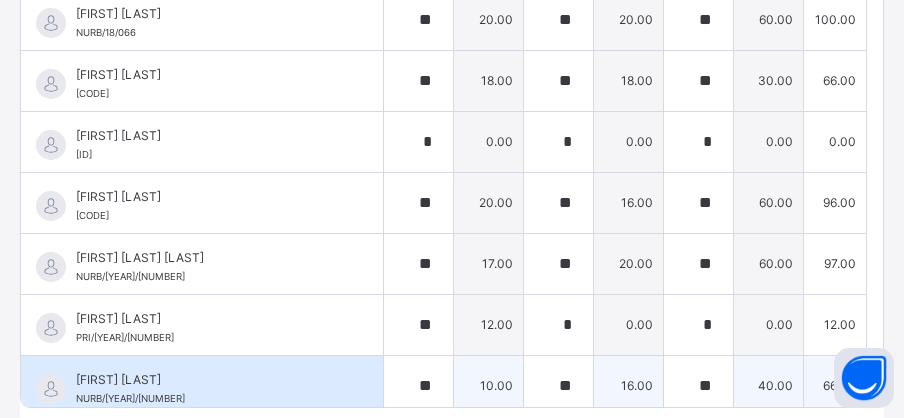 scroll, scrollTop: 560, scrollLeft: 0, axis: vertical 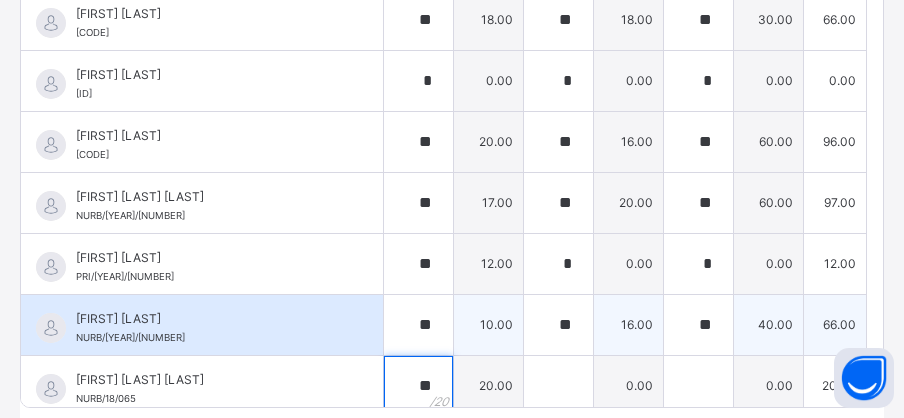 type on "**" 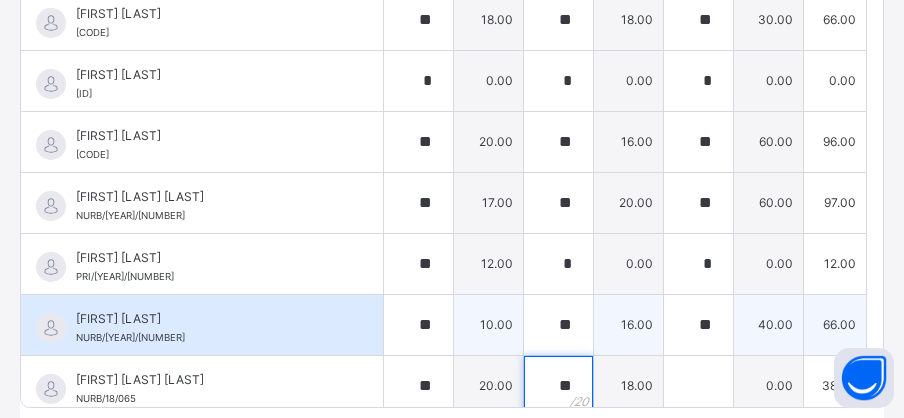 type on "**" 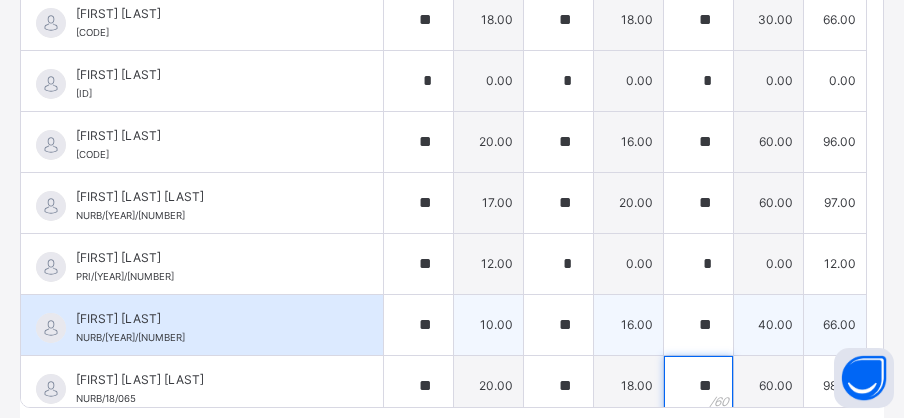 type on "**" 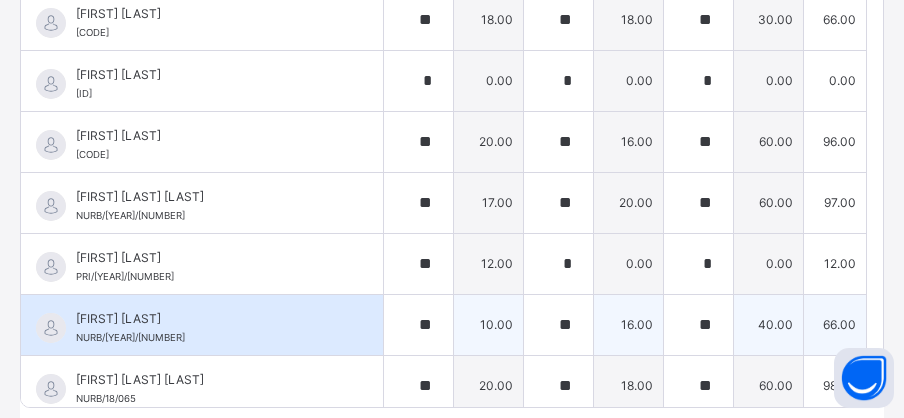 scroll, scrollTop: 621, scrollLeft: 0, axis: vertical 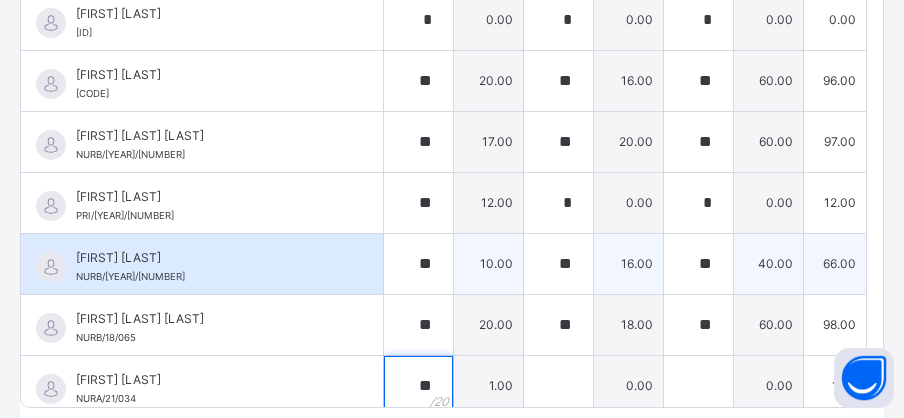 type on "**" 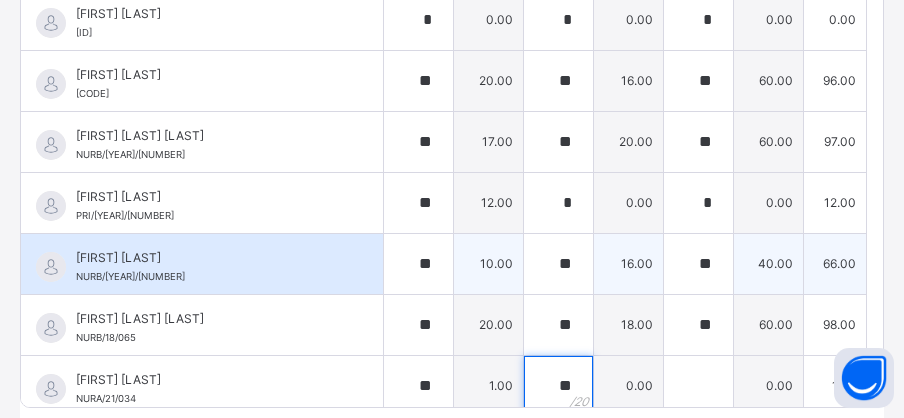 type on "**" 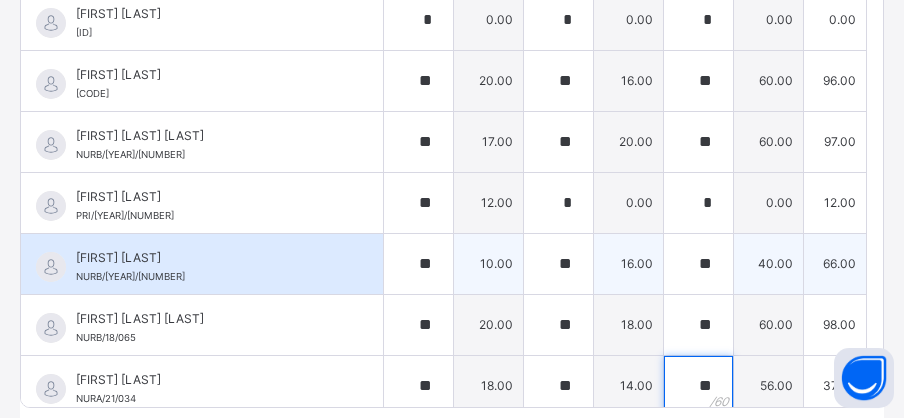 type on "**" 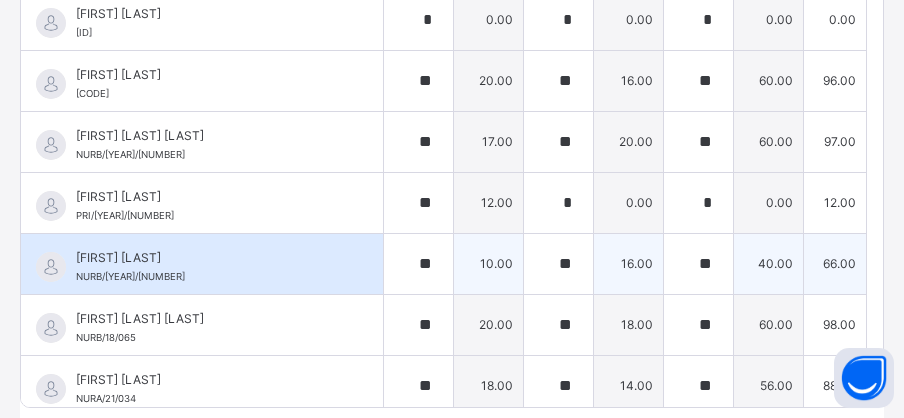 scroll, scrollTop: 682, scrollLeft: 0, axis: vertical 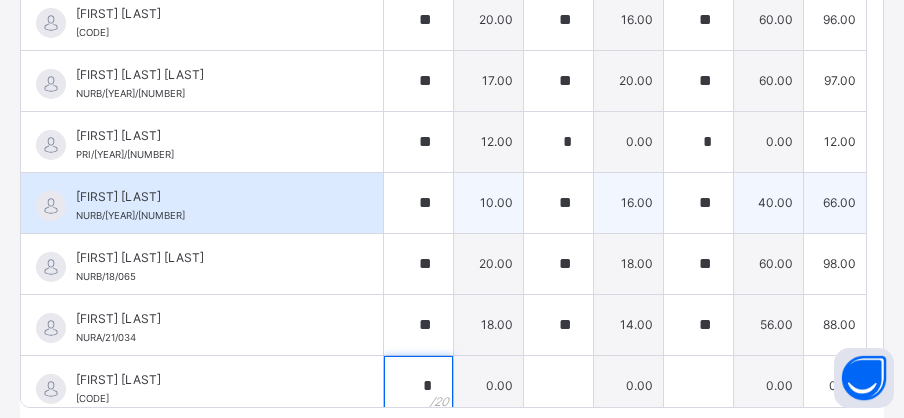 type on "*" 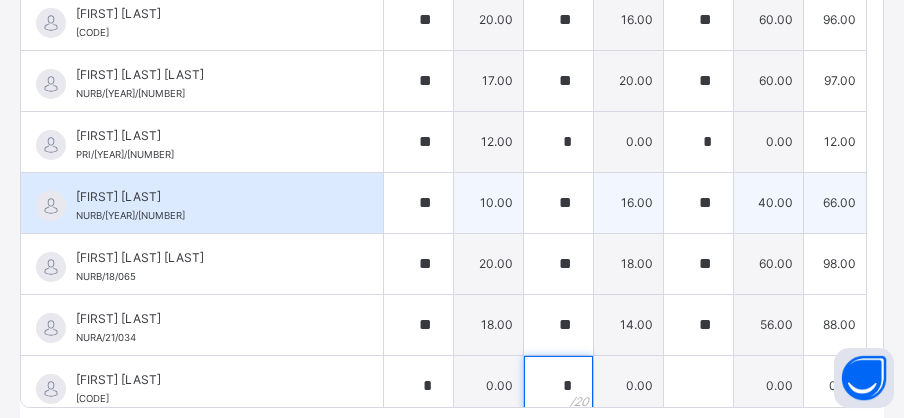 type on "*" 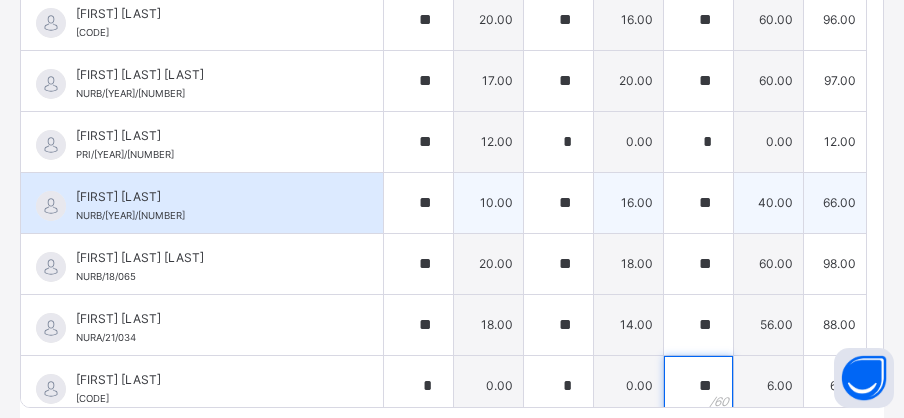 type on "**" 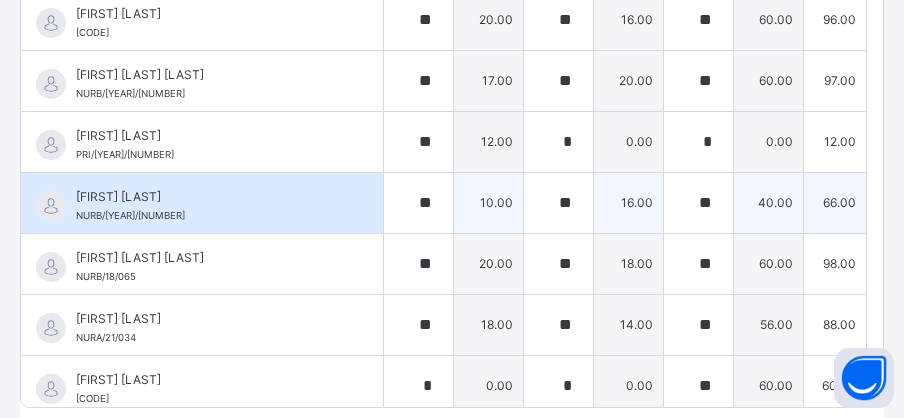 scroll, scrollTop: 743, scrollLeft: 0, axis: vertical 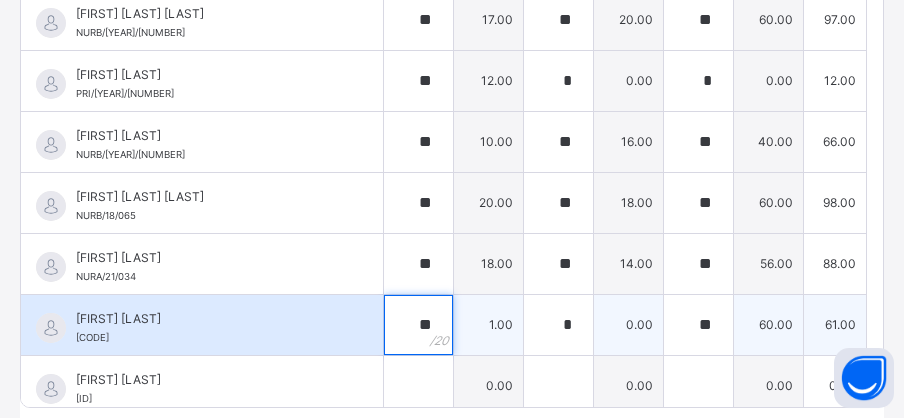 type on "**" 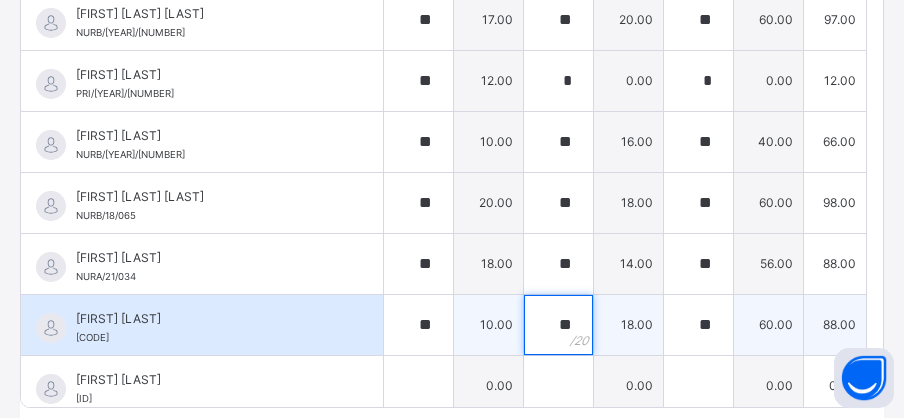 type on "**" 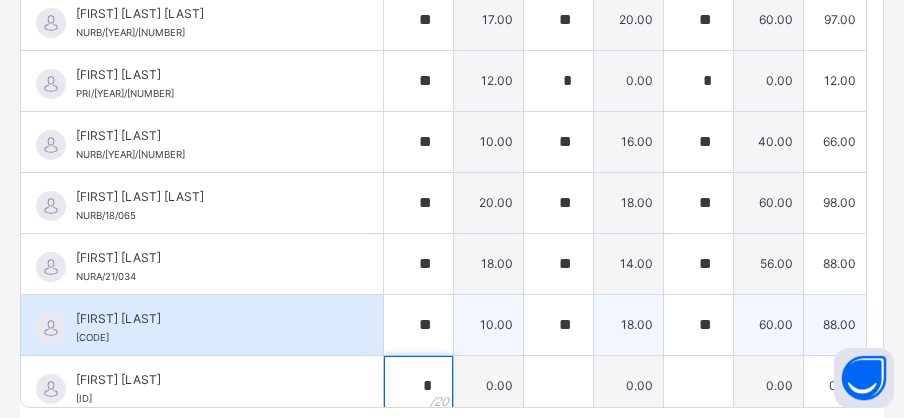 type on "*" 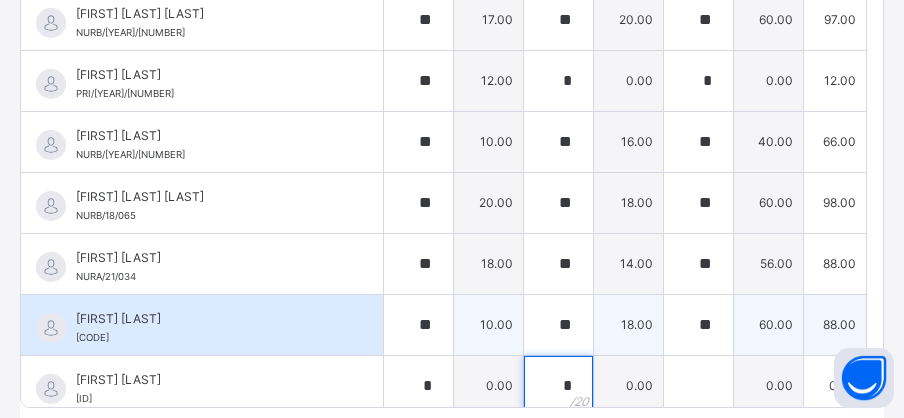 type on "*" 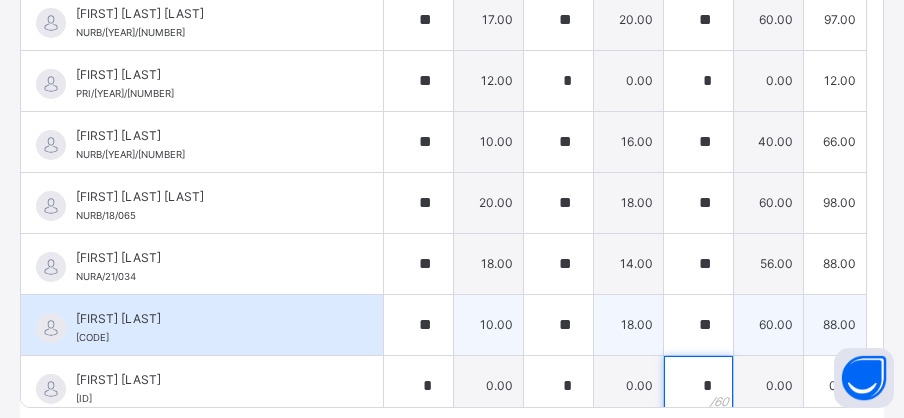 type on "*" 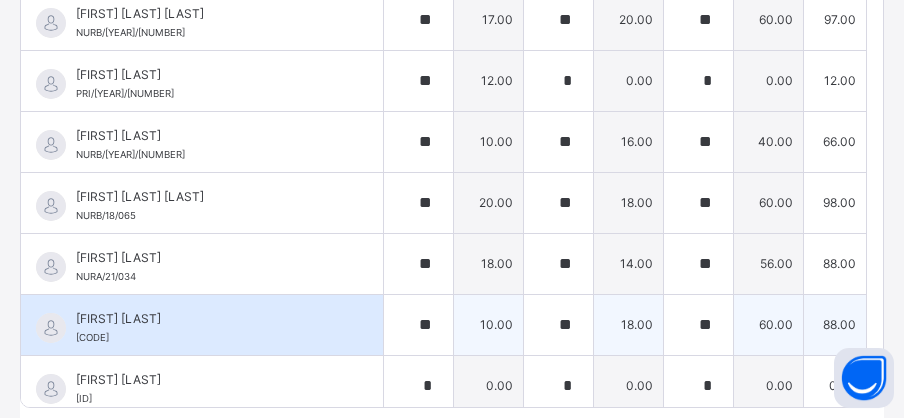 scroll, scrollTop: 804, scrollLeft: 0, axis: vertical 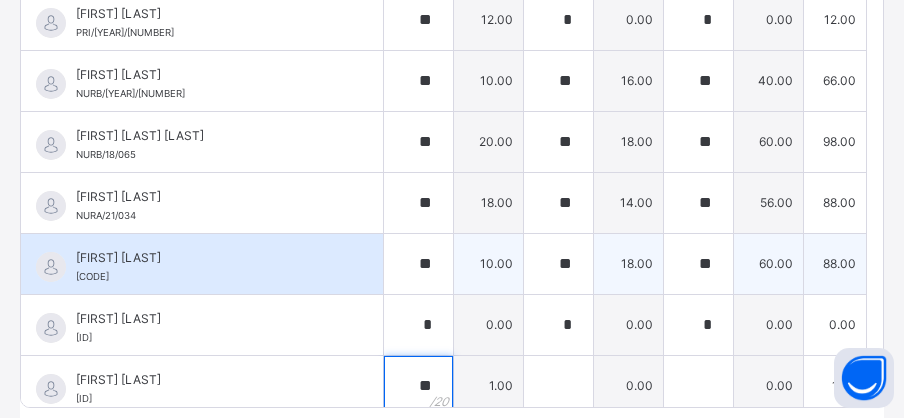 type on "**" 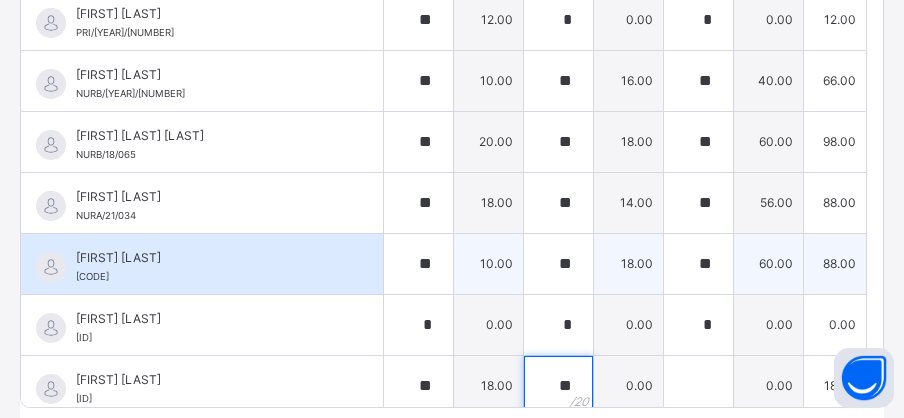 type on "**" 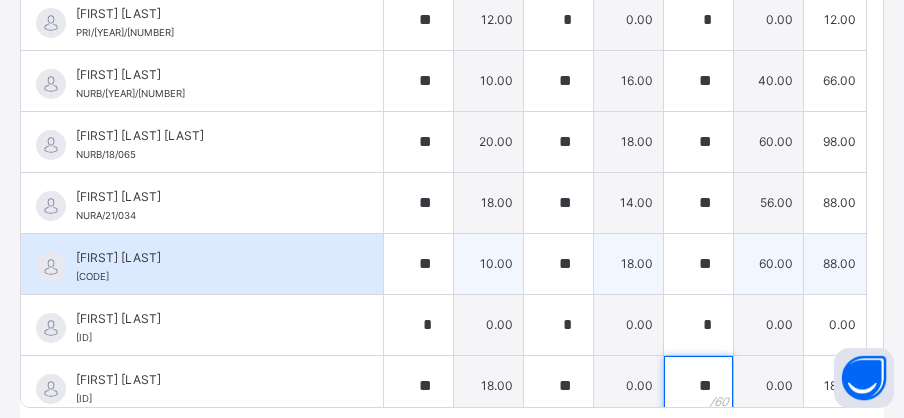 type on "**" 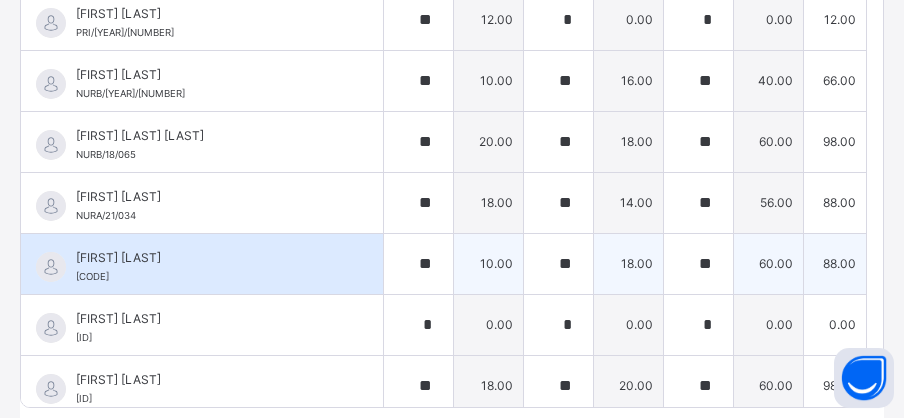 scroll, scrollTop: 865, scrollLeft: 0, axis: vertical 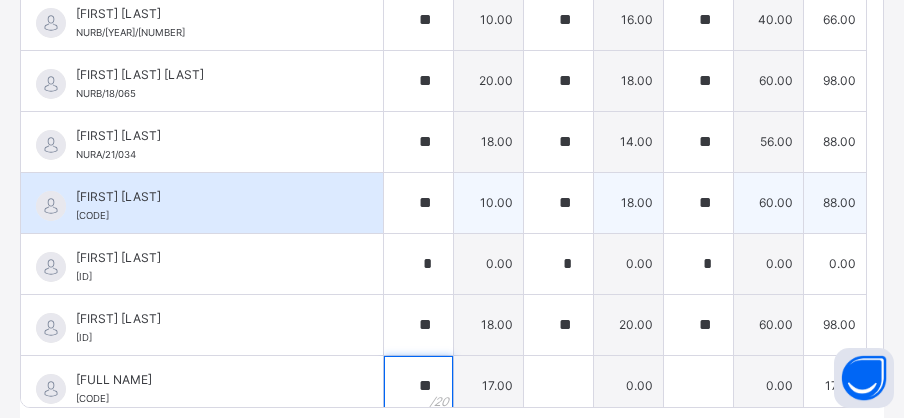 type on "**" 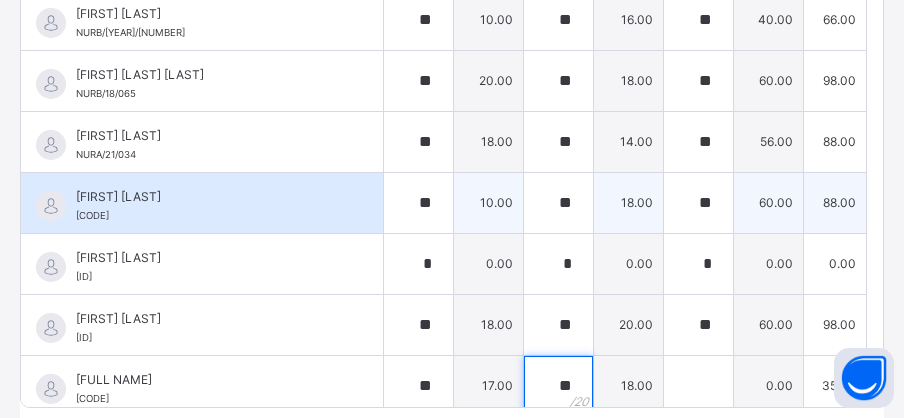type on "**" 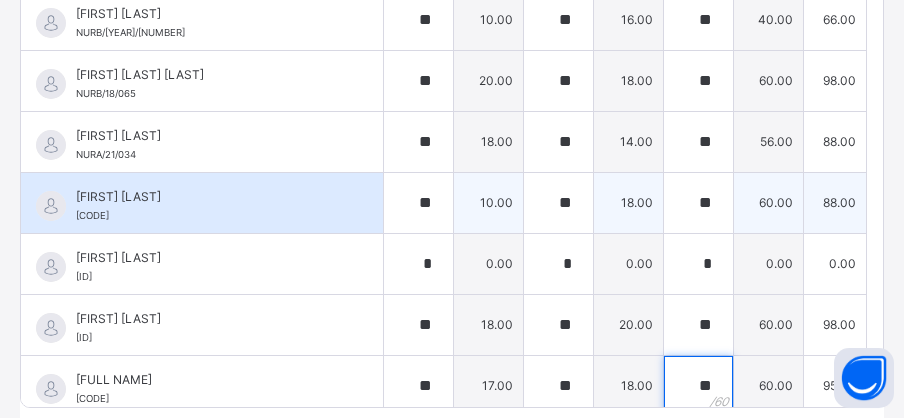 type on "**" 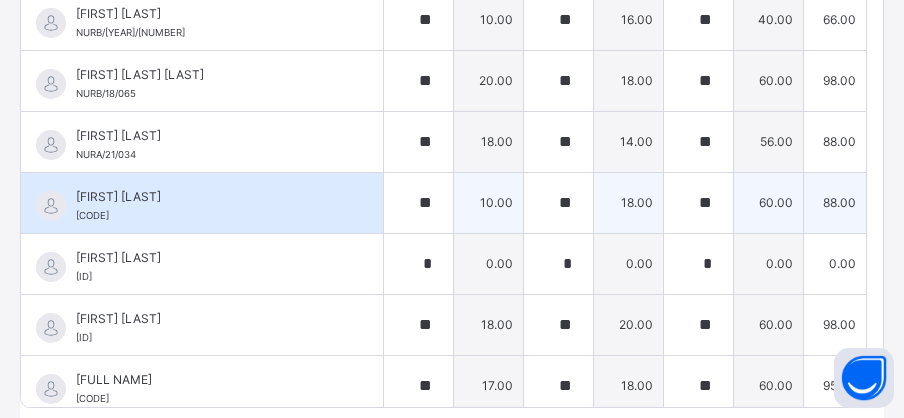 scroll, scrollTop: 926, scrollLeft: 0, axis: vertical 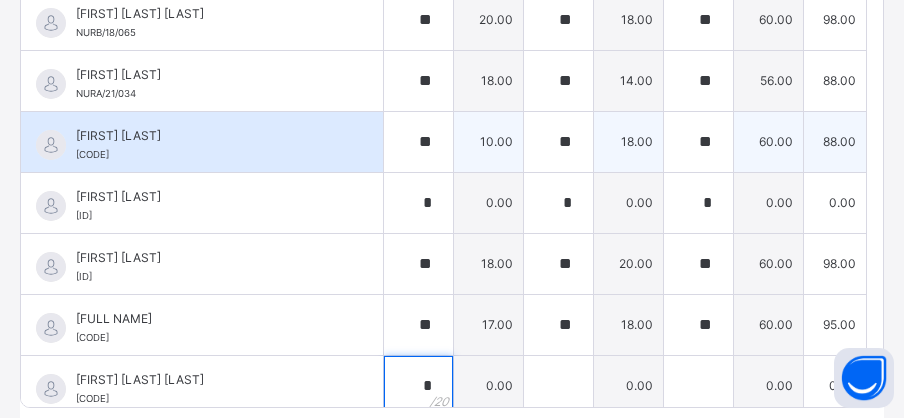 type on "*" 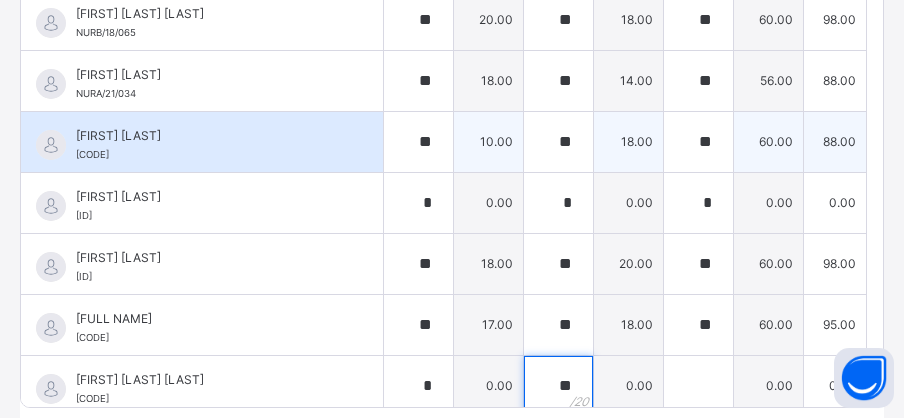 type on "**" 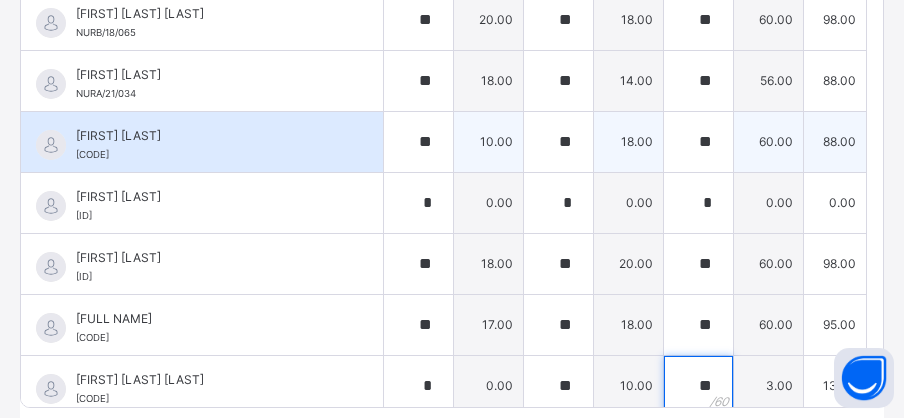 type on "**" 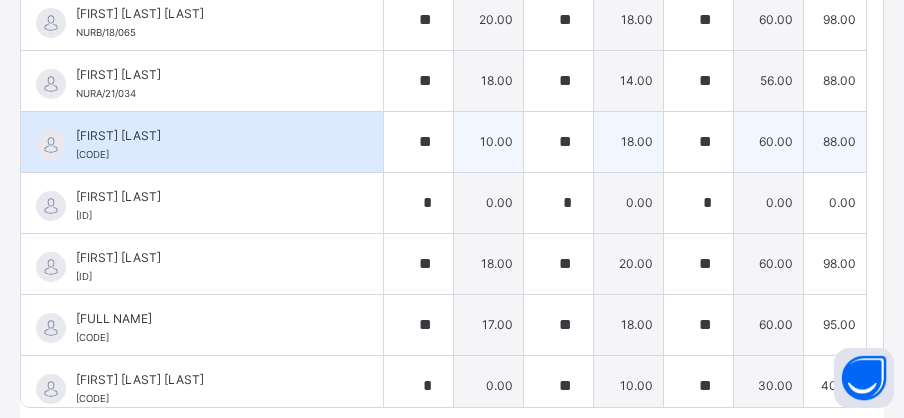 scroll, scrollTop: 987, scrollLeft: 0, axis: vertical 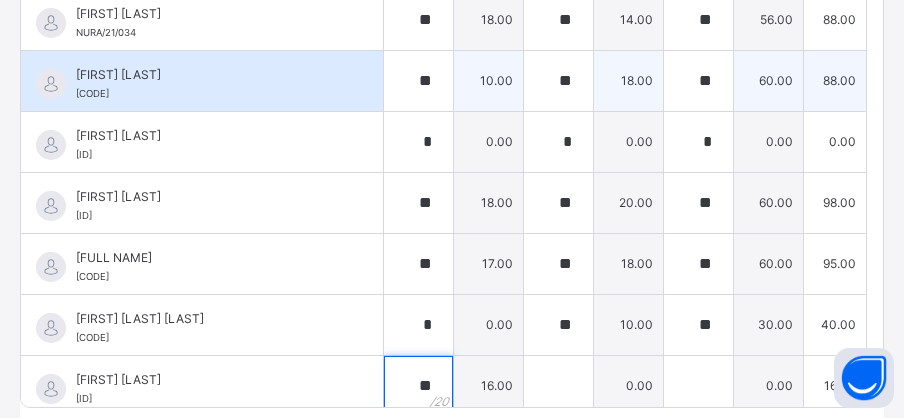 type on "**" 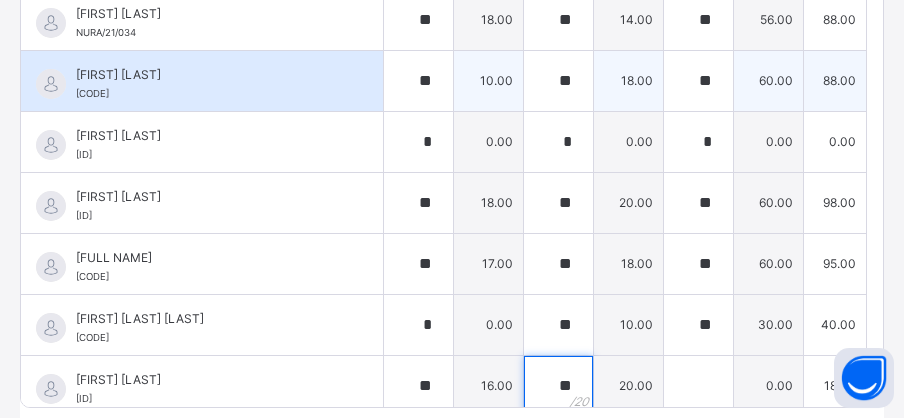type on "**" 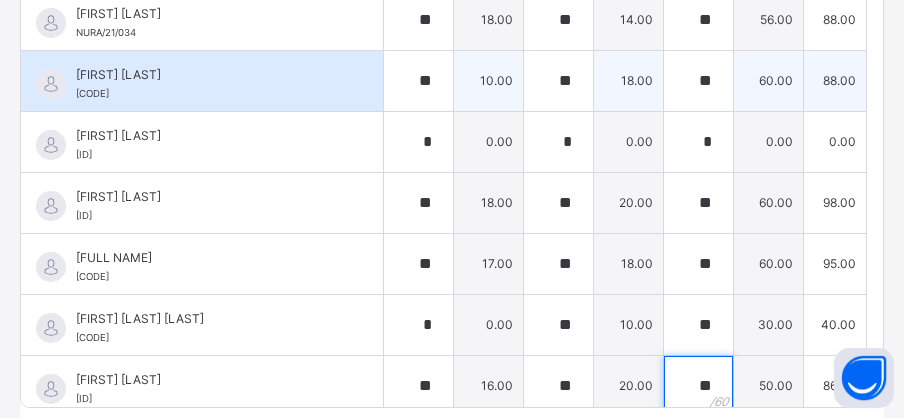 type on "**" 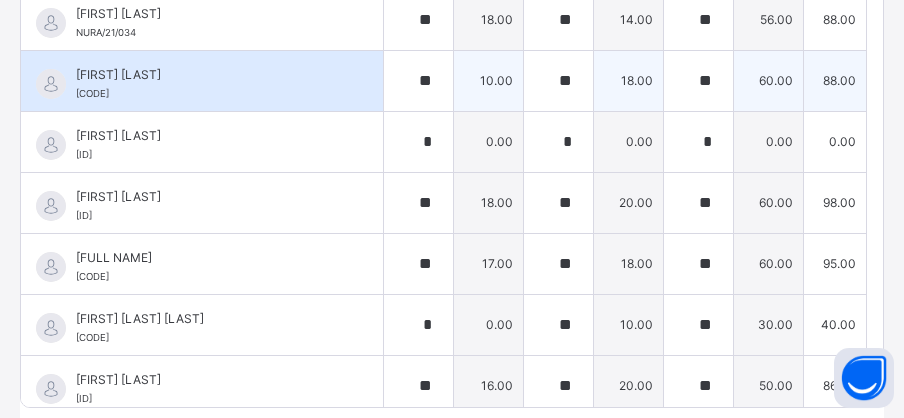 scroll, scrollTop: 1048, scrollLeft: 0, axis: vertical 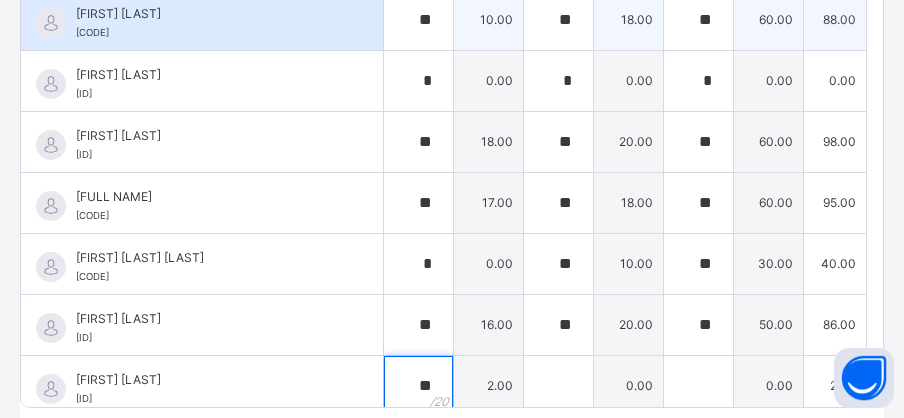 type on "**" 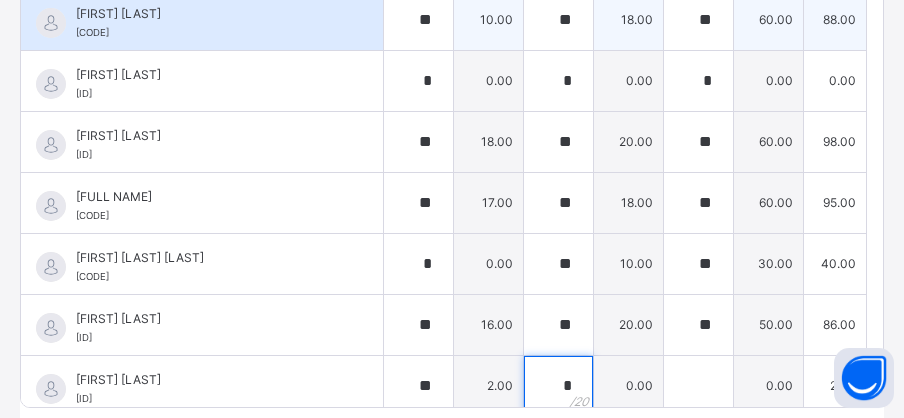 type on "*" 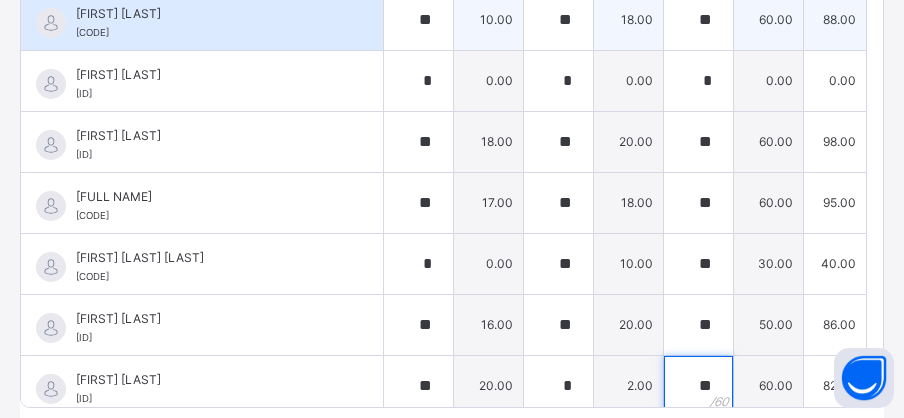 type on "**" 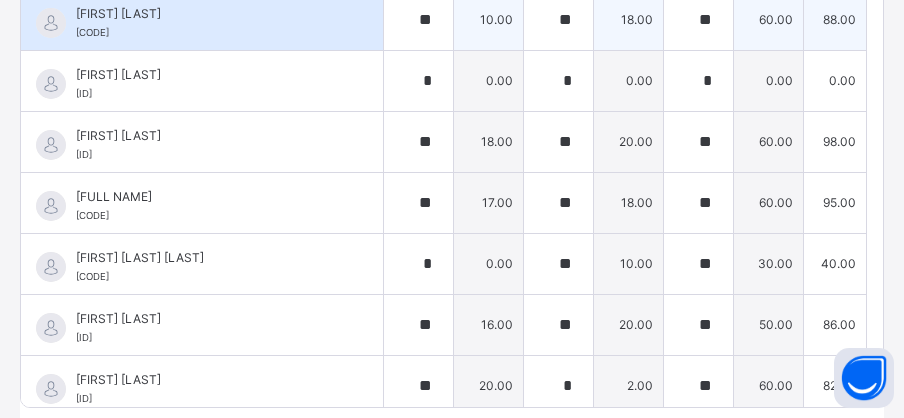 scroll, scrollTop: 1109, scrollLeft: 0, axis: vertical 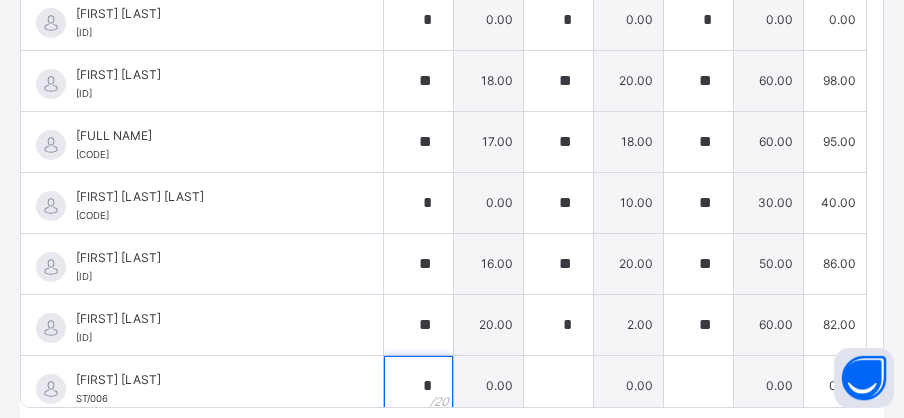 type on "*" 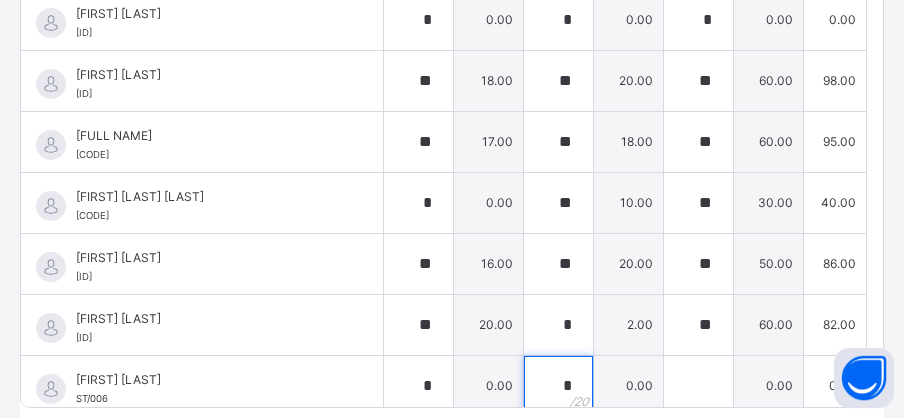 type on "*" 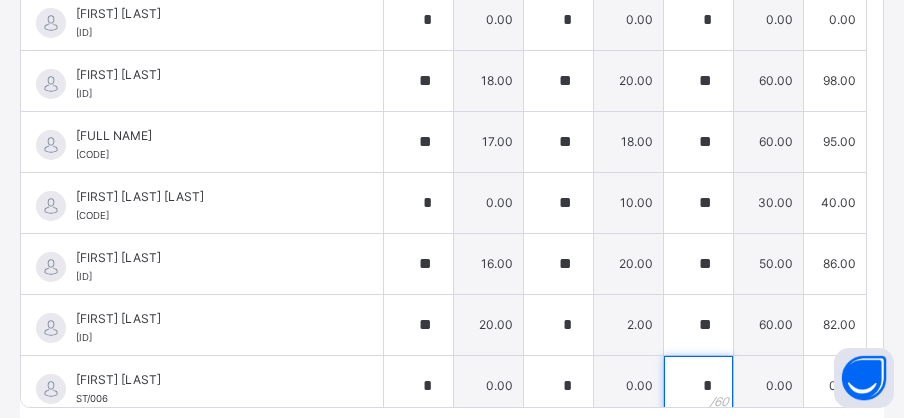 type on "*" 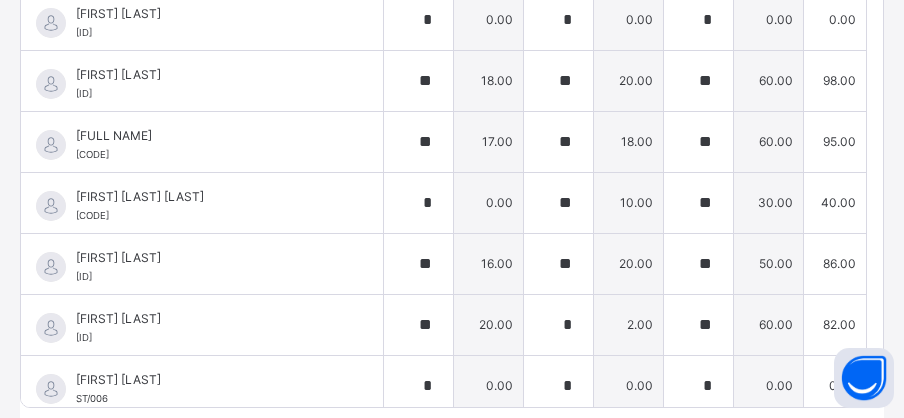 scroll, scrollTop: 1170, scrollLeft: 0, axis: vertical 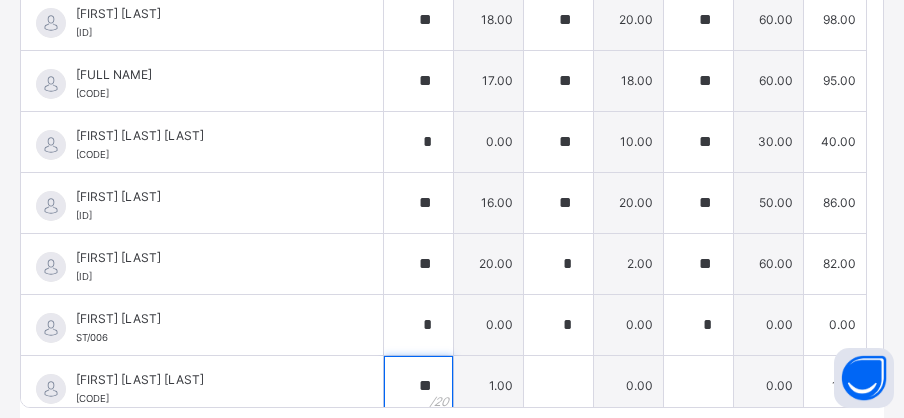 type on "**" 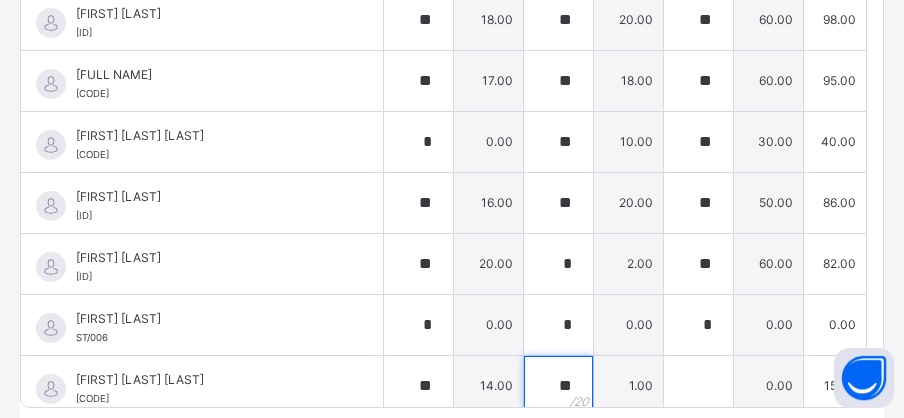 type on "**" 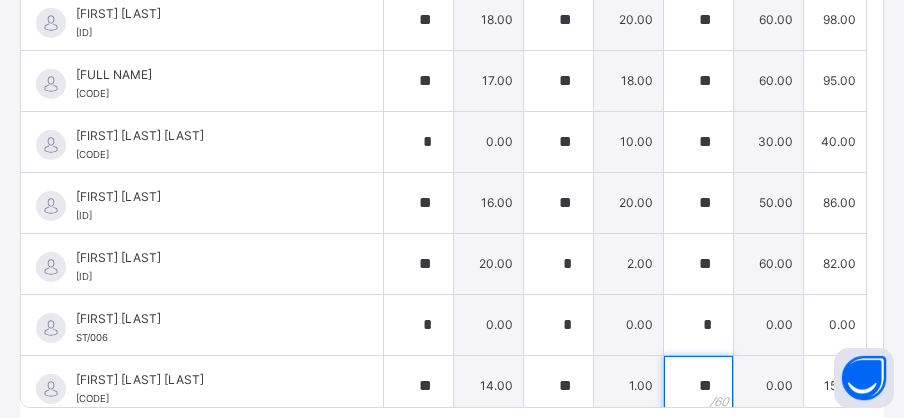 type on "**" 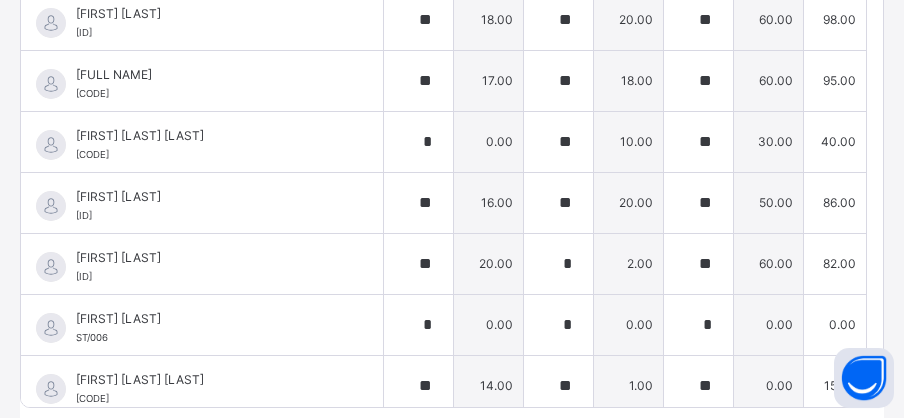 type 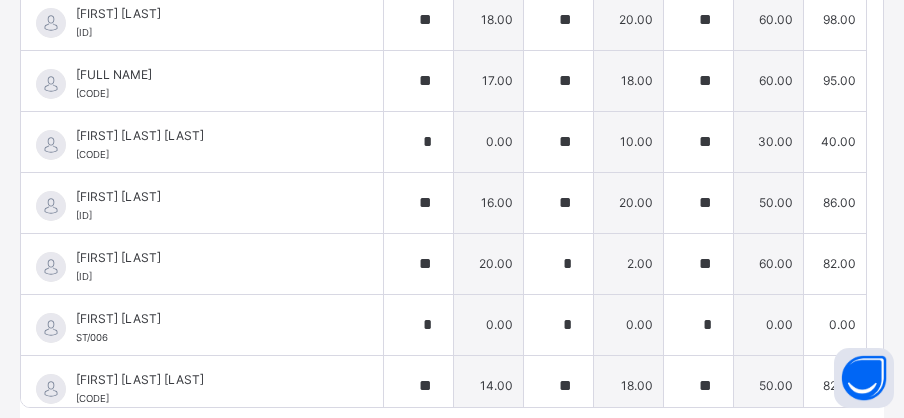 scroll, scrollTop: 1180, scrollLeft: 0, axis: vertical 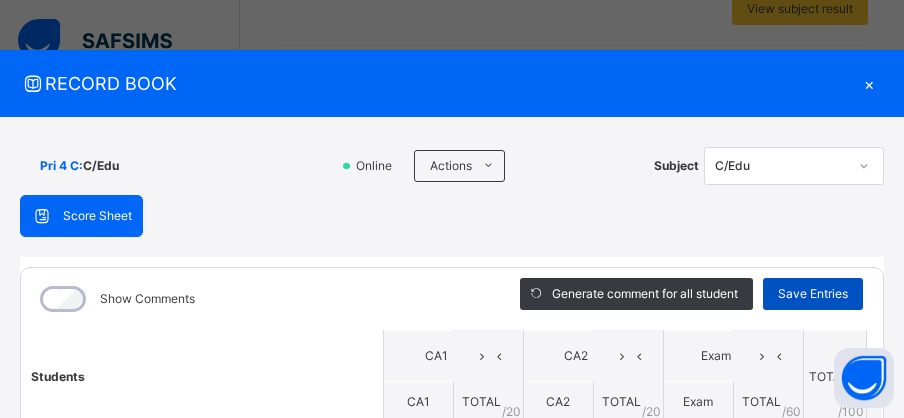click on "Save Entries" at bounding box center (813, 294) 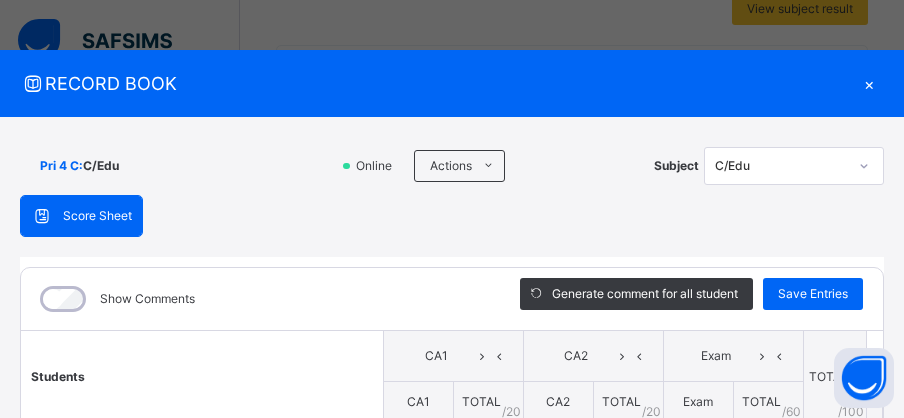 type on "**" 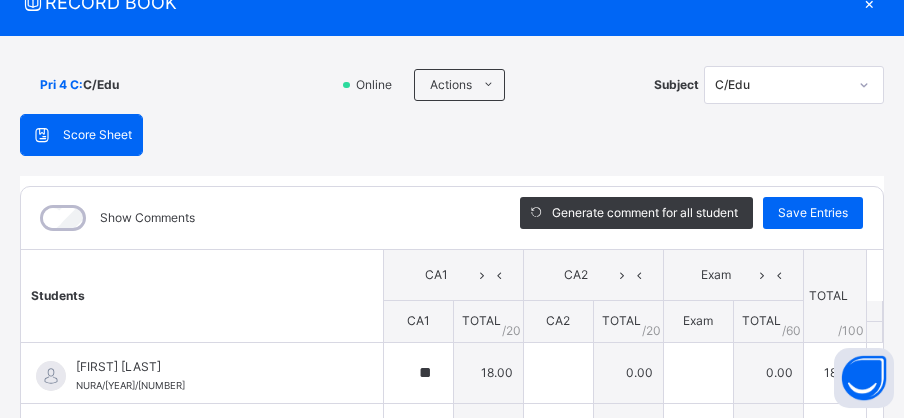 scroll, scrollTop: 0, scrollLeft: 0, axis: both 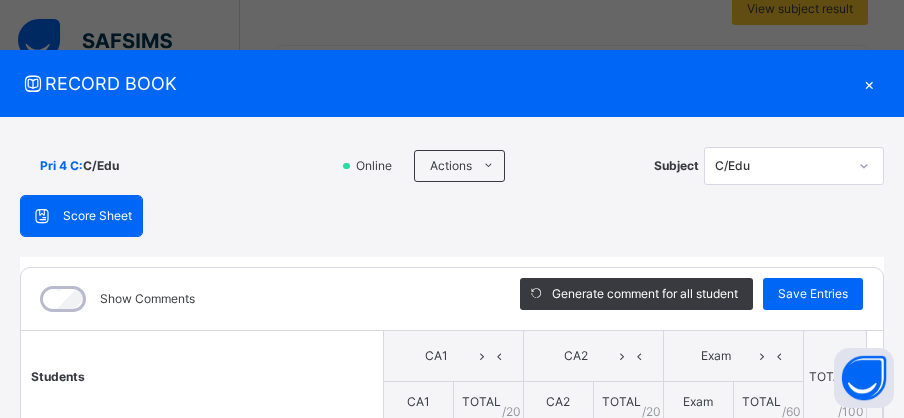 click on "×" at bounding box center (869, 83) 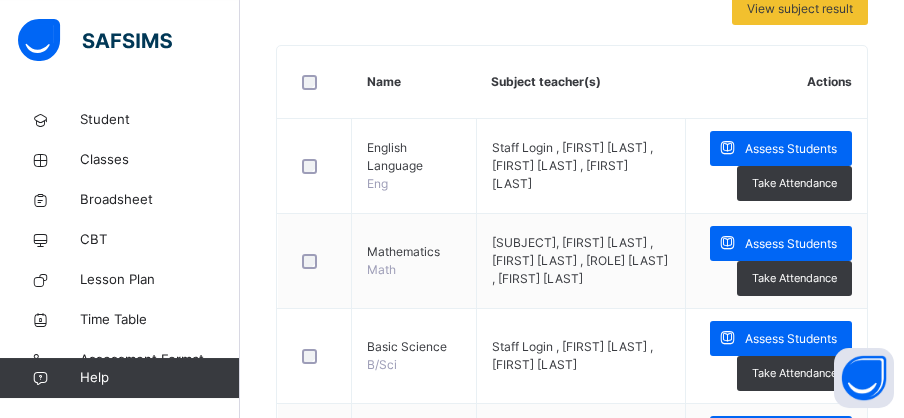 scroll, scrollTop: 537, scrollLeft: 0, axis: vertical 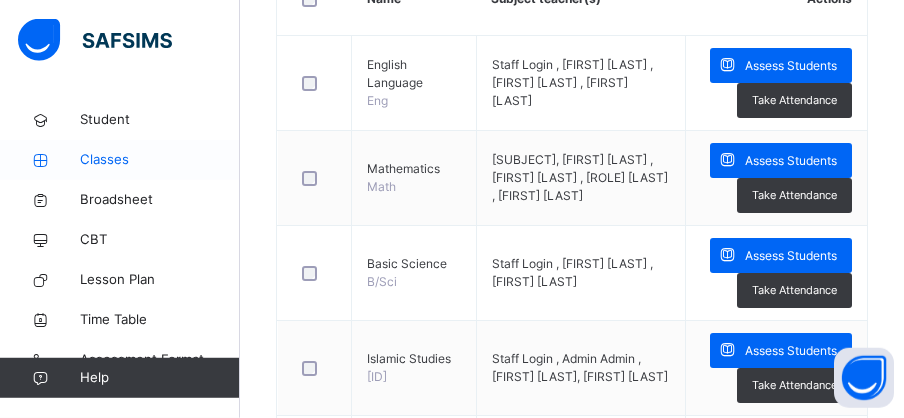 click on "Classes" at bounding box center [160, 160] 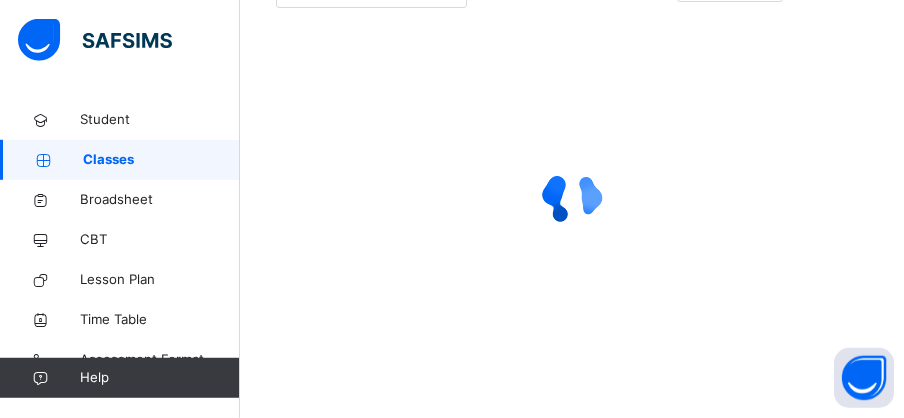 click on "Classes" at bounding box center (161, 160) 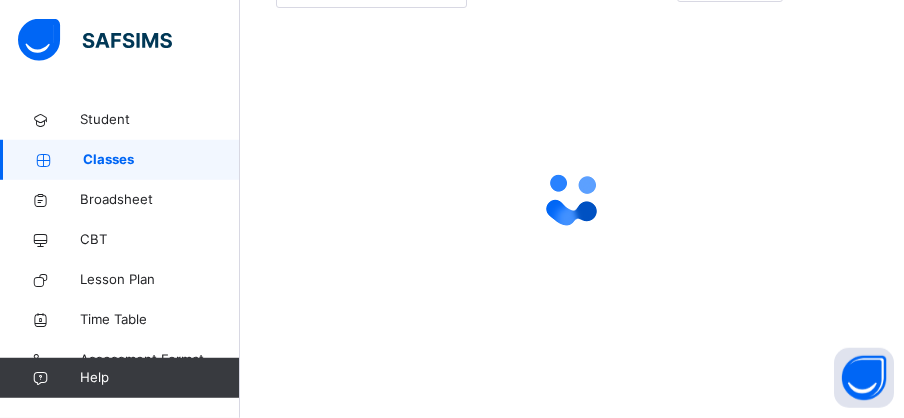 scroll, scrollTop: 0, scrollLeft: 0, axis: both 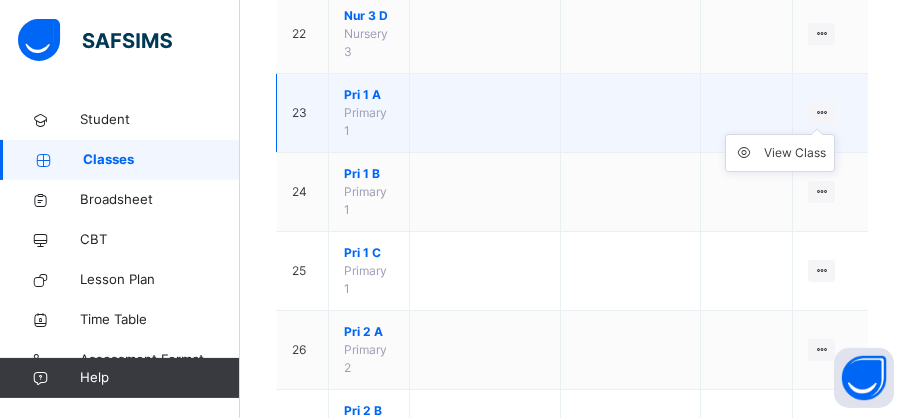 click at bounding box center (821, 112) 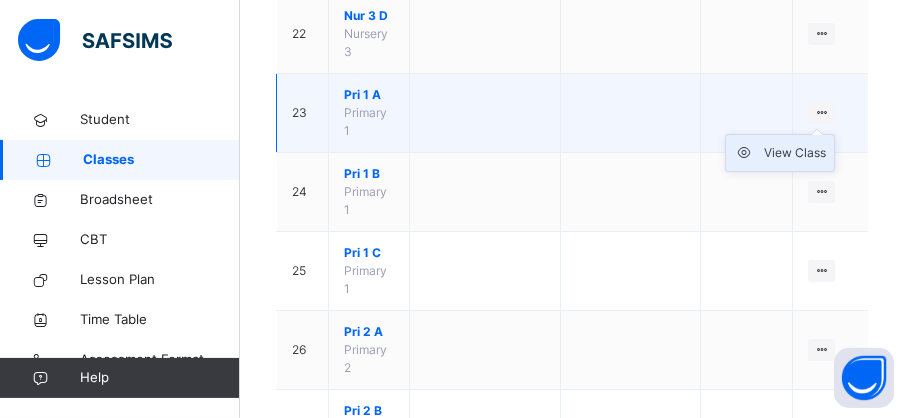 click on "View Class" at bounding box center [795, 153] 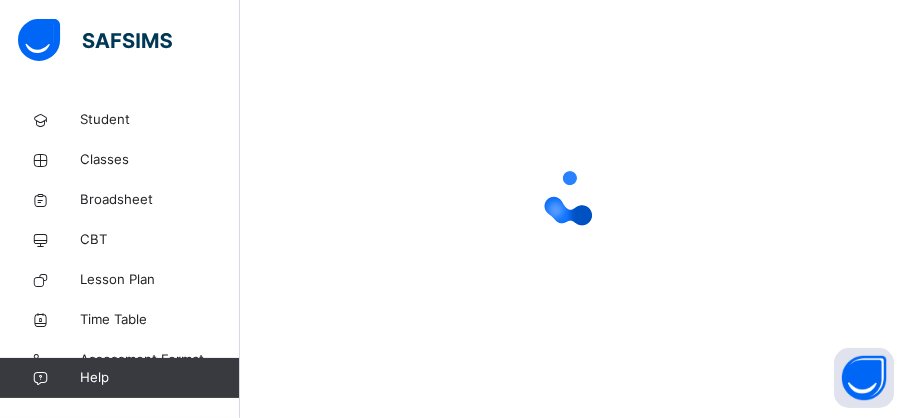 scroll, scrollTop: 160, scrollLeft: 0, axis: vertical 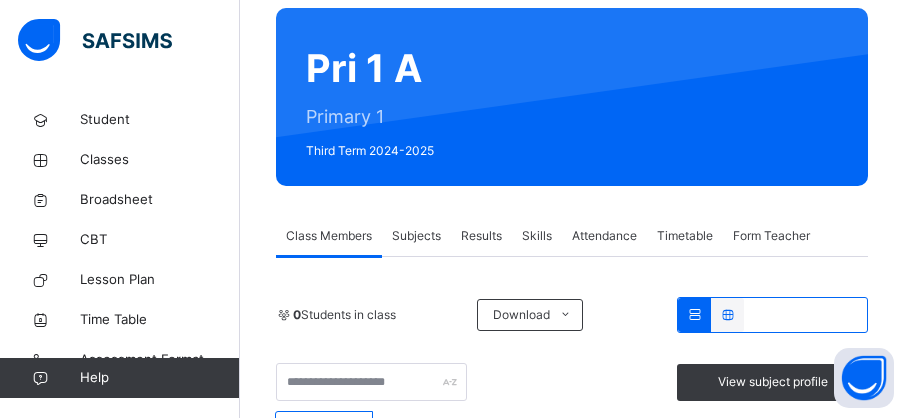 click on "Subjects" at bounding box center (416, 236) 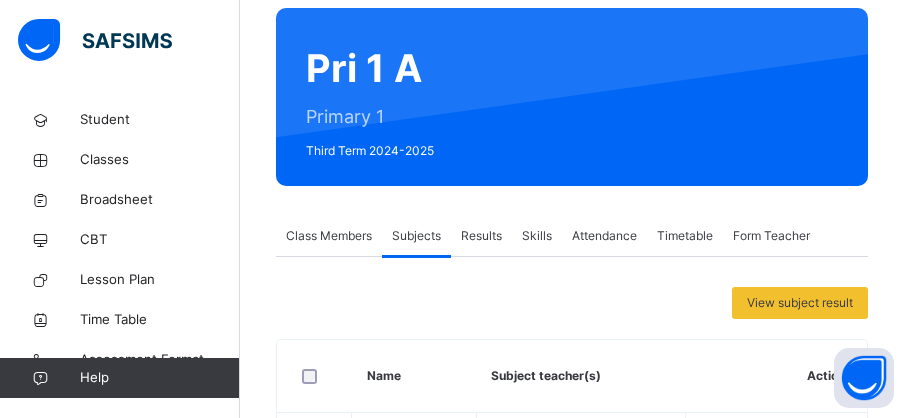 scroll, scrollTop: 784, scrollLeft: 0, axis: vertical 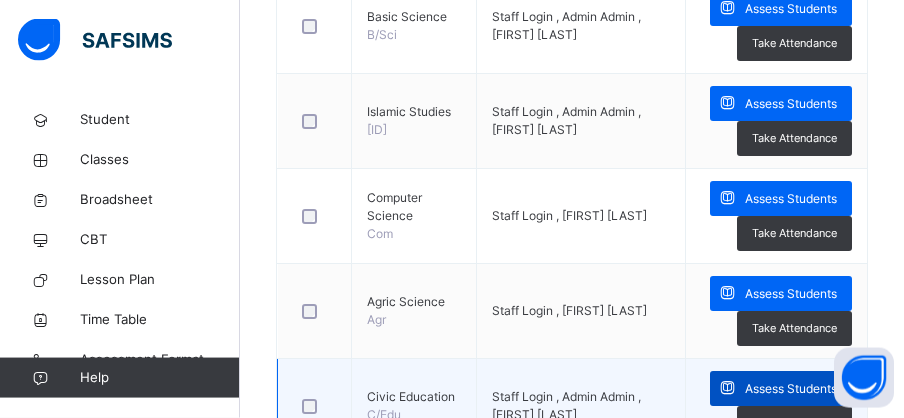 click on "Assess Students" at bounding box center [781, 388] 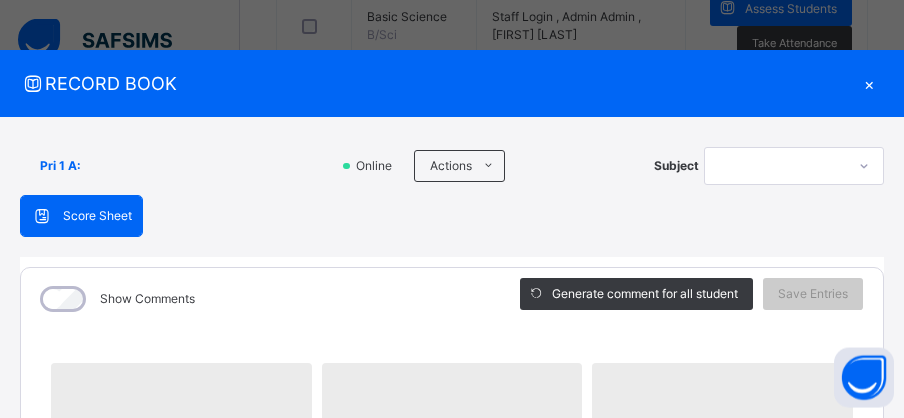 click on "‌" at bounding box center [722, 423] 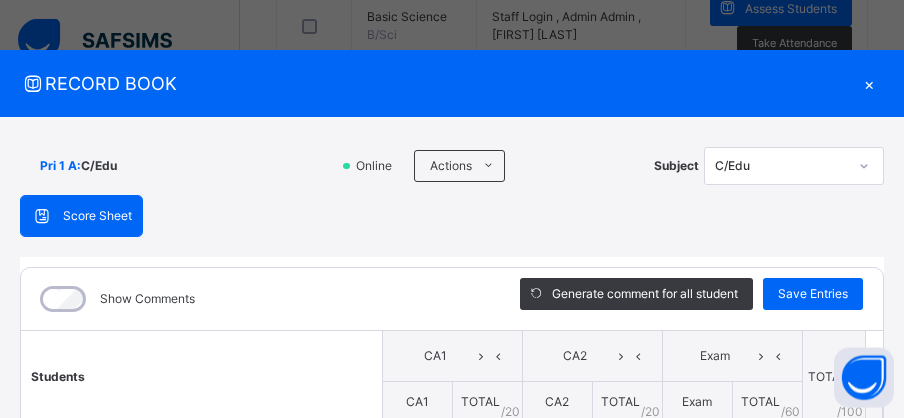 scroll, scrollTop: 70, scrollLeft: 0, axis: vertical 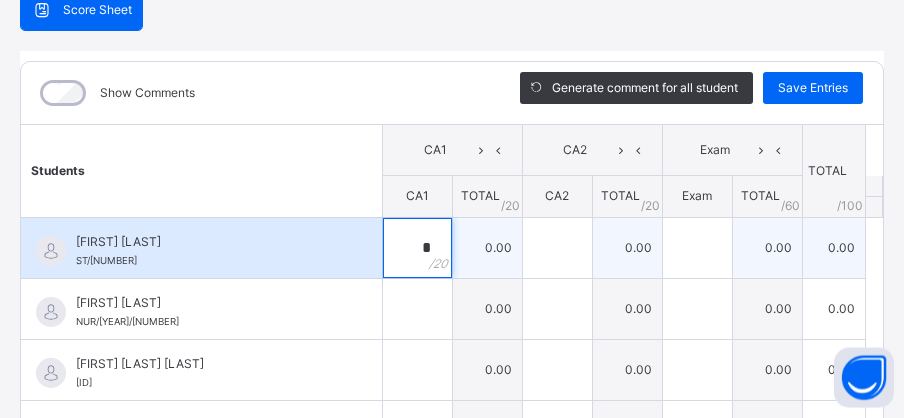 type on "**" 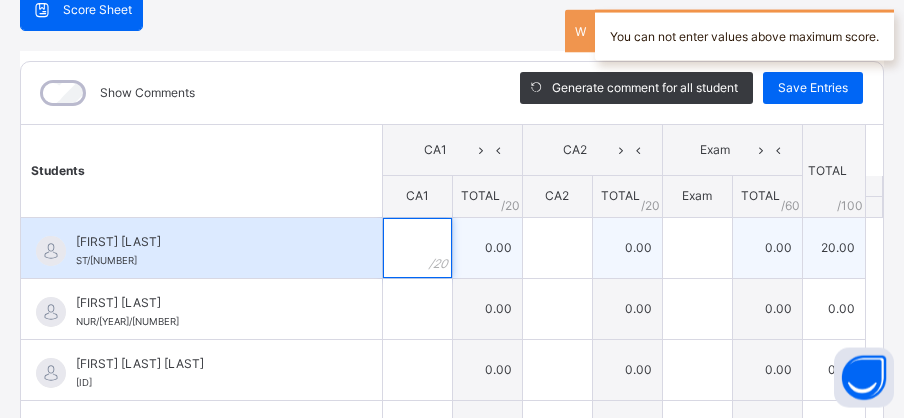 type on "*" 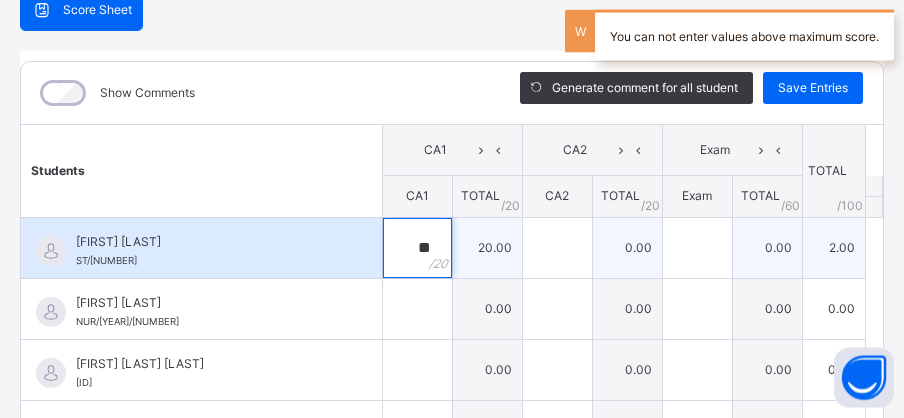 type on "**" 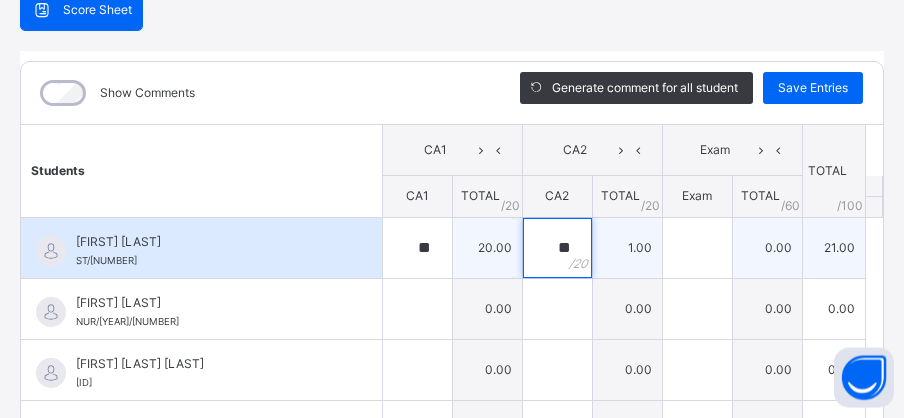 type on "**" 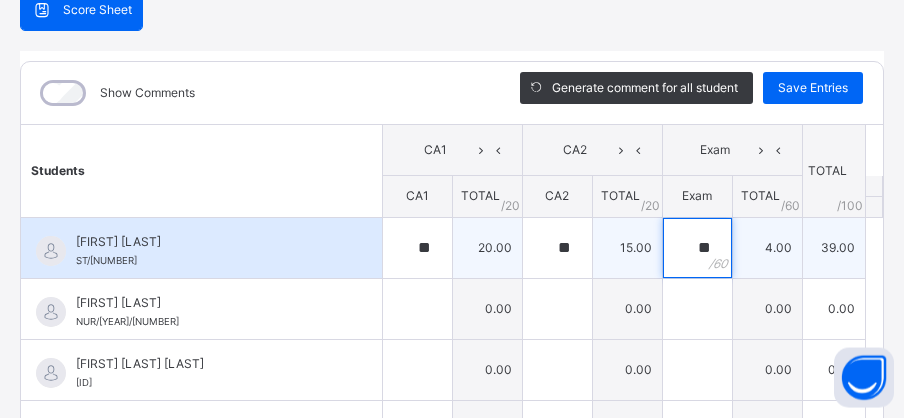 type on "**" 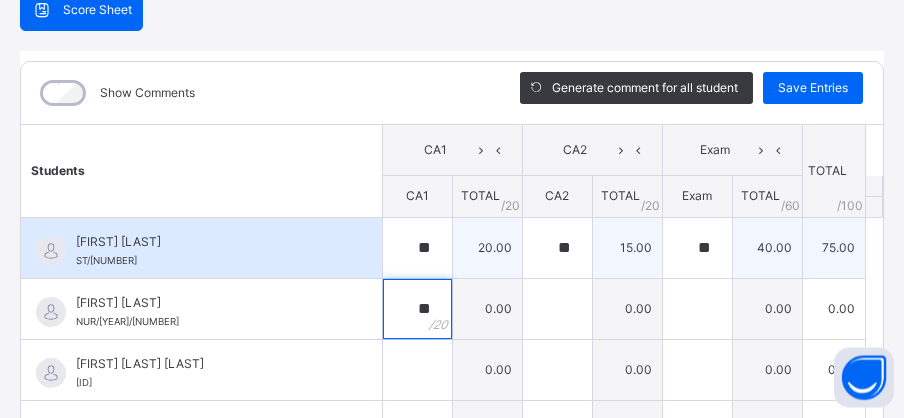 type on "**" 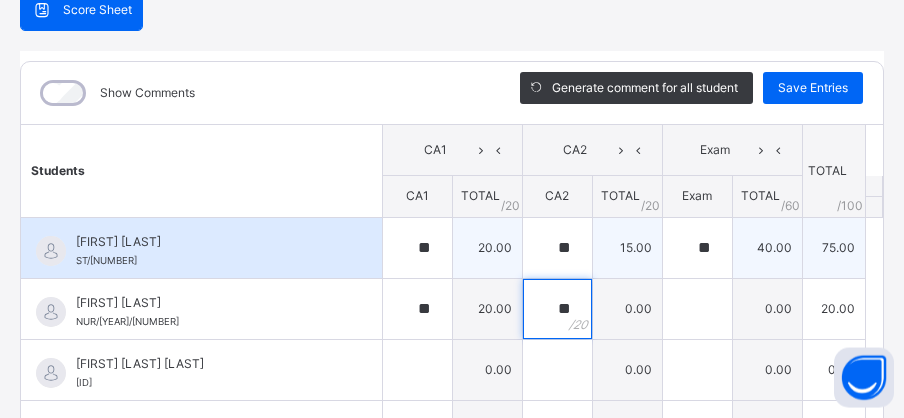 type on "**" 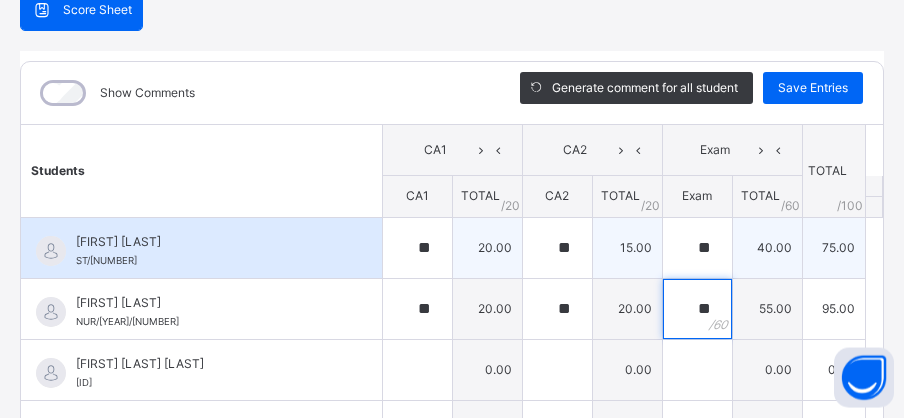 type on "**" 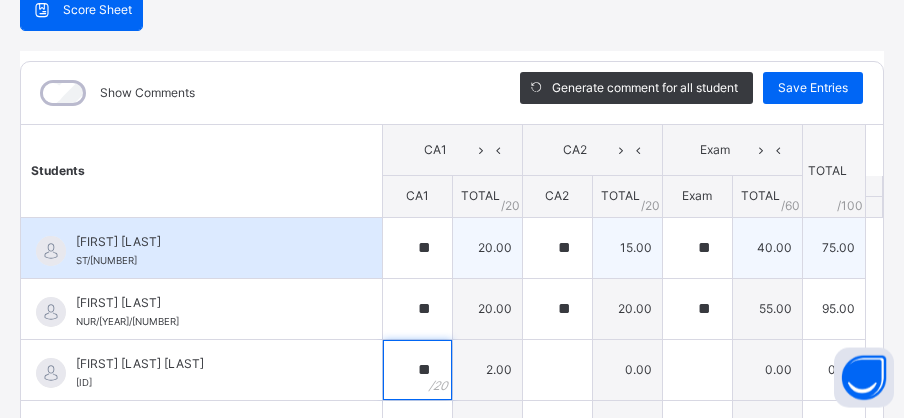 type on "**" 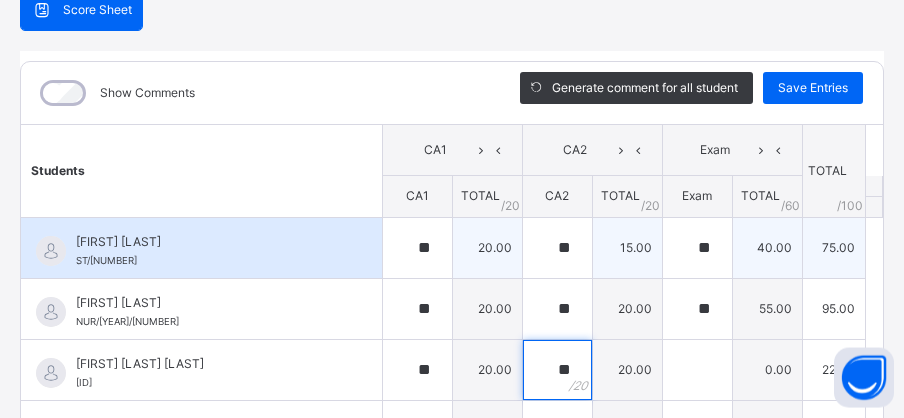 type on "**" 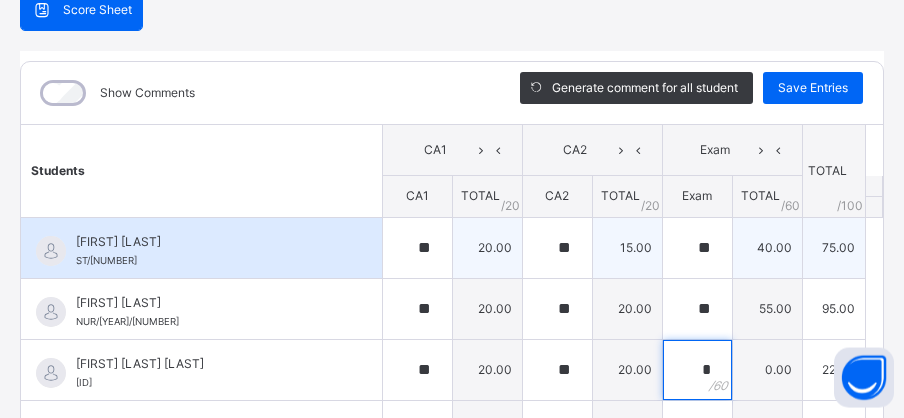 type on "*" 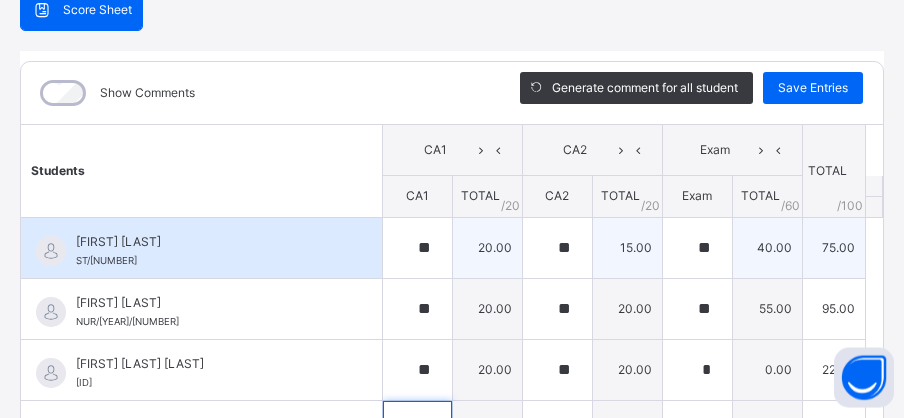 type on "*" 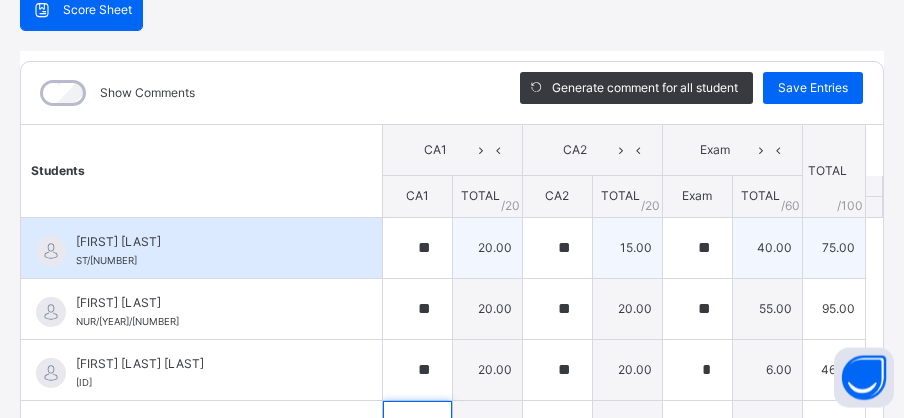 type on "*" 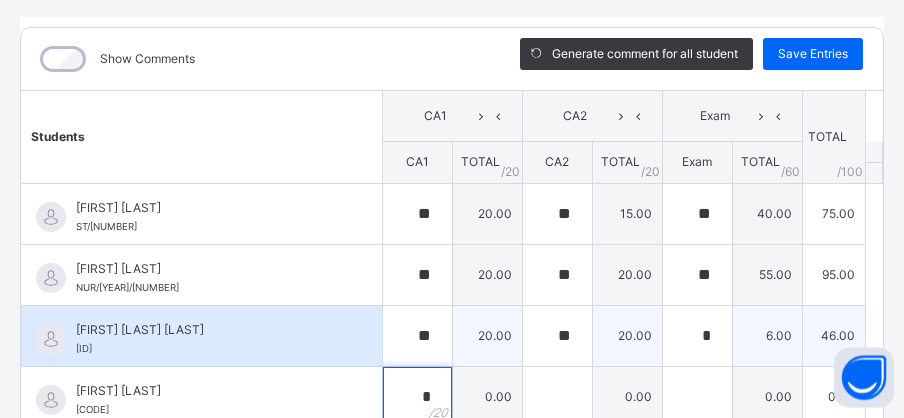 type on "*" 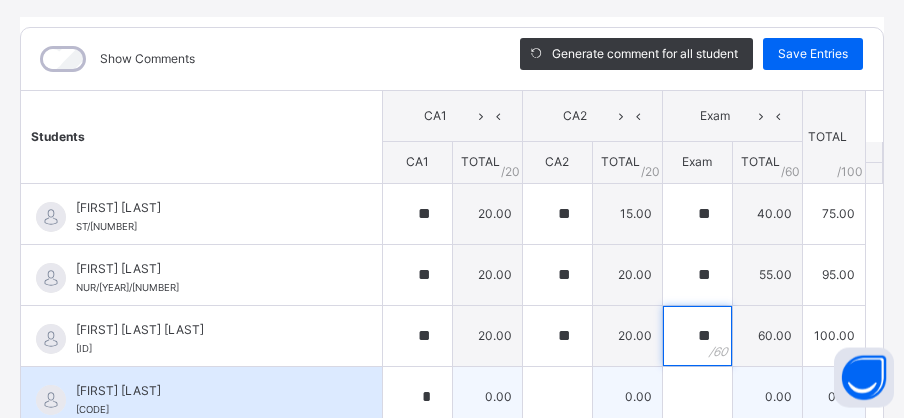 type on "**" 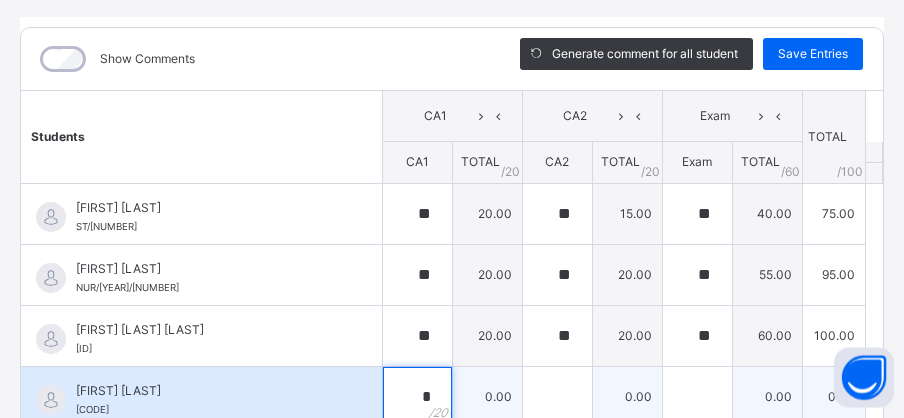 type on "**" 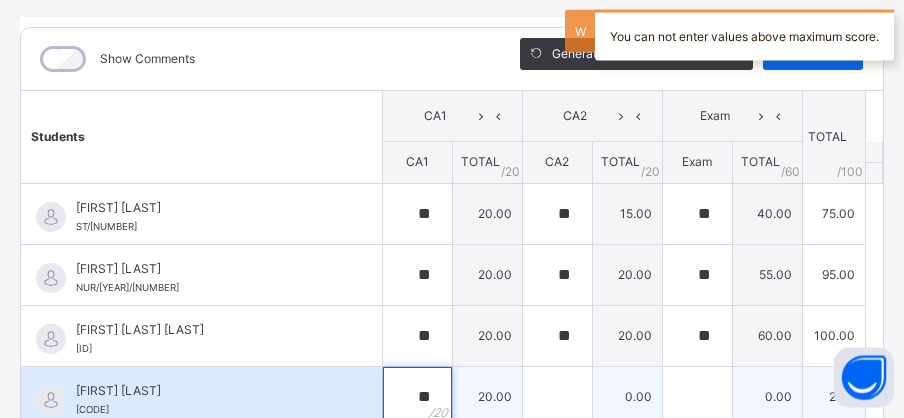 type on "**" 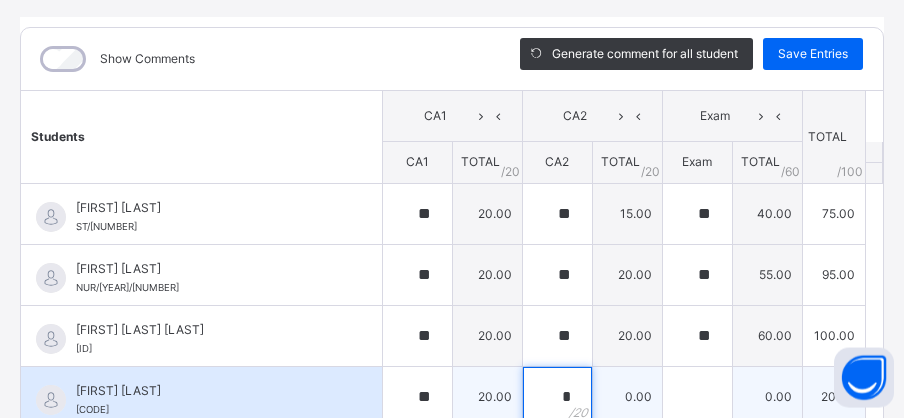 type on "*" 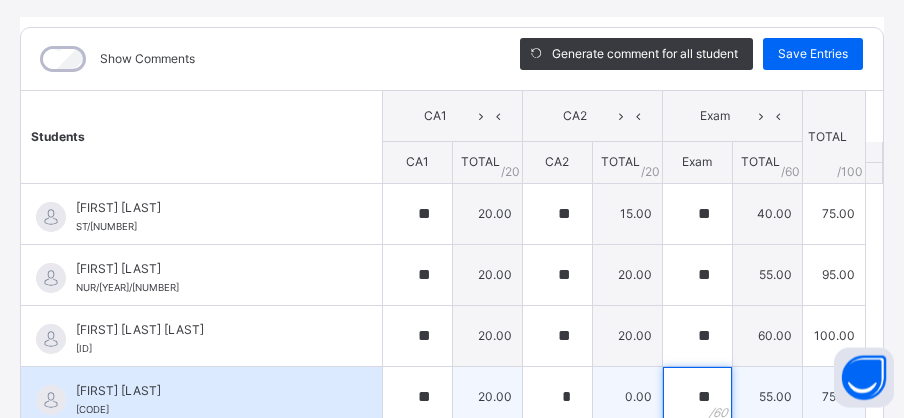 type on "**" 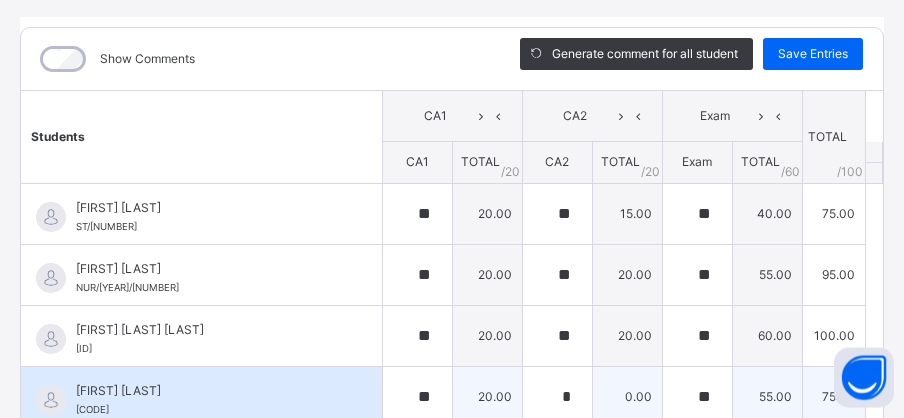 scroll, scrollTop: 301, scrollLeft: 0, axis: vertical 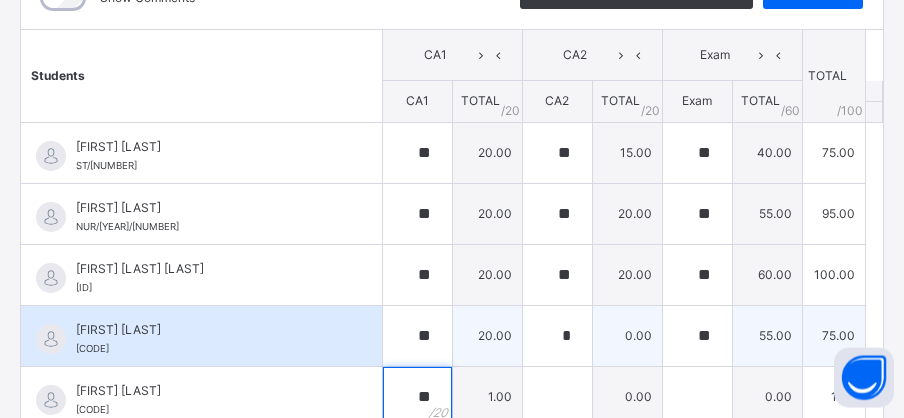 type on "**" 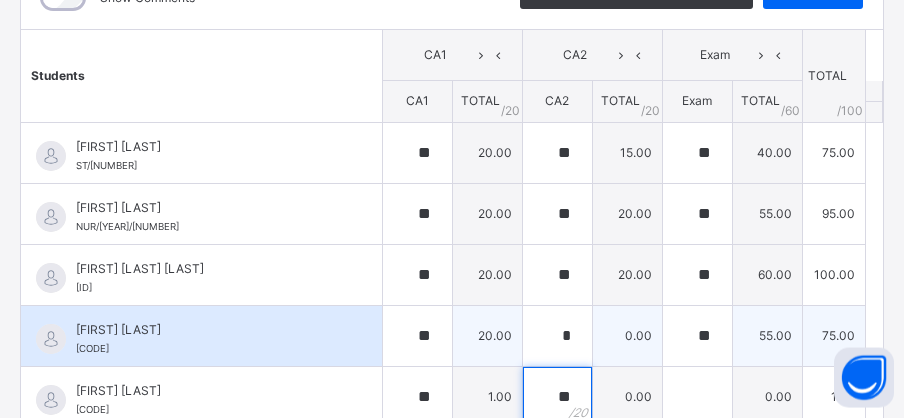 type on "**" 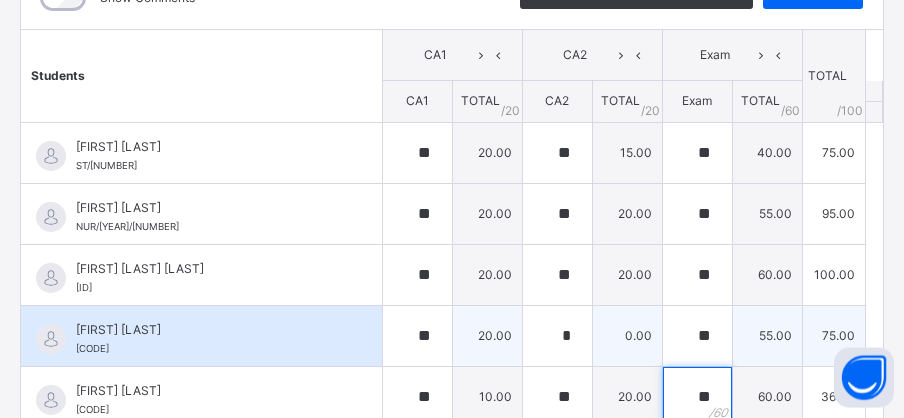 type on "**" 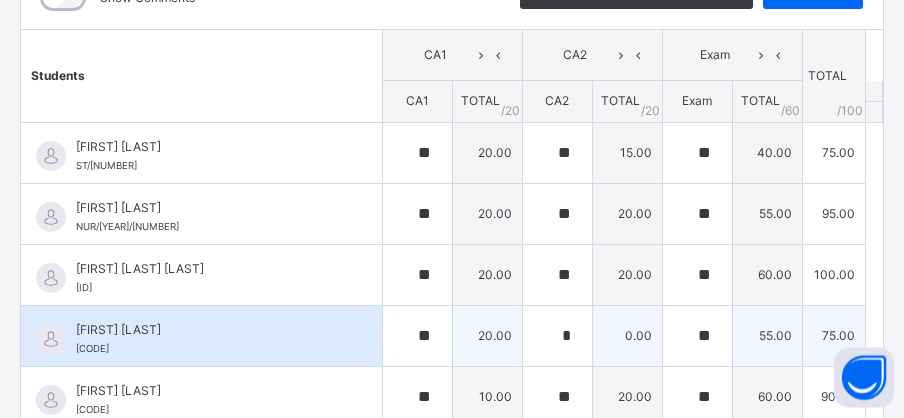scroll, scrollTop: 362, scrollLeft: 0, axis: vertical 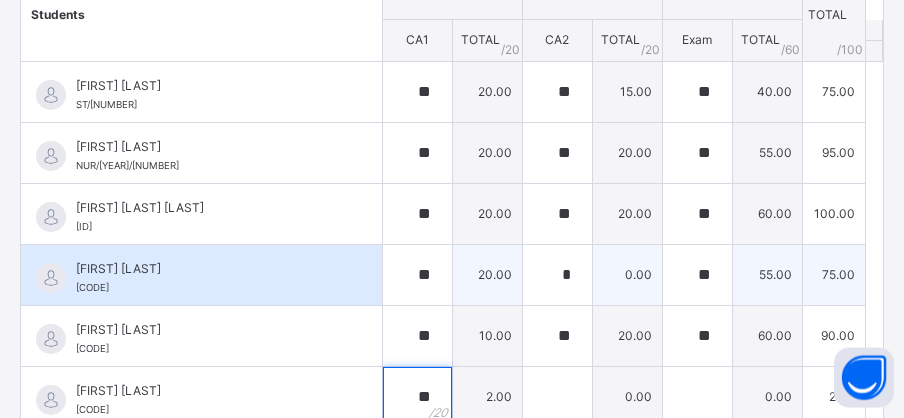 type on "**" 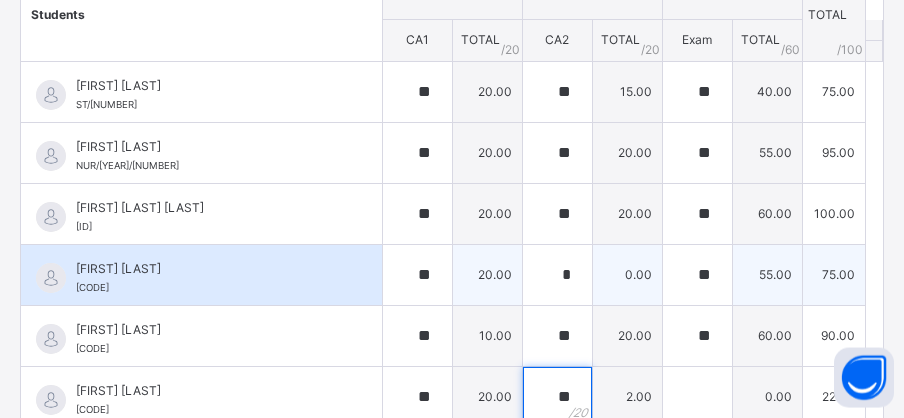 type on "**" 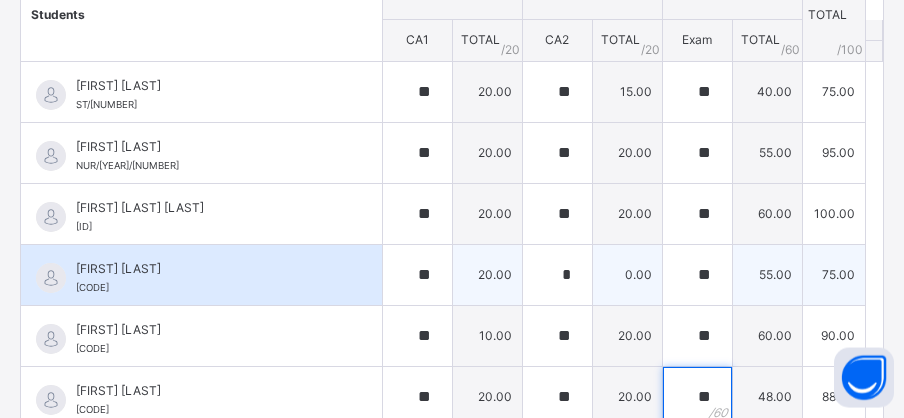 type on "**" 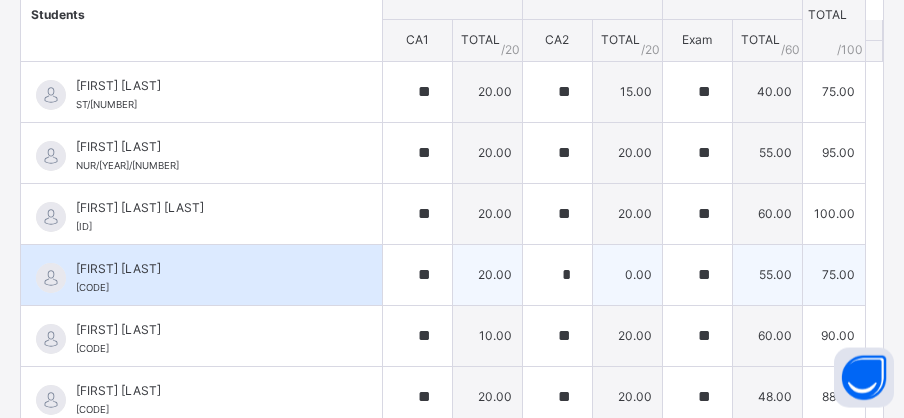 scroll, scrollTop: 423, scrollLeft: 0, axis: vertical 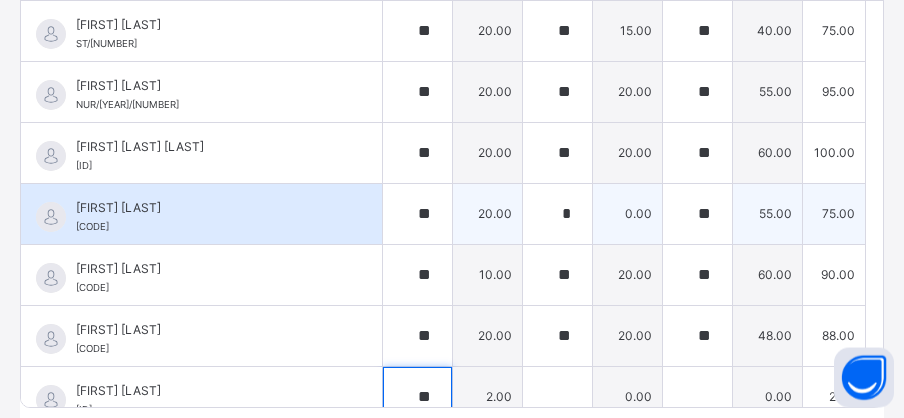 type on "**" 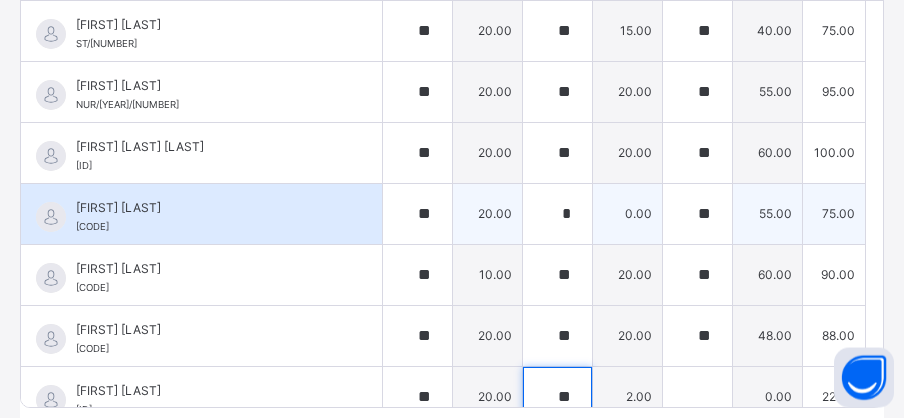 type on "**" 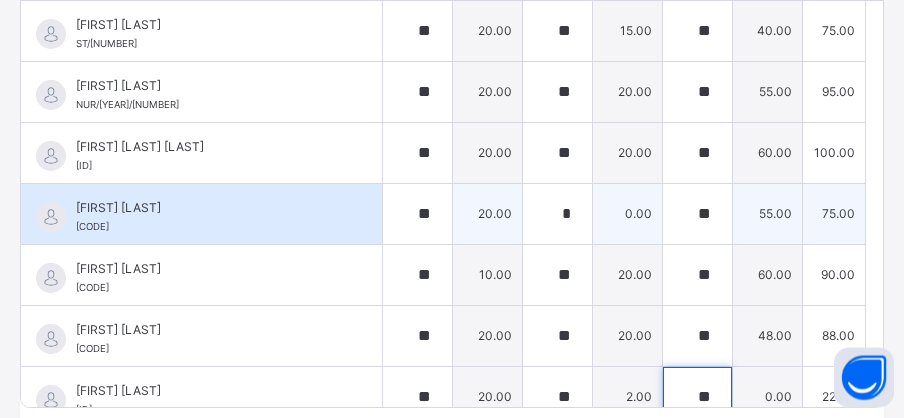 type on "**" 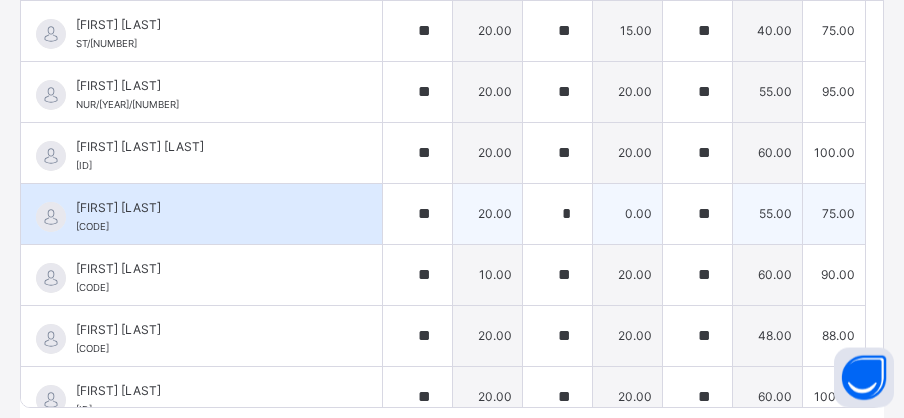 type on "**" 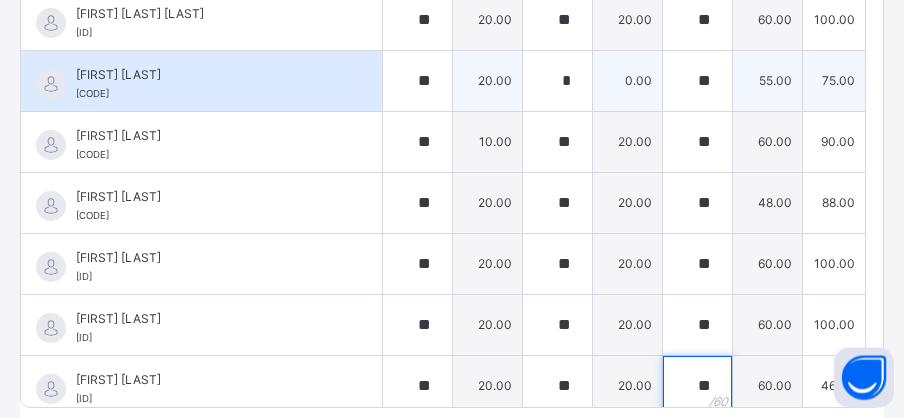 type on "**" 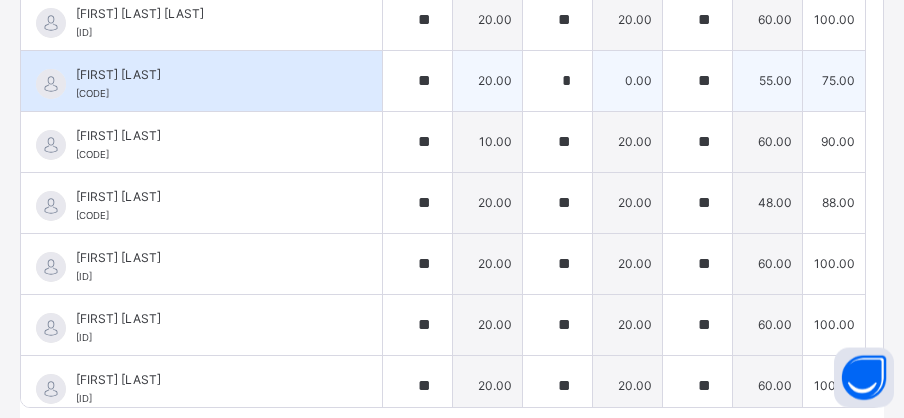 type on "**" 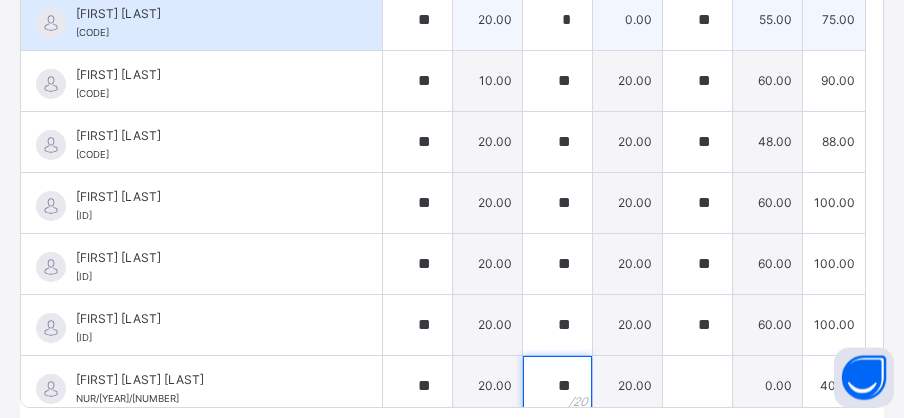 type on "**" 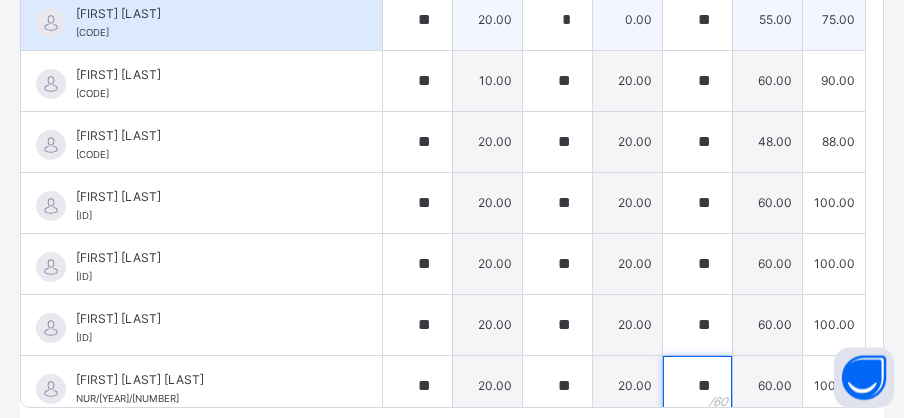 type on "**" 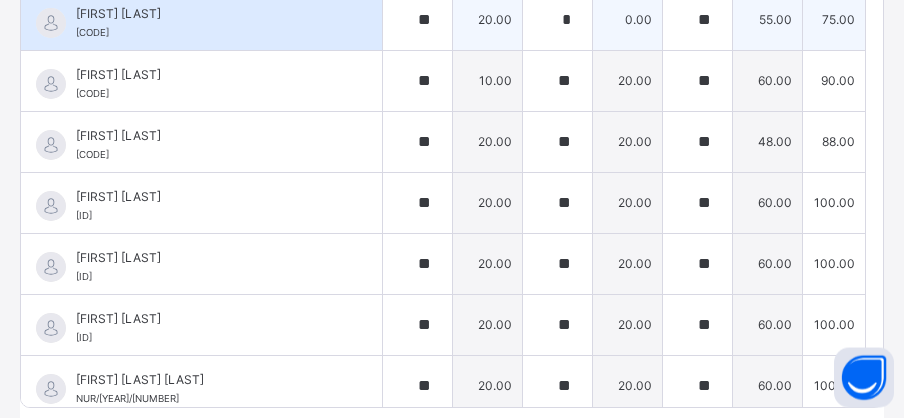 scroll, scrollTop: 255, scrollLeft: 0, axis: vertical 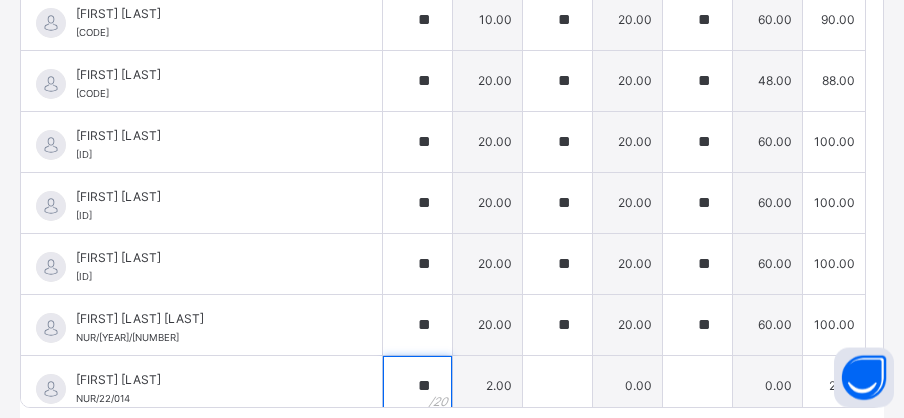 type on "**" 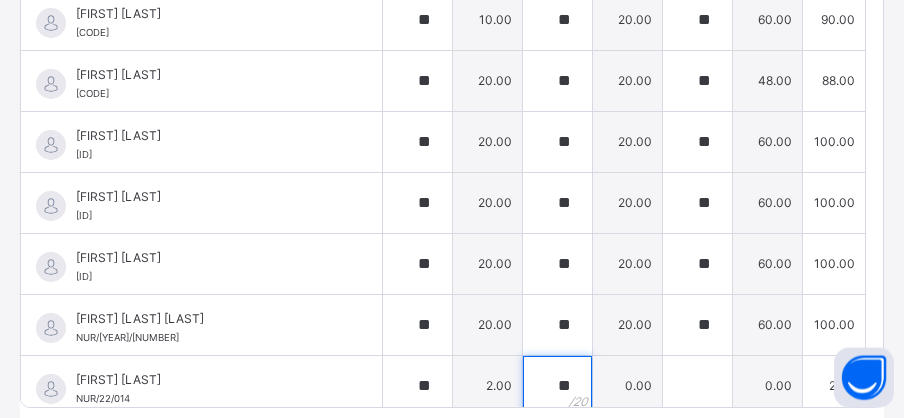 type on "**" 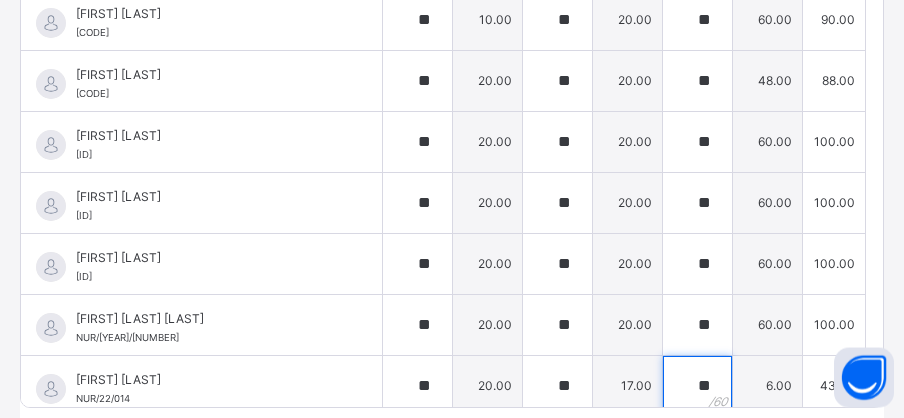 type on "**" 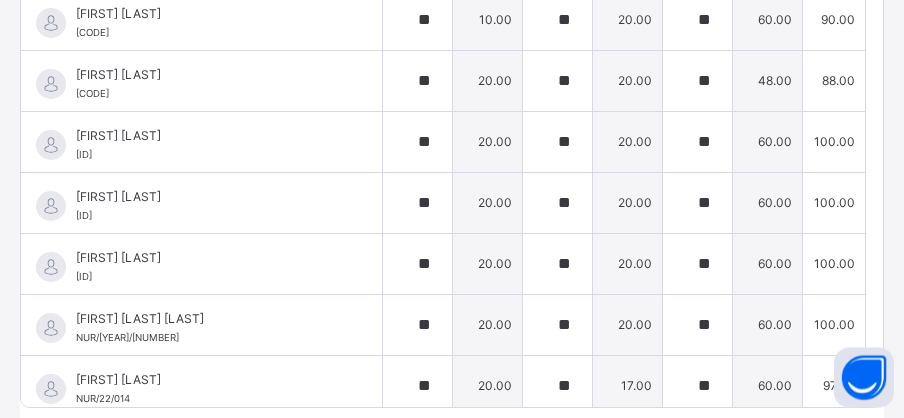 scroll, scrollTop: 316, scrollLeft: 0, axis: vertical 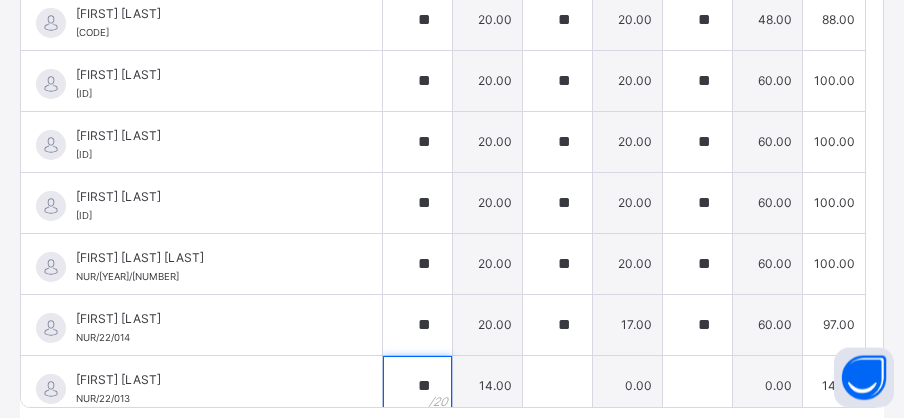 type on "**" 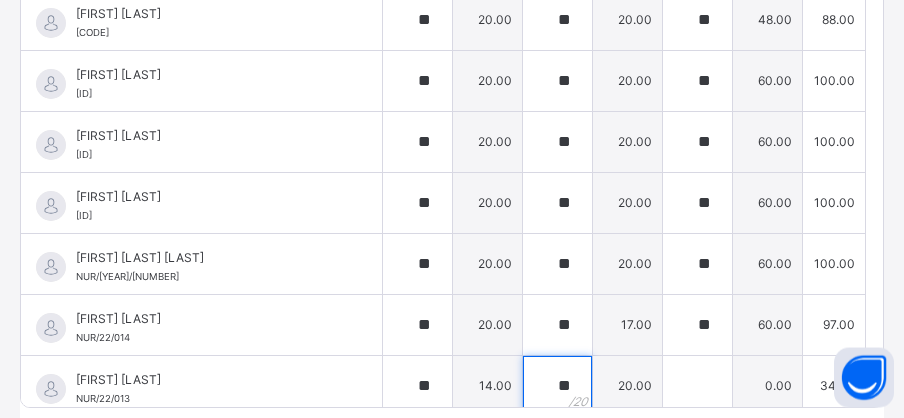 type on "**" 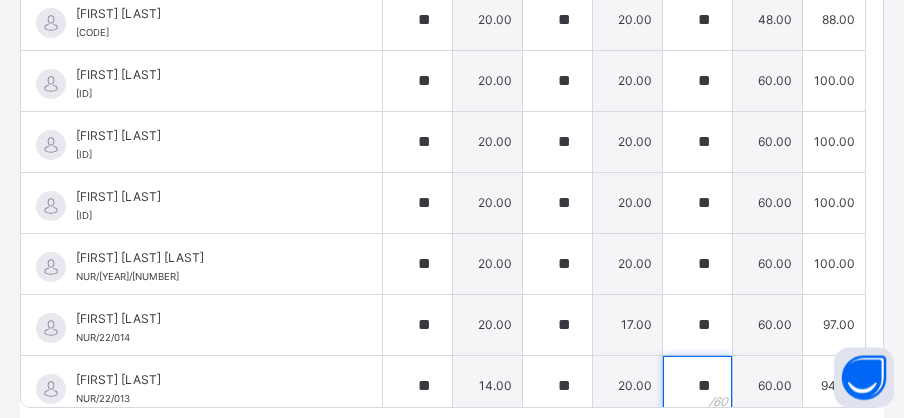 type on "**" 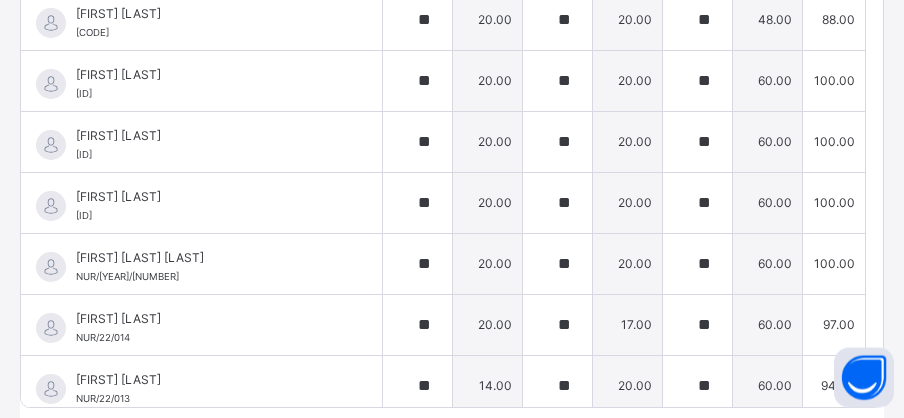 scroll, scrollTop: 377, scrollLeft: 0, axis: vertical 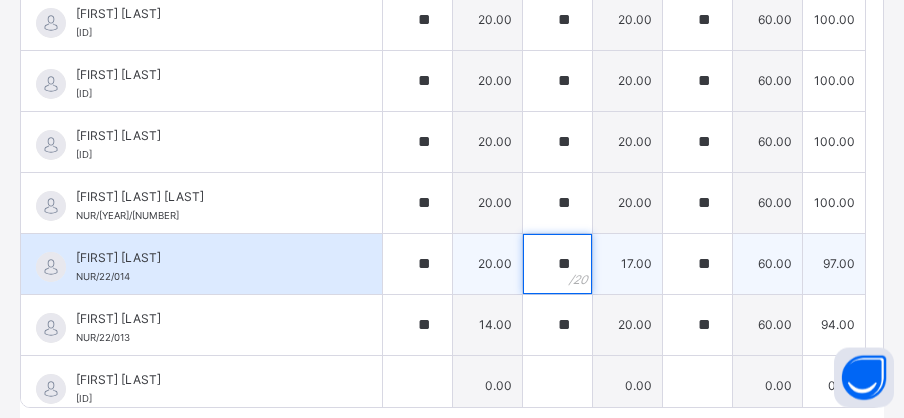 type on "*" 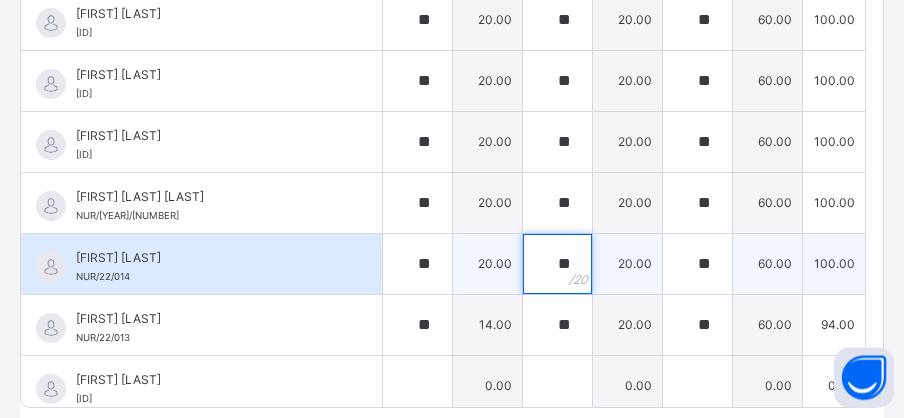type on "**" 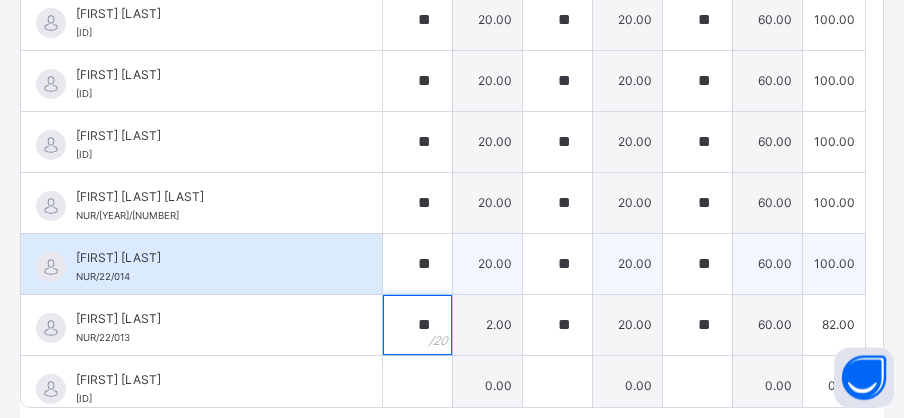 type on "**" 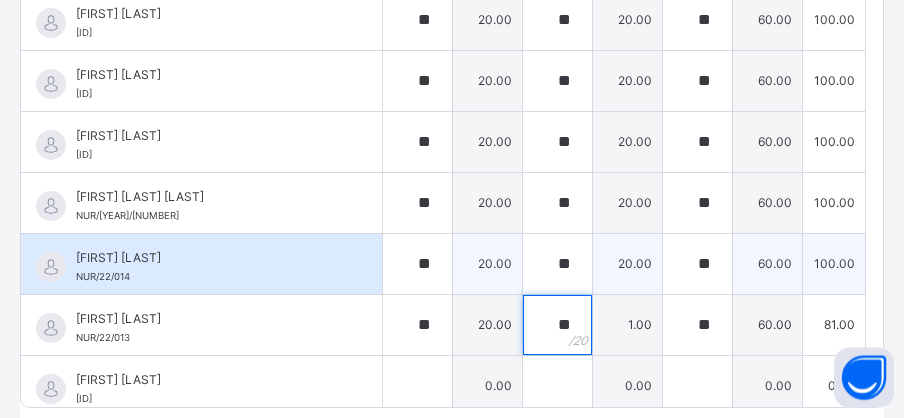 type on "**" 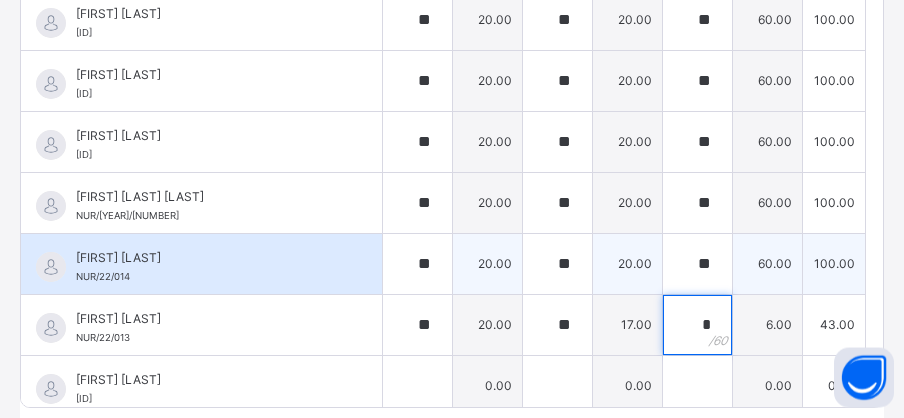 type on "**" 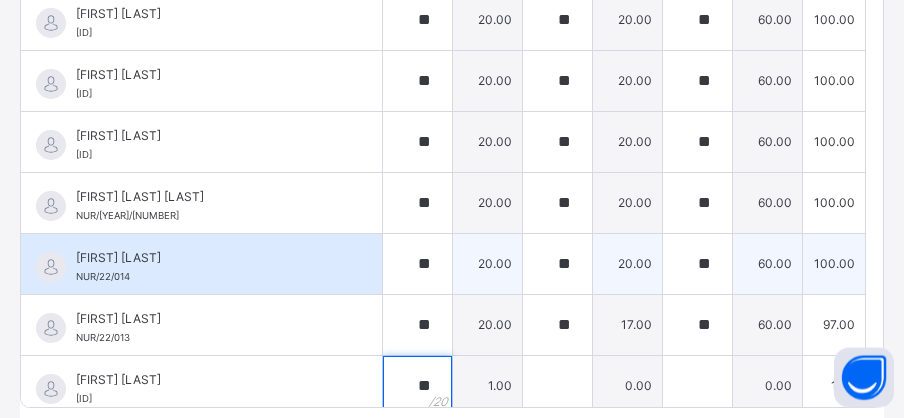 type on "**" 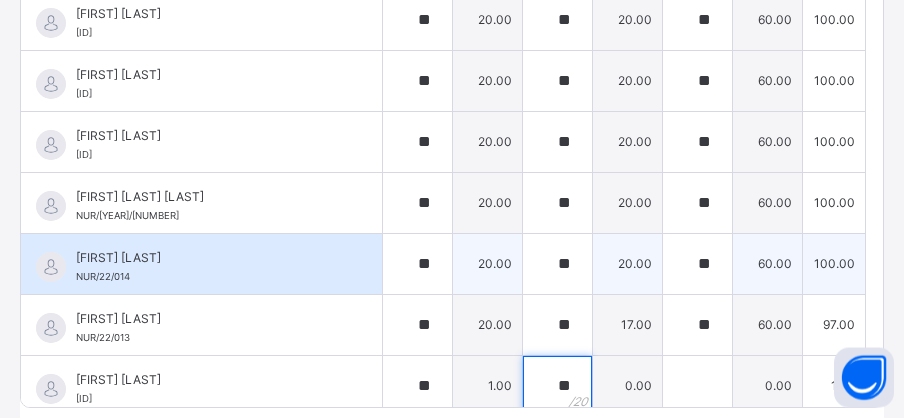 type 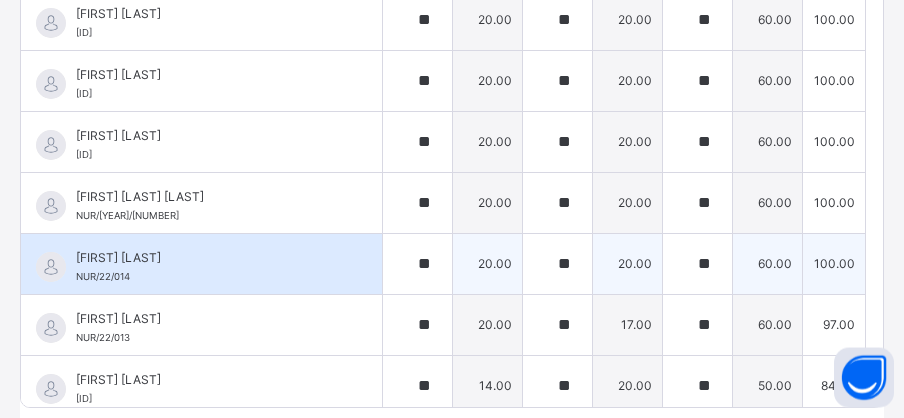 scroll, scrollTop: 438, scrollLeft: 0, axis: vertical 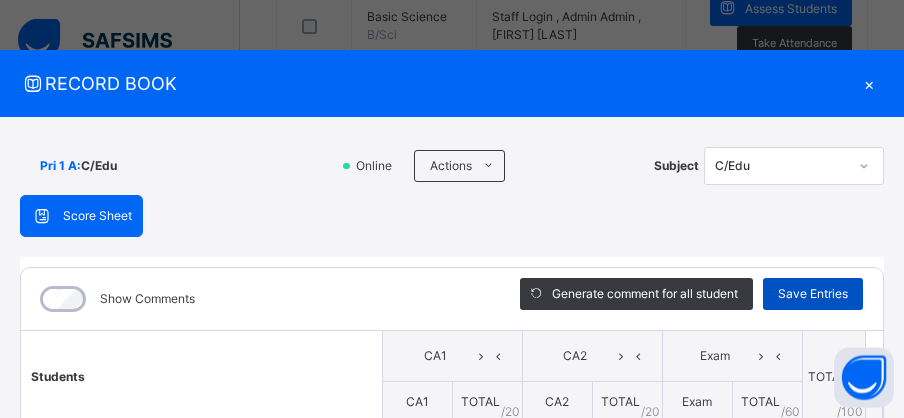 click on "Save Entries" at bounding box center [813, 294] 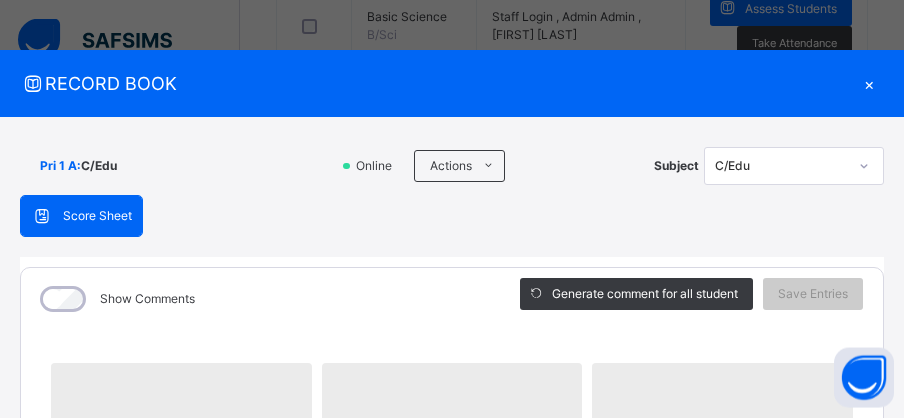 click on "×" at bounding box center (869, 83) 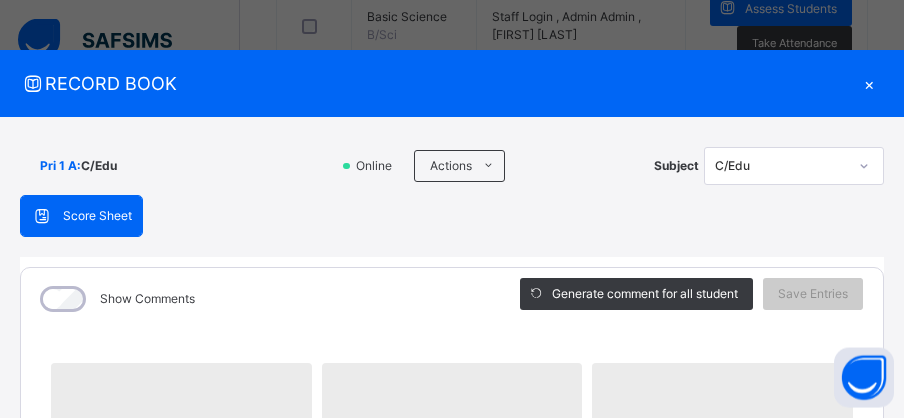 click on "Take Attendance" at bounding box center [794, 43] 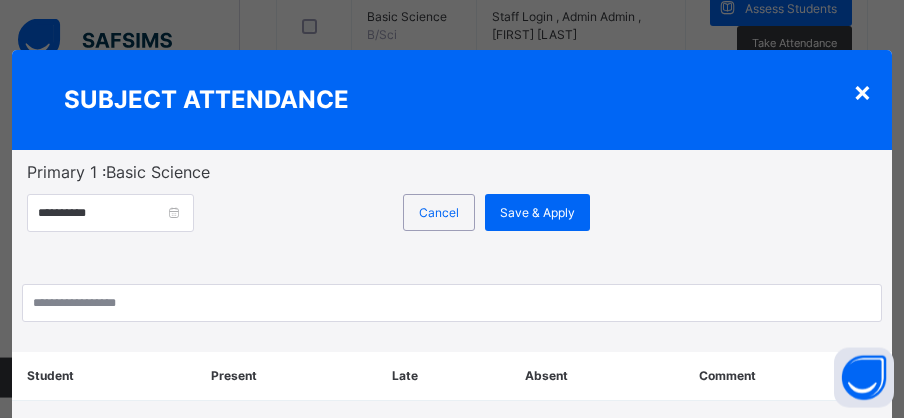click on "**********" at bounding box center [452, 254] 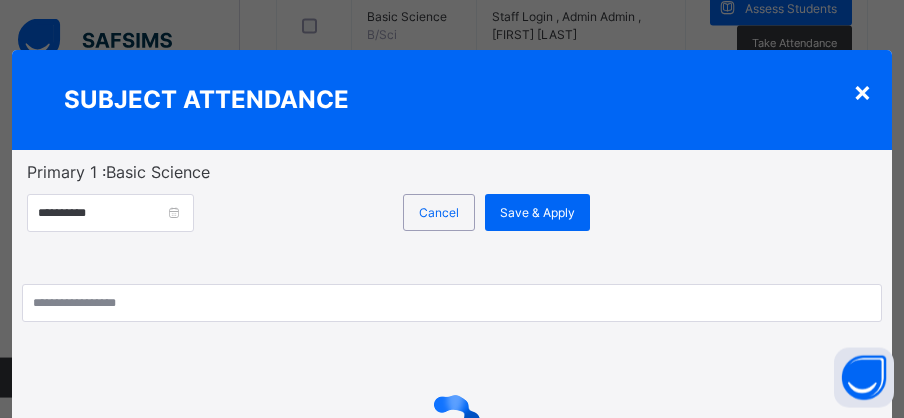 click on "**********" at bounding box center [452, 212] 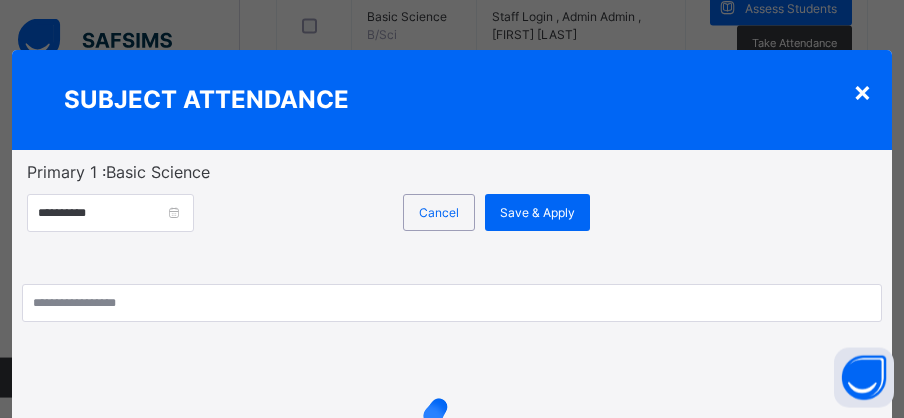 click on "**********" at bounding box center (452, 212) 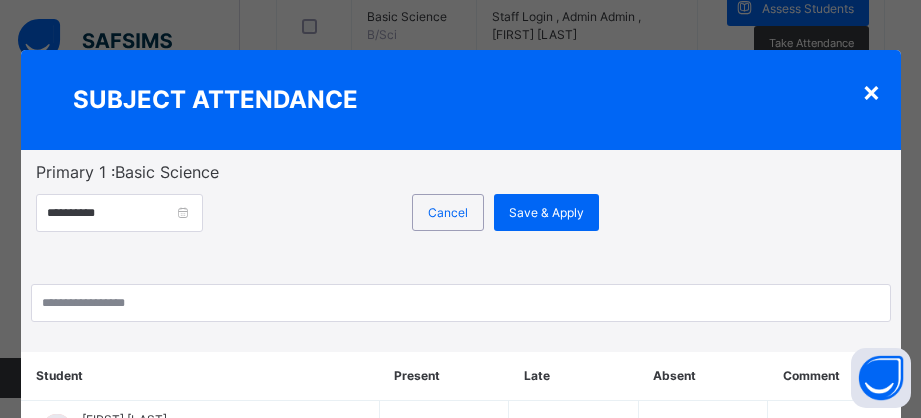 click on "×" at bounding box center (871, 91) 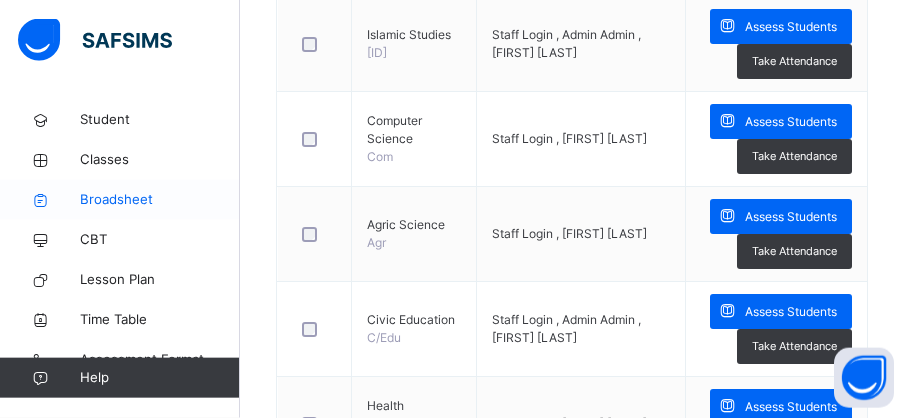 scroll, scrollTop: 433, scrollLeft: 0, axis: vertical 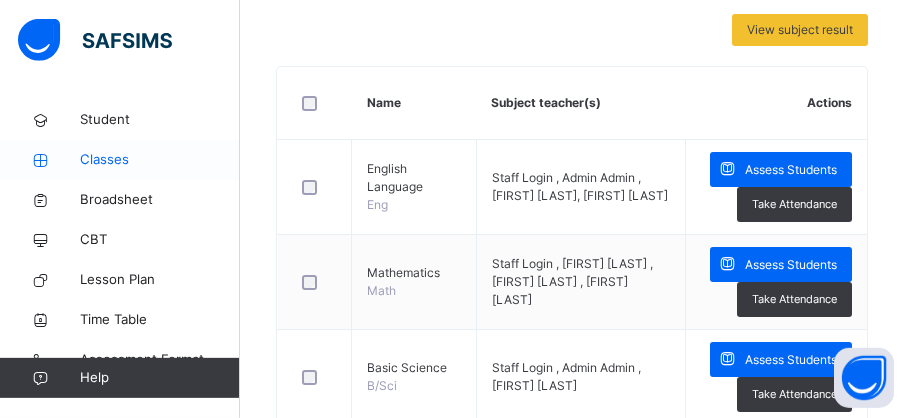 click on "Classes" at bounding box center [160, 160] 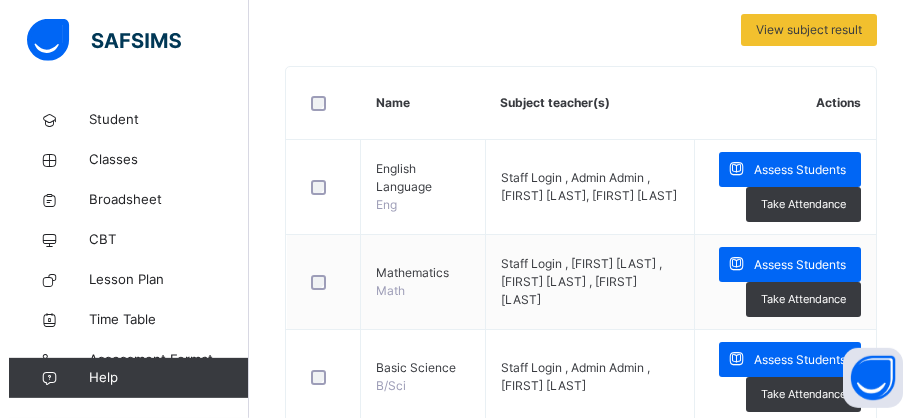 scroll, scrollTop: 0, scrollLeft: 0, axis: both 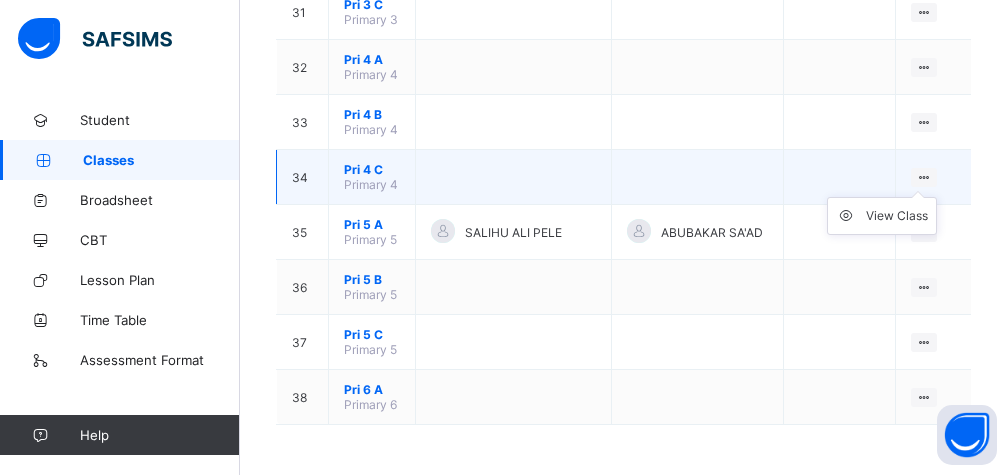 click at bounding box center [924, 177] 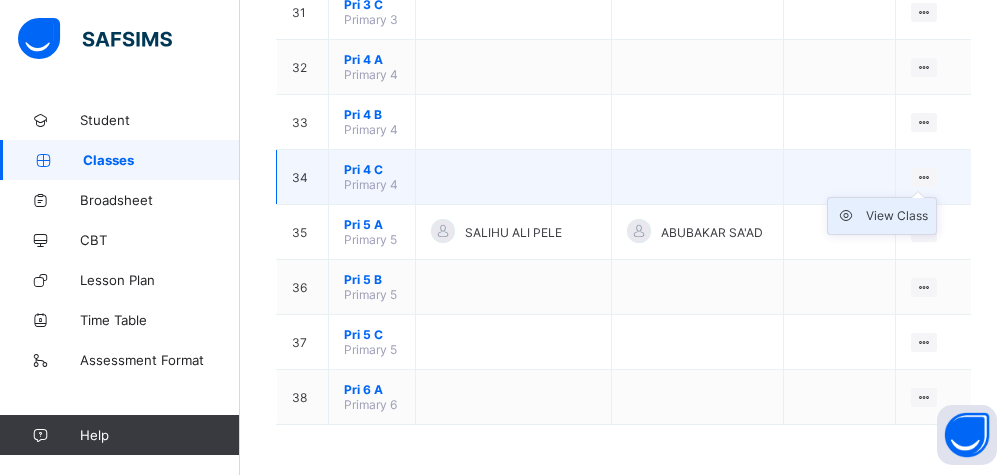 click on "View Class" at bounding box center (897, 216) 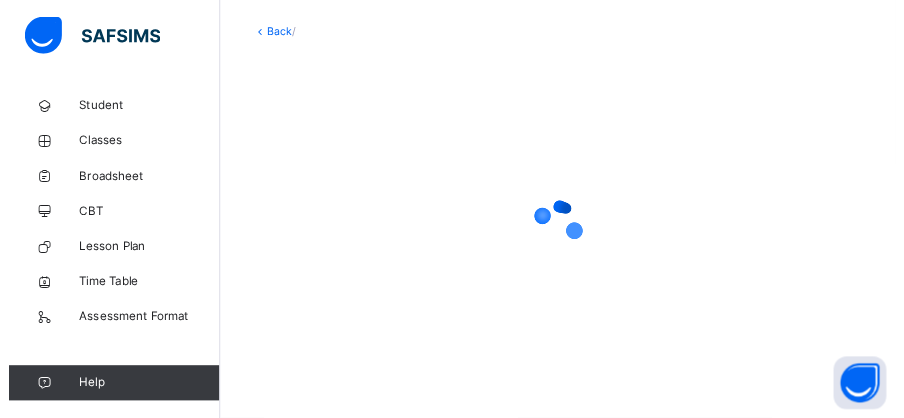 scroll, scrollTop: 0, scrollLeft: 0, axis: both 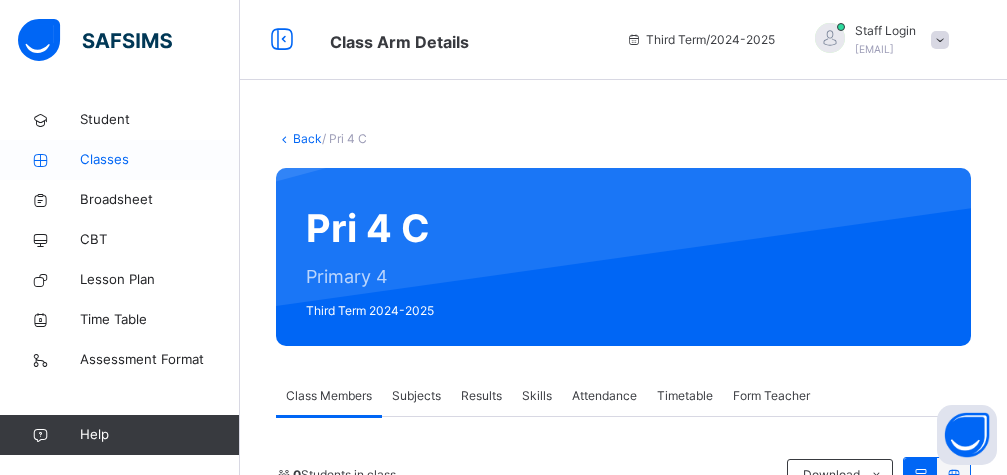 click on "Classes" at bounding box center [160, 160] 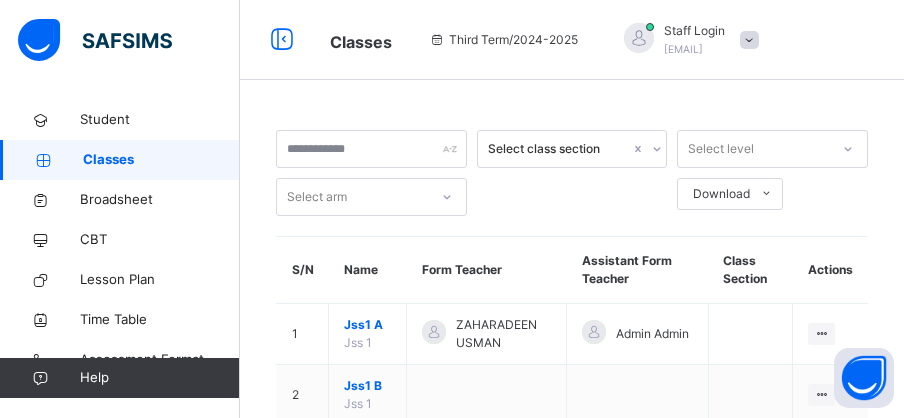 click at bounding box center (821, 2040) 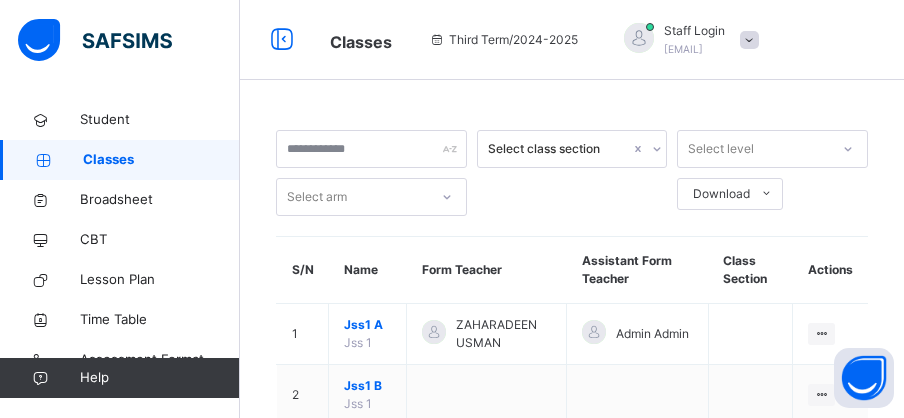 click on "View Class" at bounding box center (780, 2081) 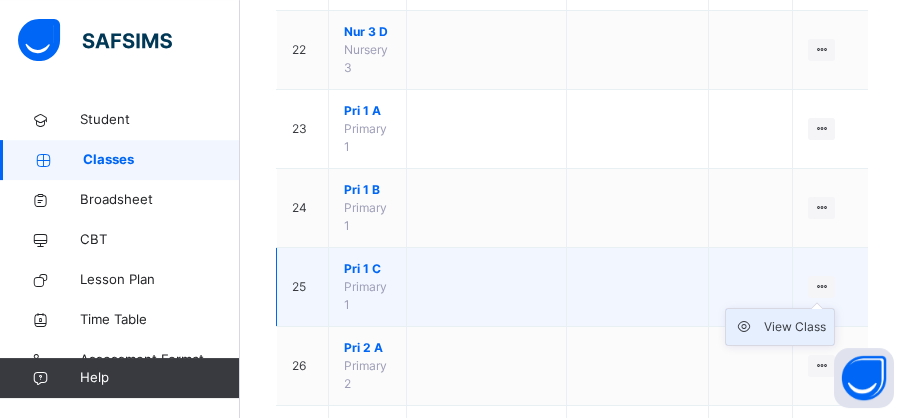 click on "View Class" at bounding box center [795, 327] 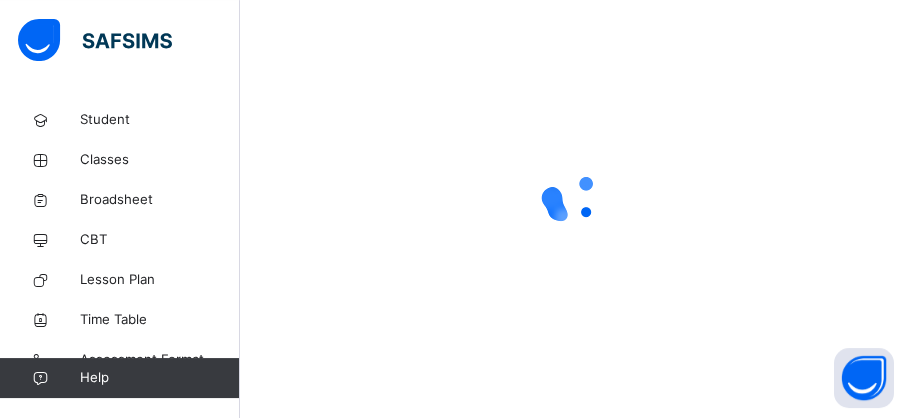scroll, scrollTop: 160, scrollLeft: 0, axis: vertical 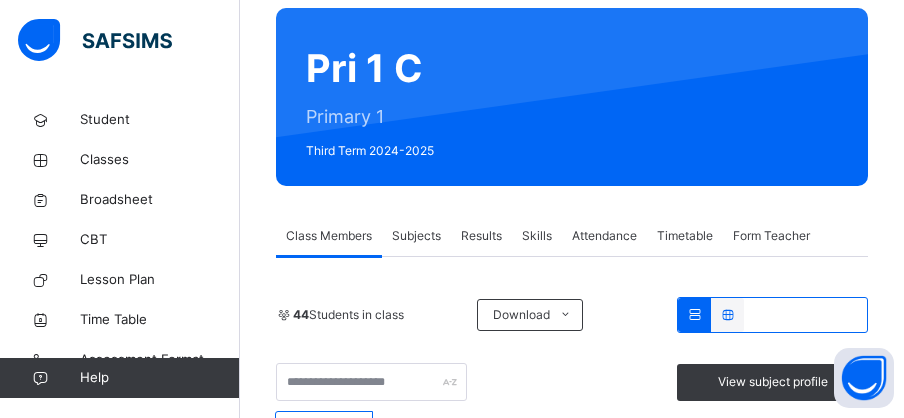 click on "Subjects" at bounding box center [416, 236] 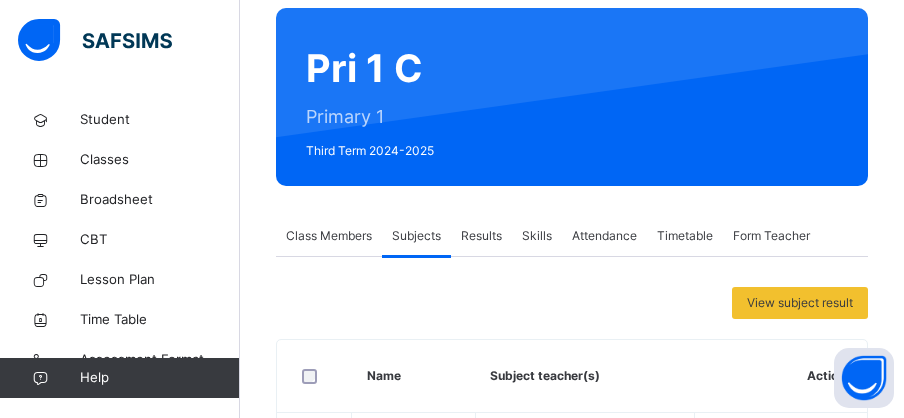 click on "Subjects" at bounding box center (416, 236) 